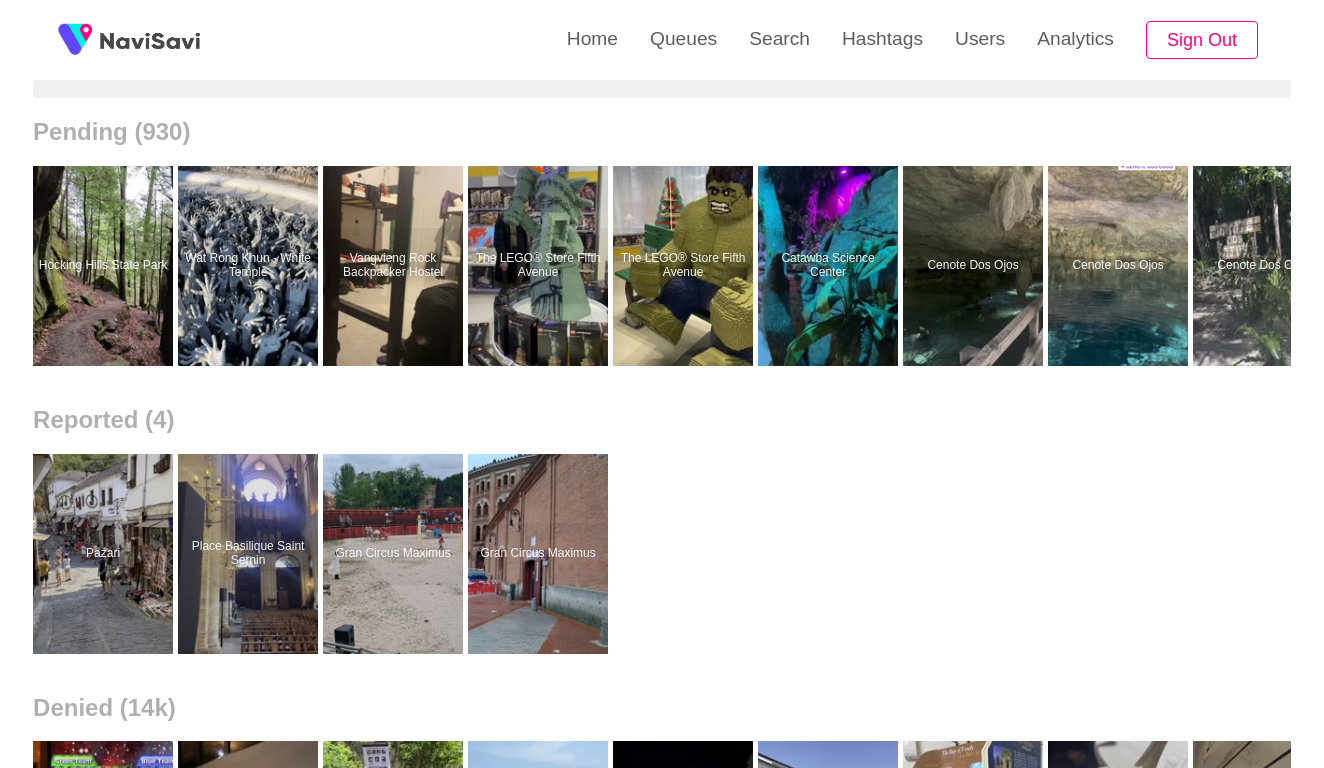 scroll, scrollTop: 240, scrollLeft: 0, axis: vertical 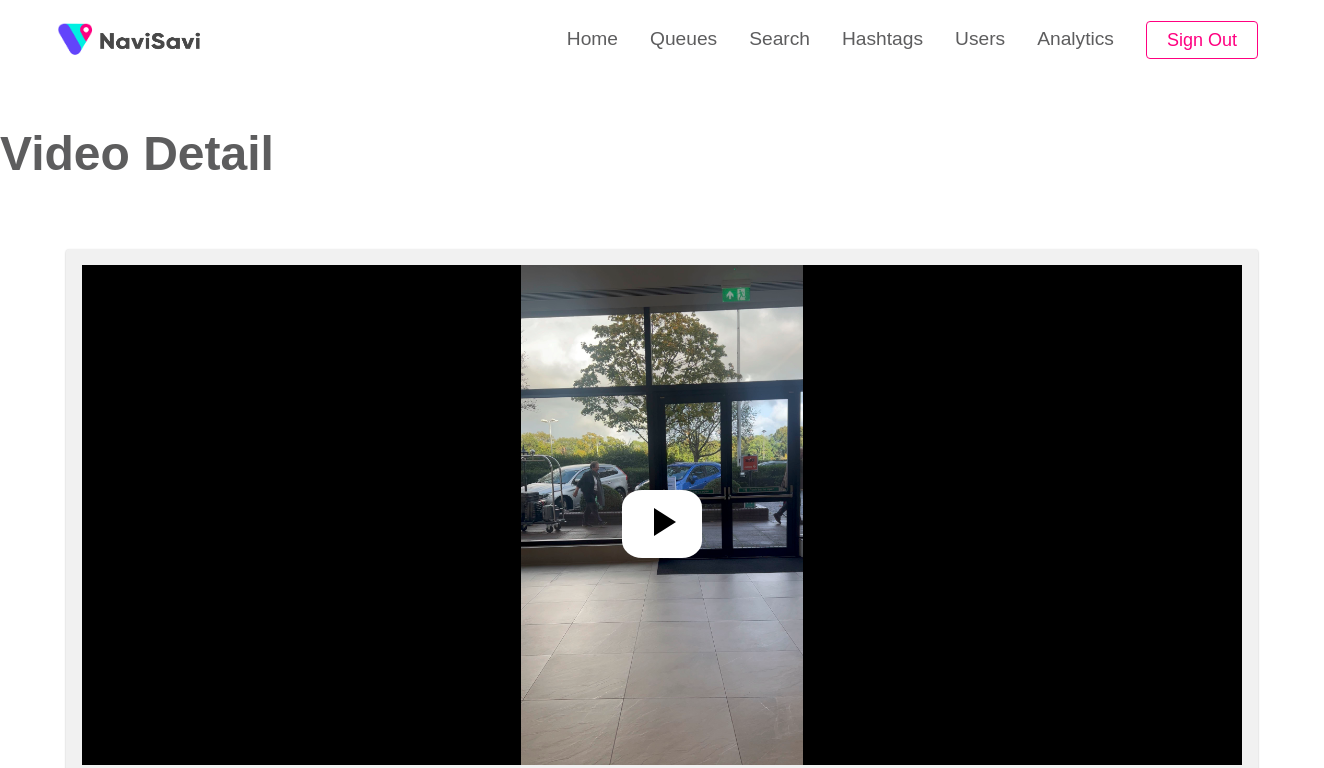 select on "**********" 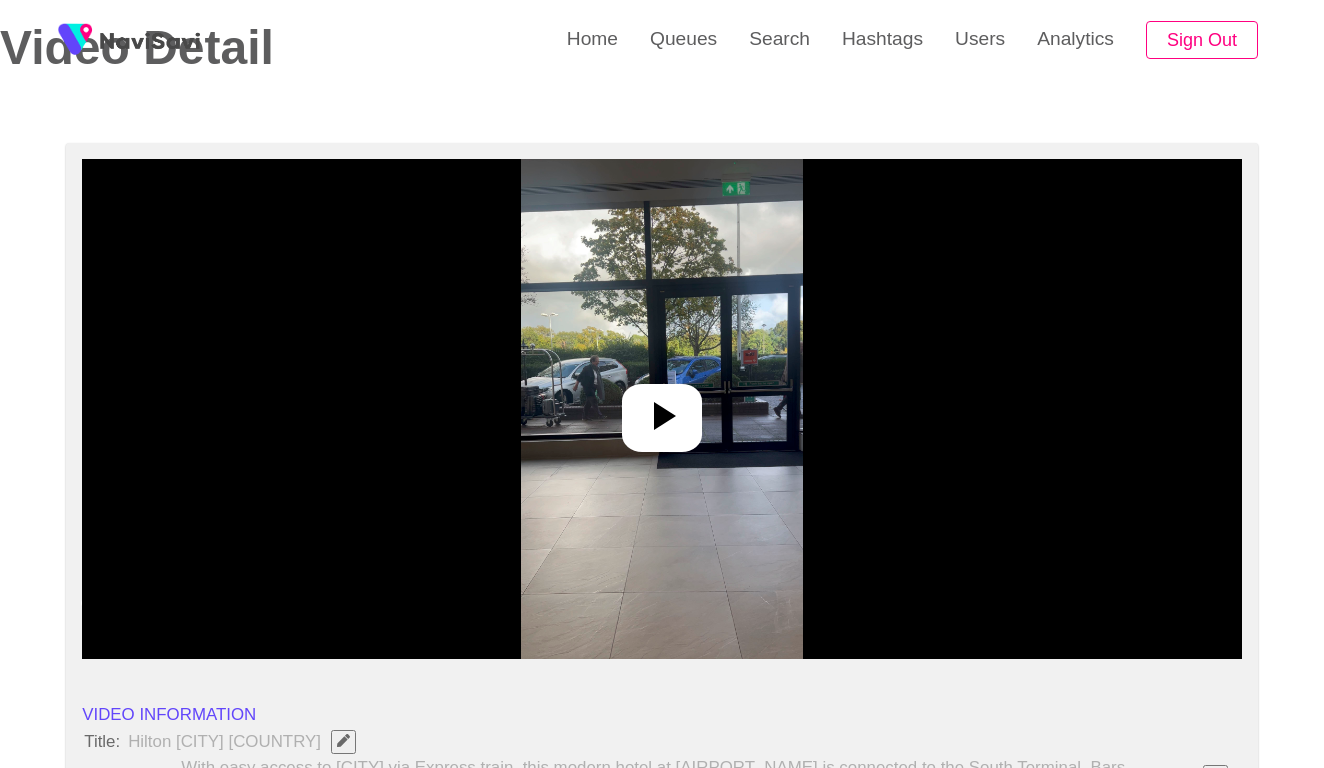 scroll, scrollTop: 194, scrollLeft: 0, axis: vertical 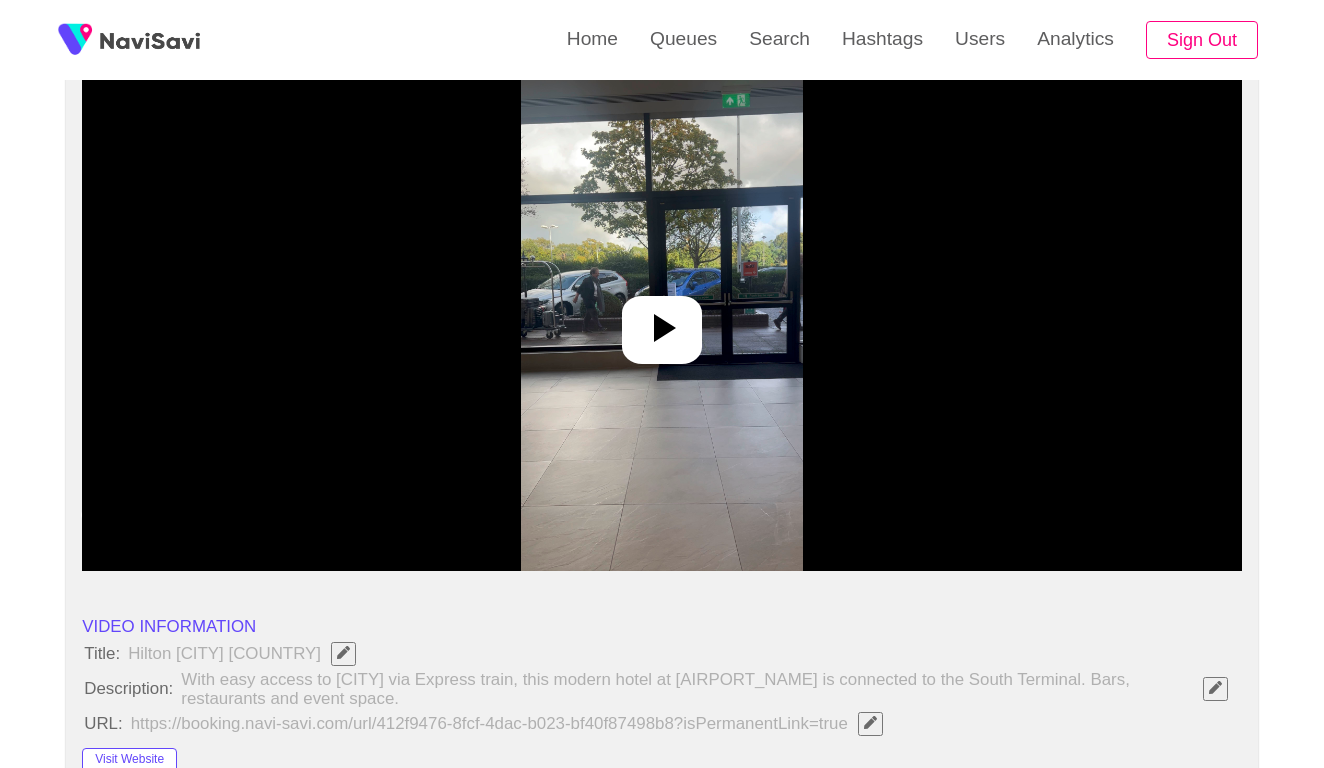 click at bounding box center [662, 321] 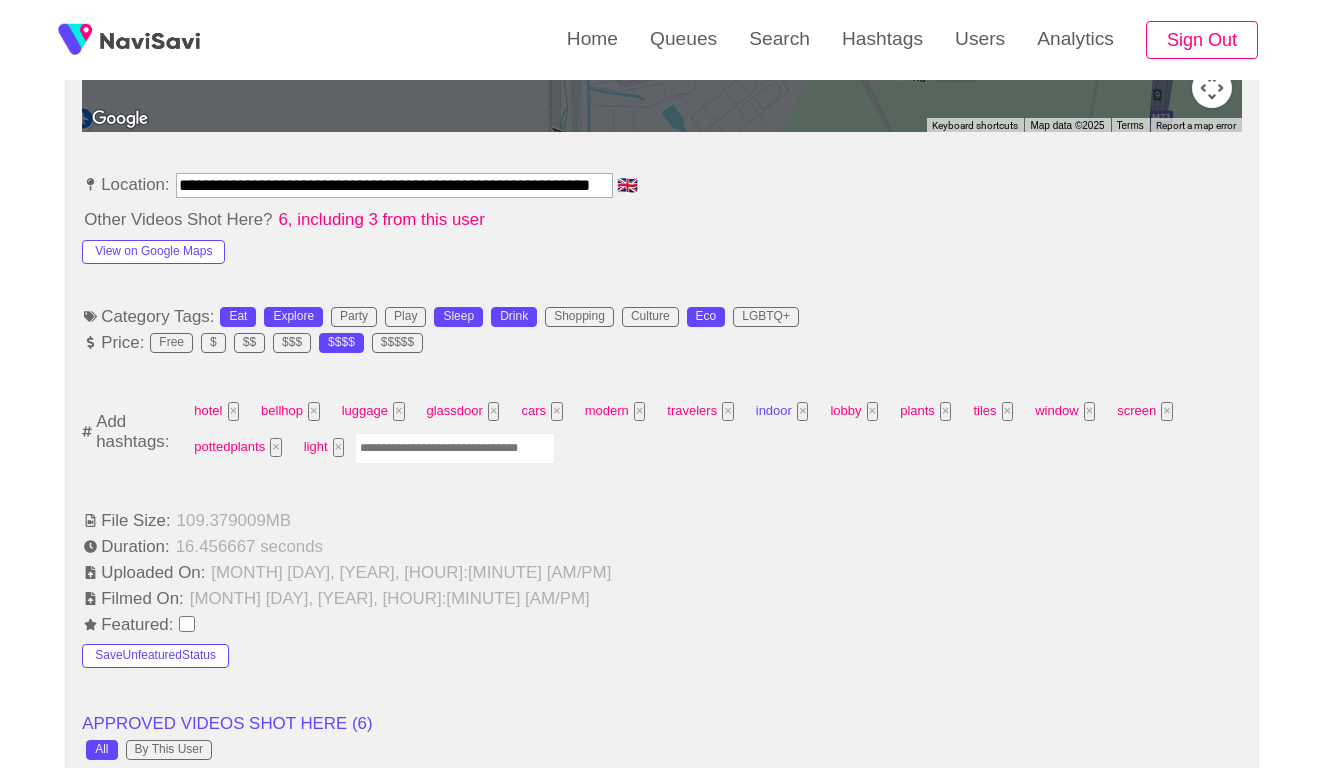 scroll, scrollTop: 1098, scrollLeft: 0, axis: vertical 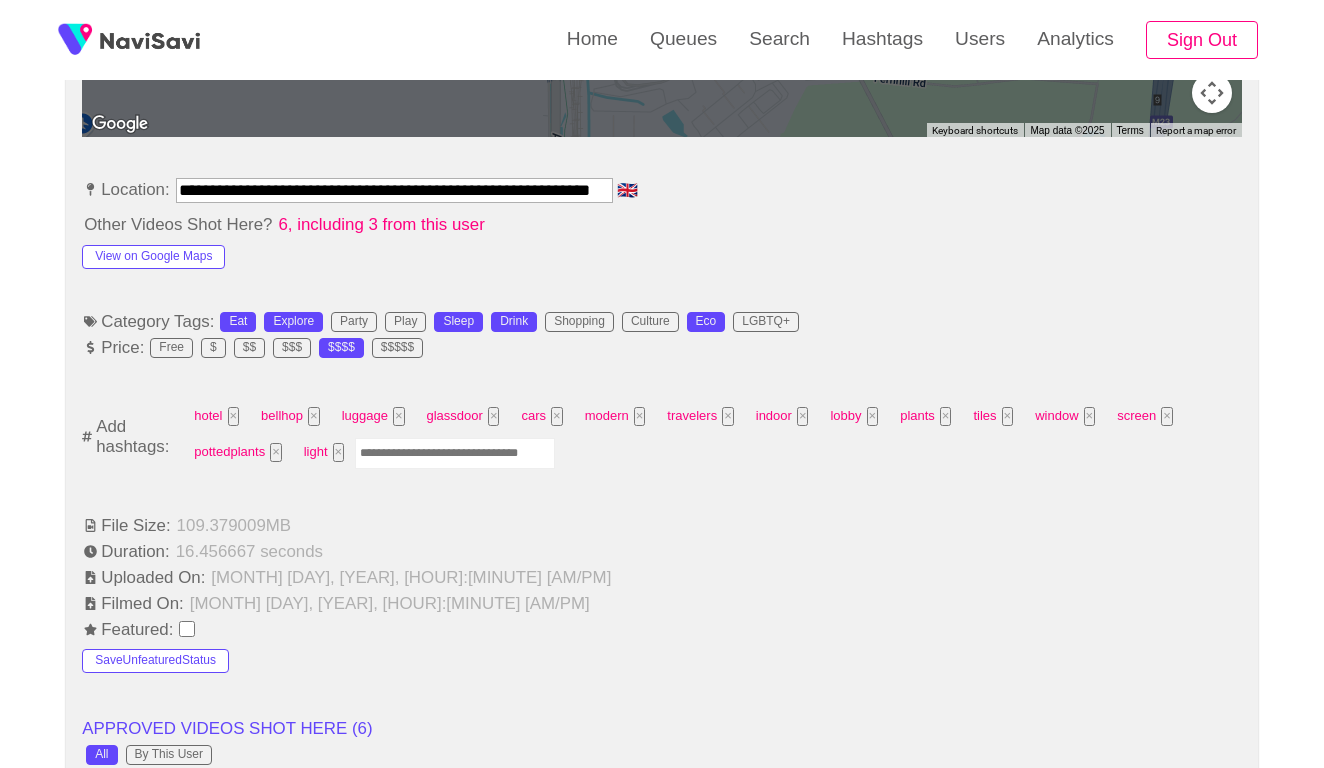 click at bounding box center [455, 453] 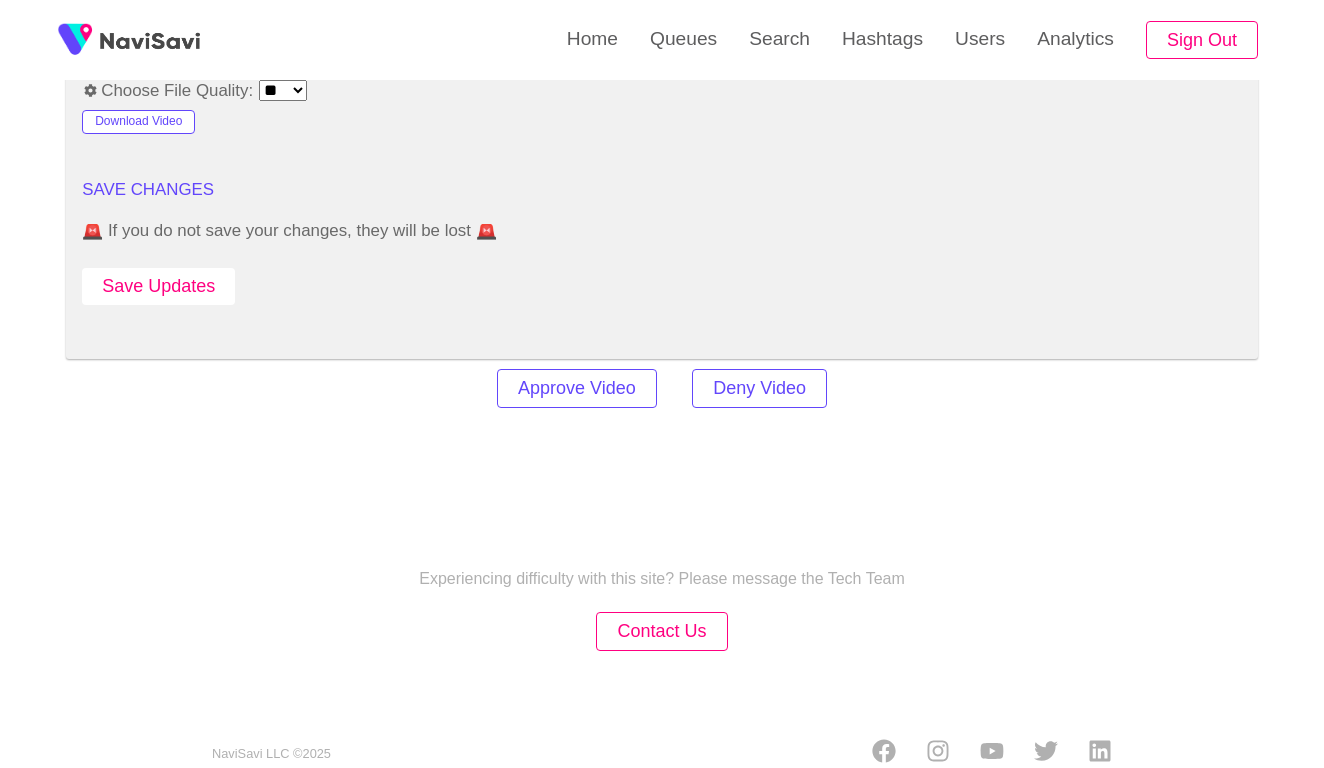 scroll, scrollTop: 2798, scrollLeft: 0, axis: vertical 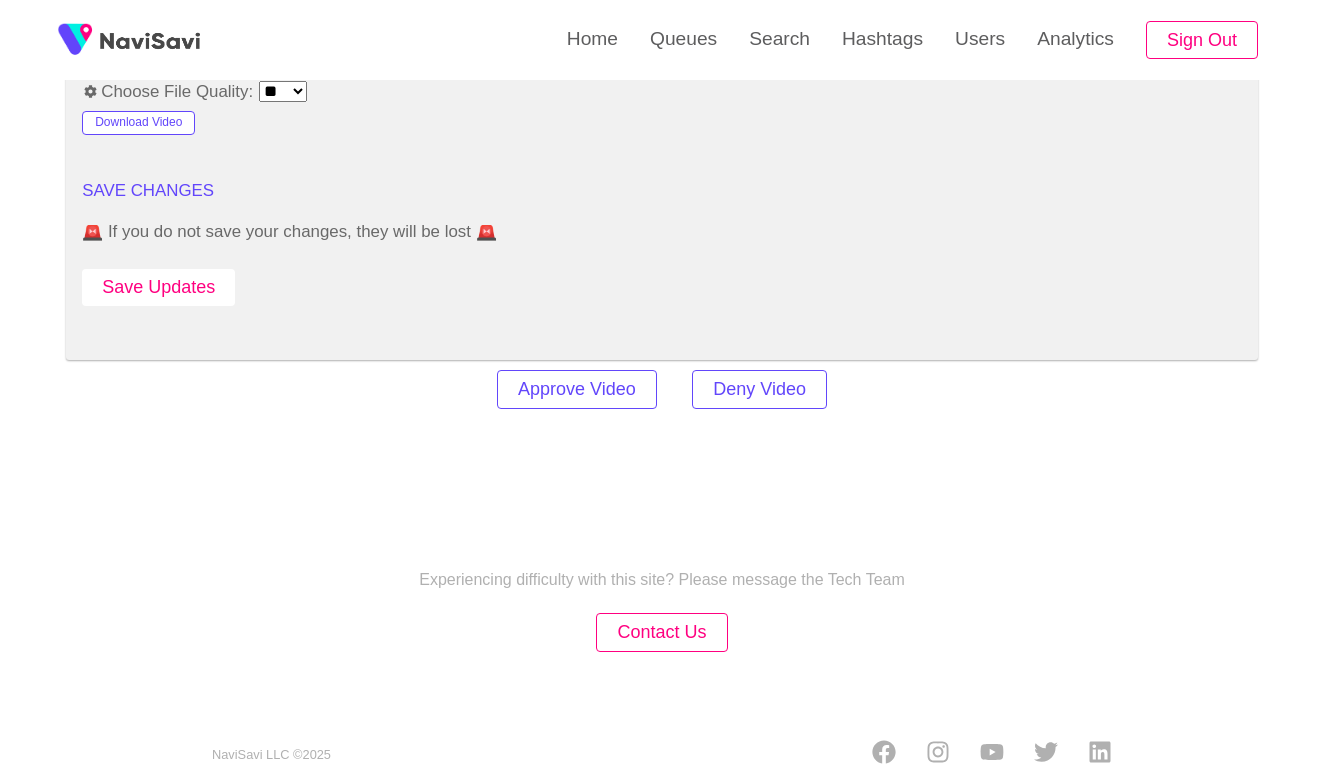 click on "Save Updates" at bounding box center [158, 287] 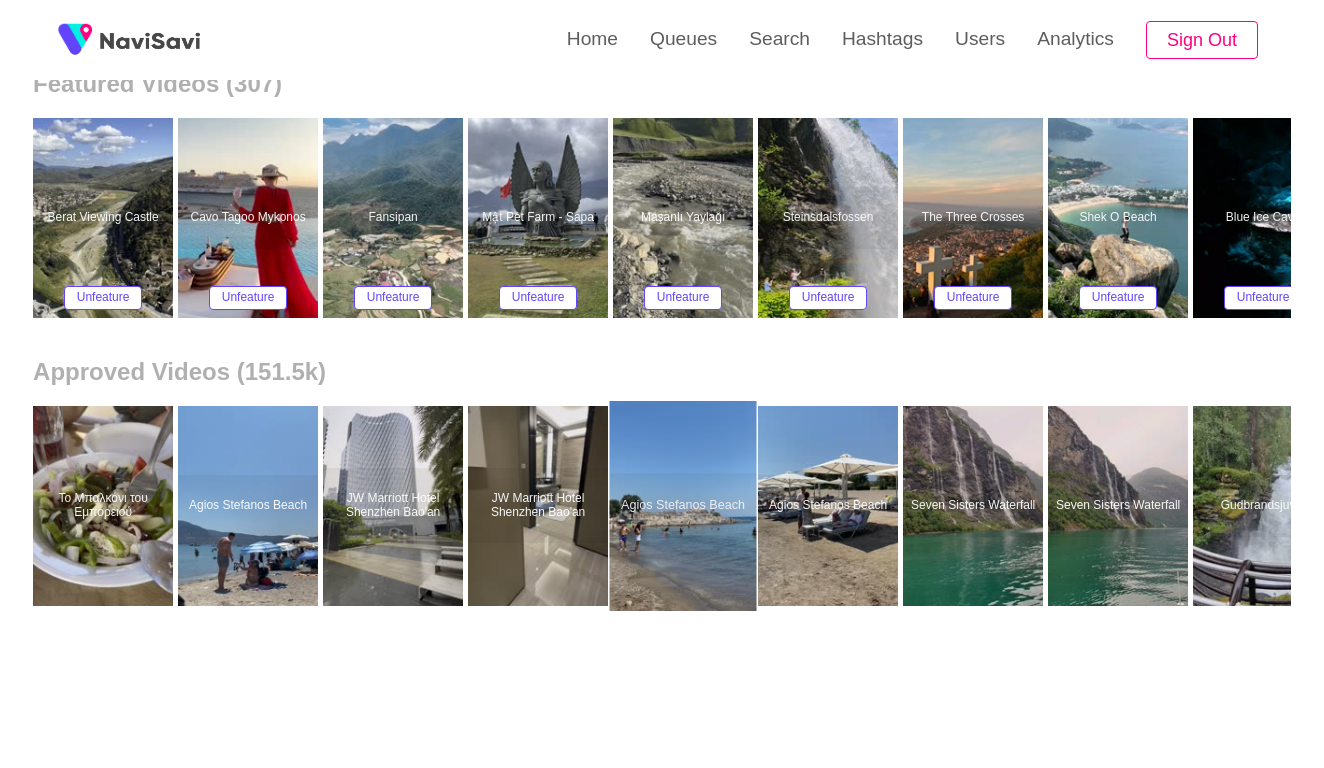 scroll, scrollTop: 334, scrollLeft: 0, axis: vertical 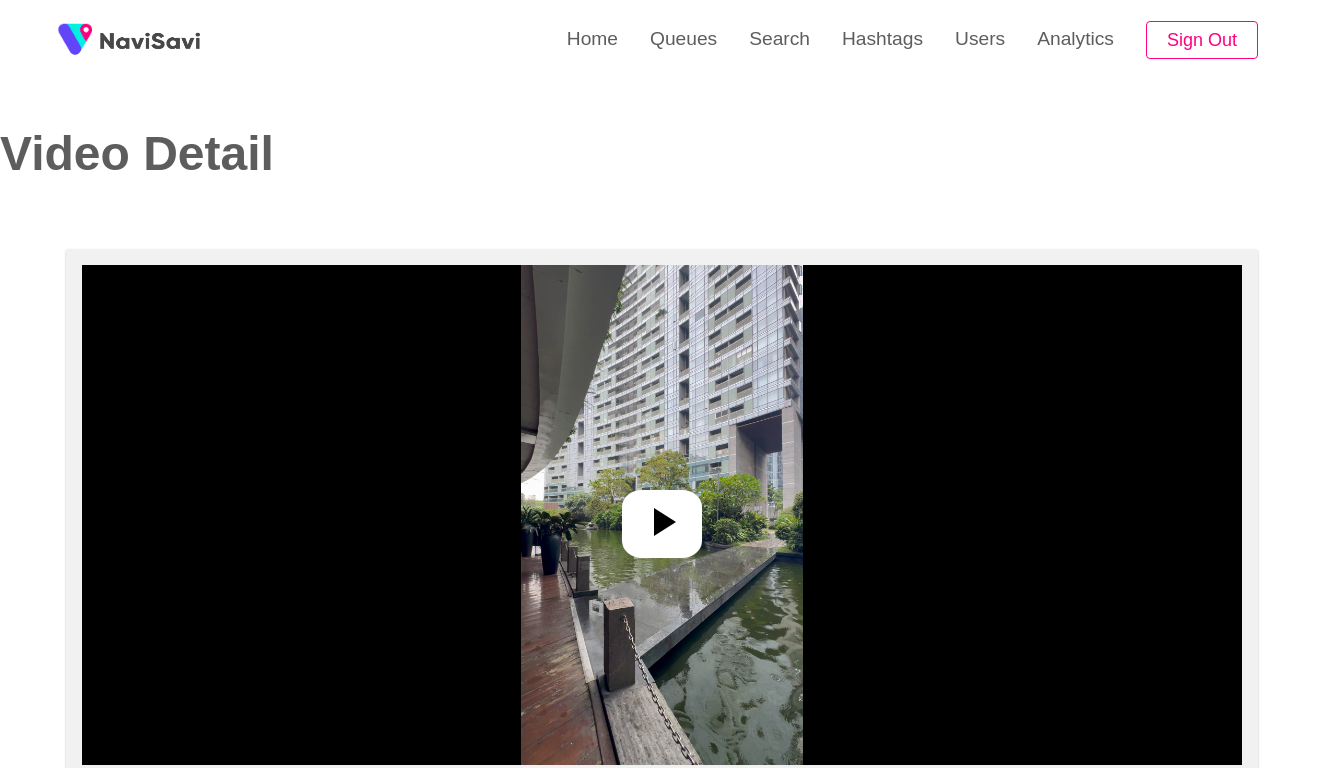 select on "****" 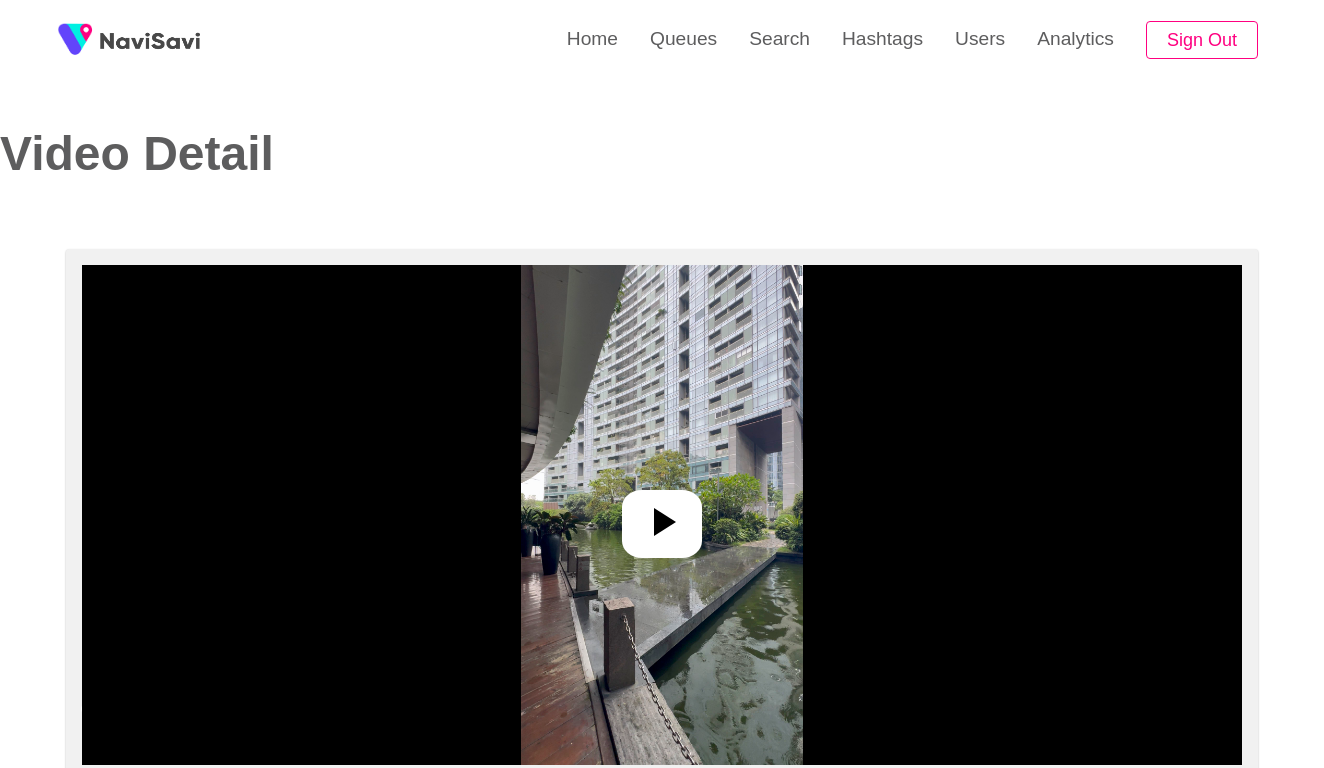 click at bounding box center (661, 515) 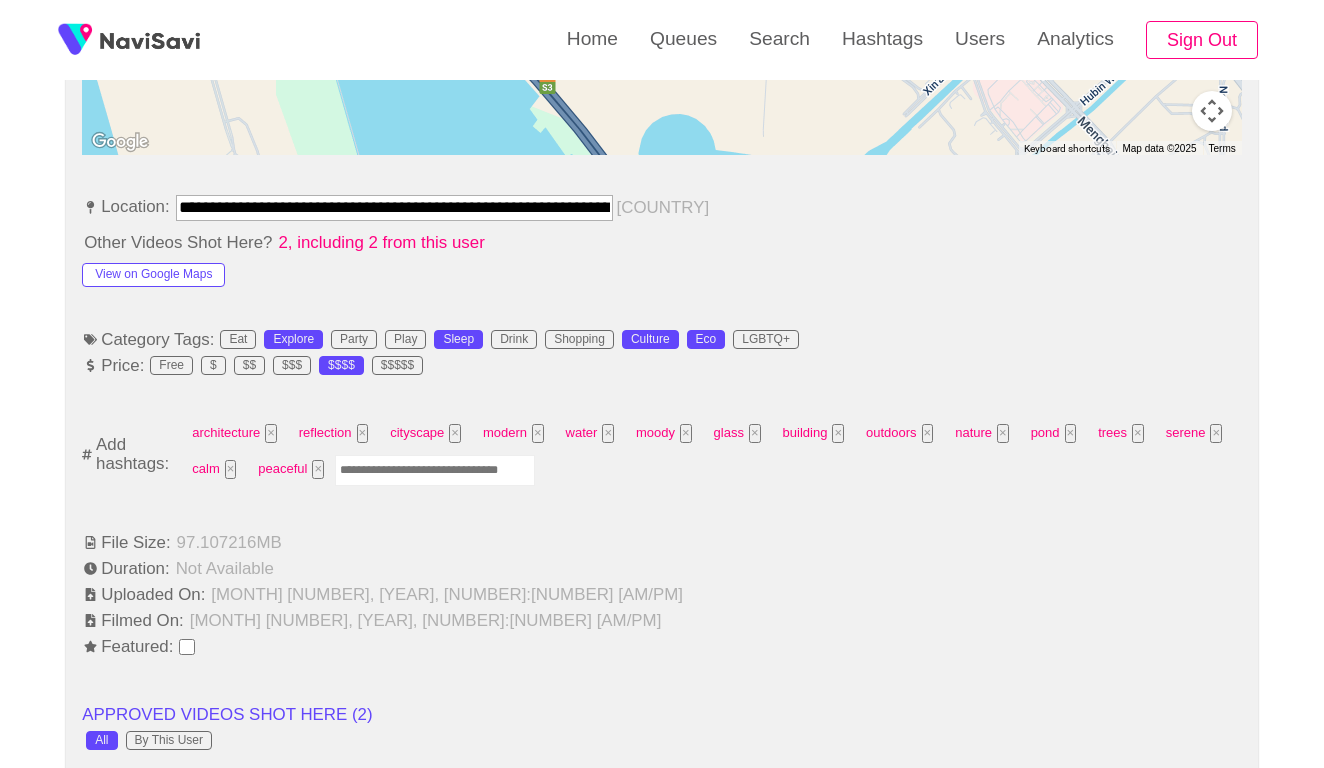 scroll, scrollTop: 1112, scrollLeft: 0, axis: vertical 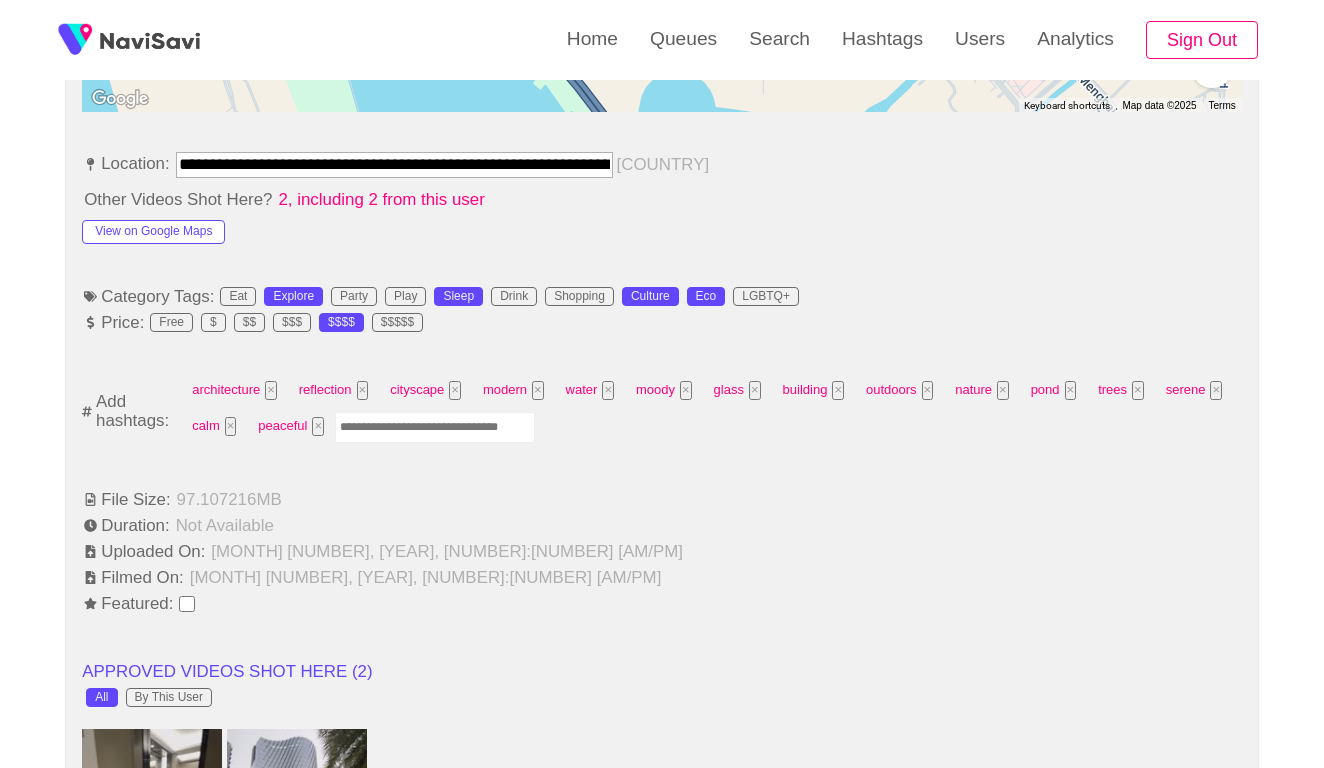 click at bounding box center (435, 427) 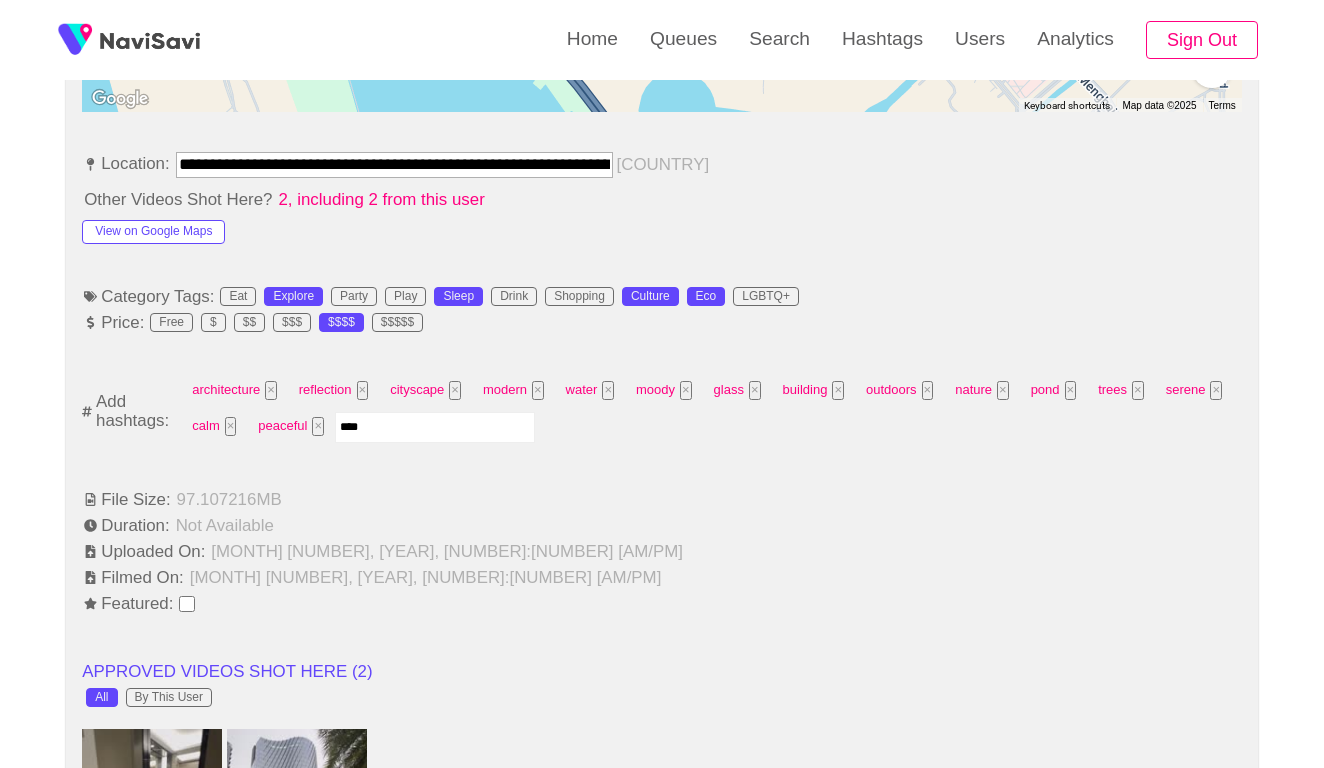 type on "*****" 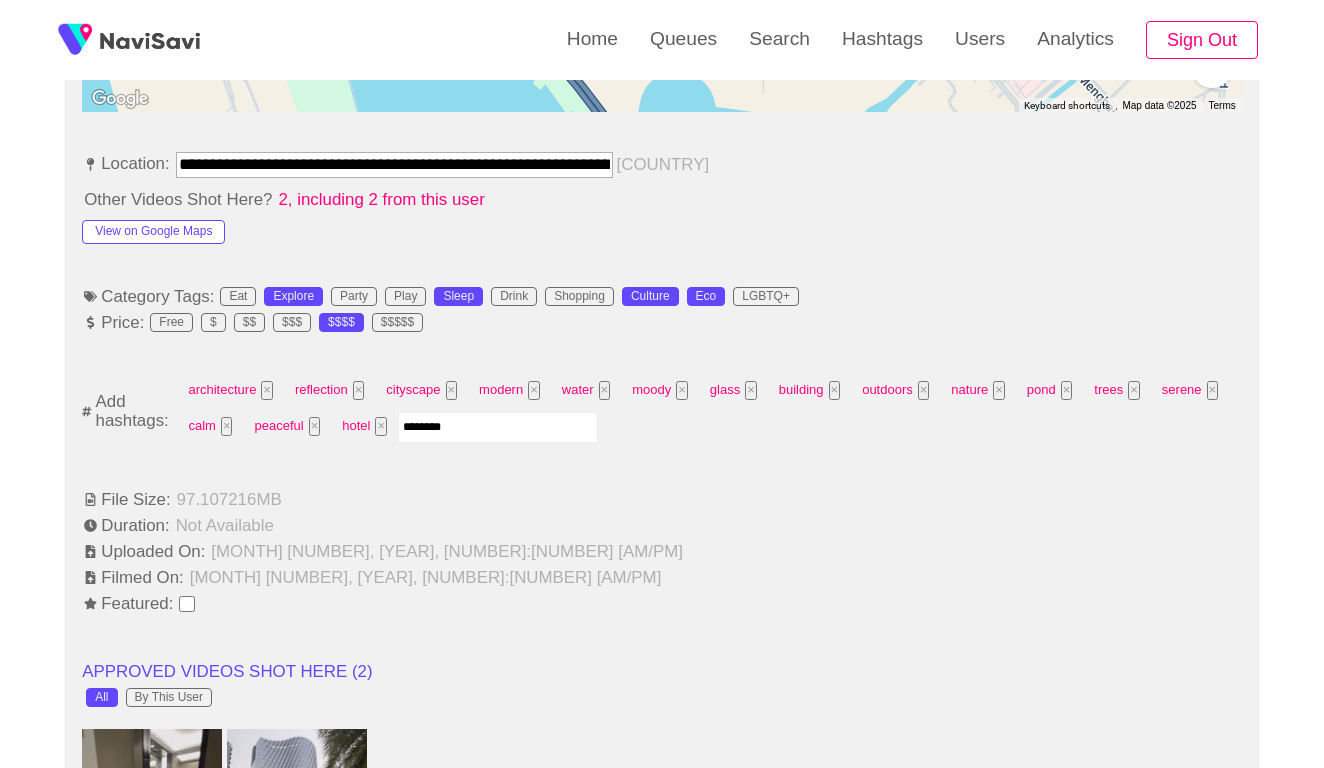 type on "*********" 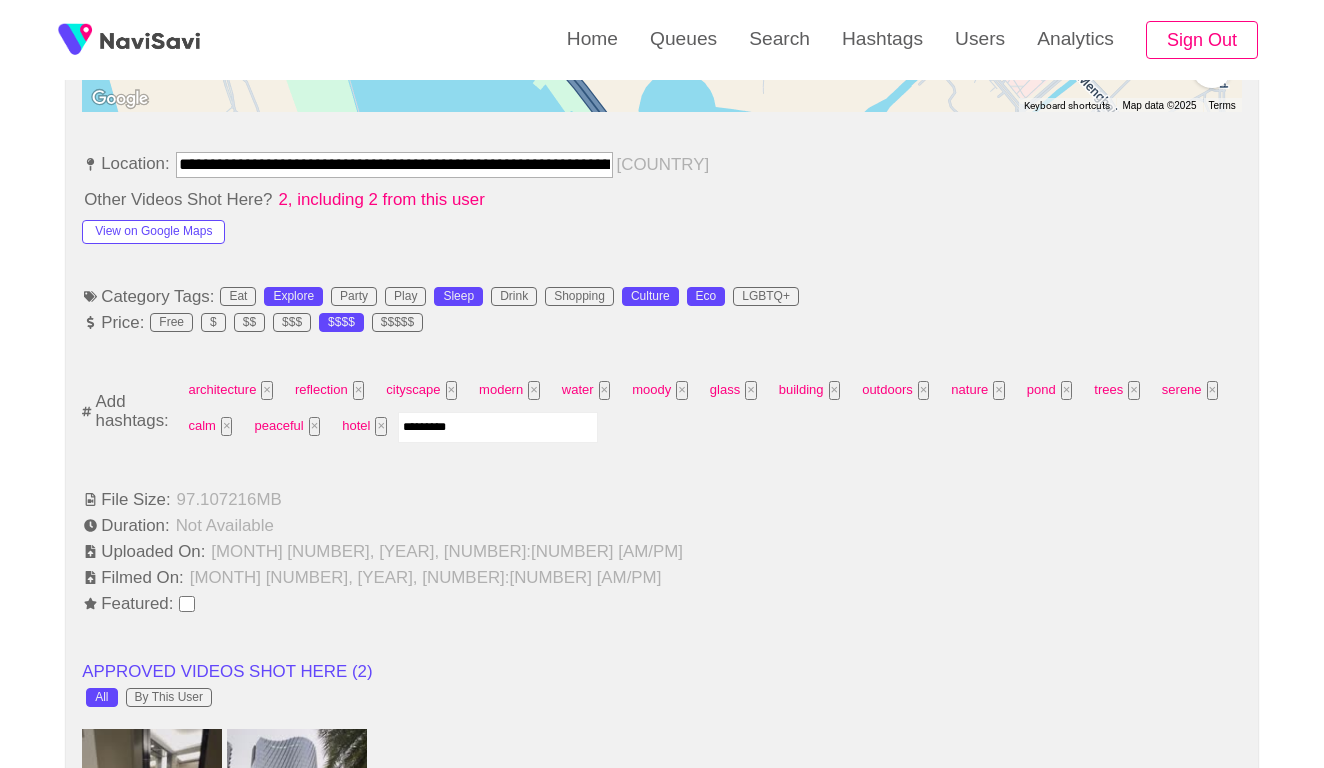 type 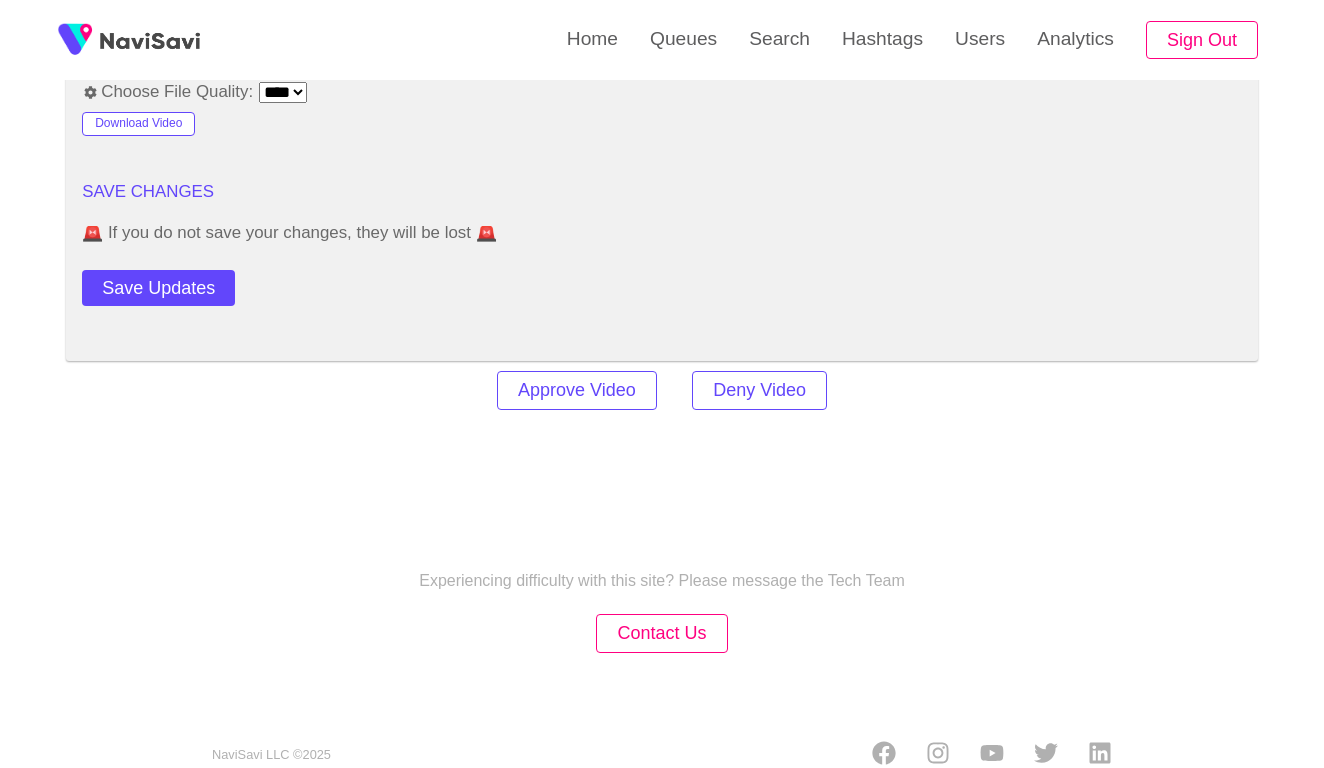 scroll, scrollTop: 2779, scrollLeft: 0, axis: vertical 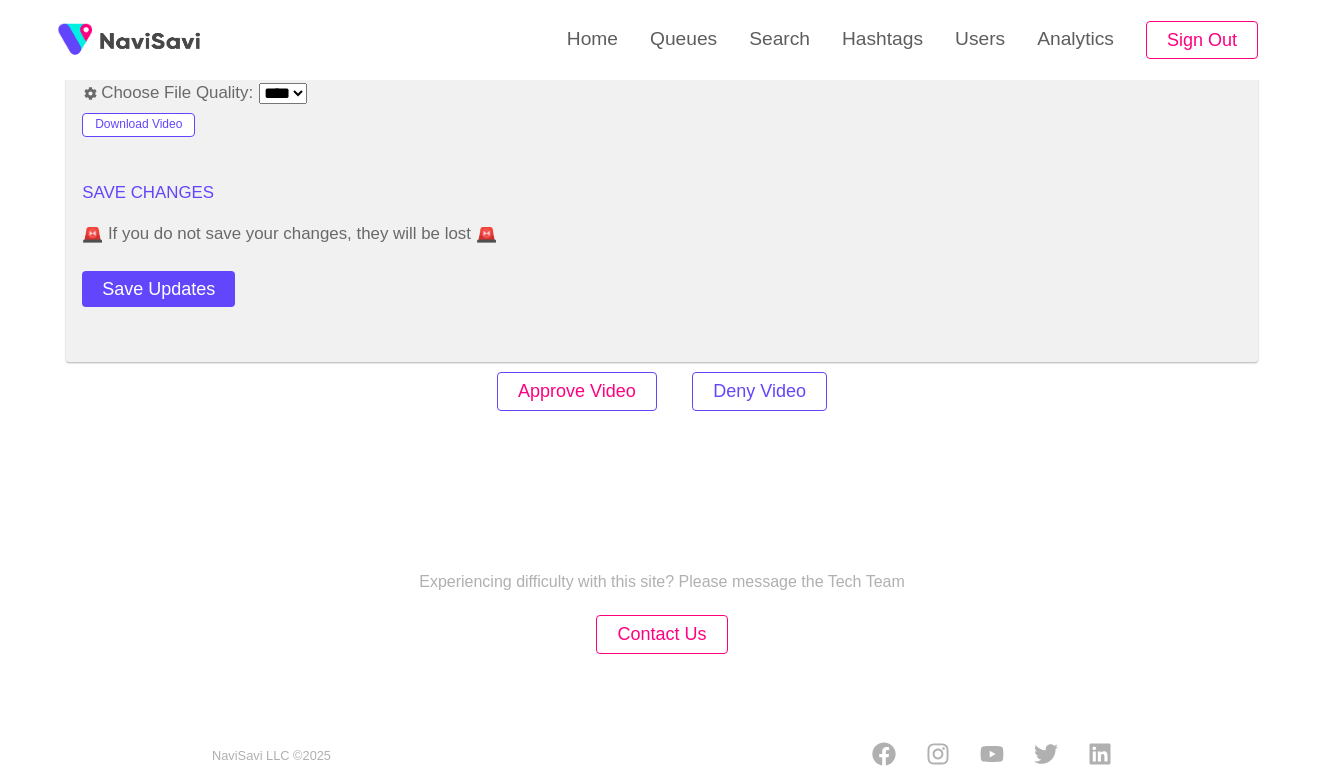 click on "Approve Video" at bounding box center (577, 391) 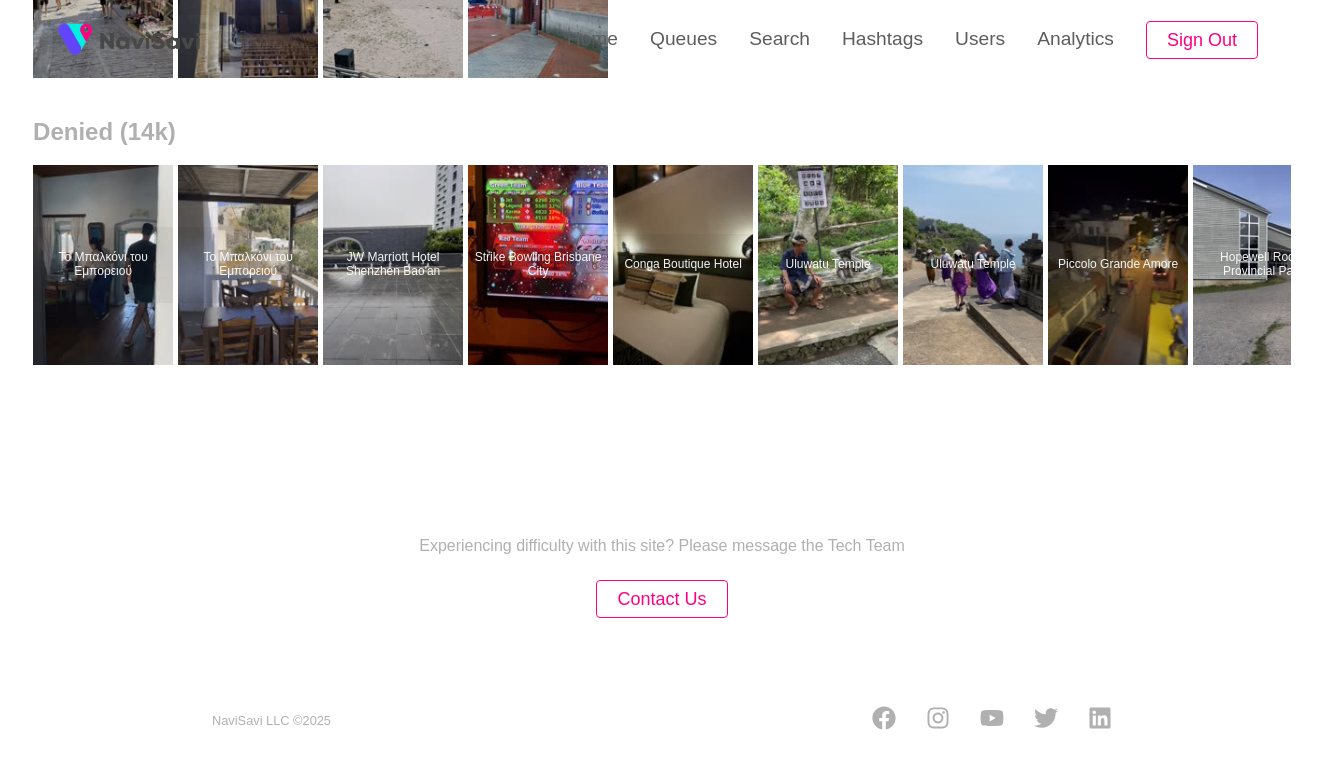 scroll, scrollTop: 0, scrollLeft: 0, axis: both 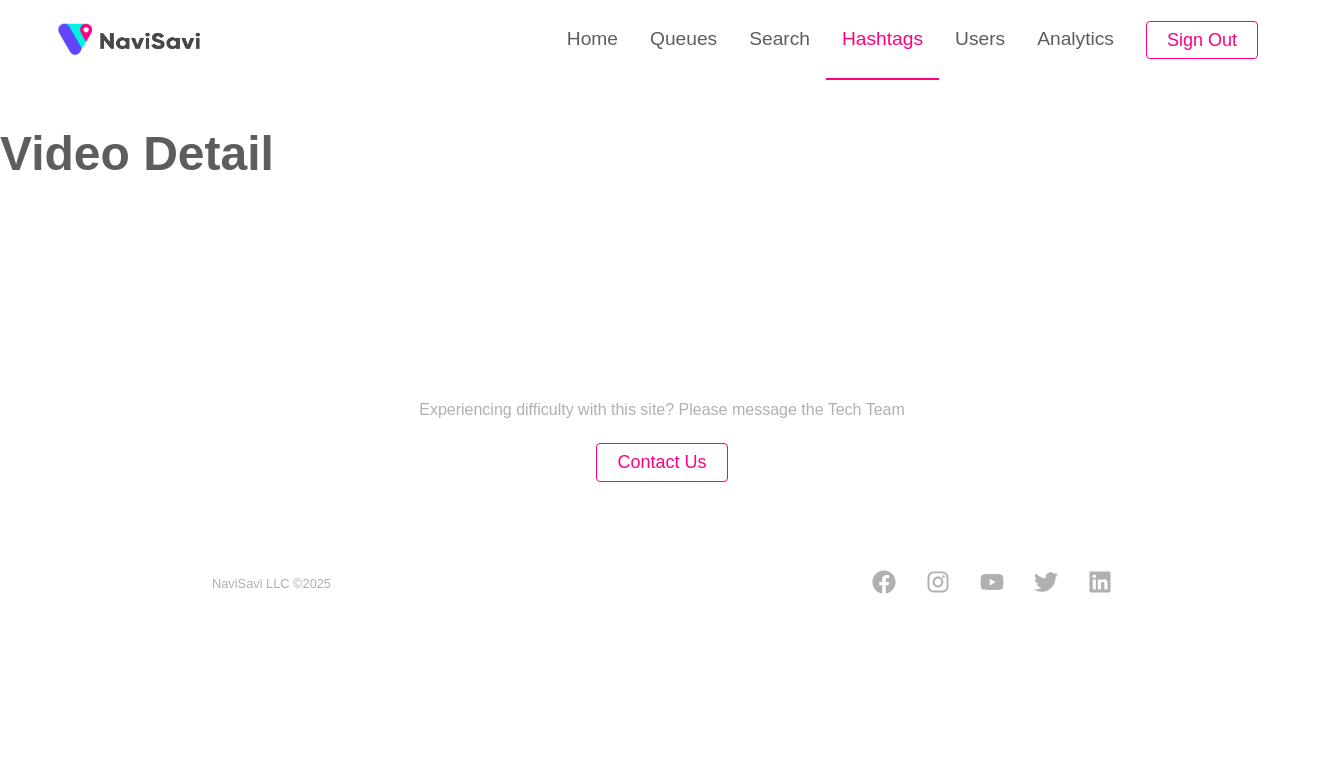 select on "**********" 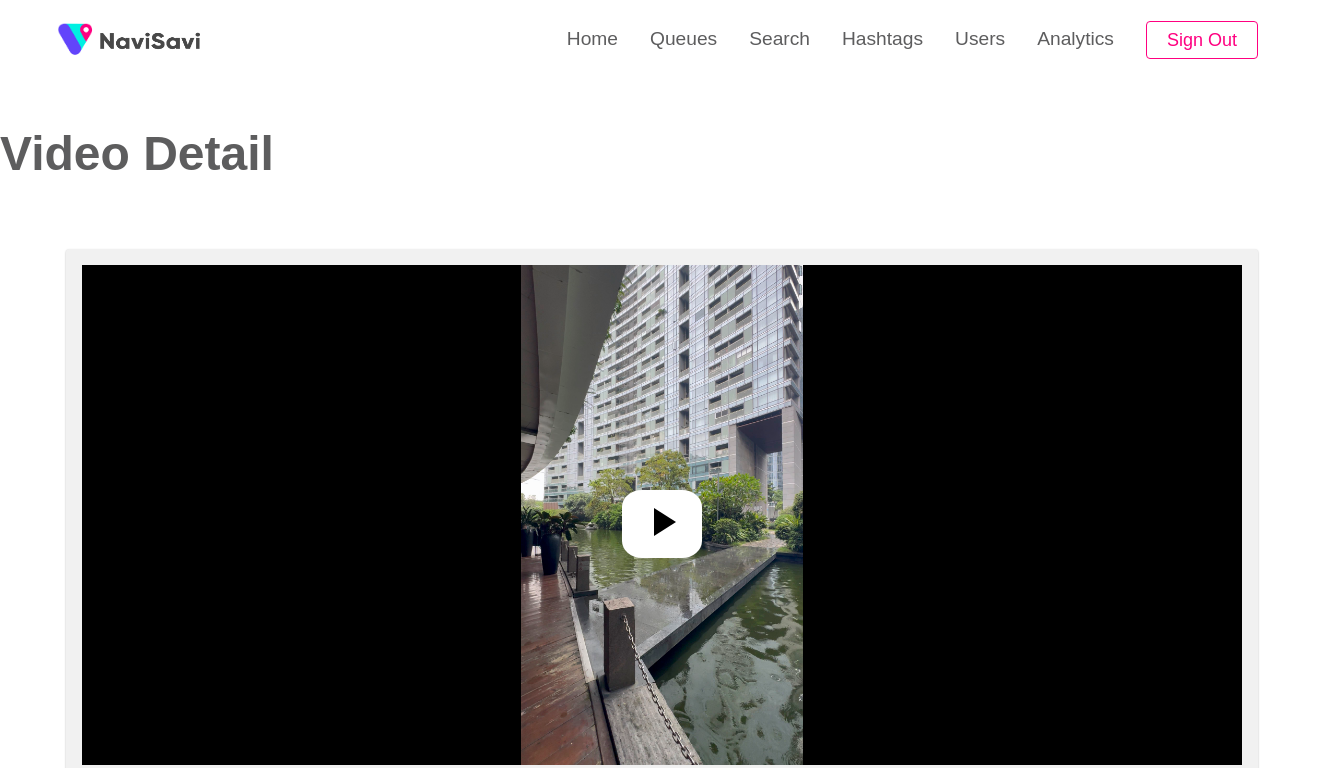 select on "**********" 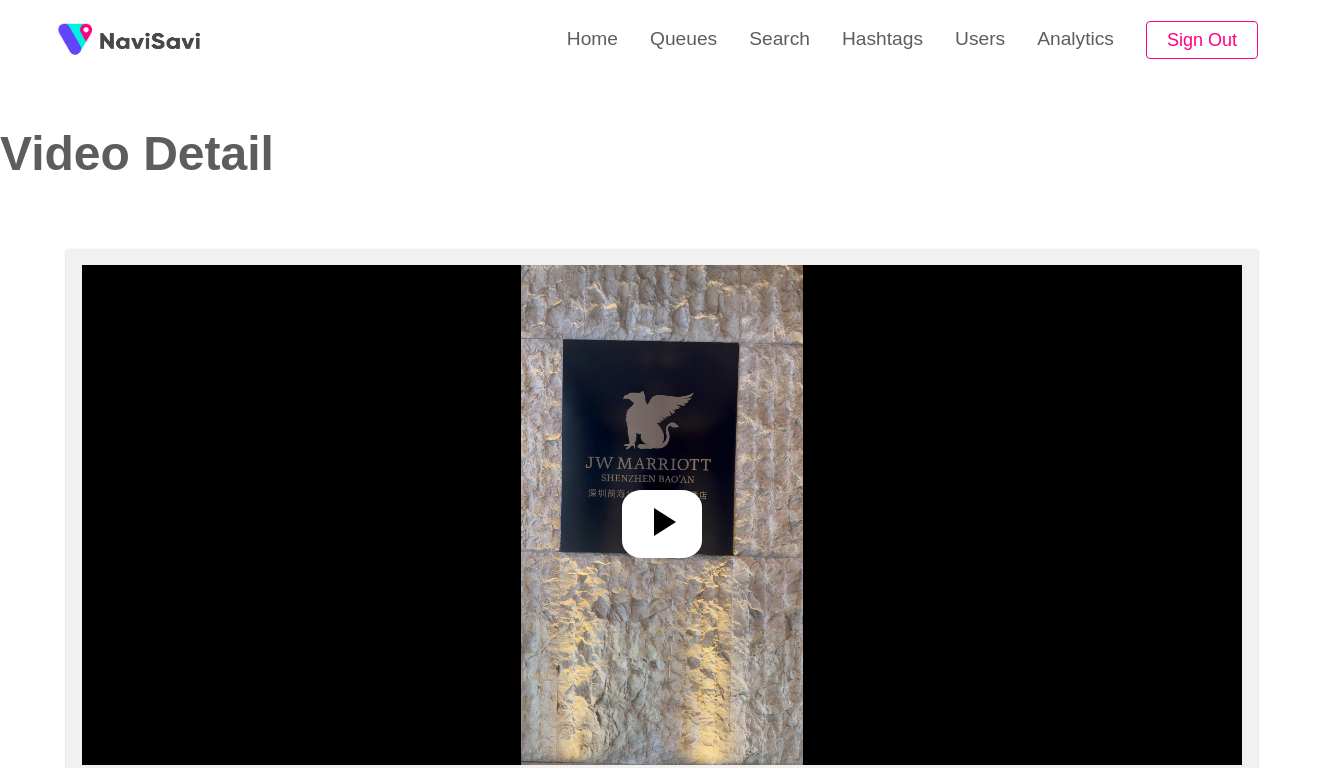 select on "**********" 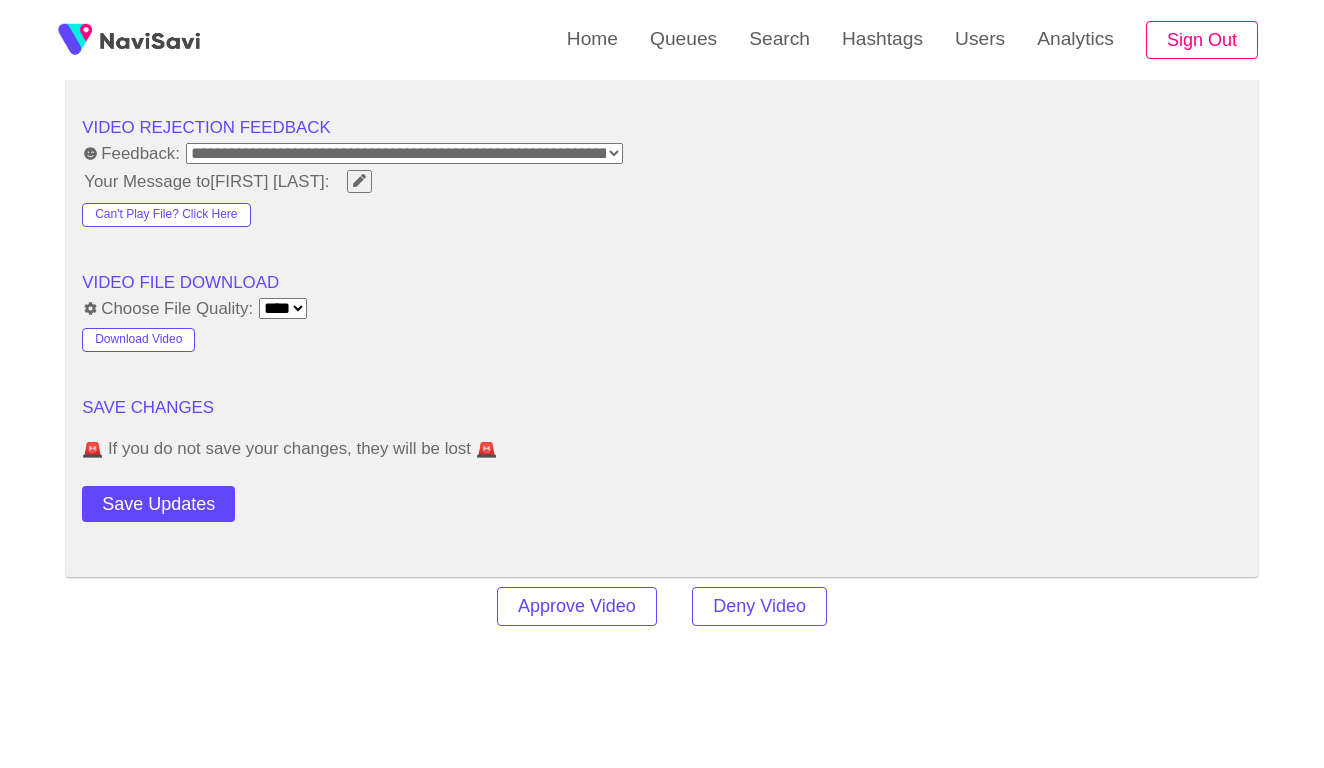 scroll, scrollTop: 2246, scrollLeft: 0, axis: vertical 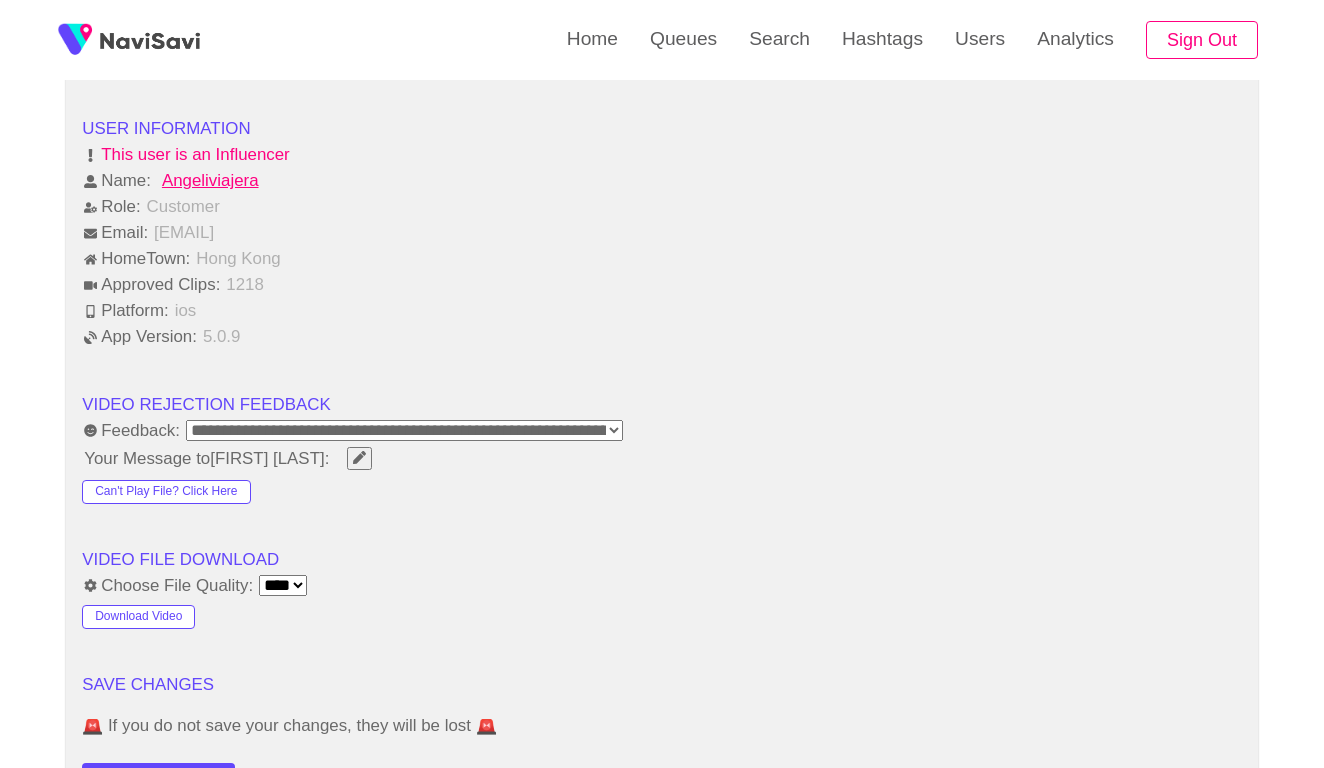 click on "**********" at bounding box center (404, 430) 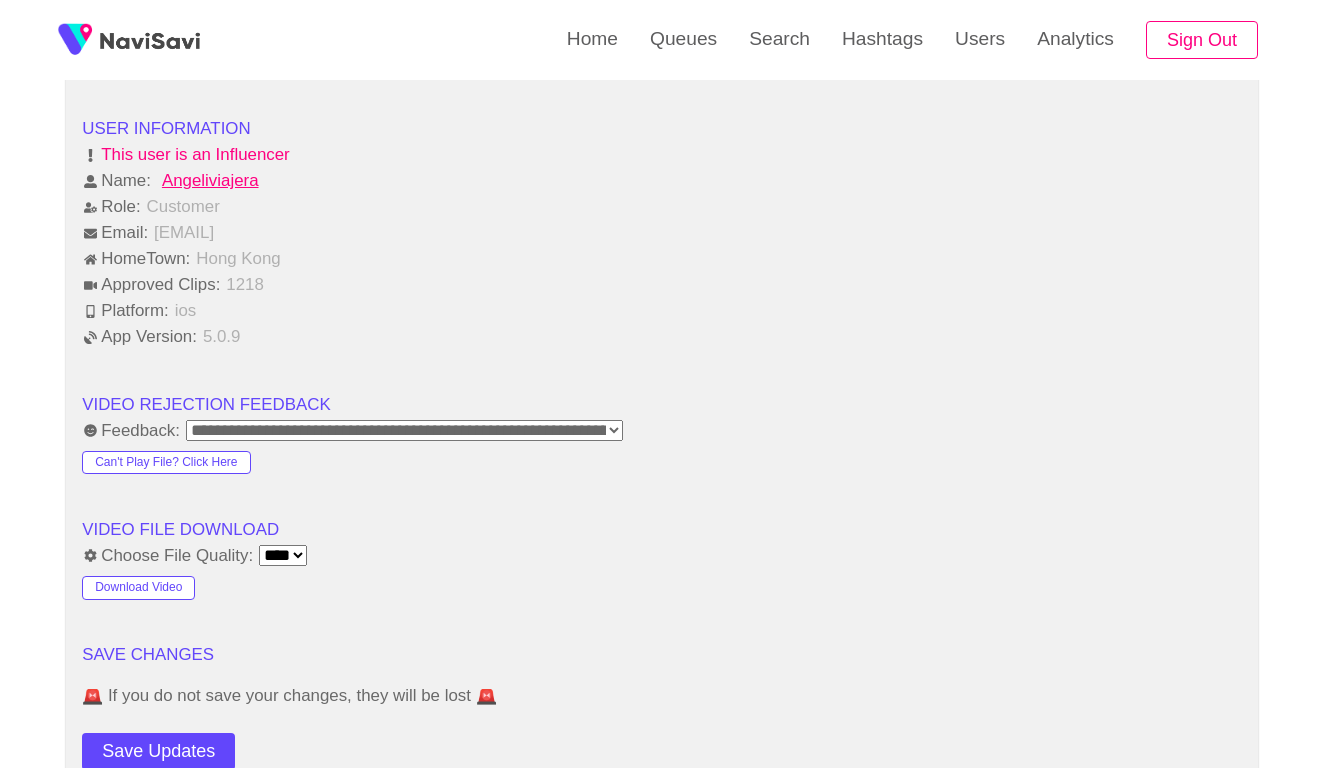 click on "**********" at bounding box center [662, -346] 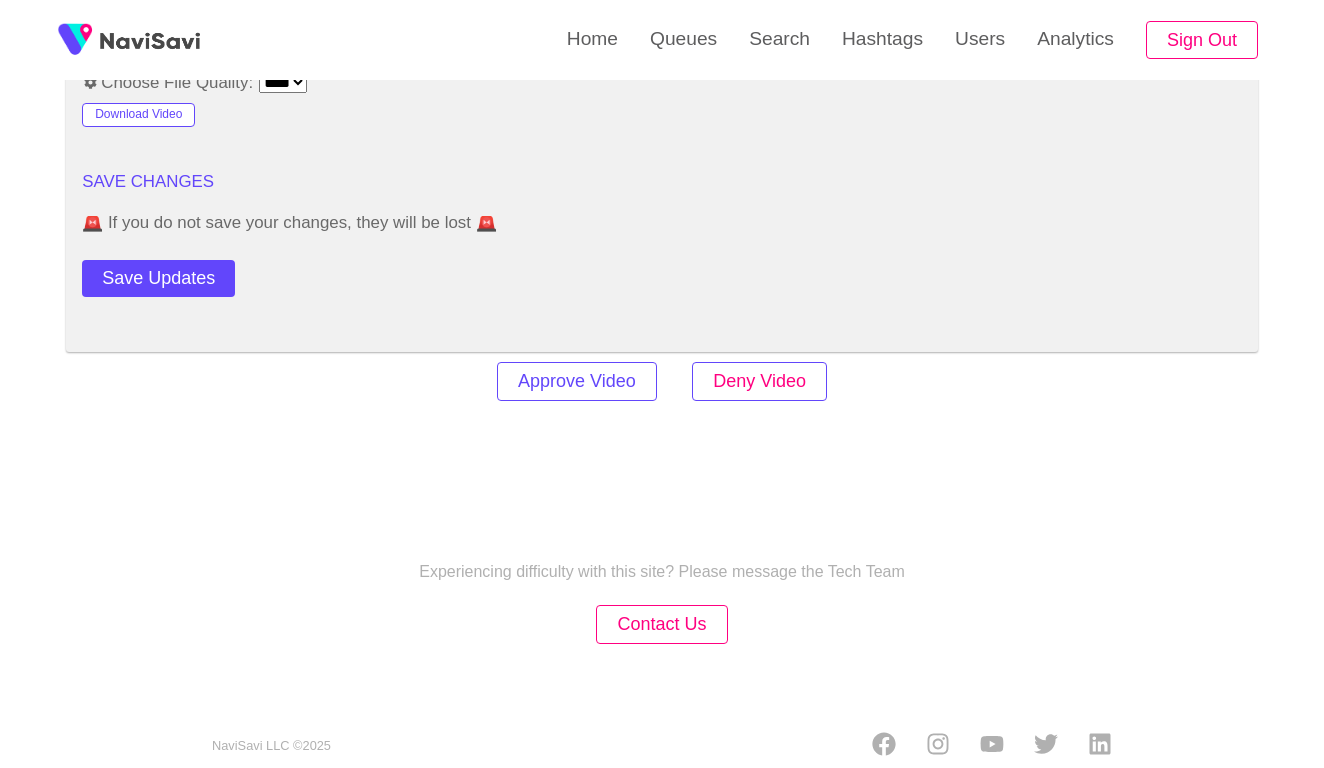 scroll, scrollTop: 2718, scrollLeft: 0, axis: vertical 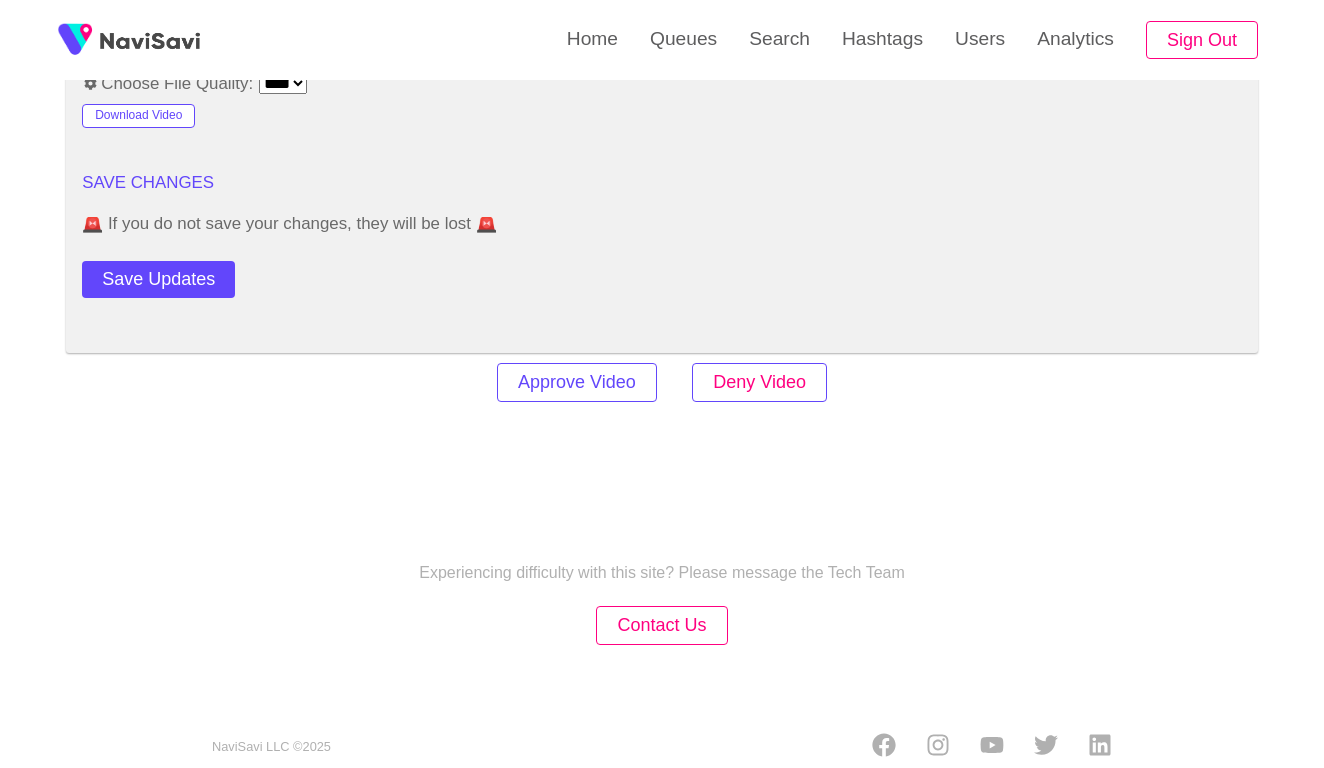 click on "Deny Video" at bounding box center [759, 382] 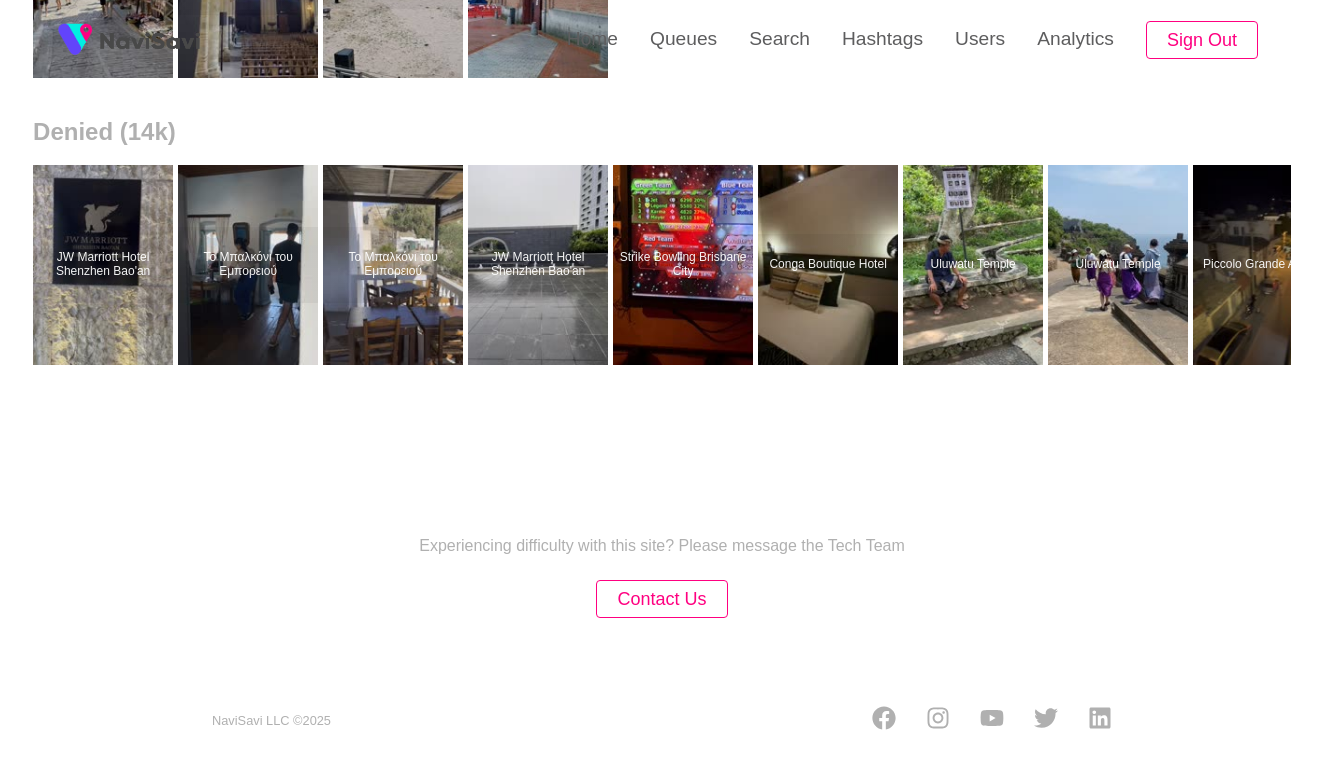 scroll, scrollTop: 0, scrollLeft: 0, axis: both 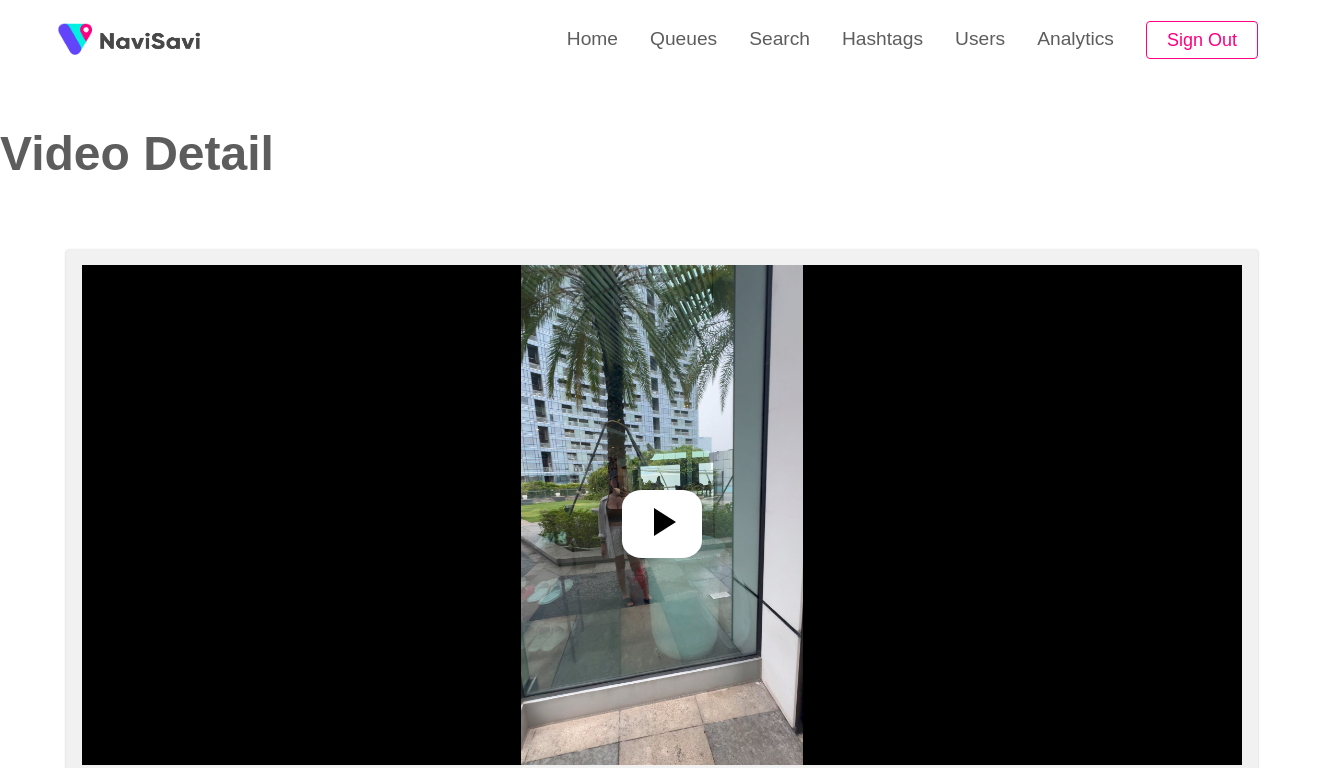 select on "**********" 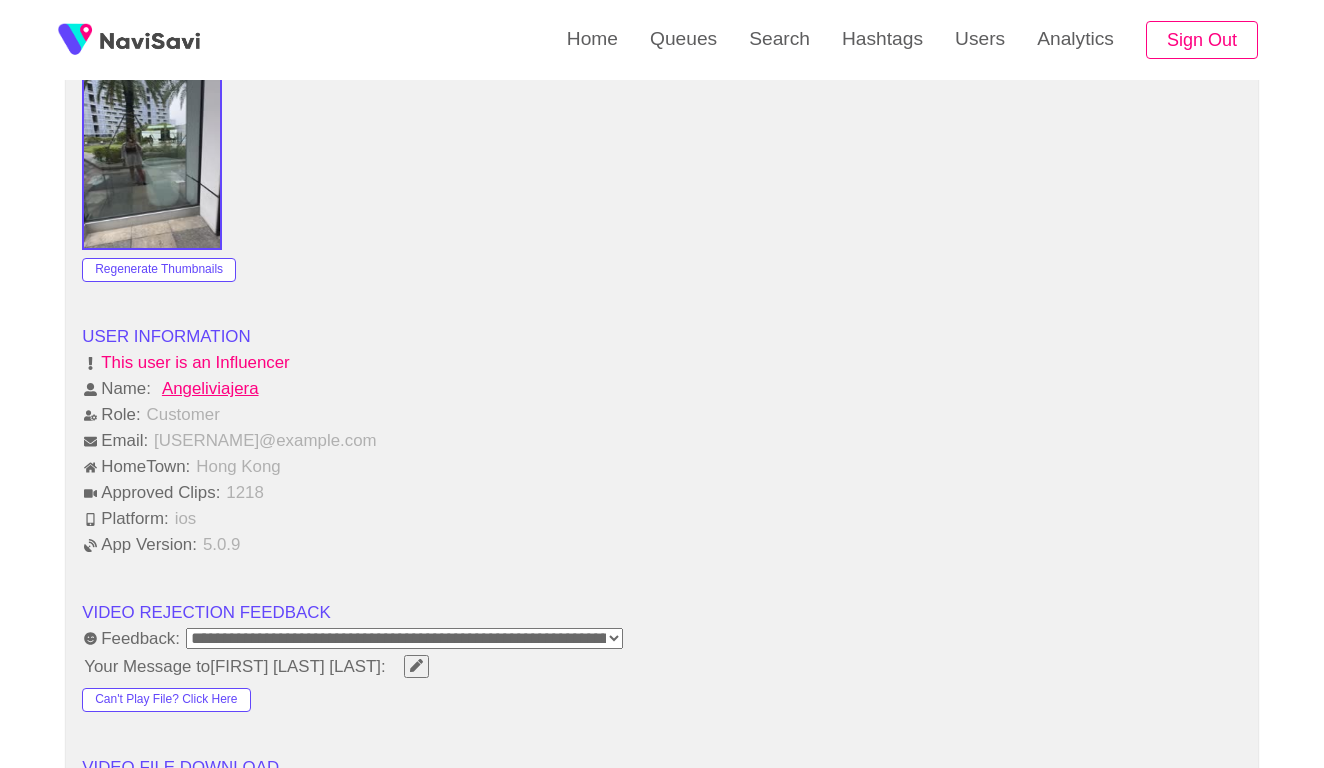 scroll, scrollTop: 2051, scrollLeft: 0, axis: vertical 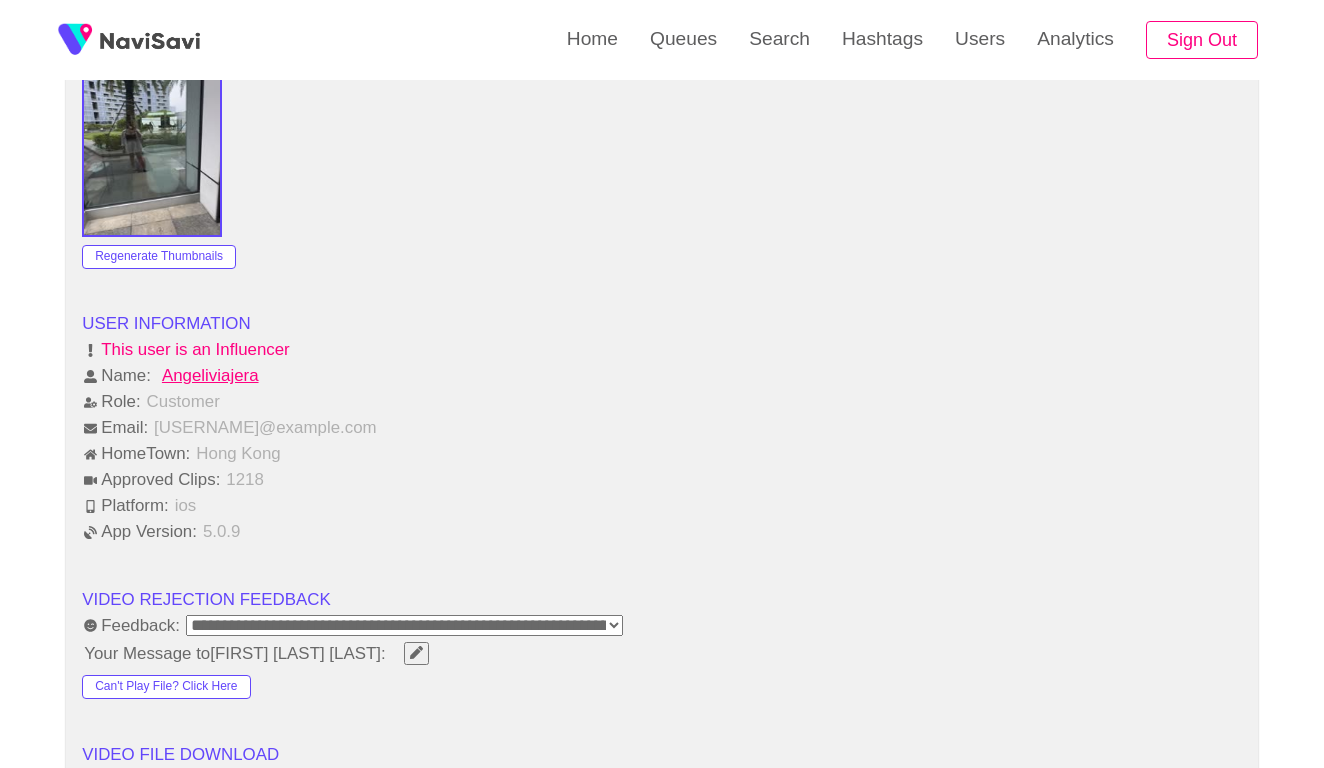 click on "**********" at bounding box center (404, 625) 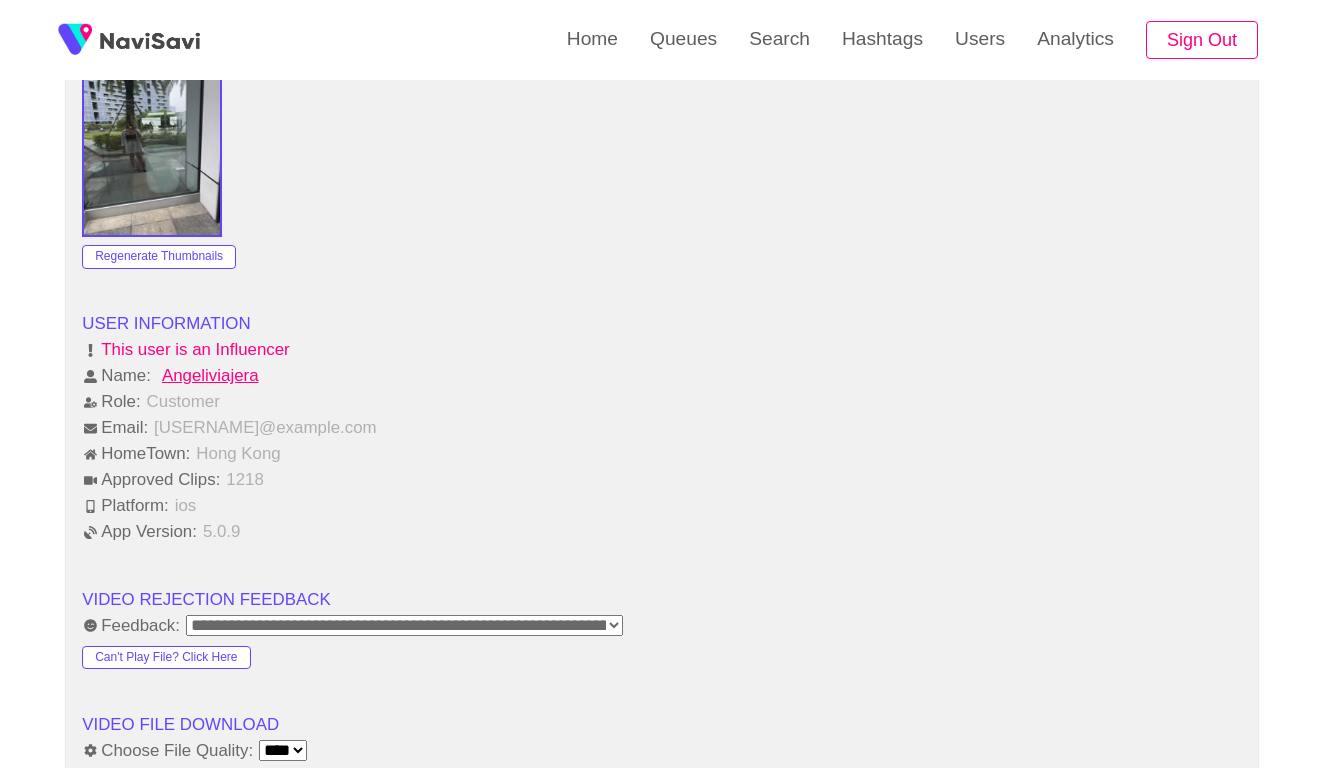 click on "**********" at bounding box center (662, 626) 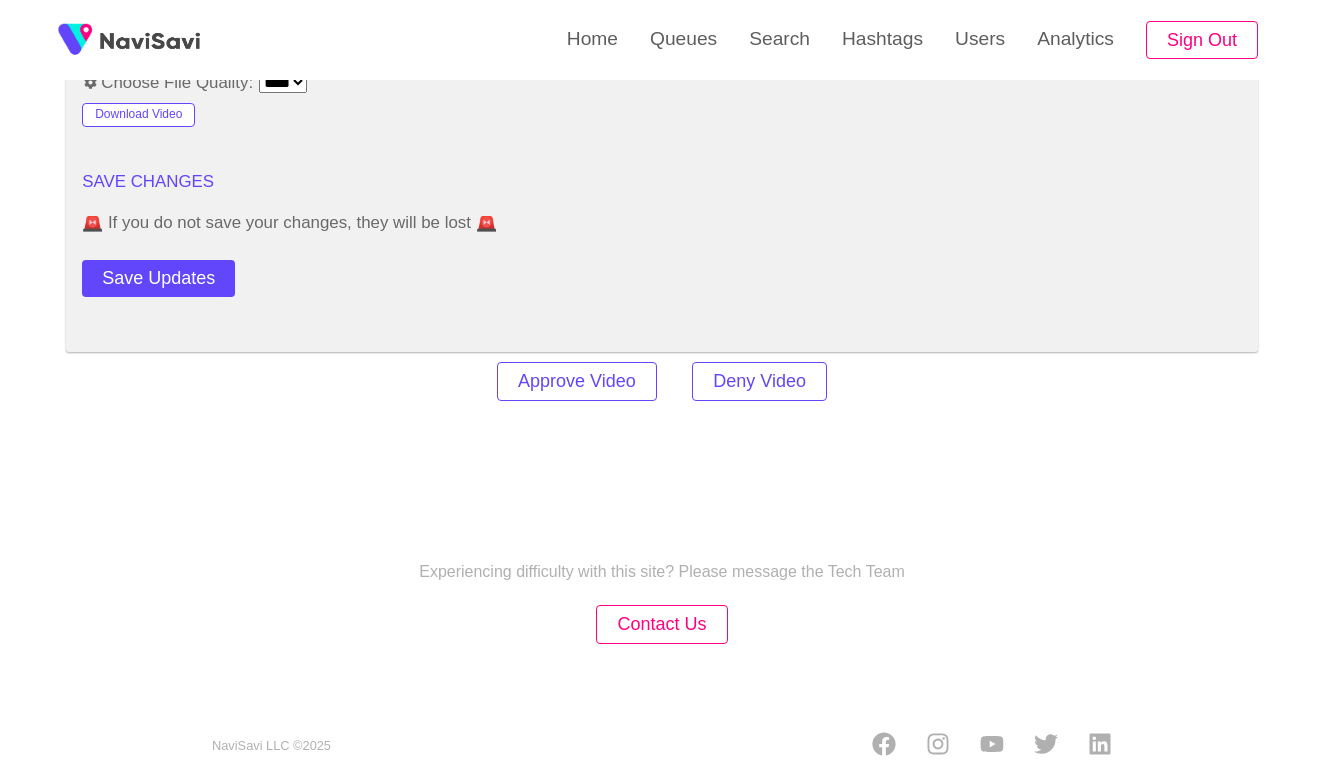 scroll, scrollTop: 2718, scrollLeft: 0, axis: vertical 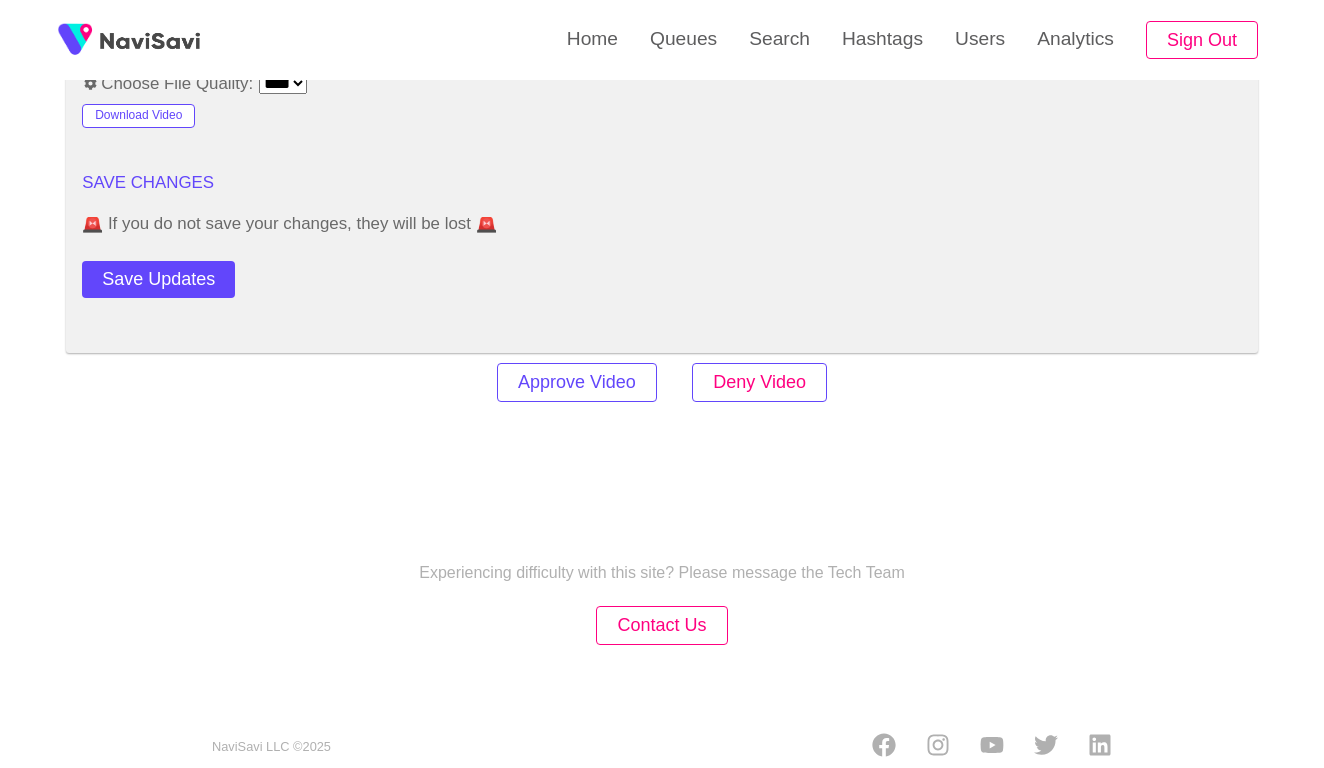 click on "Deny Video" at bounding box center (759, 382) 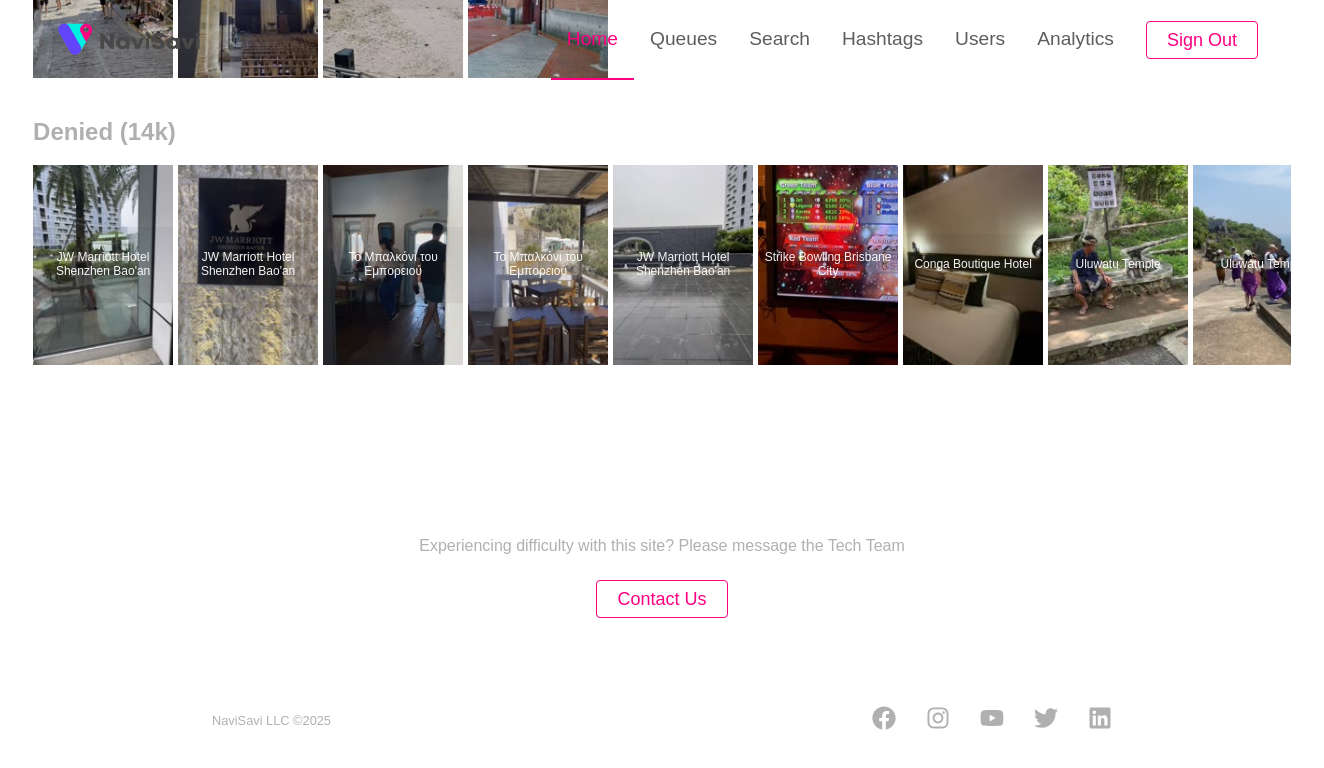 scroll, scrollTop: 0, scrollLeft: 0, axis: both 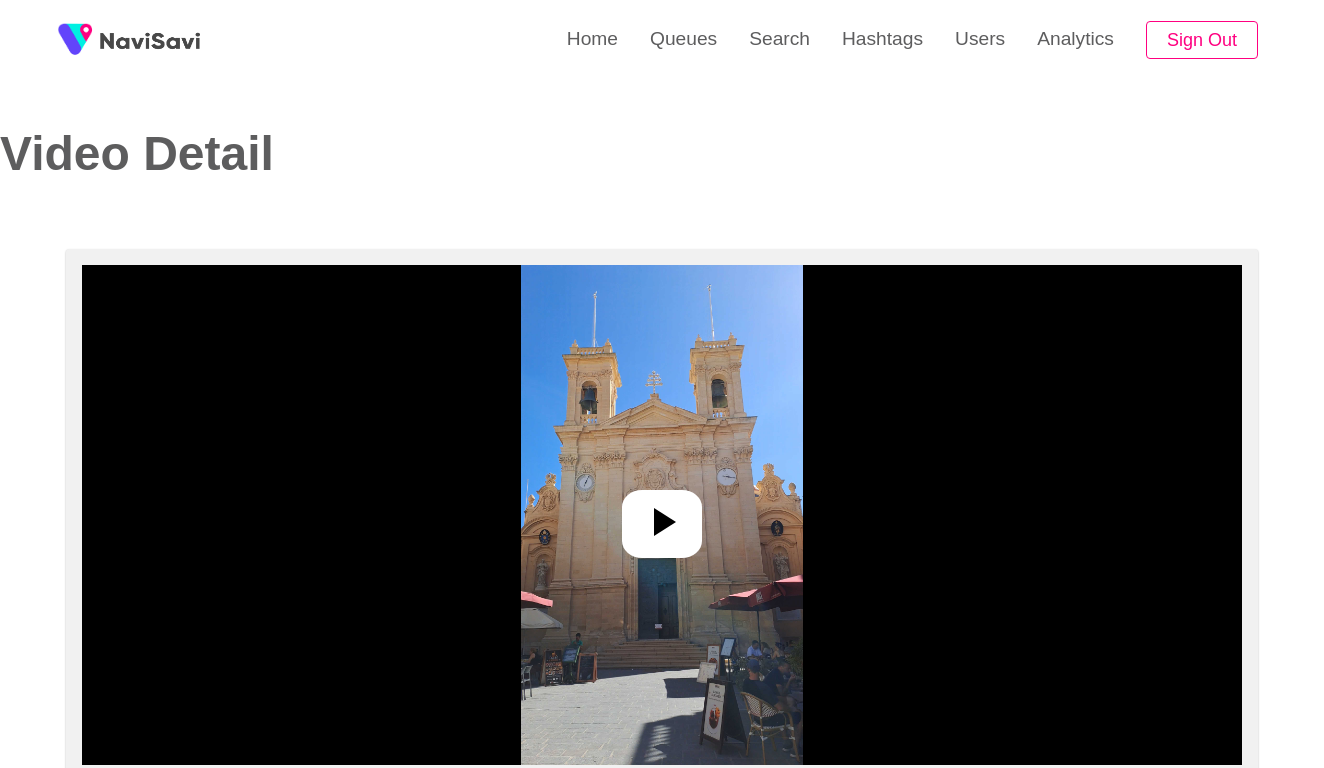 select on "**********" 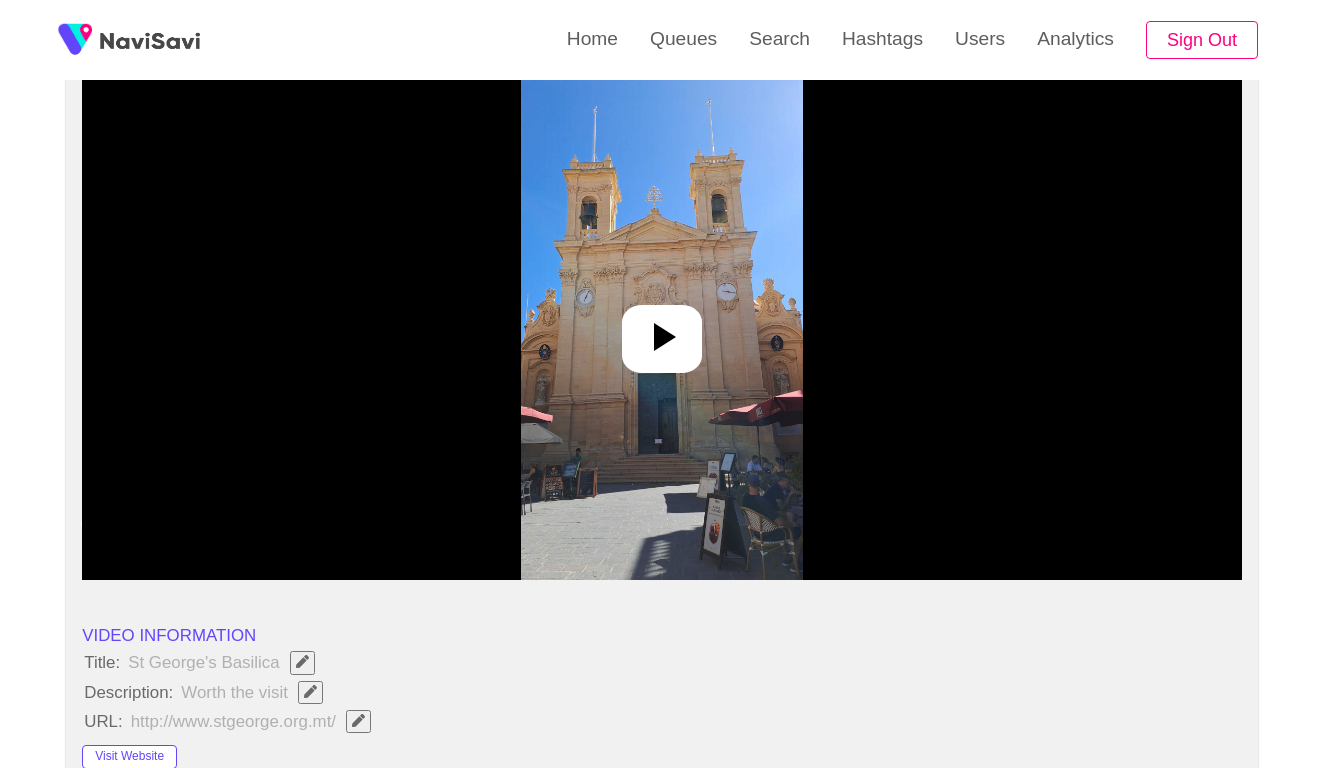 scroll, scrollTop: 250, scrollLeft: 0, axis: vertical 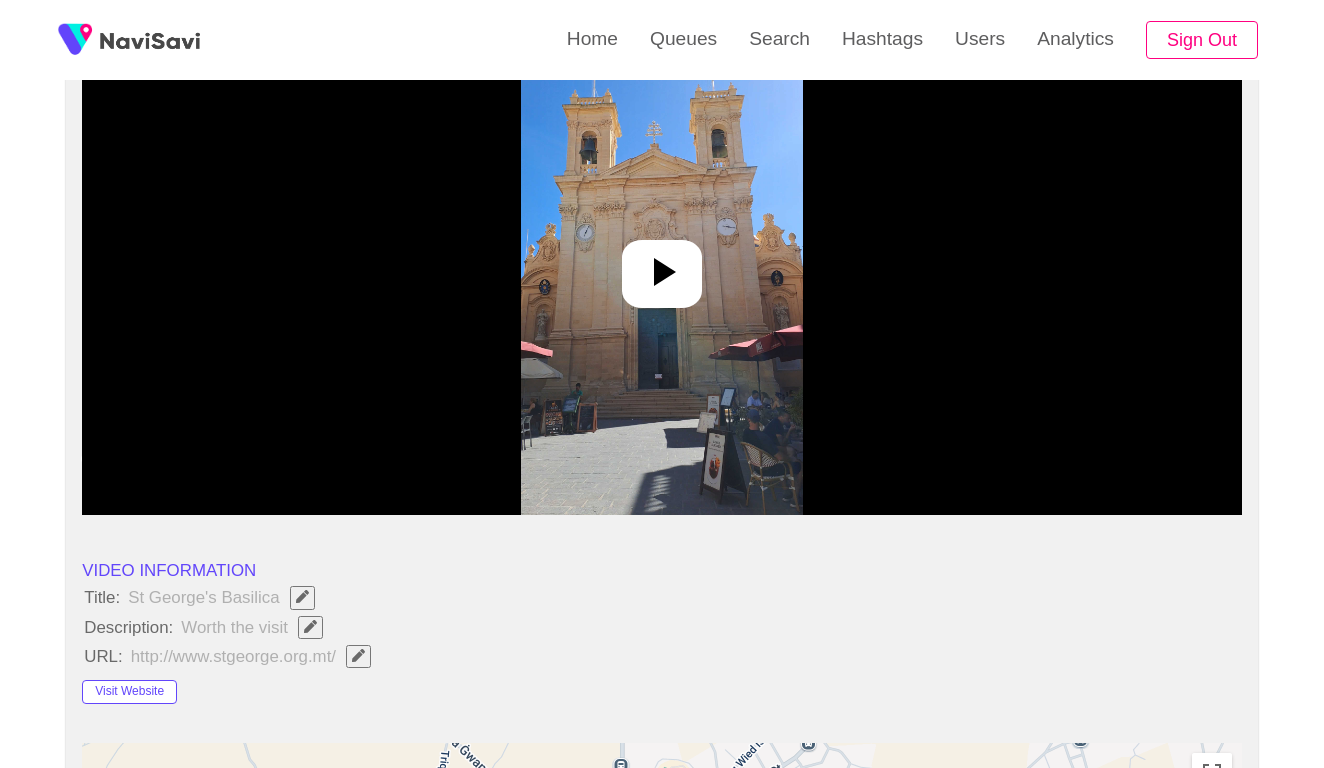 click at bounding box center [662, 265] 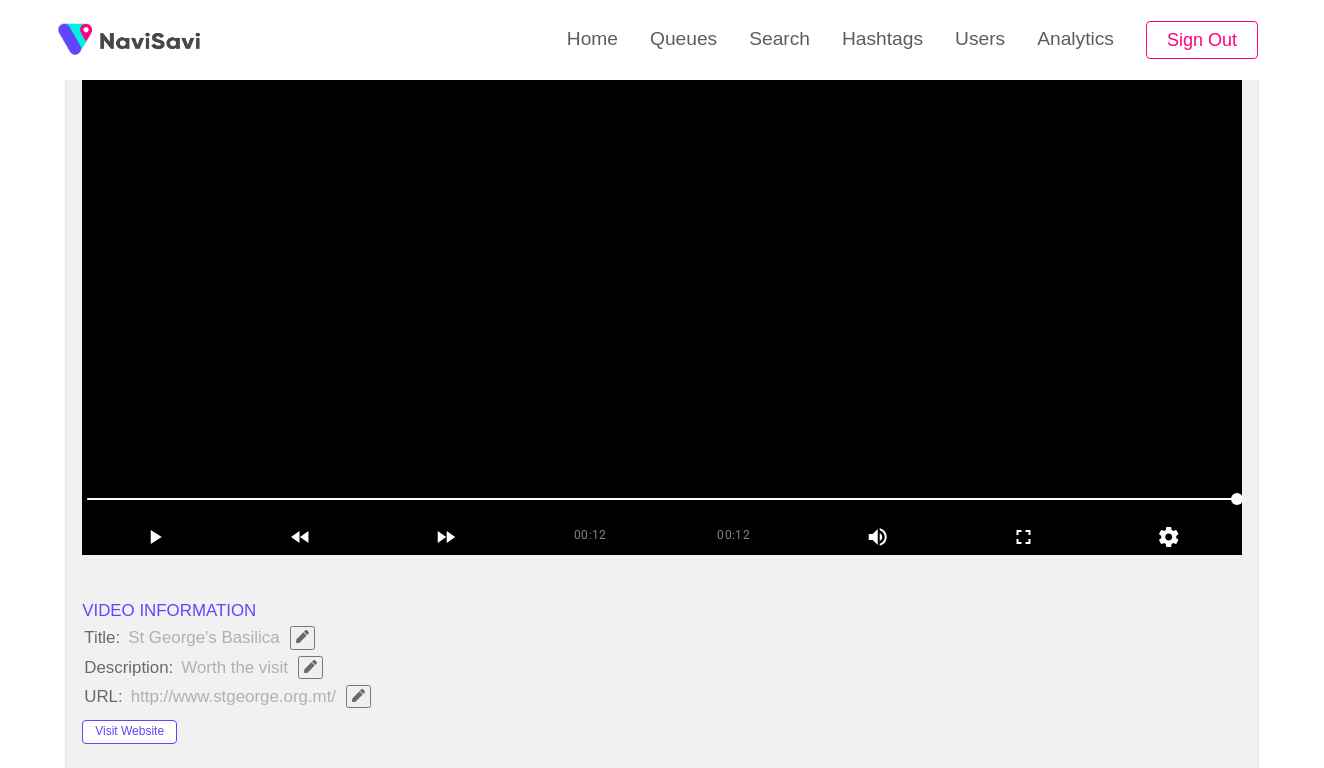 scroll, scrollTop: 196, scrollLeft: 0, axis: vertical 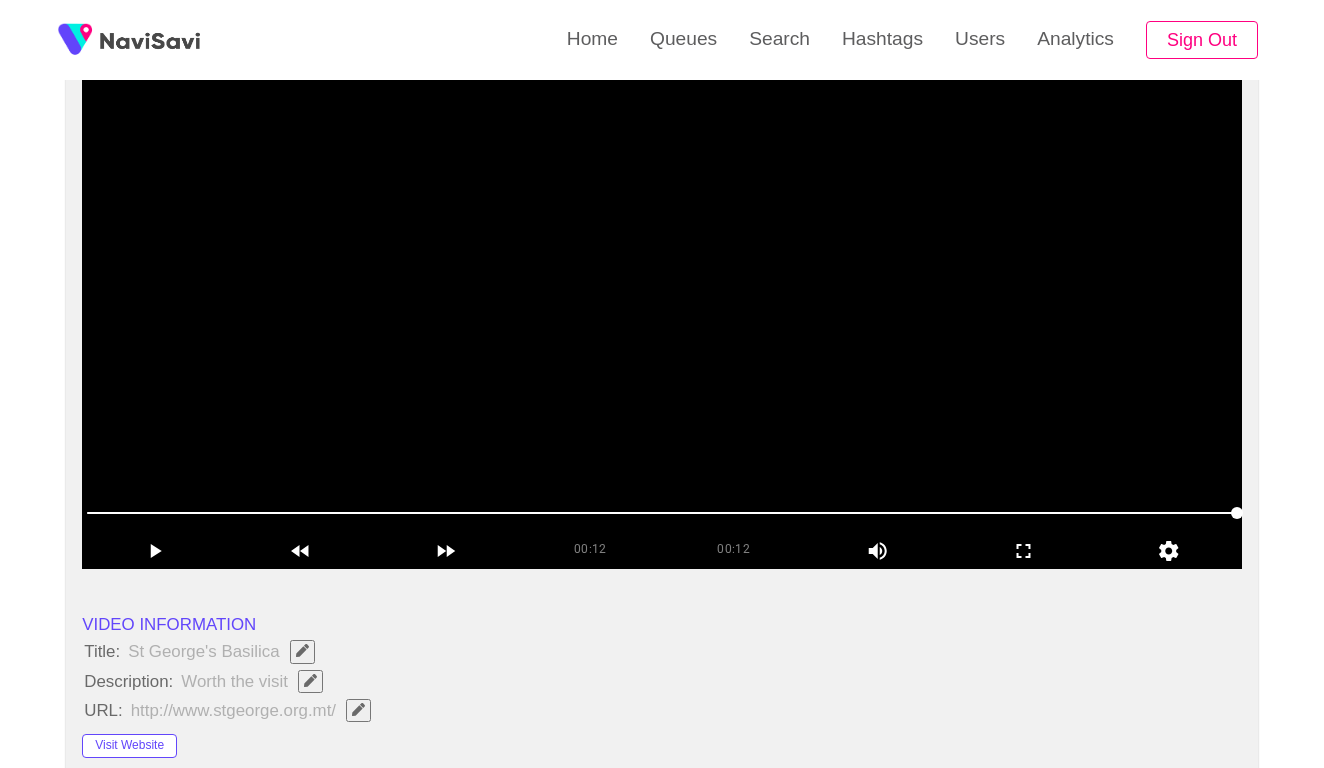 click at bounding box center [662, 319] 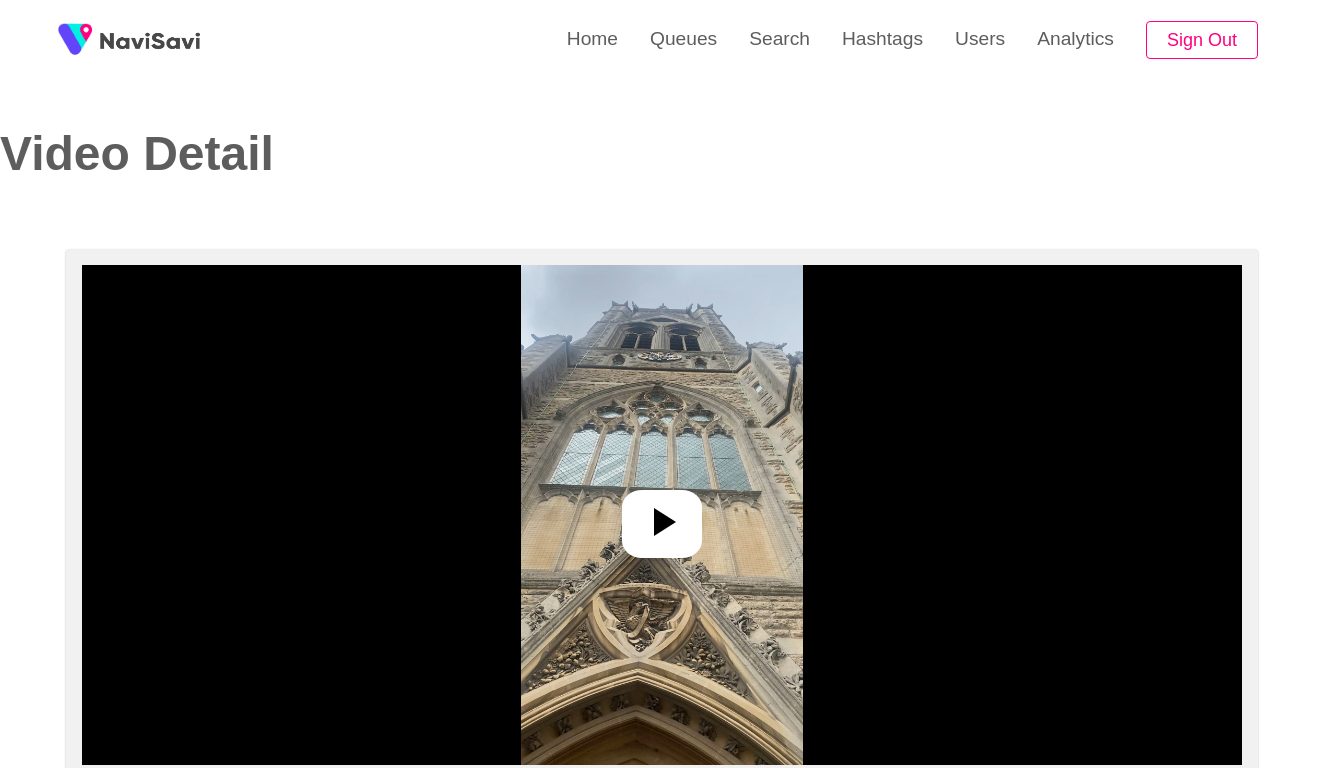 select on "**********" 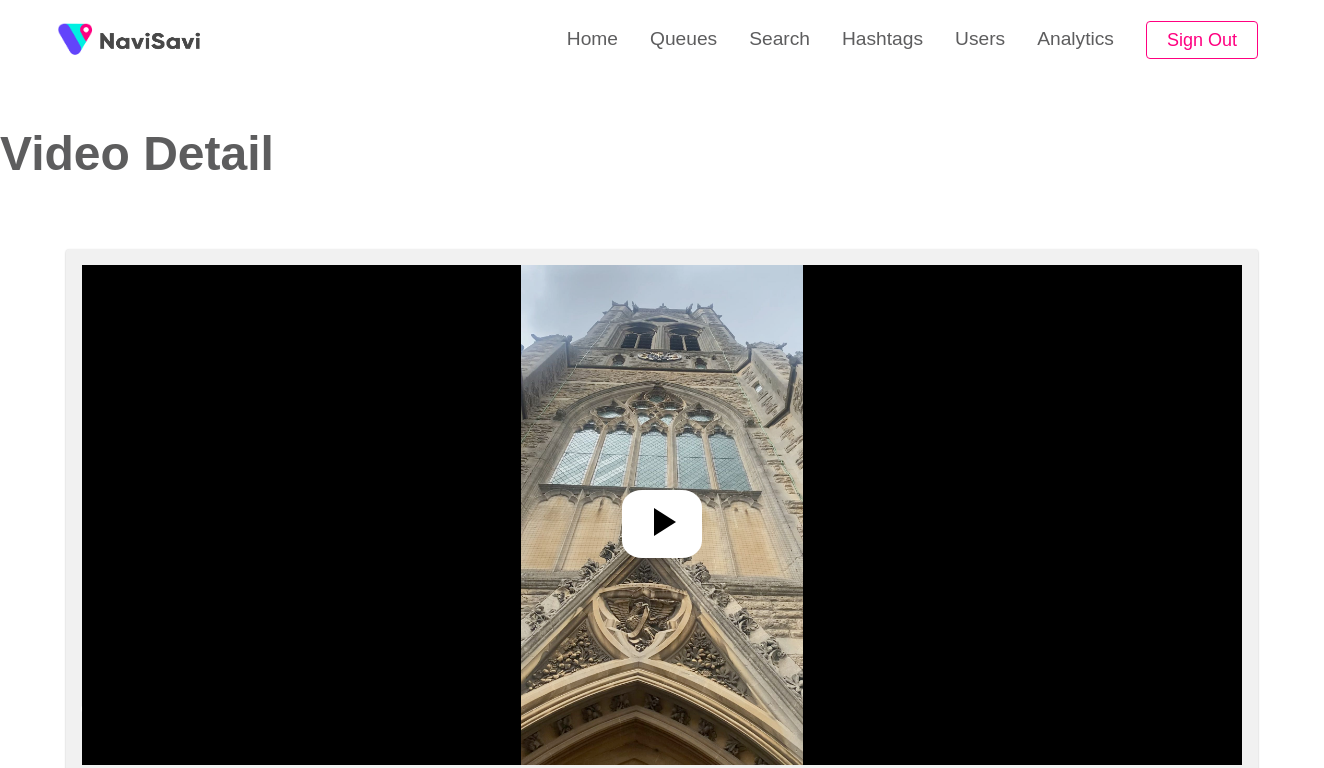 click at bounding box center (662, 515) 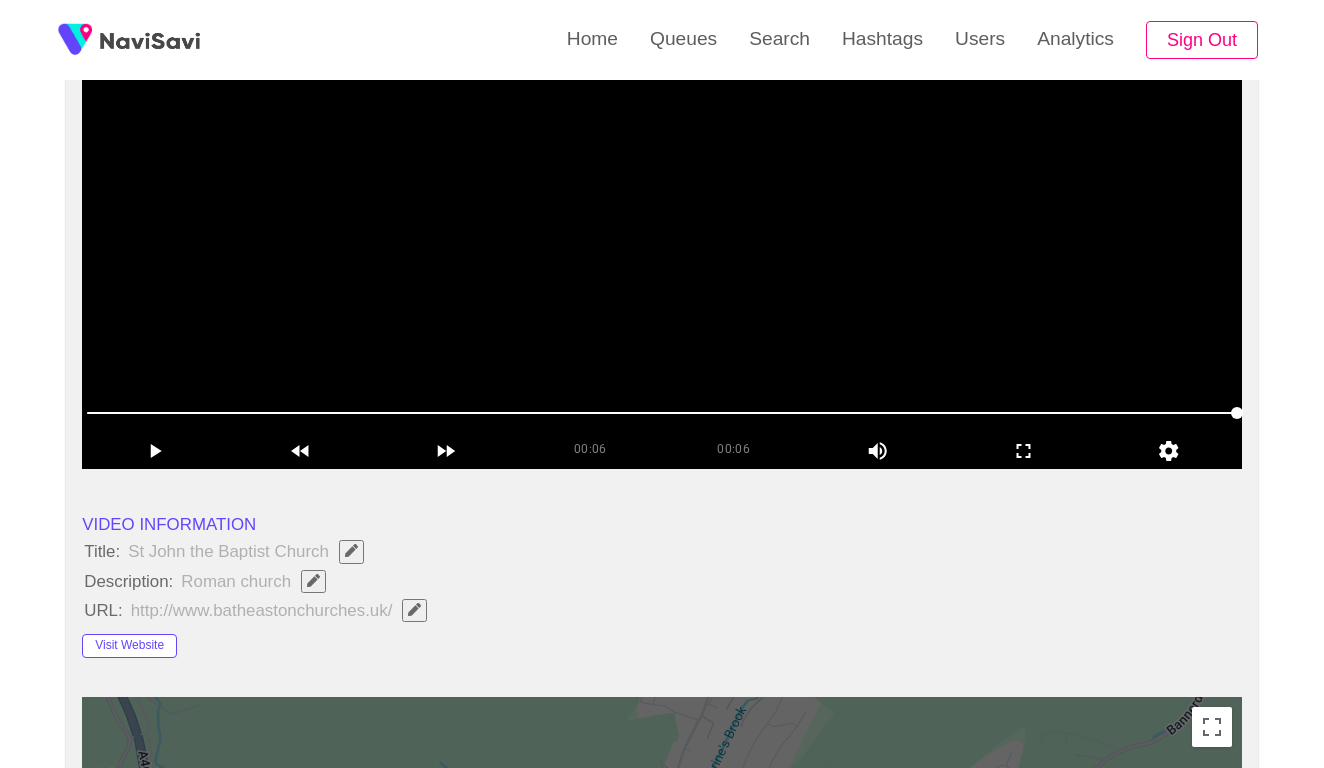 click at bounding box center [662, 219] 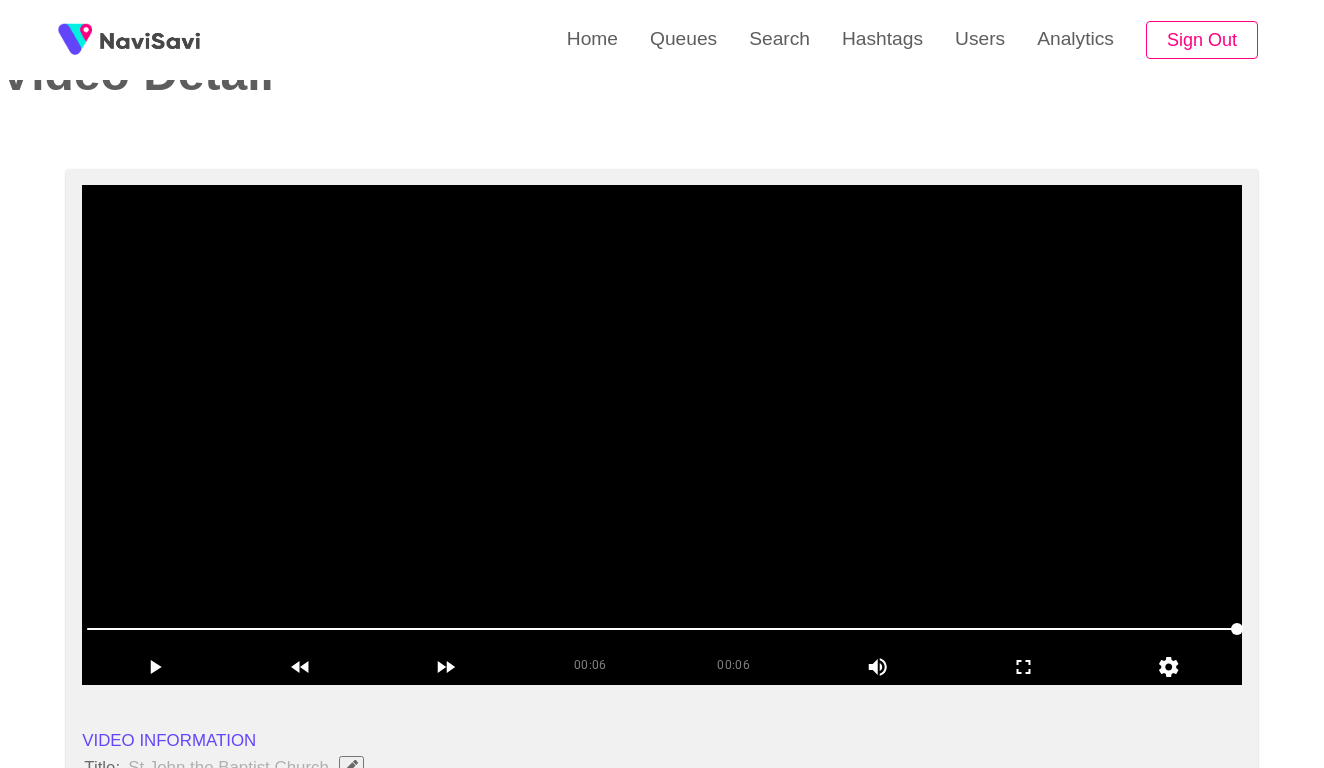 scroll, scrollTop: 127, scrollLeft: 0, axis: vertical 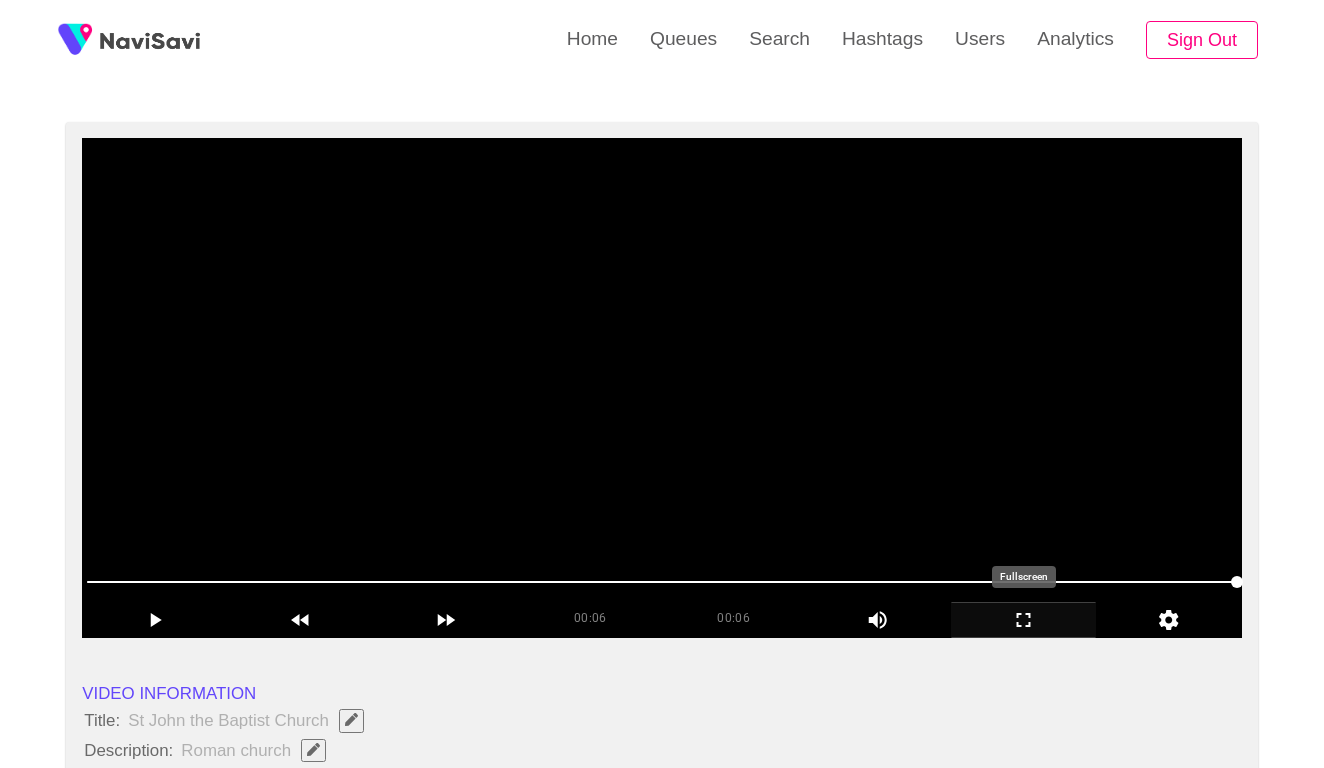 click 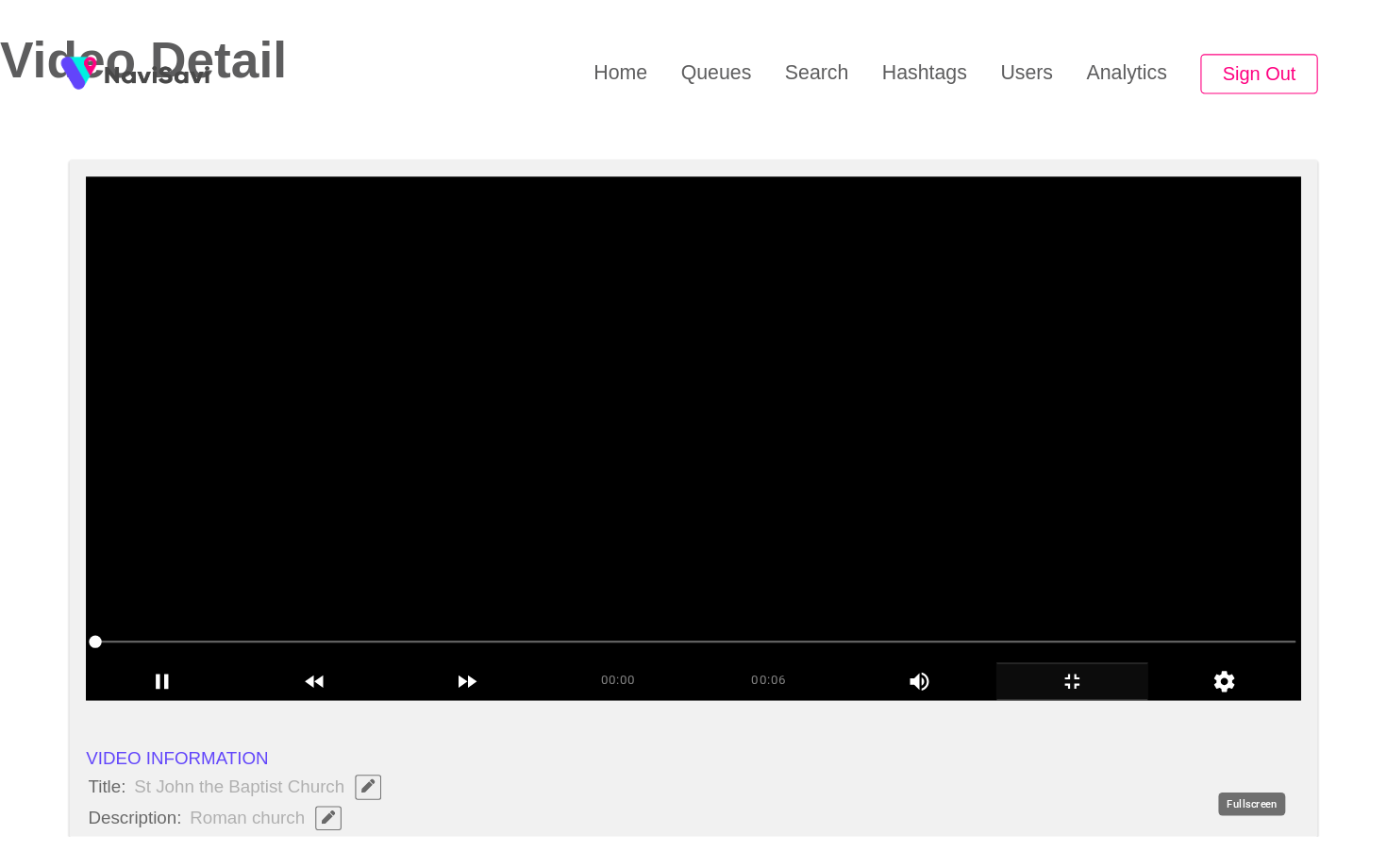 scroll, scrollTop: 0, scrollLeft: 0, axis: both 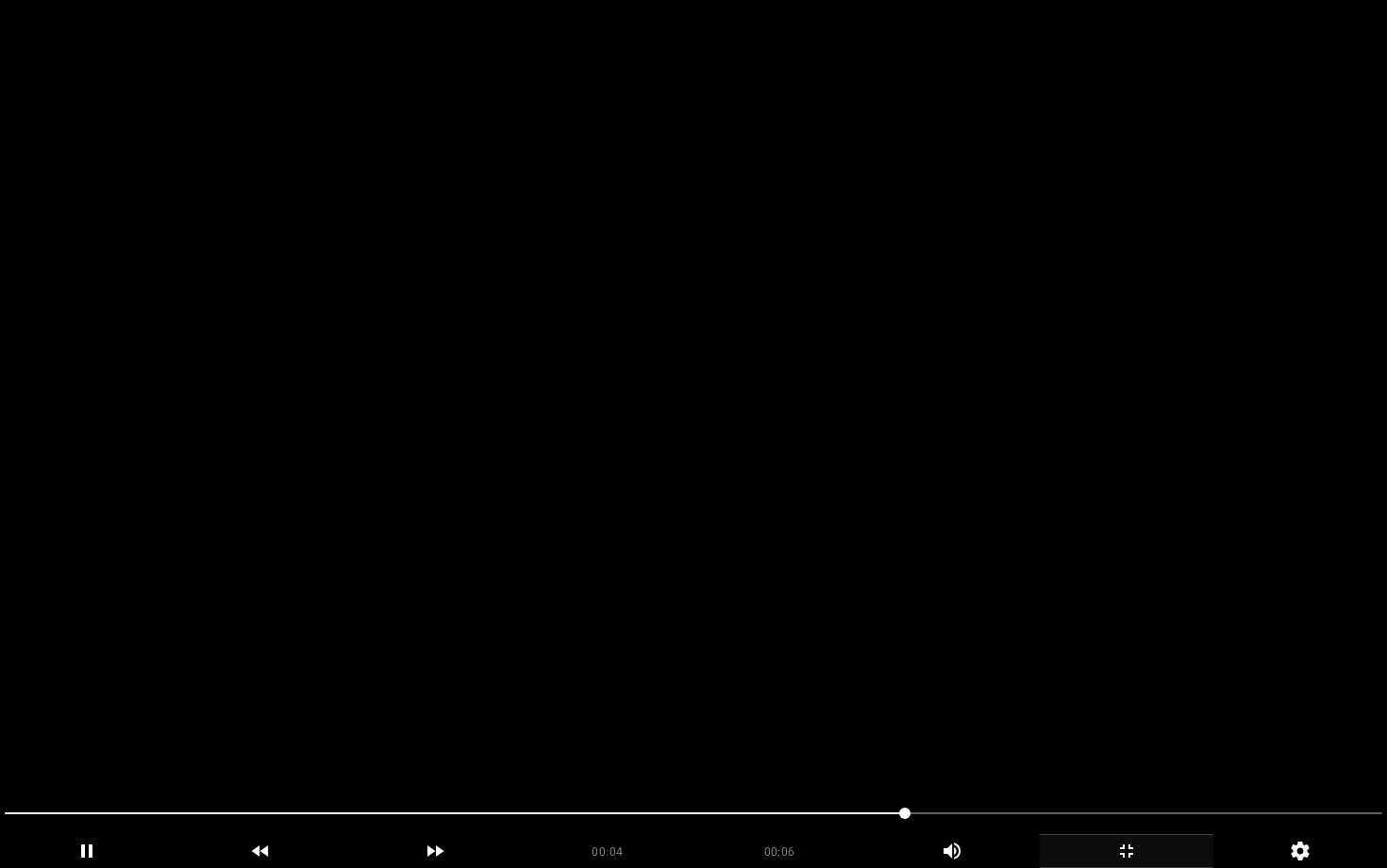 click 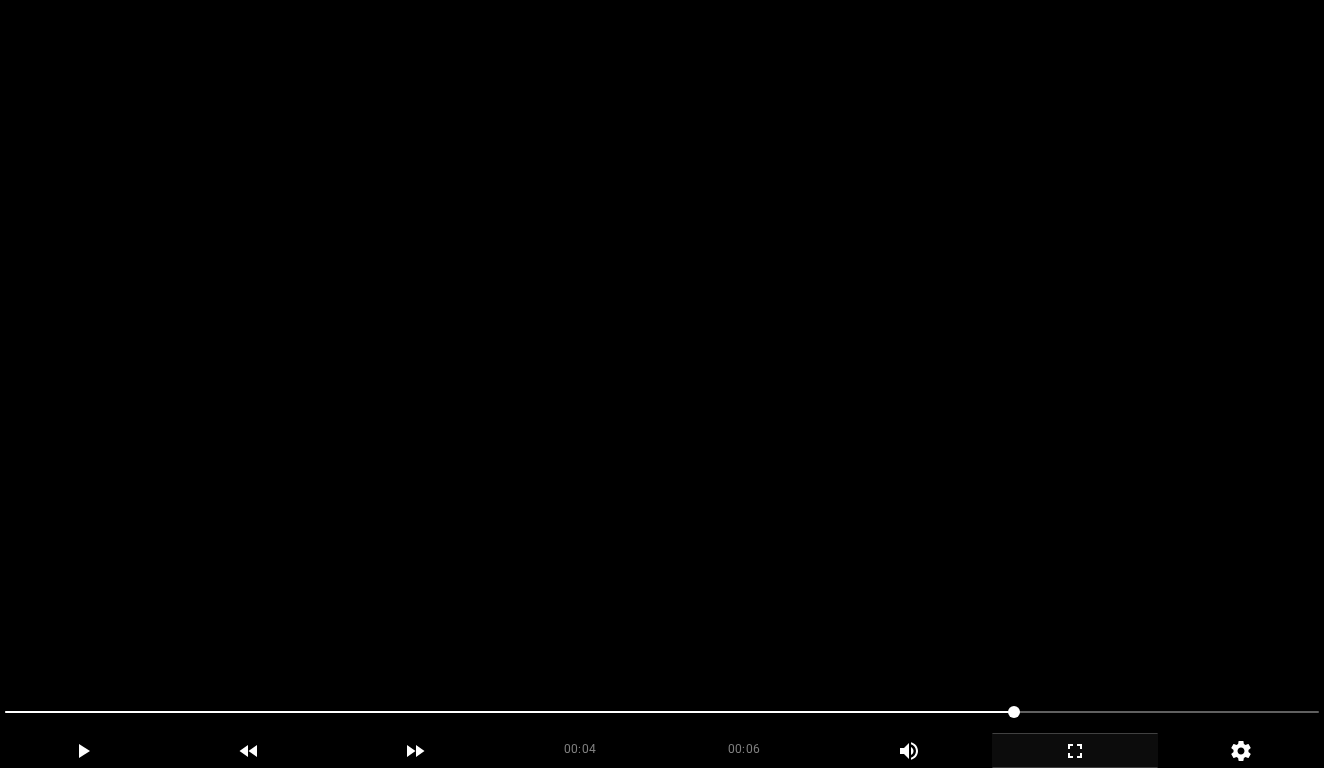 scroll, scrollTop: 143, scrollLeft: 0, axis: vertical 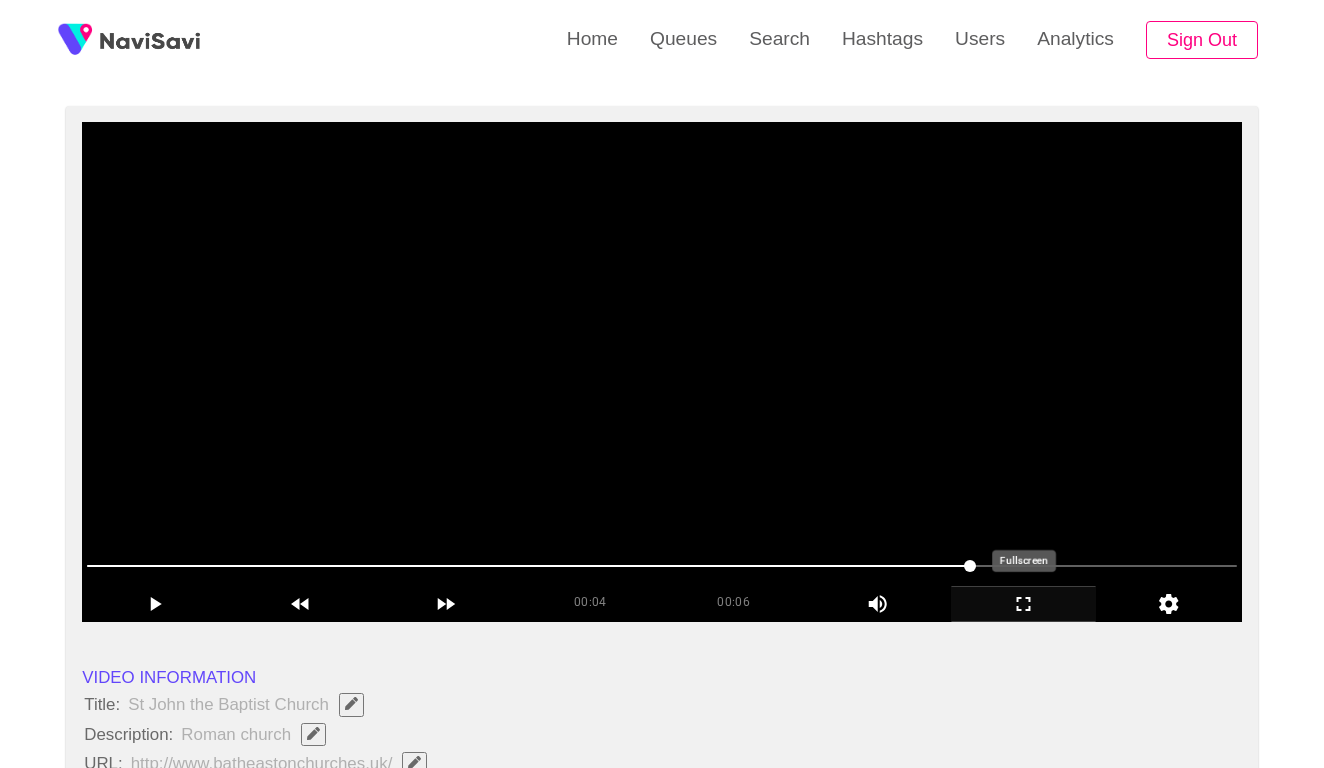 click at bounding box center (662, 372) 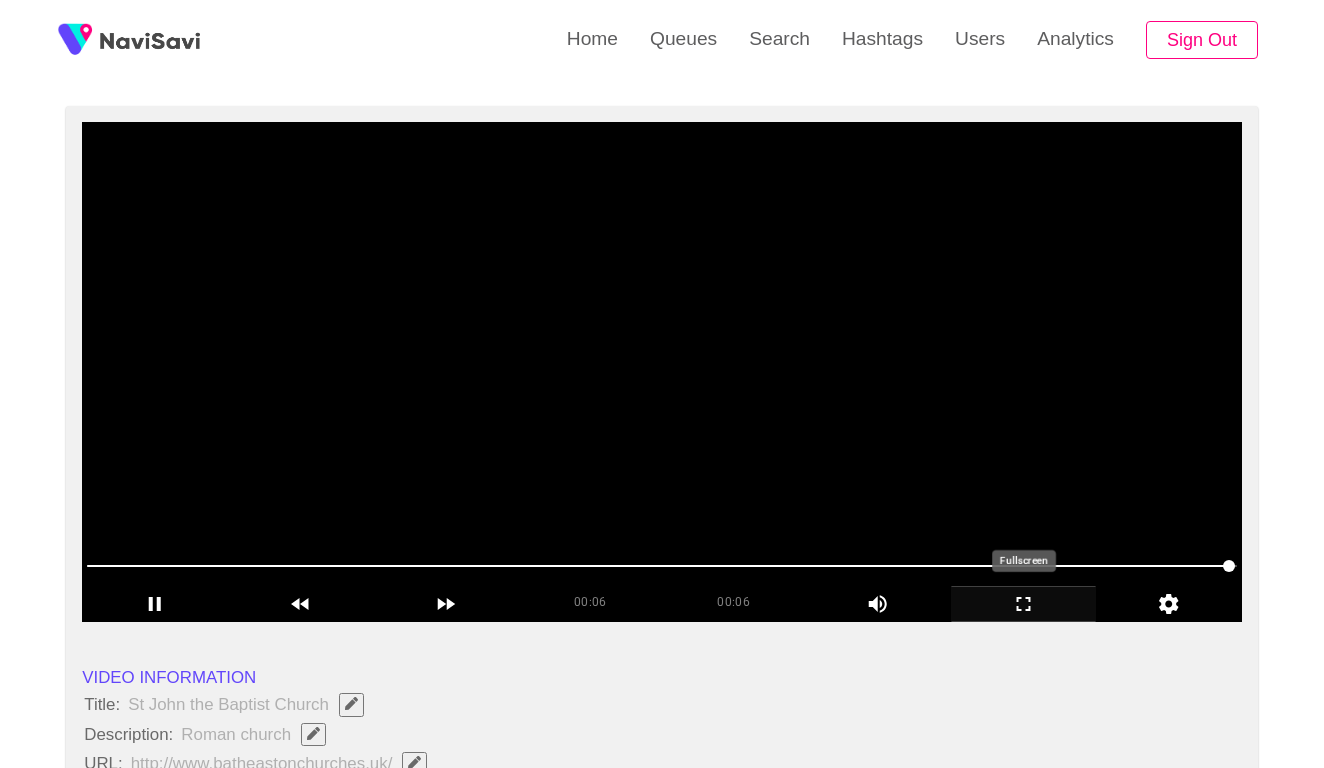 click at bounding box center (662, 372) 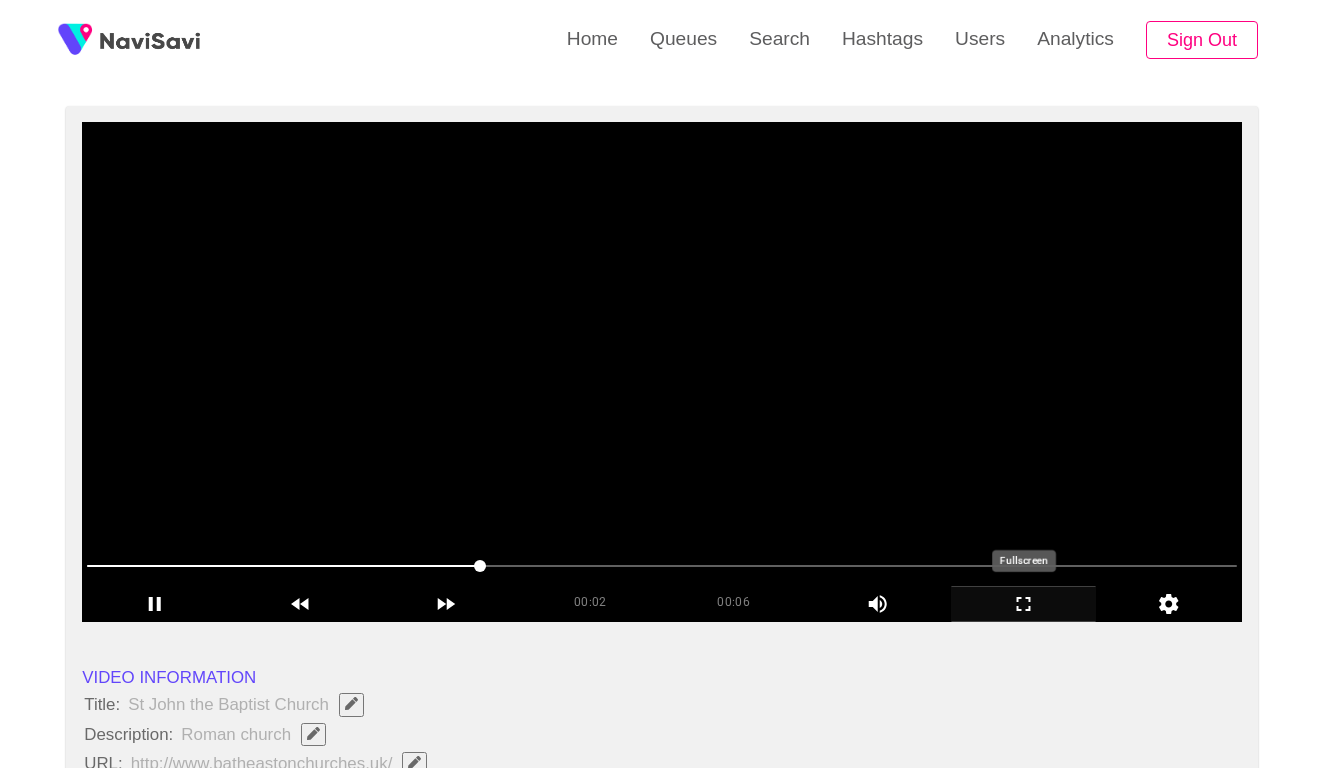 click at bounding box center (662, 372) 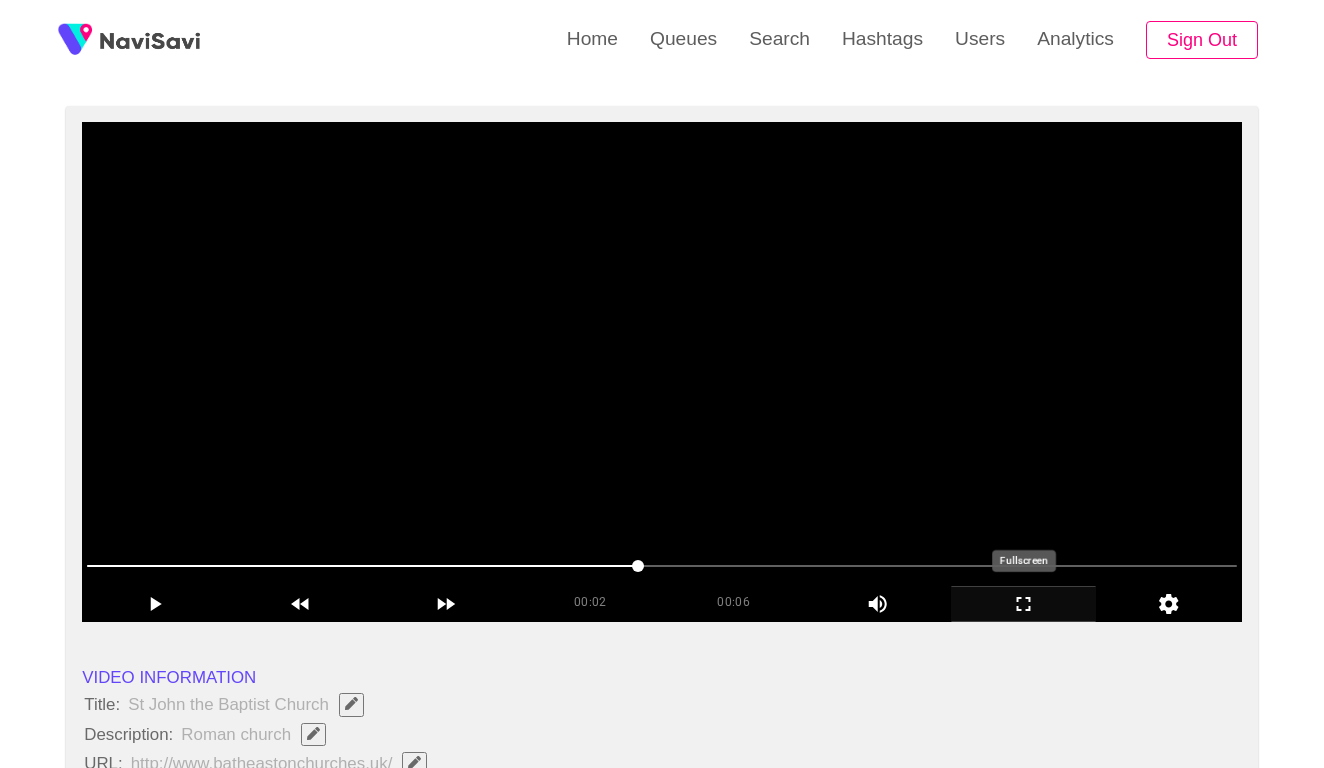click at bounding box center [662, 372] 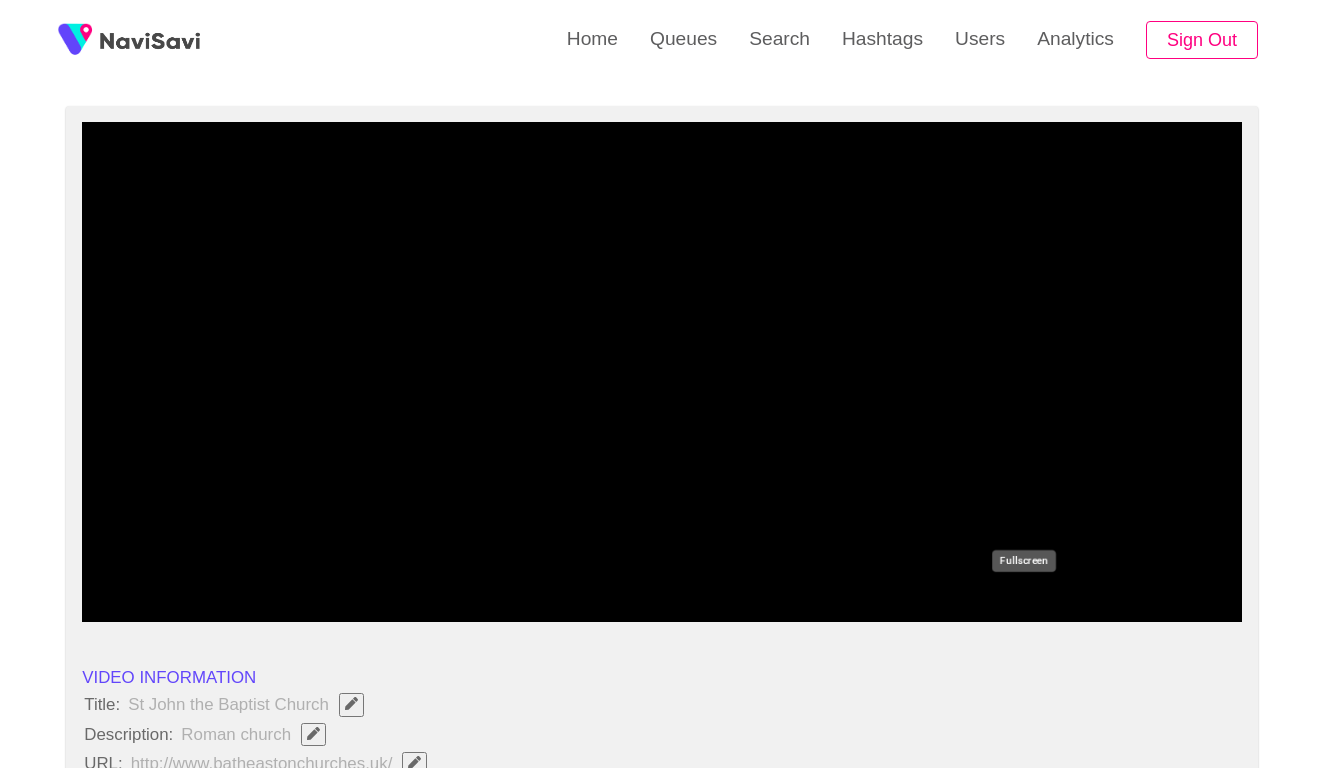 click at bounding box center [662, 566] 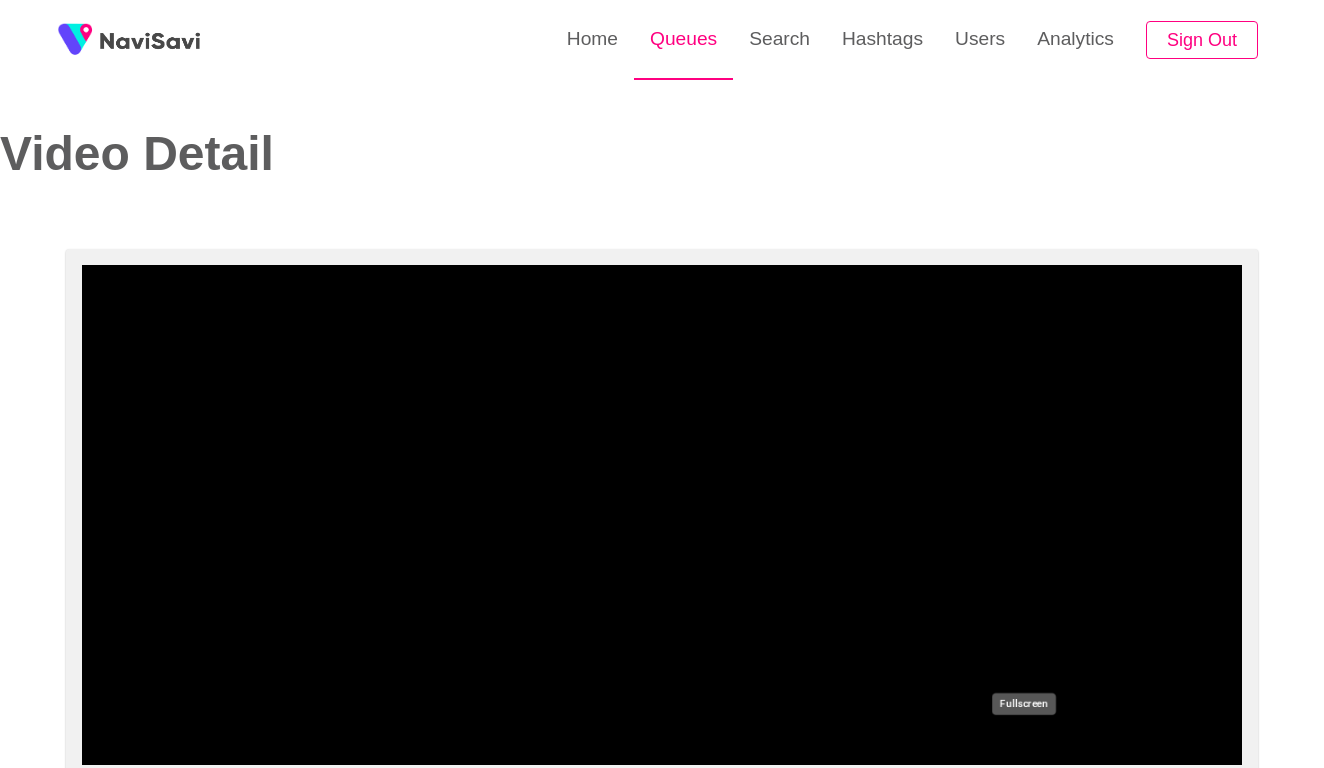 scroll, scrollTop: 0, scrollLeft: 0, axis: both 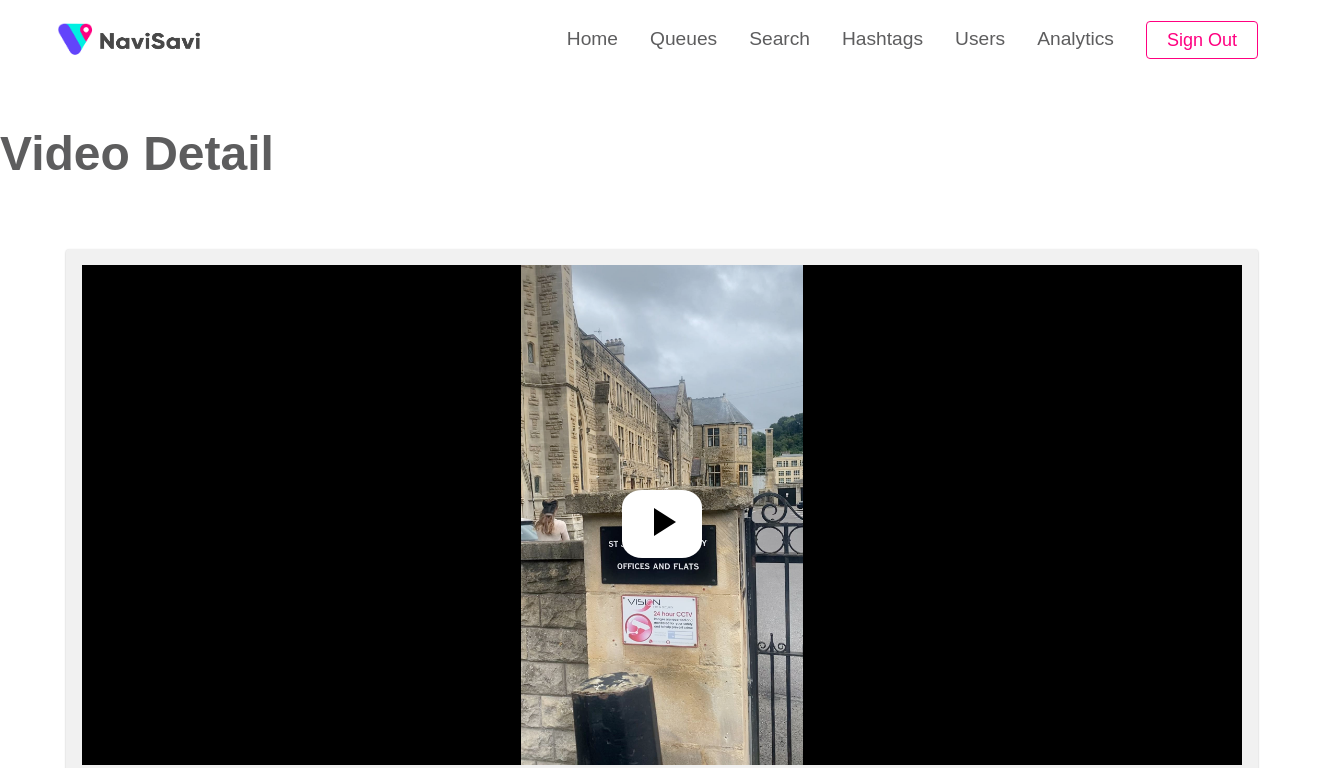 select on "**********" 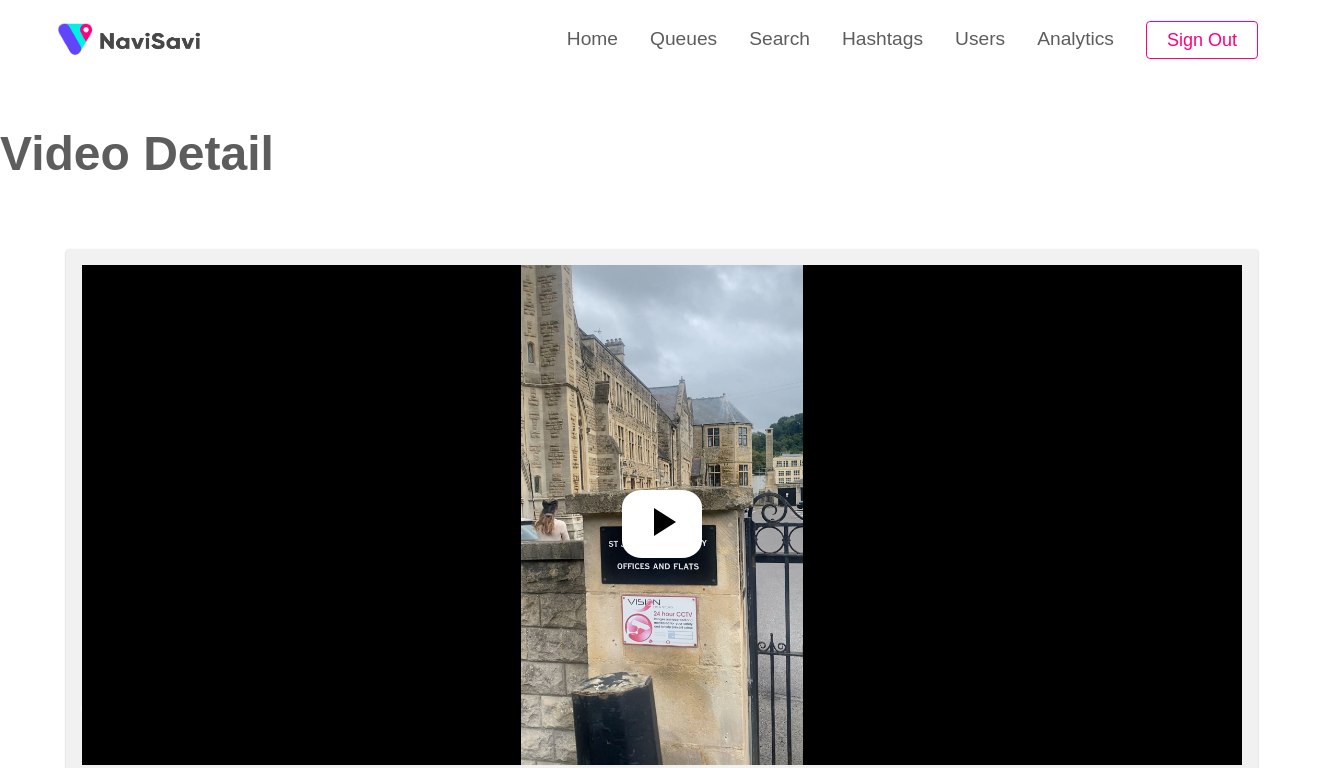 scroll, scrollTop: -1, scrollLeft: 0, axis: vertical 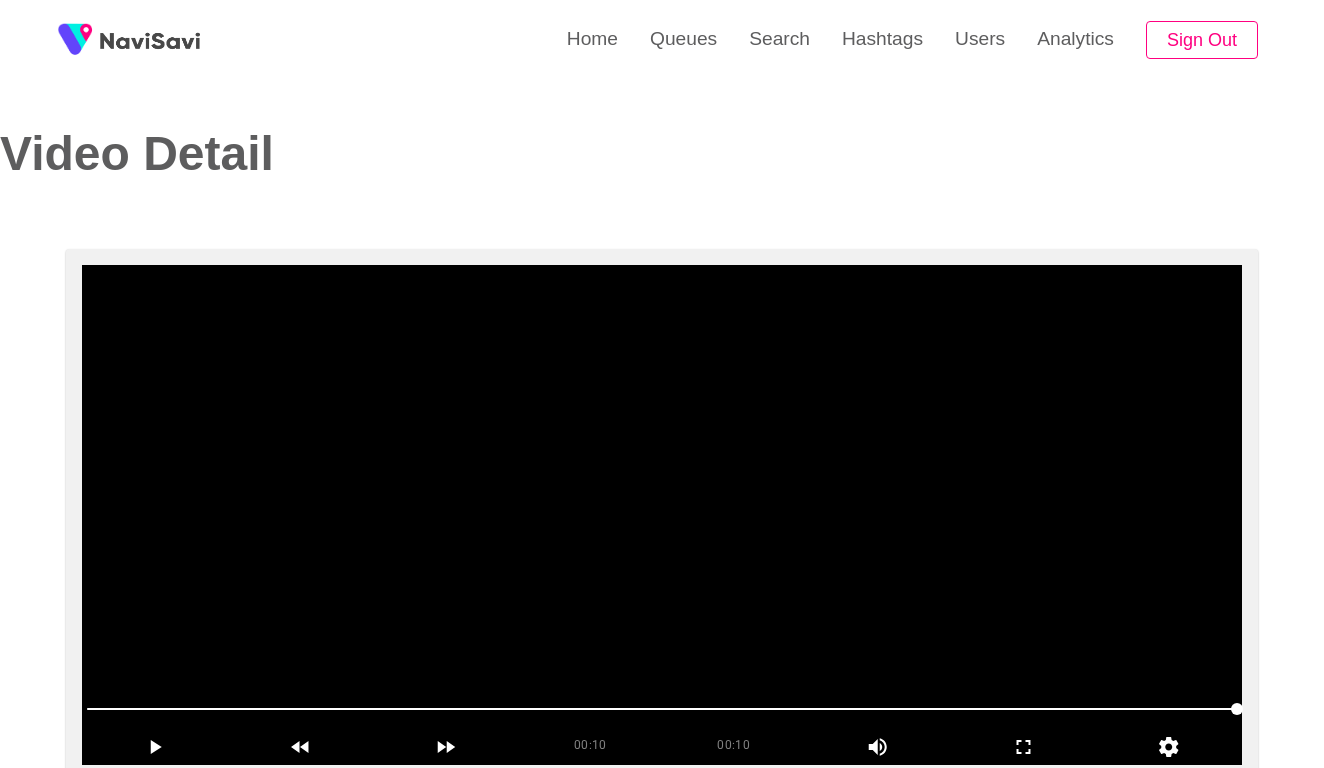 click at bounding box center (662, 515) 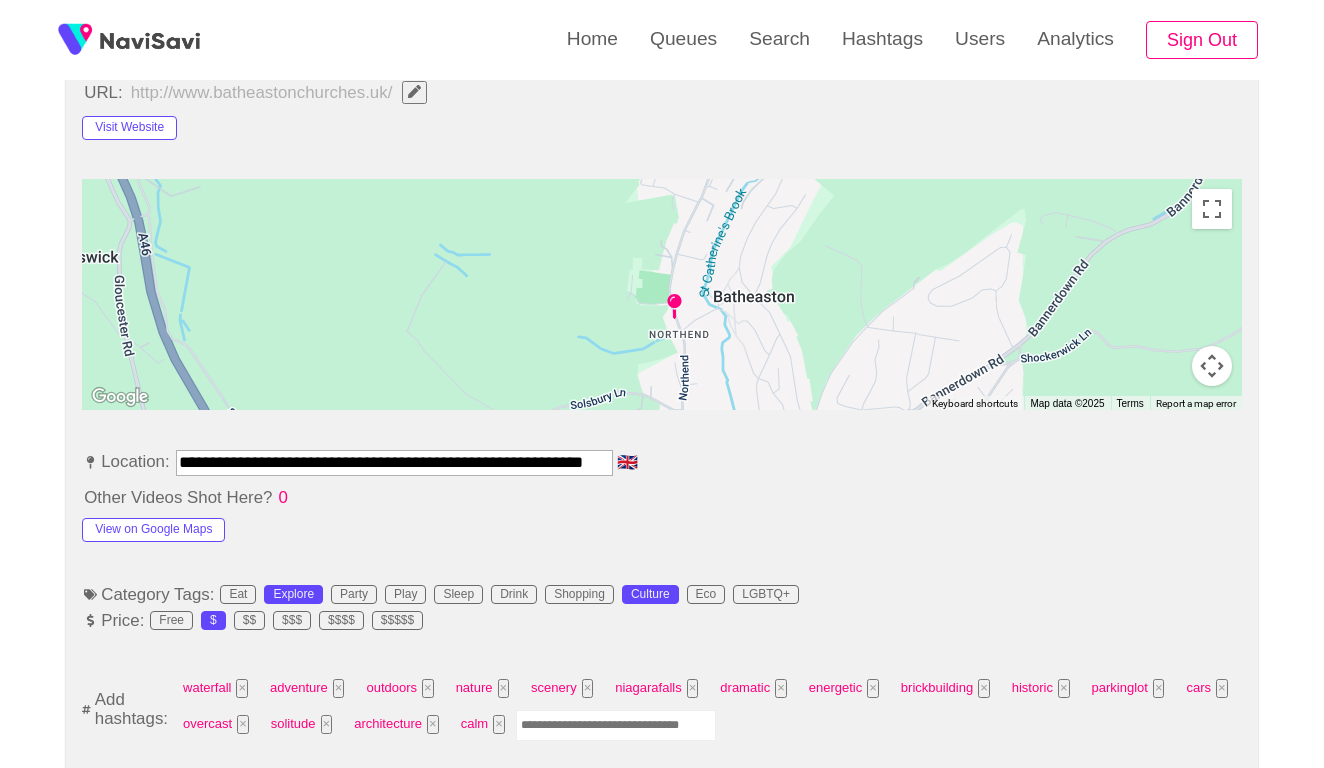 scroll, scrollTop: 817, scrollLeft: 0, axis: vertical 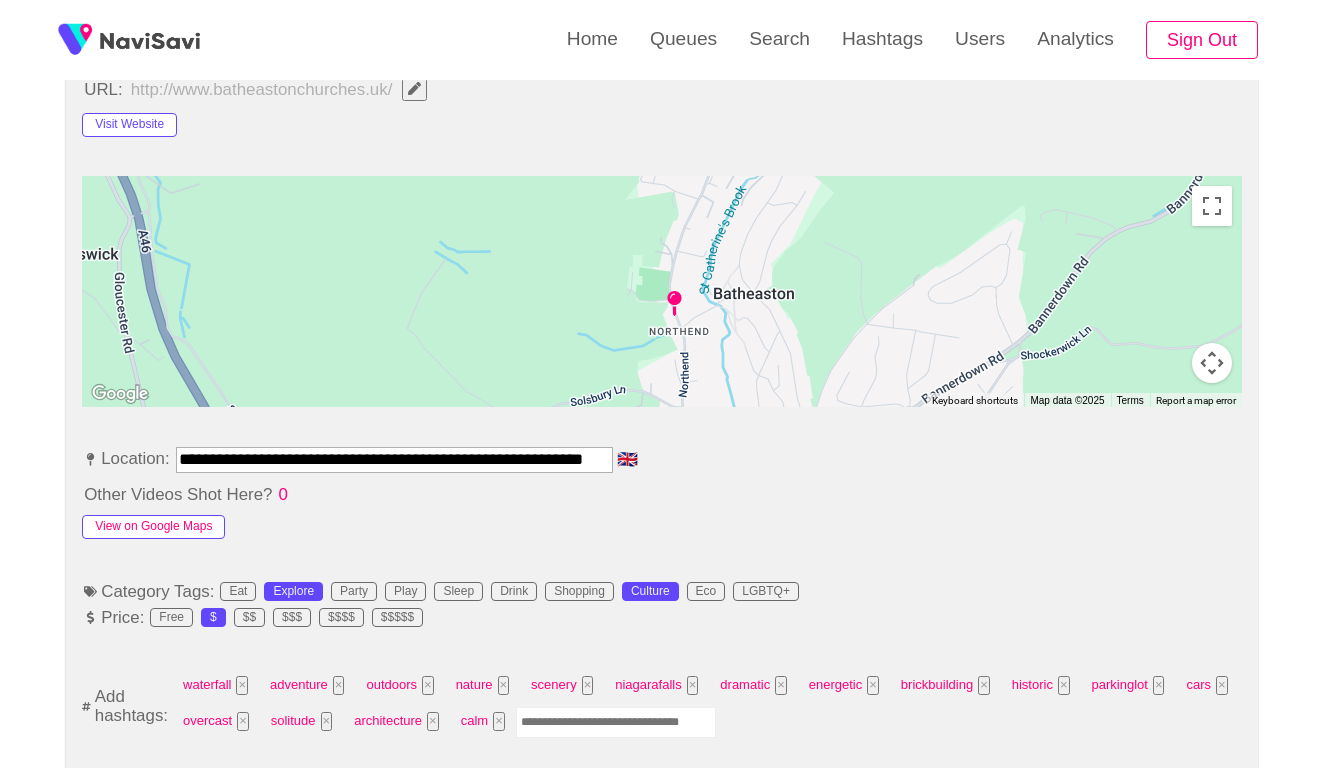 click on "View on Google Maps" at bounding box center (153, 527) 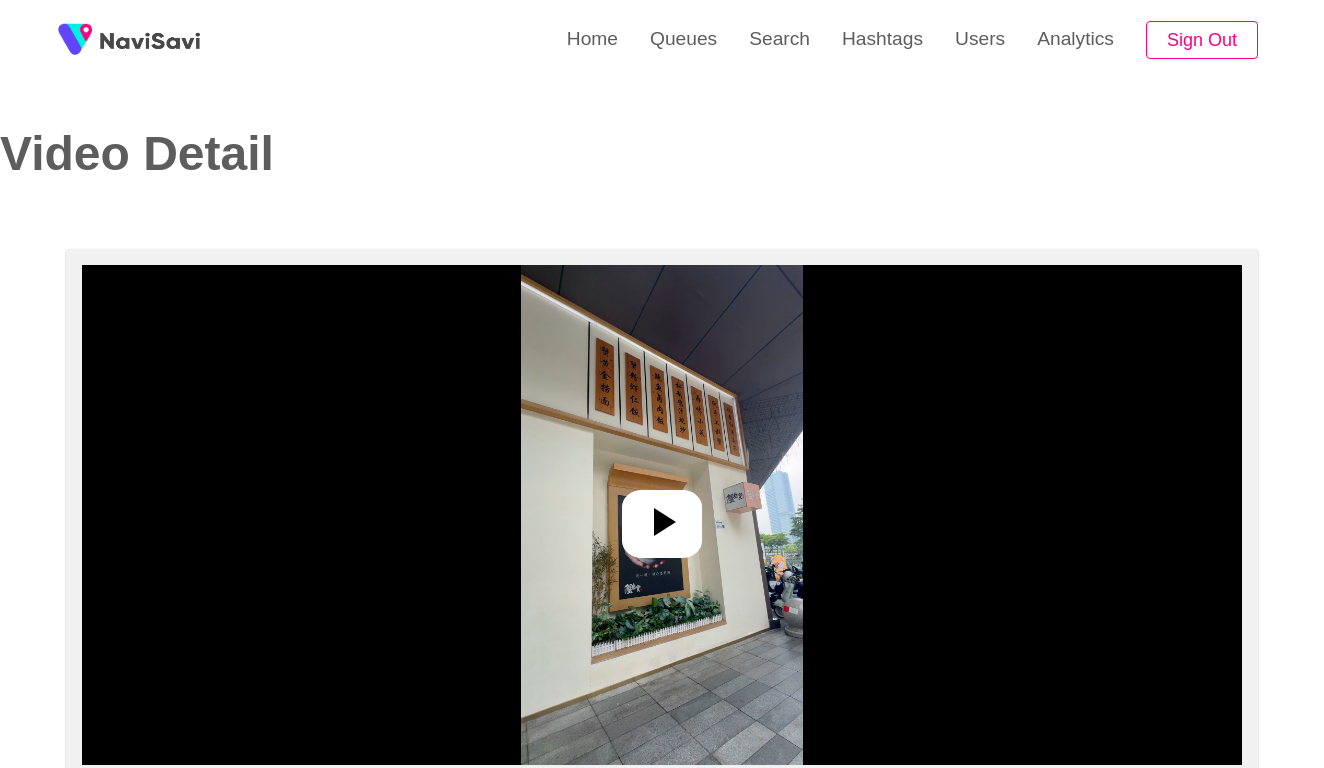 select on "**********" 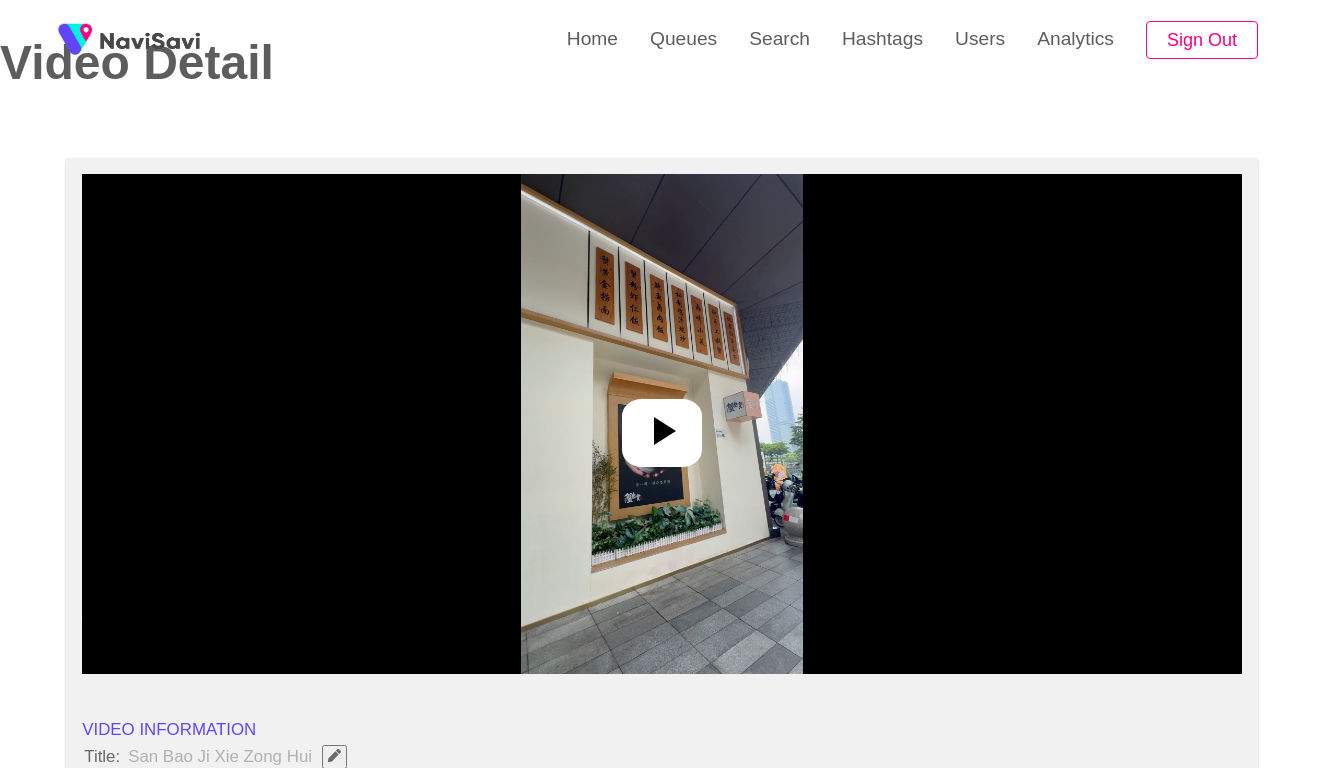 scroll, scrollTop: 169, scrollLeft: 0, axis: vertical 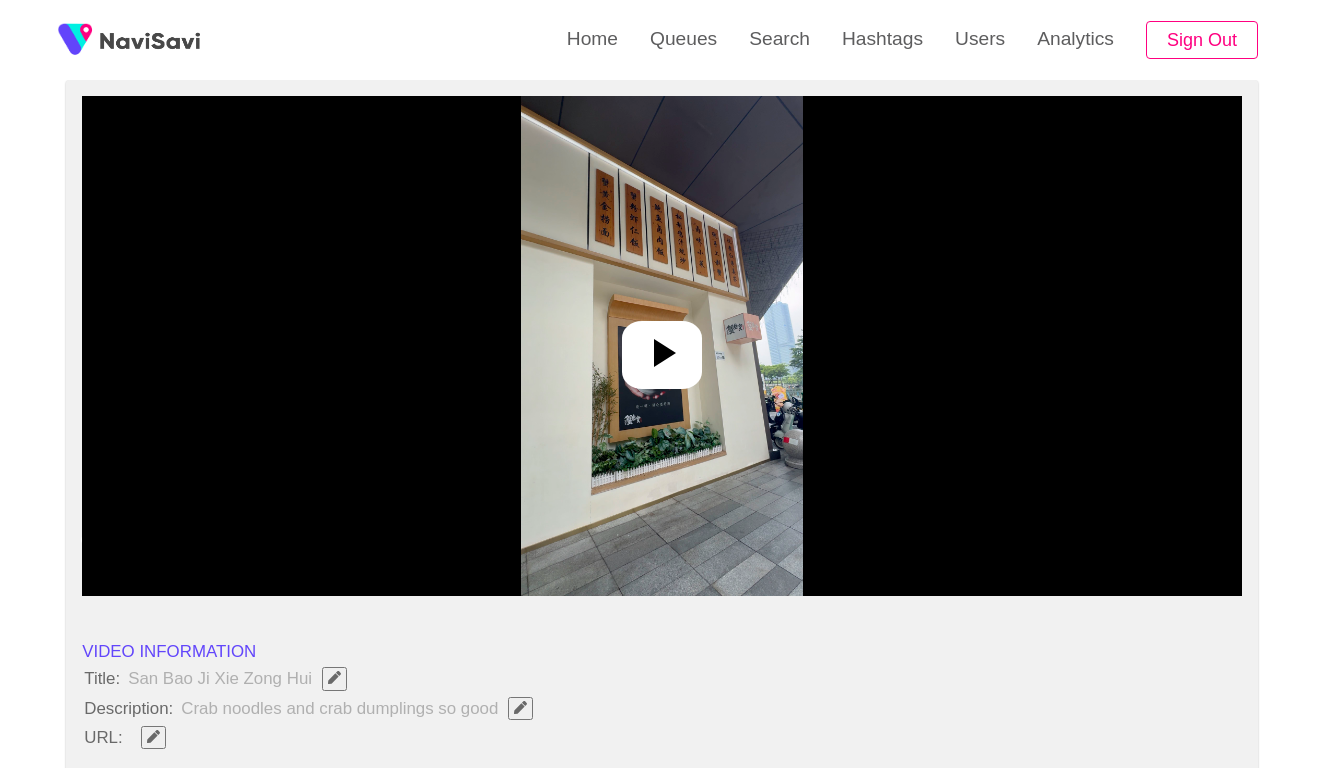 click at bounding box center [661, 346] 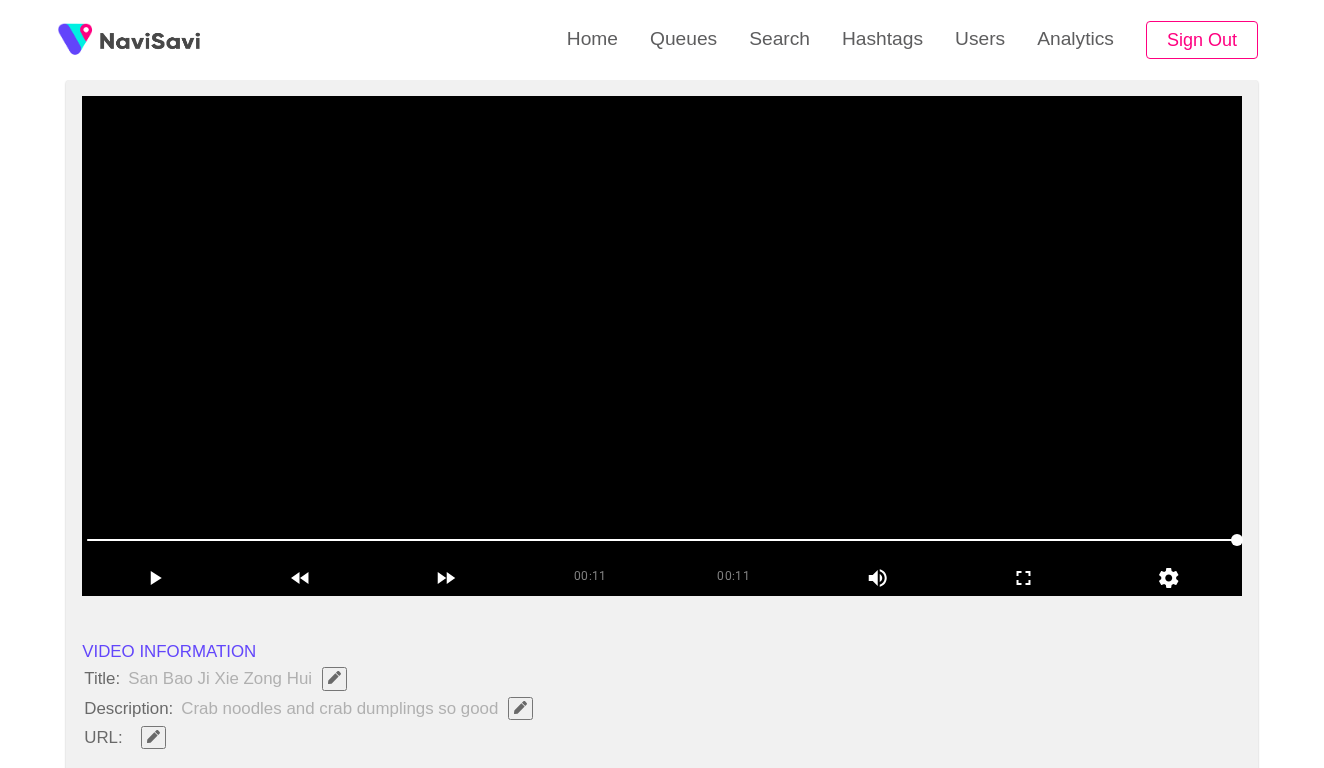 click at bounding box center (662, 346) 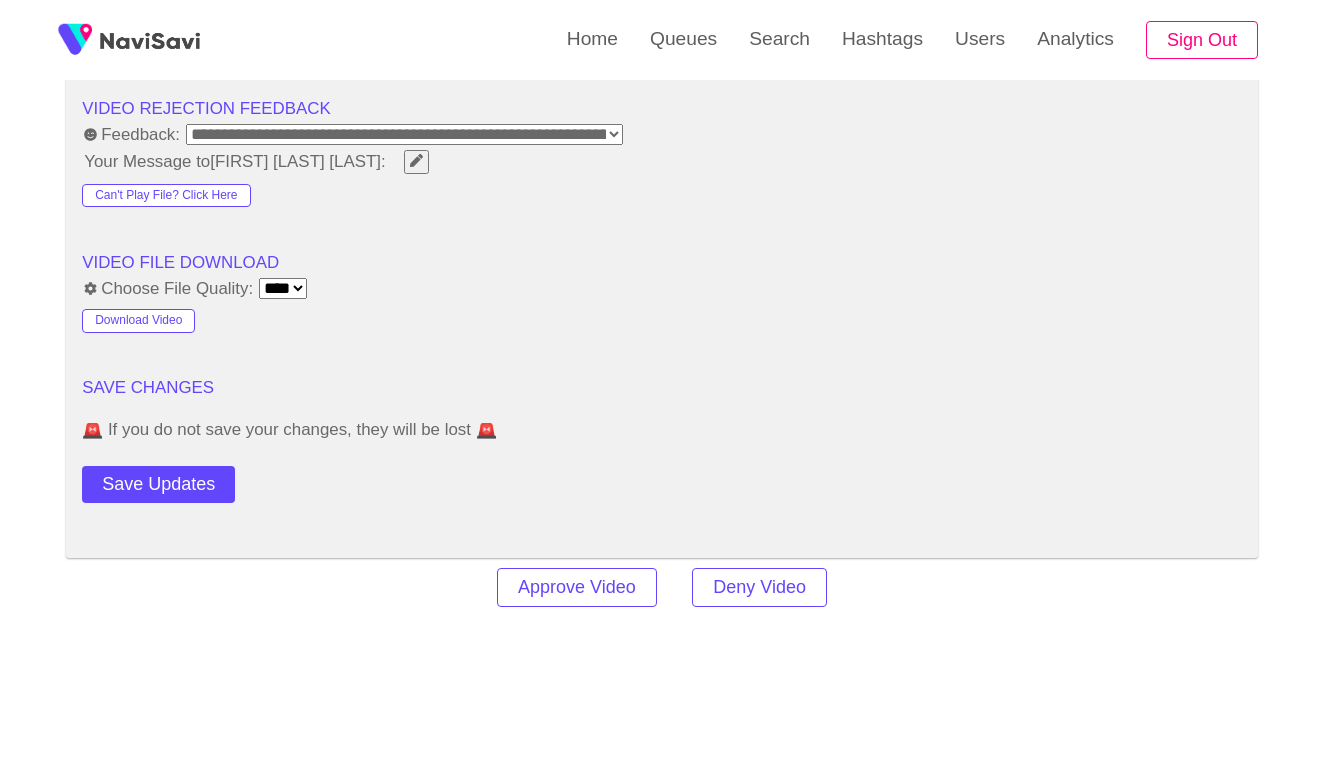 scroll, scrollTop: 2100, scrollLeft: 0, axis: vertical 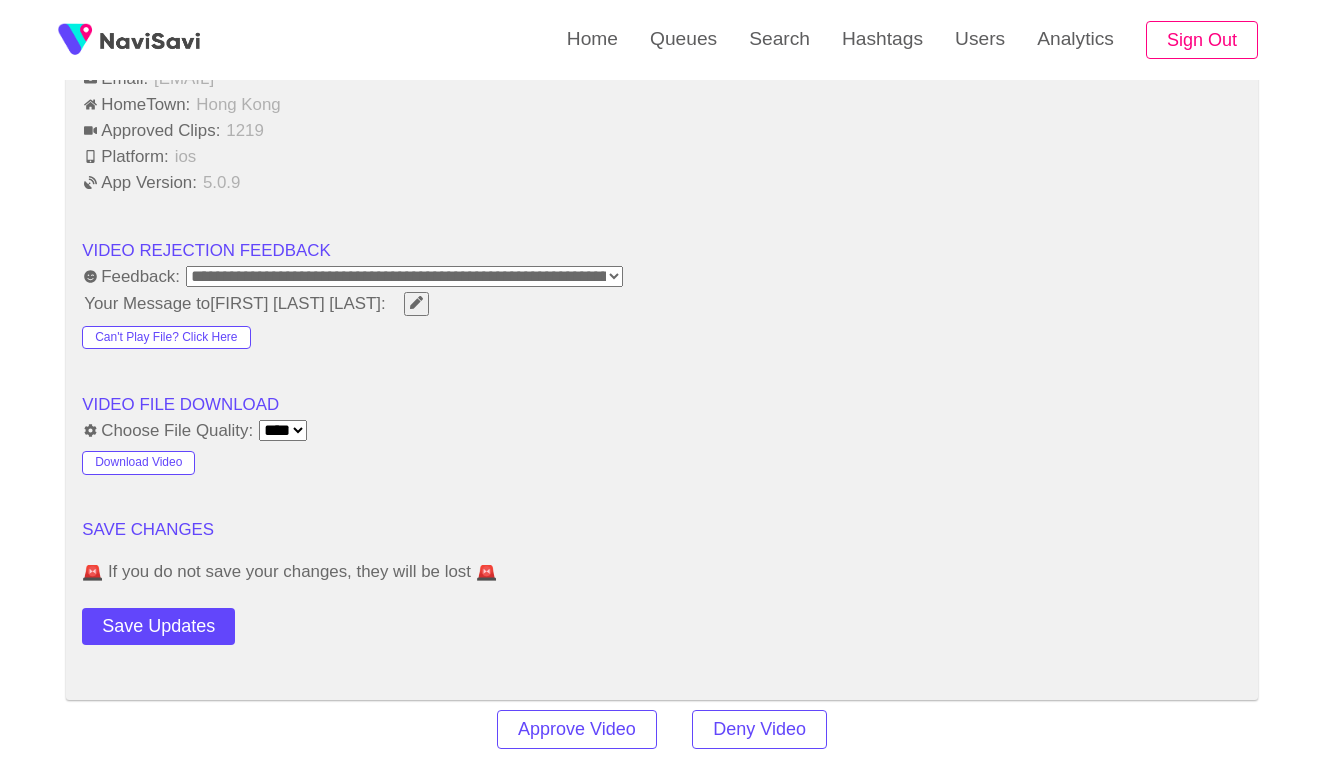 click on "**********" at bounding box center (404, 276) 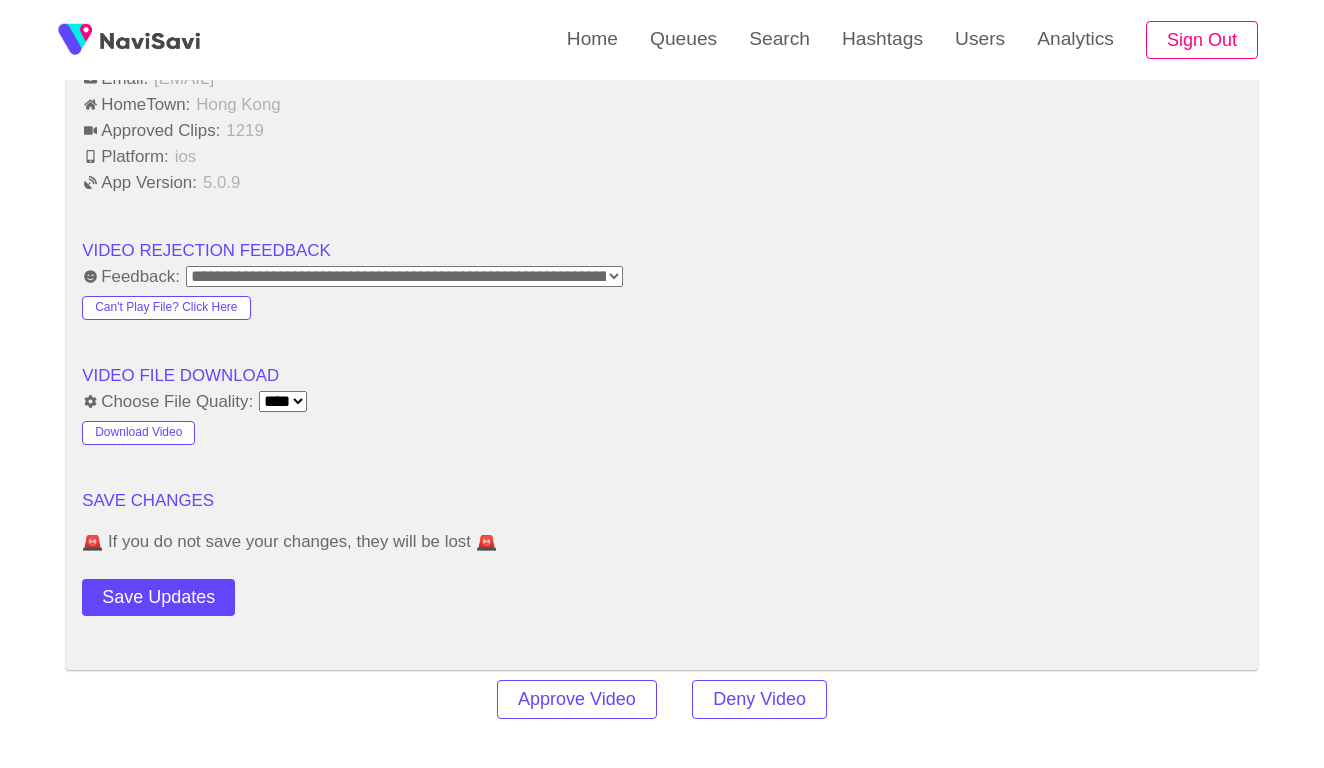 click on "**********" at bounding box center [662, -350] 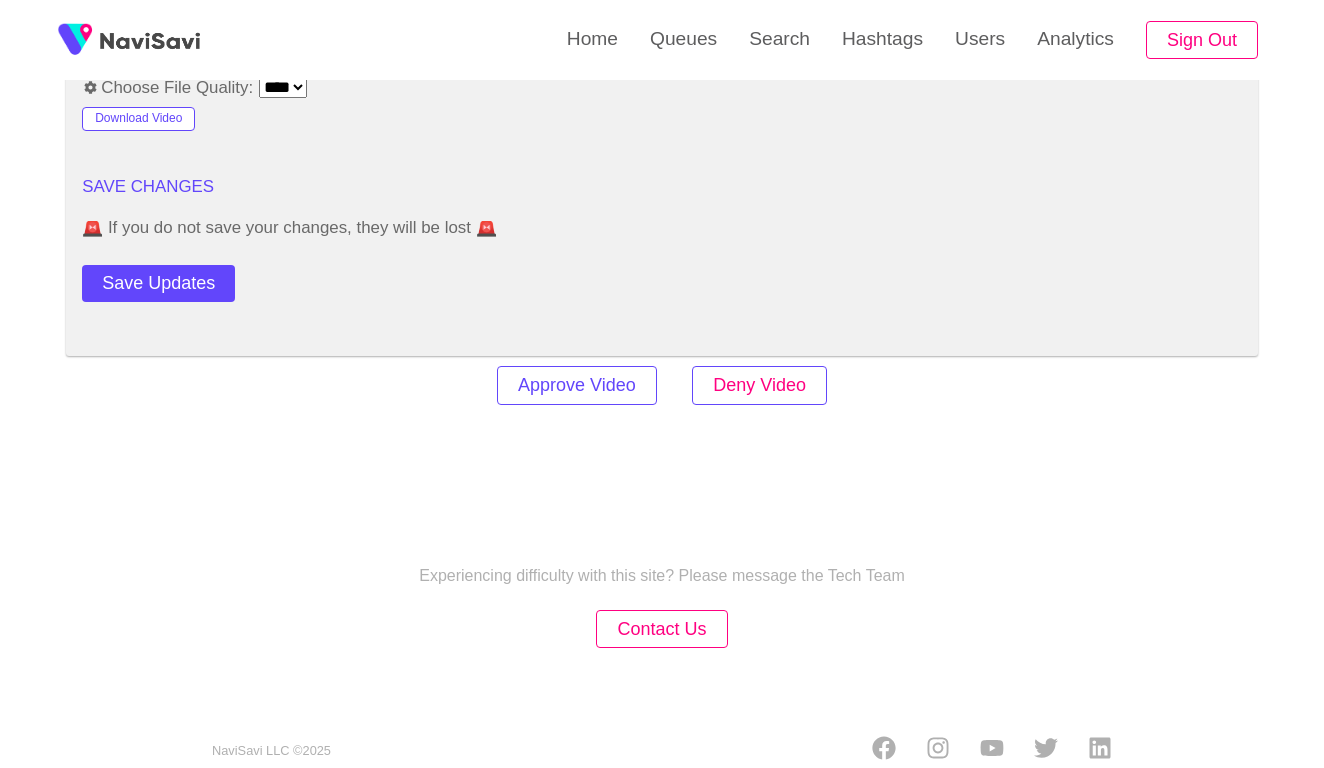 scroll, scrollTop: 2413, scrollLeft: 0, axis: vertical 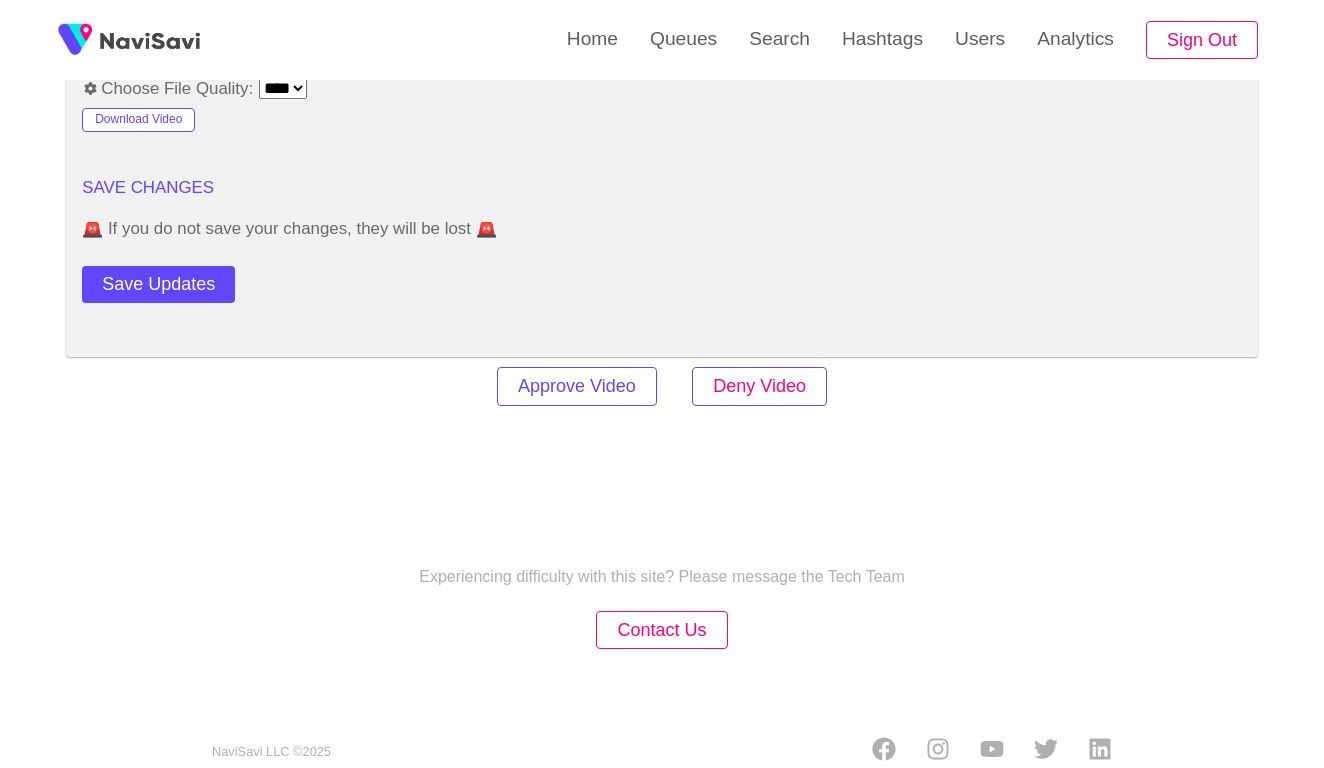 click on "Deny Video" at bounding box center [759, 386] 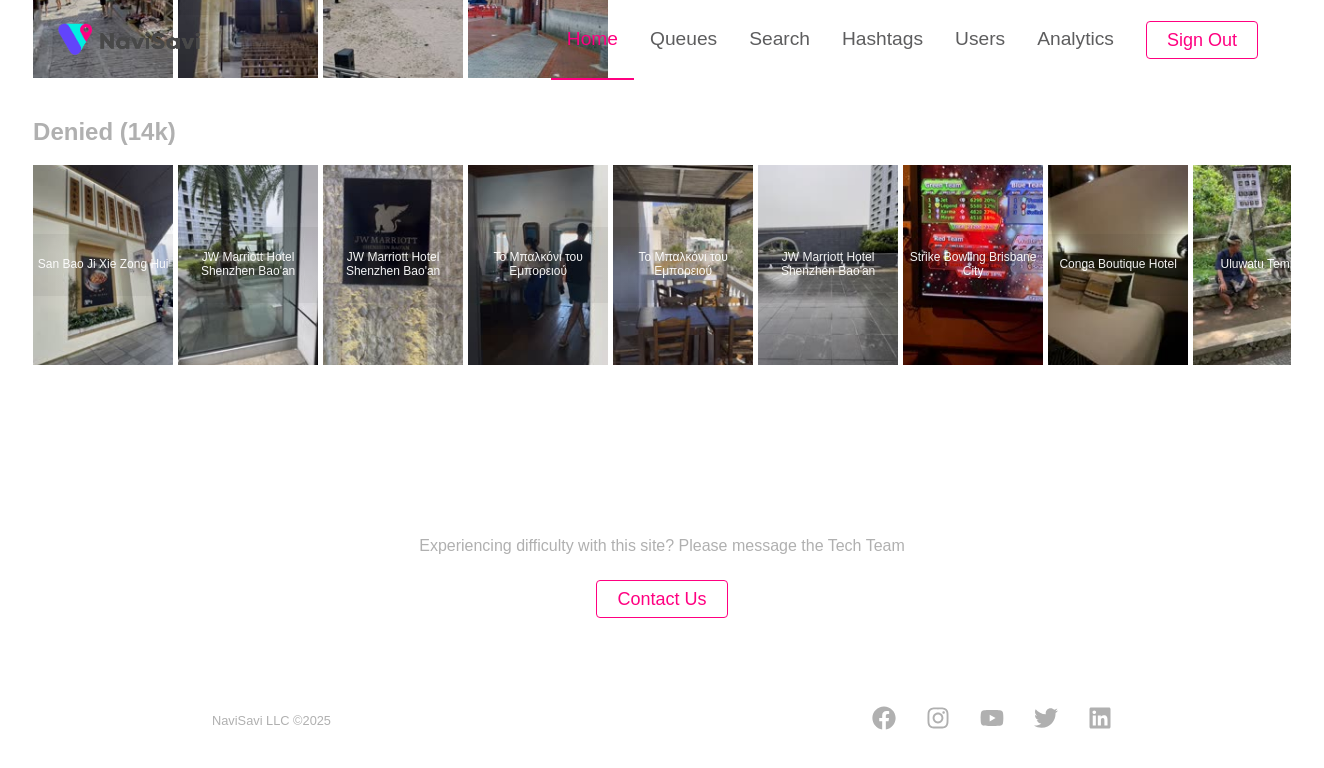 scroll, scrollTop: 0, scrollLeft: 0, axis: both 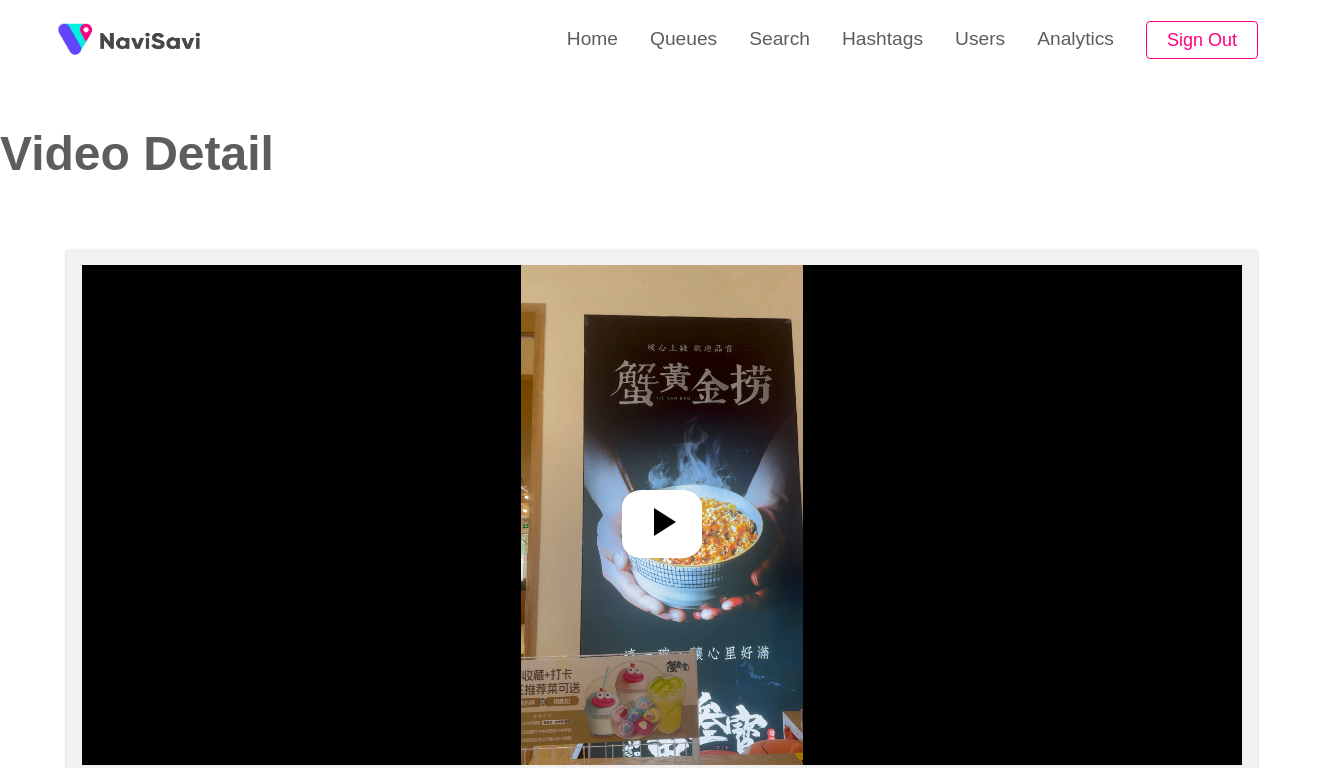 select on "**********" 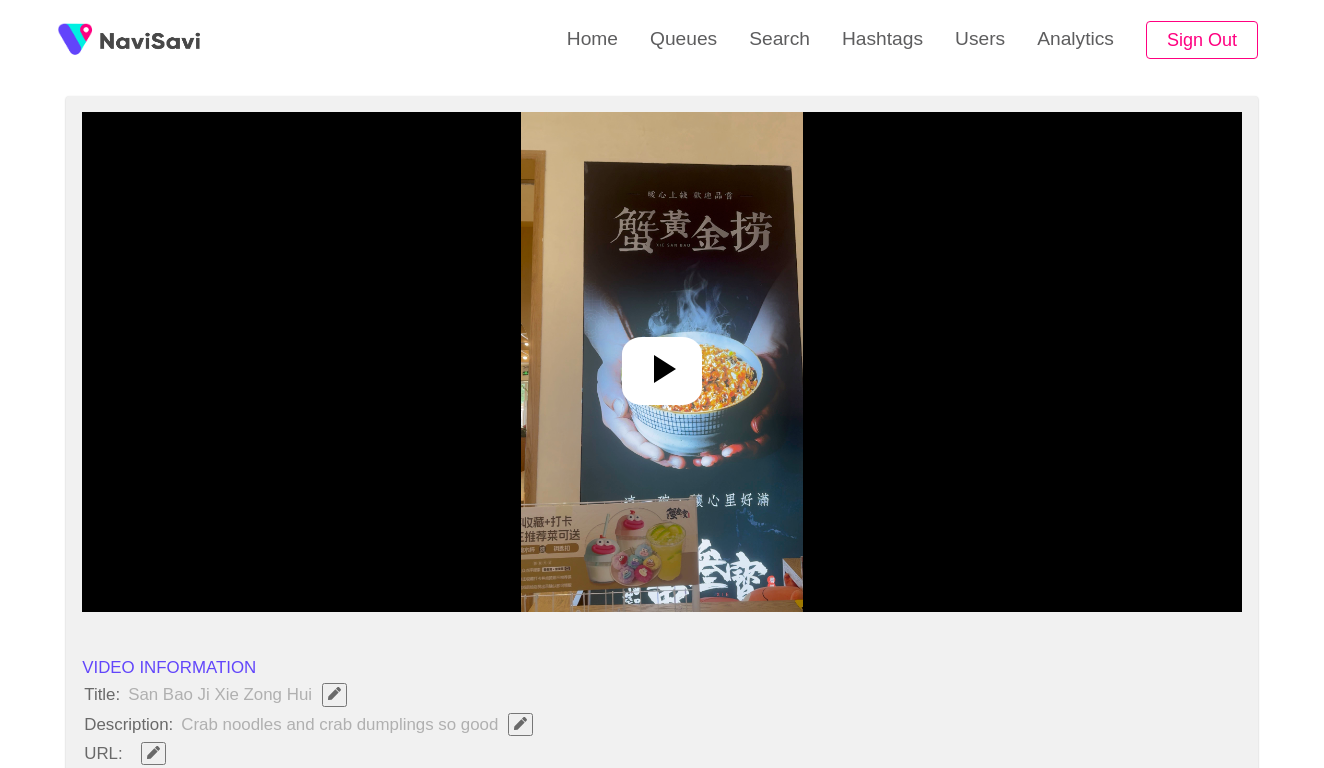 scroll, scrollTop: 307, scrollLeft: 0, axis: vertical 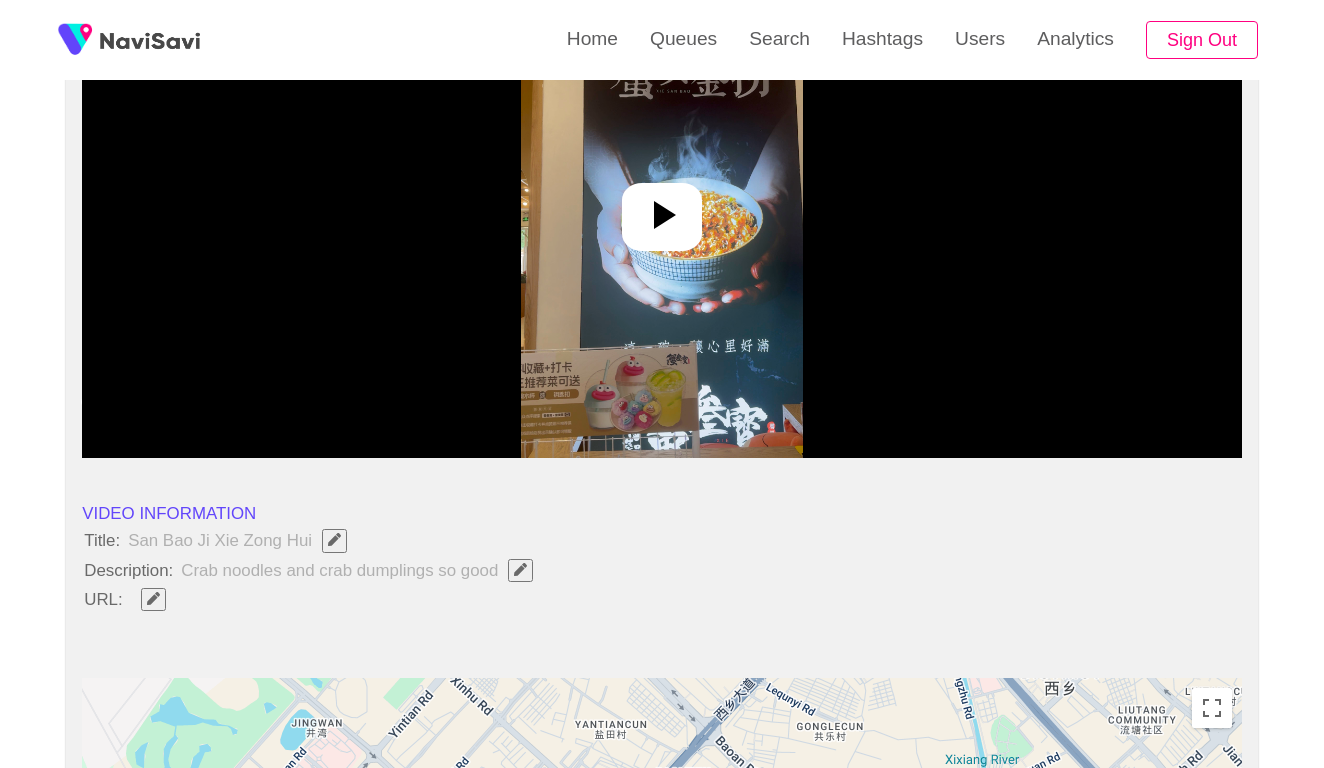 click at bounding box center [661, 208] 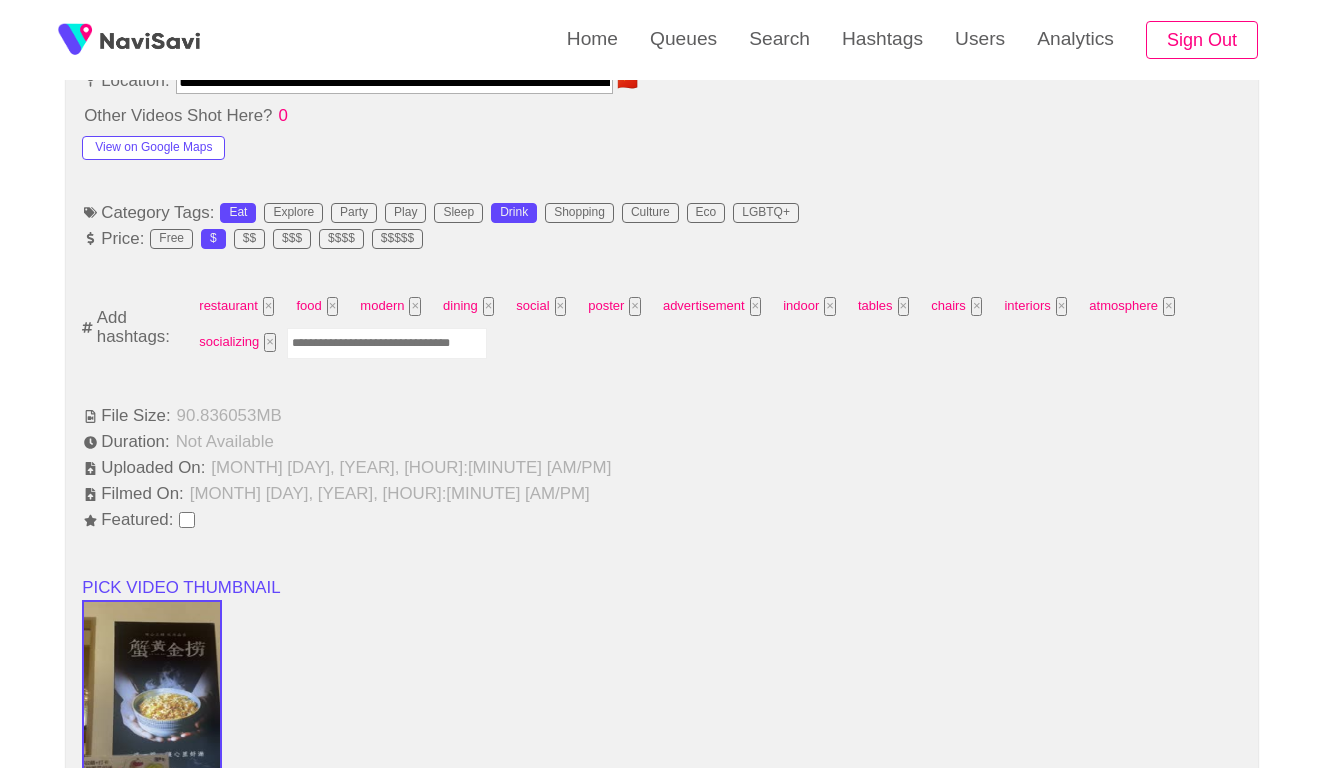 scroll, scrollTop: 1223, scrollLeft: 0, axis: vertical 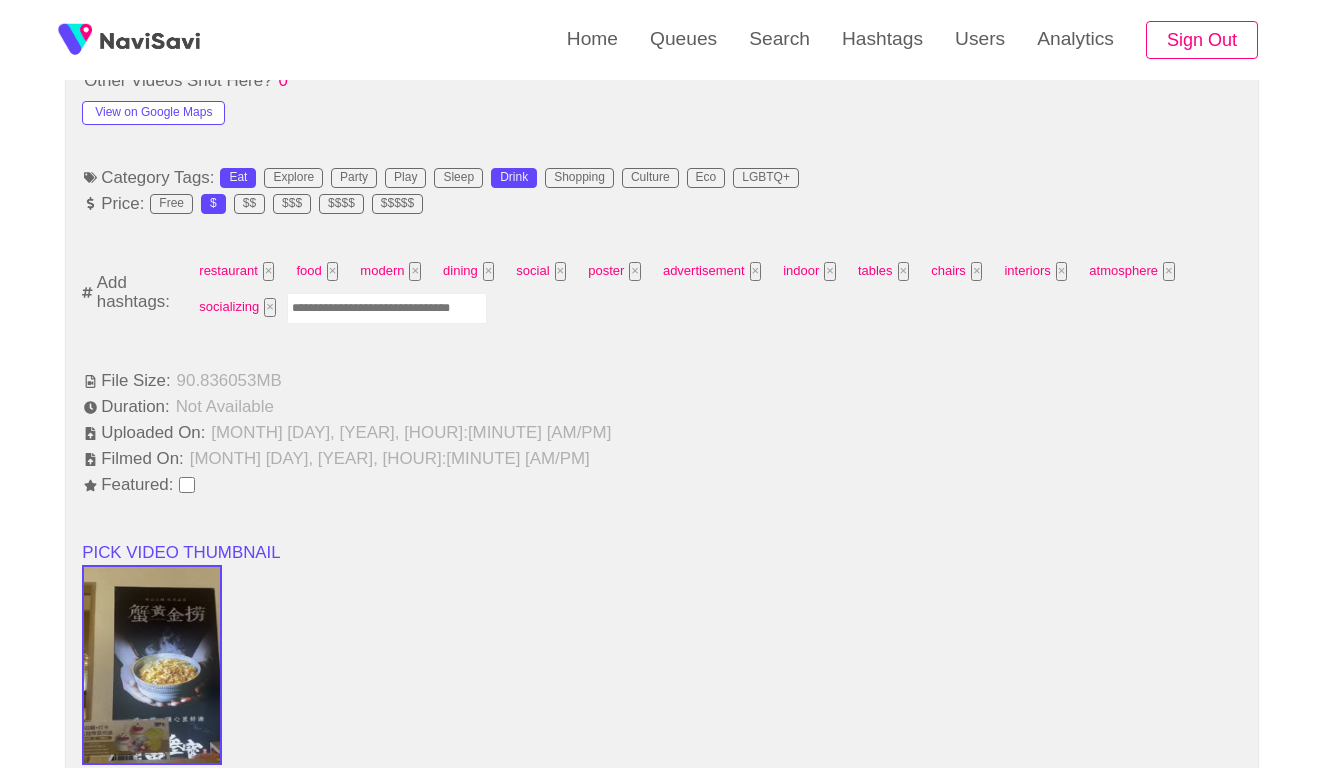 click at bounding box center (387, 308) 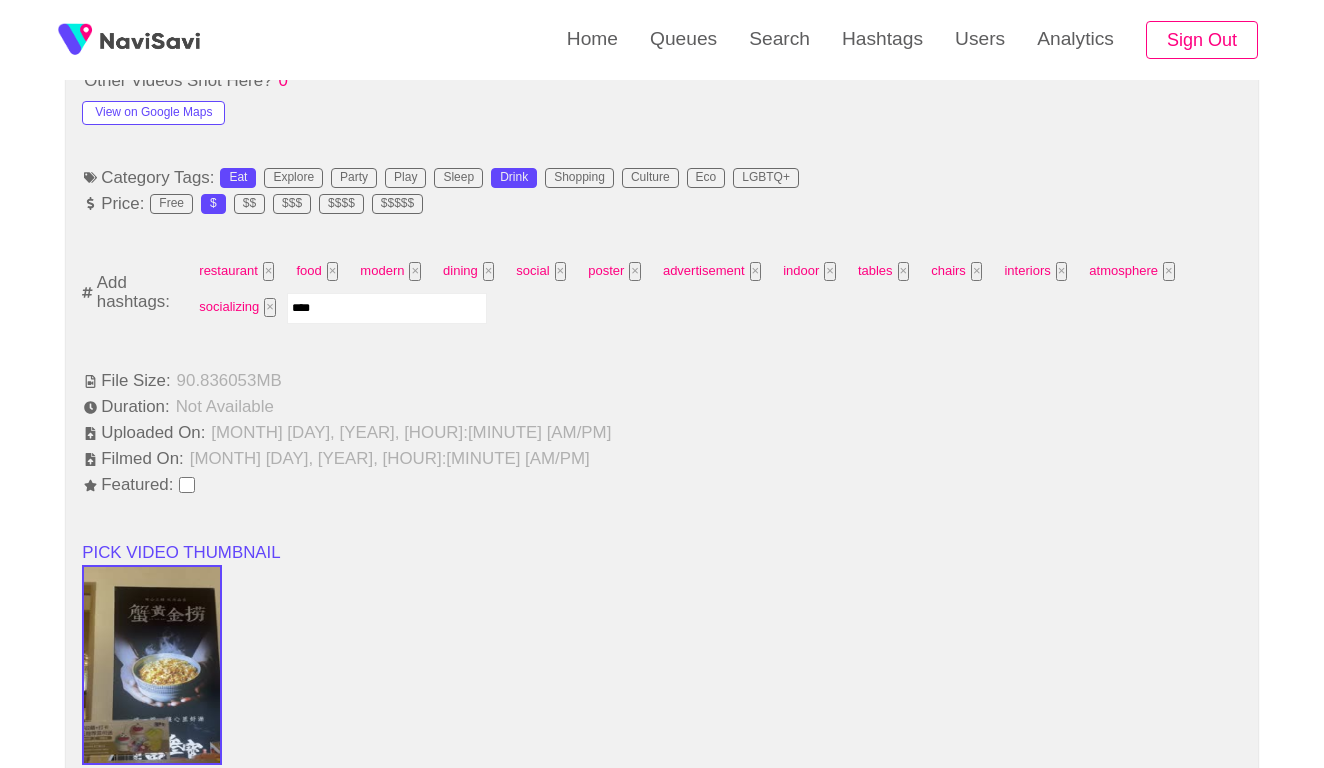 type on "*****" 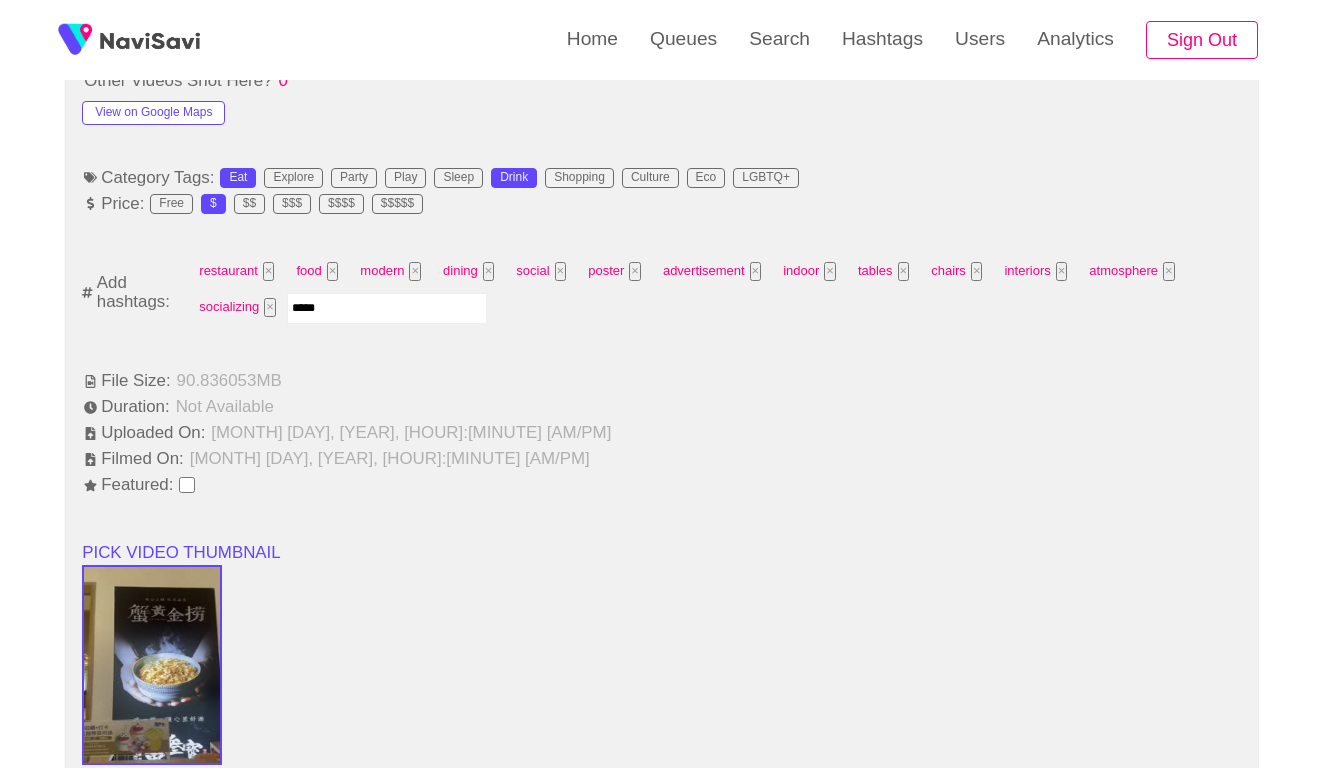 type 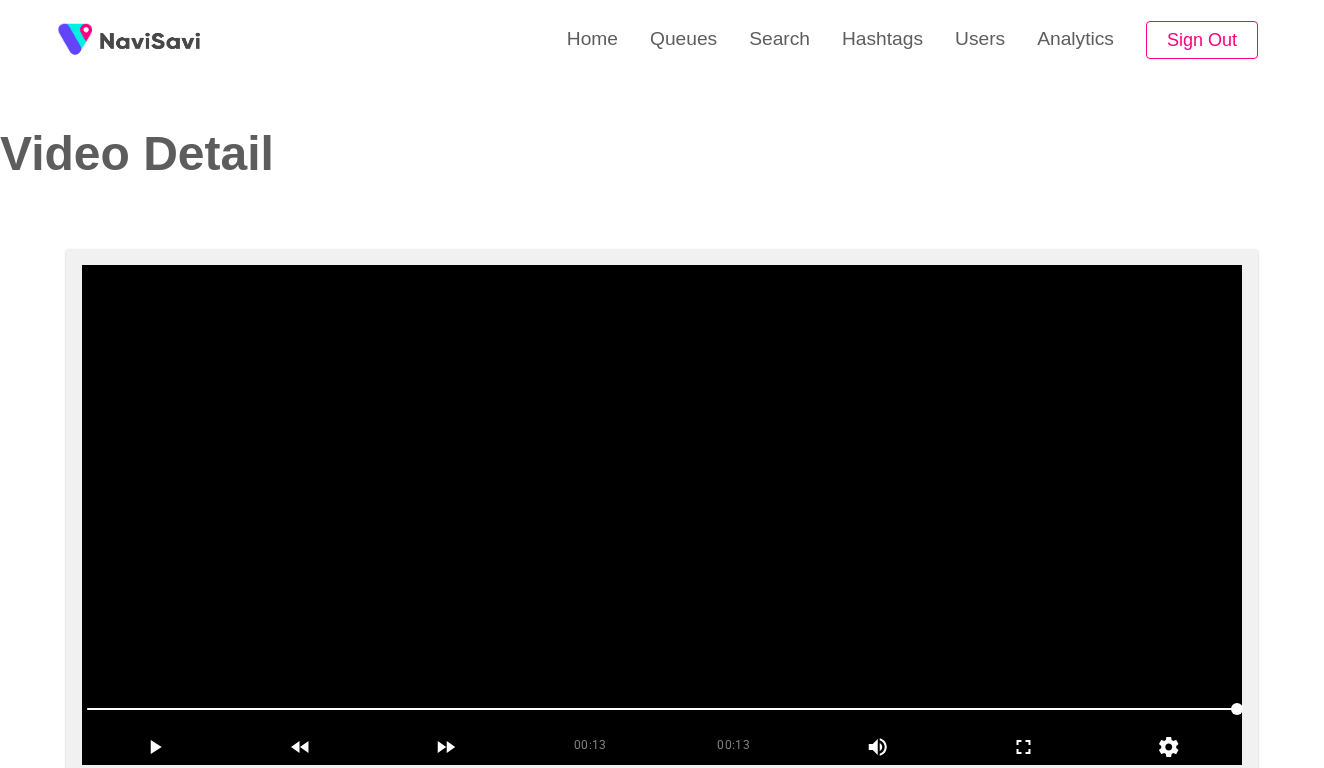scroll, scrollTop: 0, scrollLeft: 0, axis: both 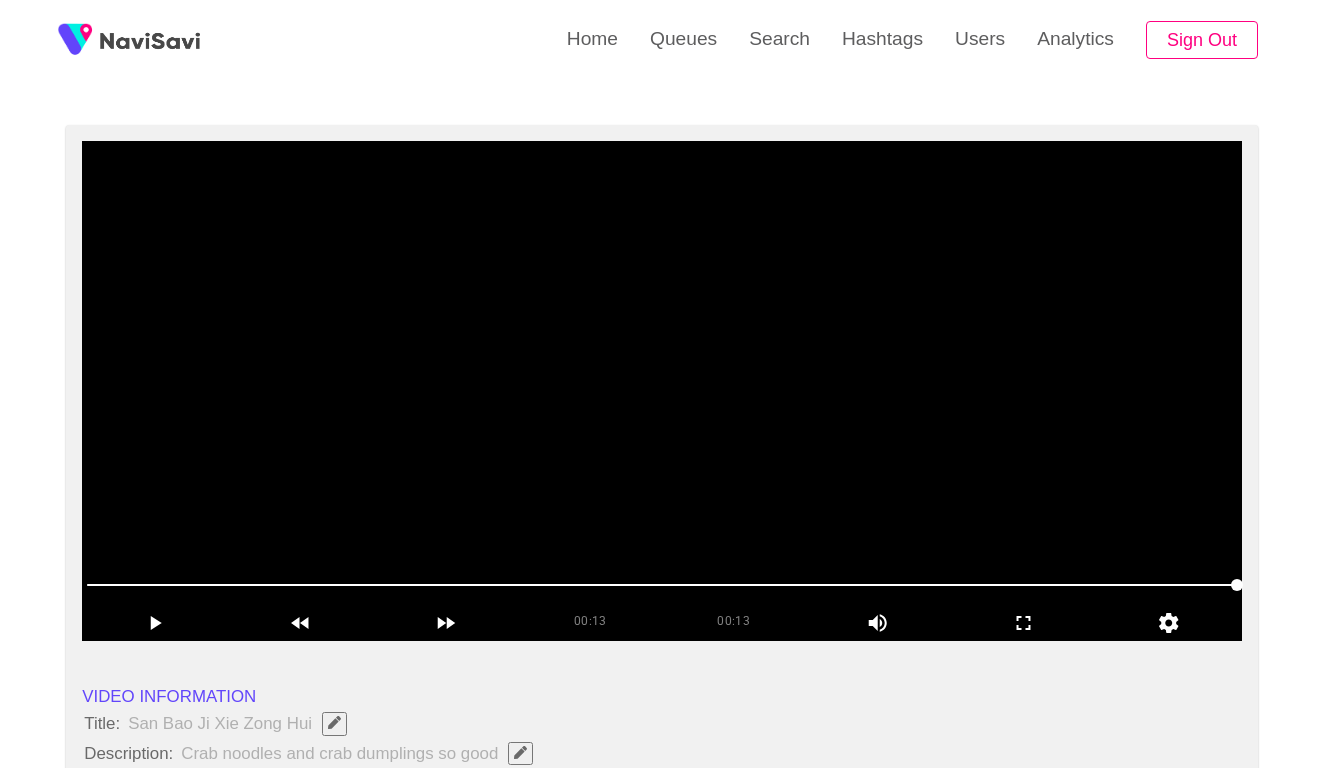 click at bounding box center (662, 585) 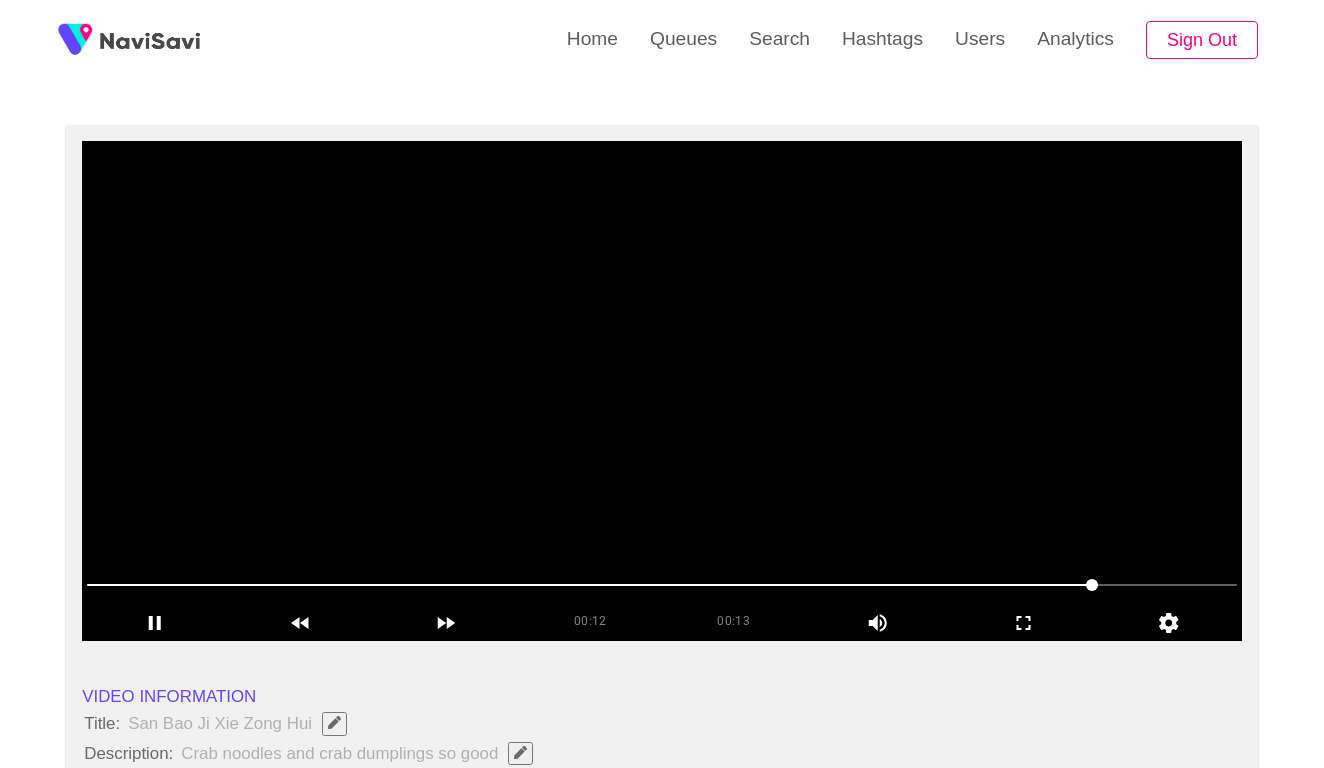 click at bounding box center [662, 391] 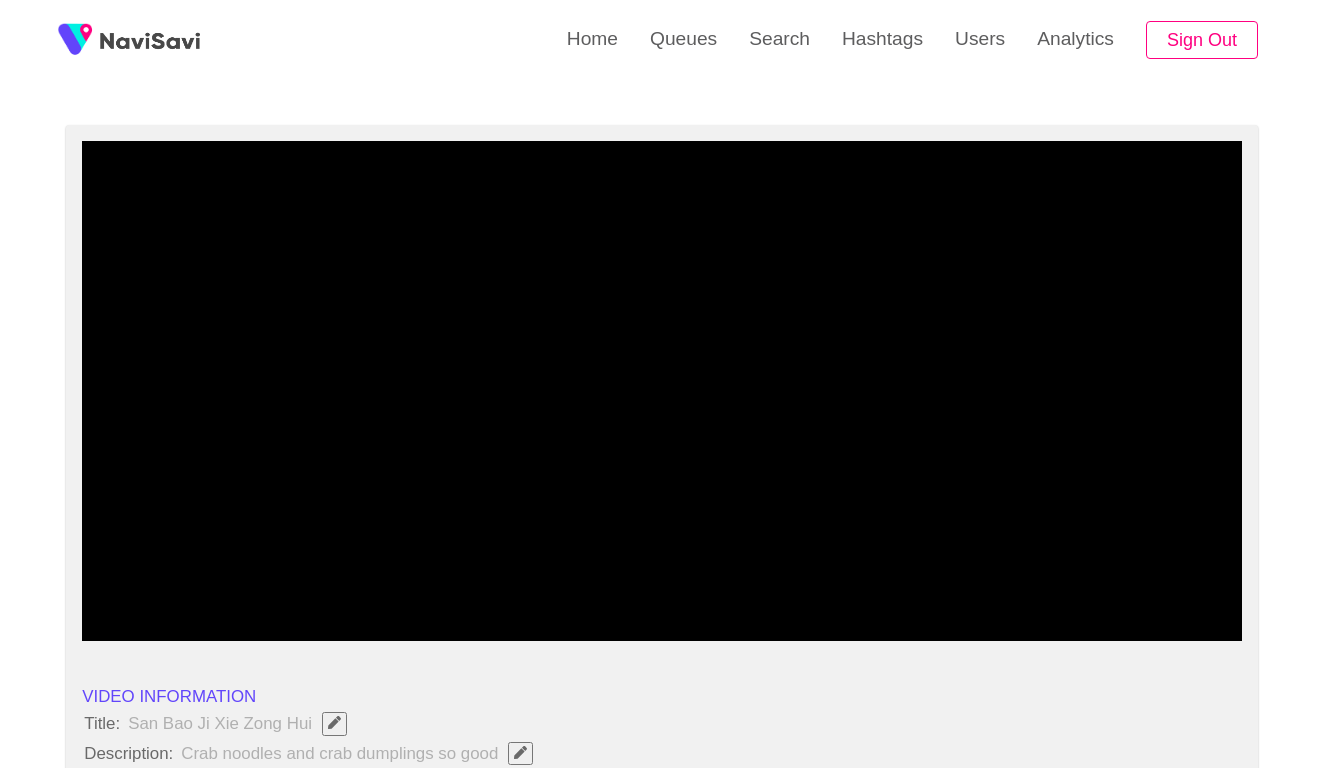 click at bounding box center (662, 585) 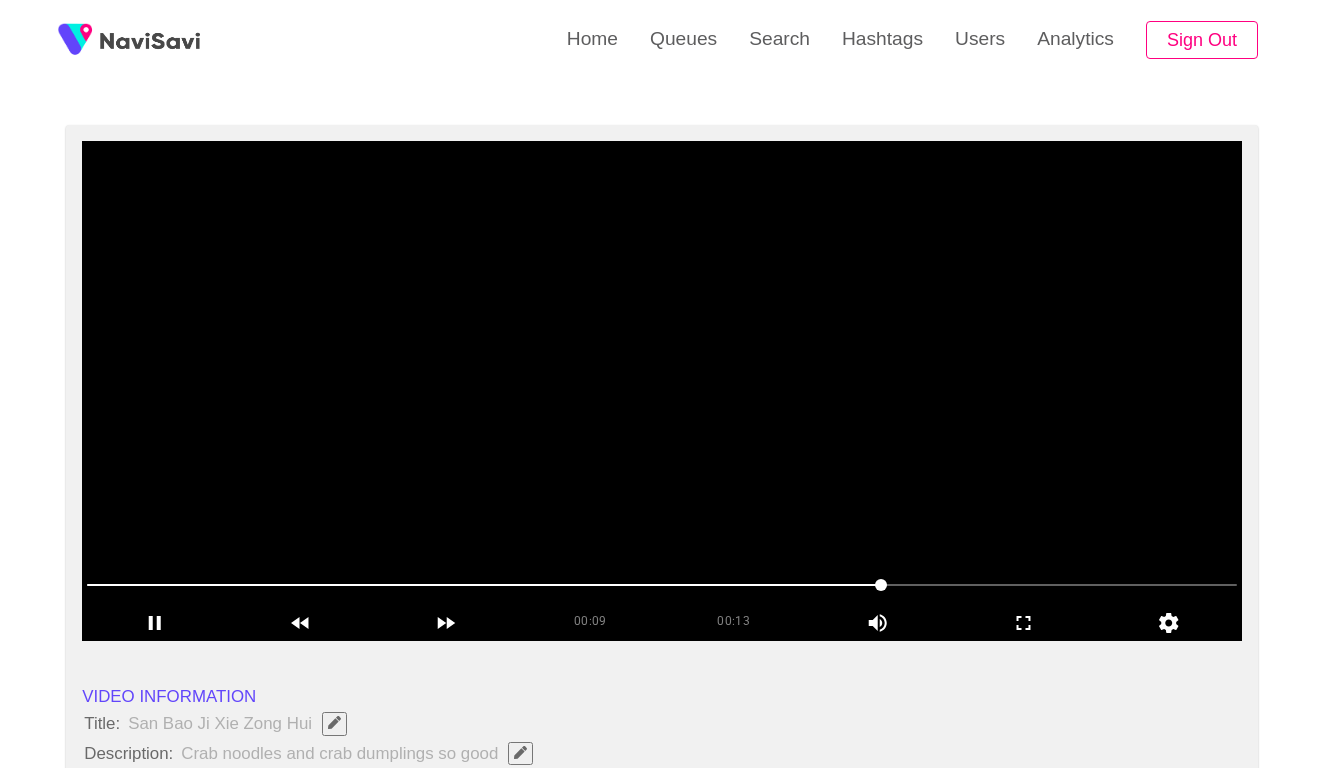click at bounding box center (662, 391) 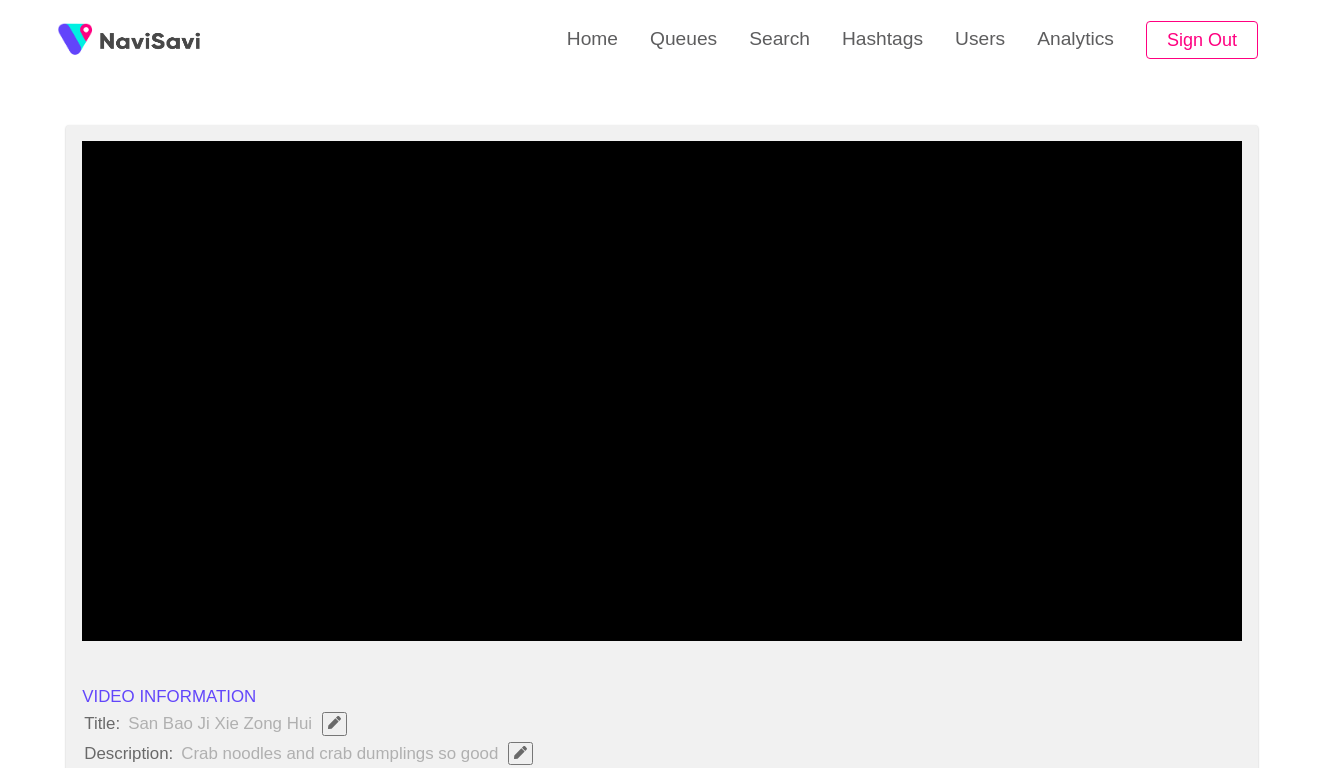 click 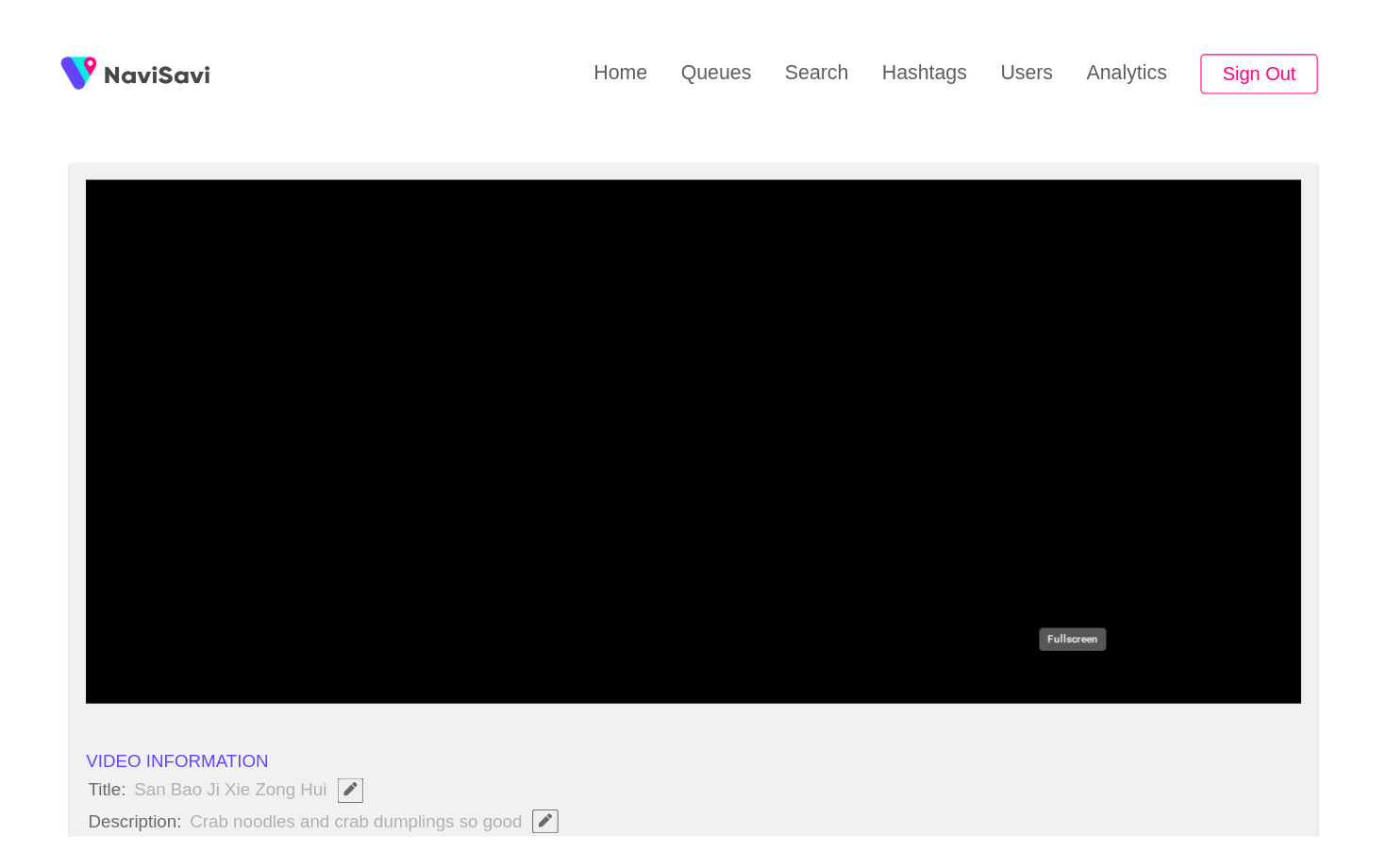 scroll, scrollTop: 0, scrollLeft: 0, axis: both 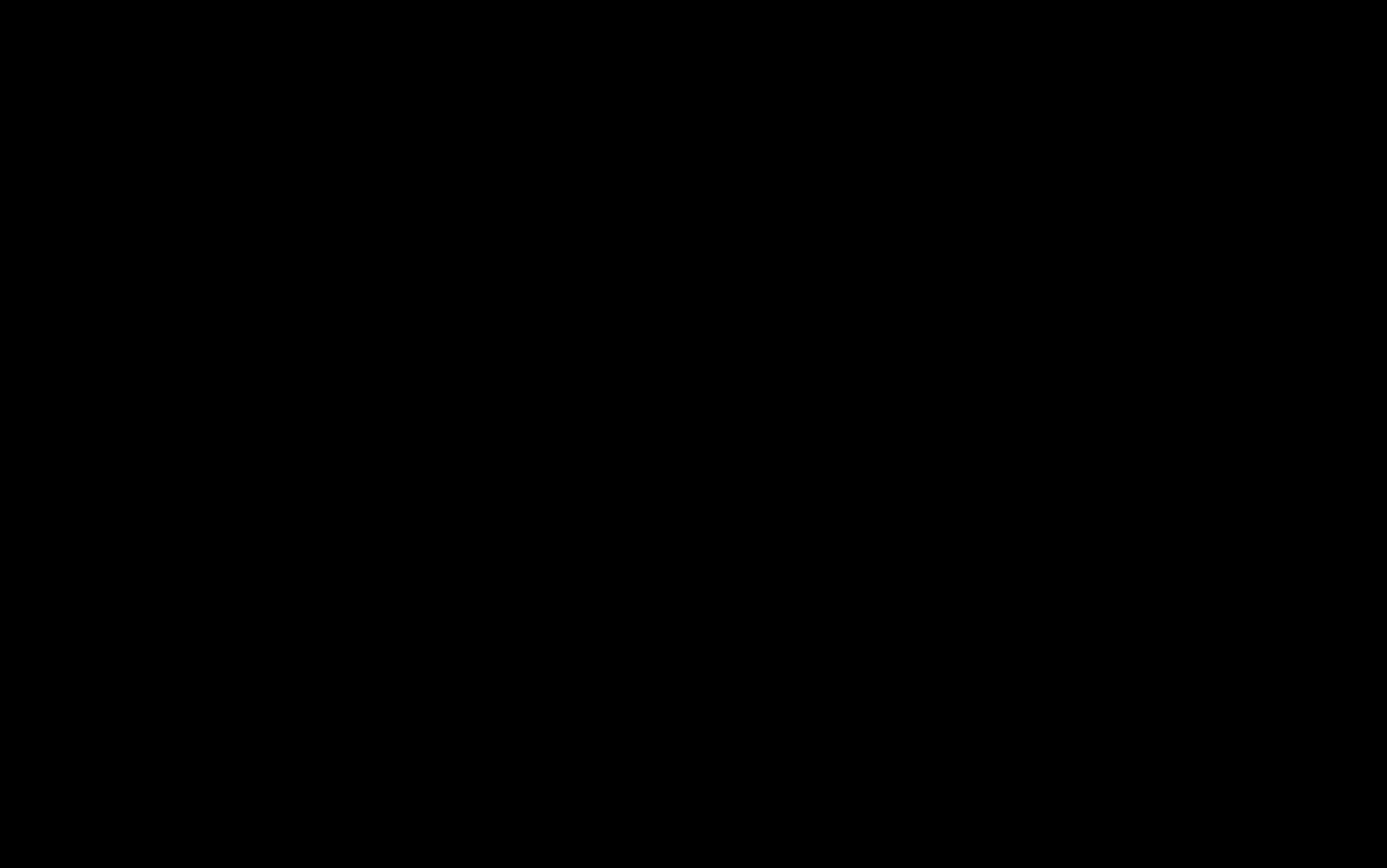 click at bounding box center [694, 813] 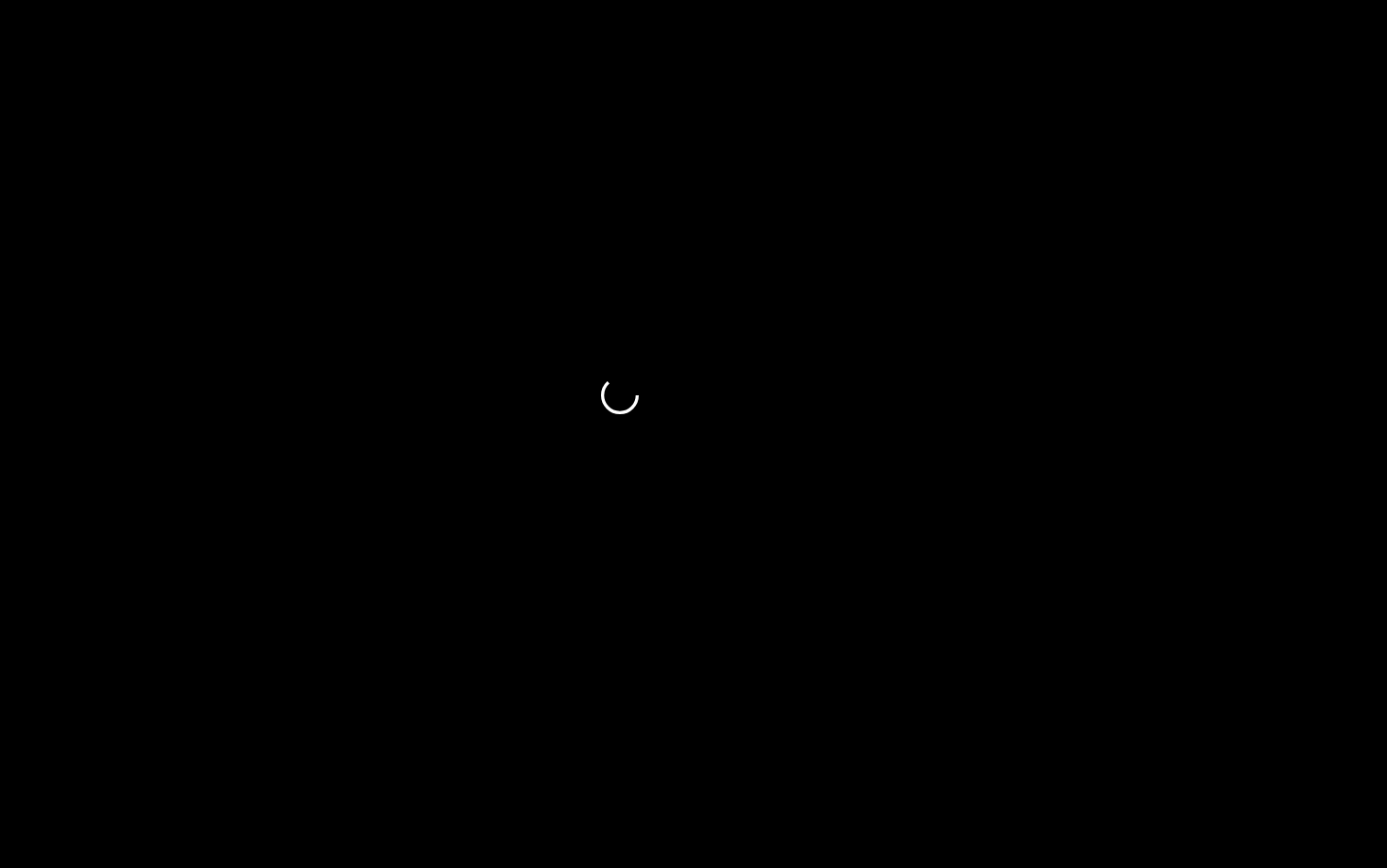 click at bounding box center [694, 813] 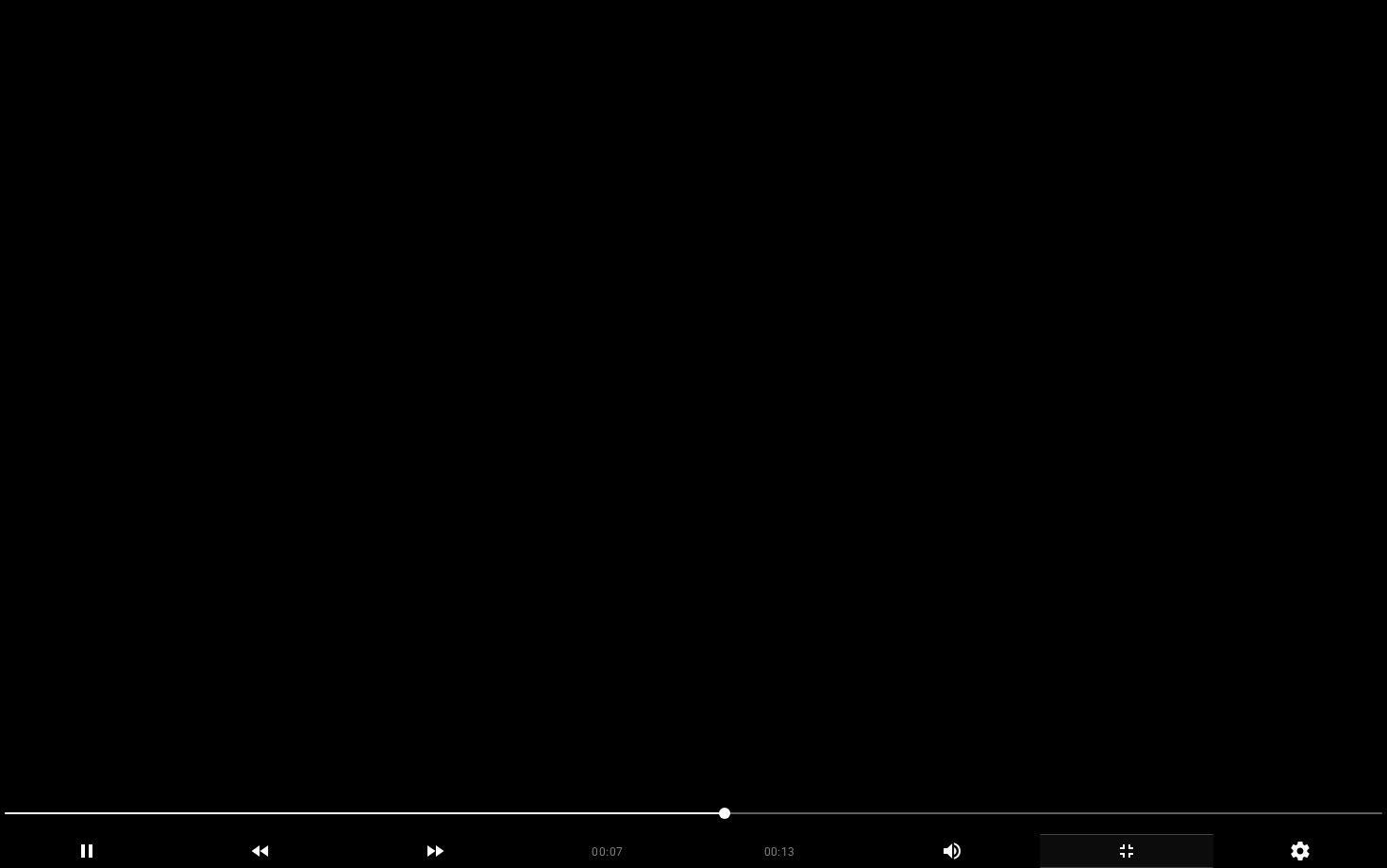 click at bounding box center [694, 434] 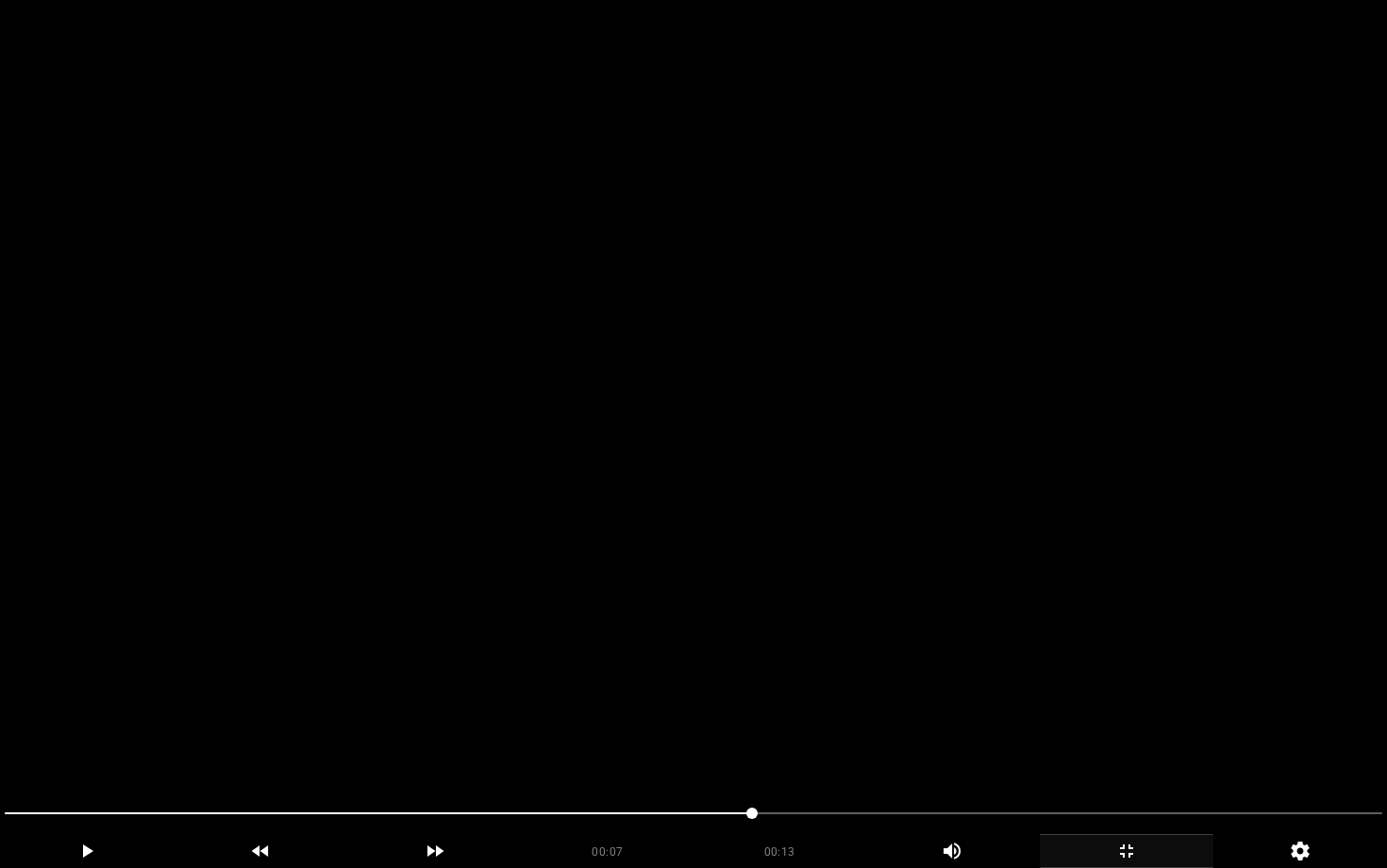 click at bounding box center [694, 434] 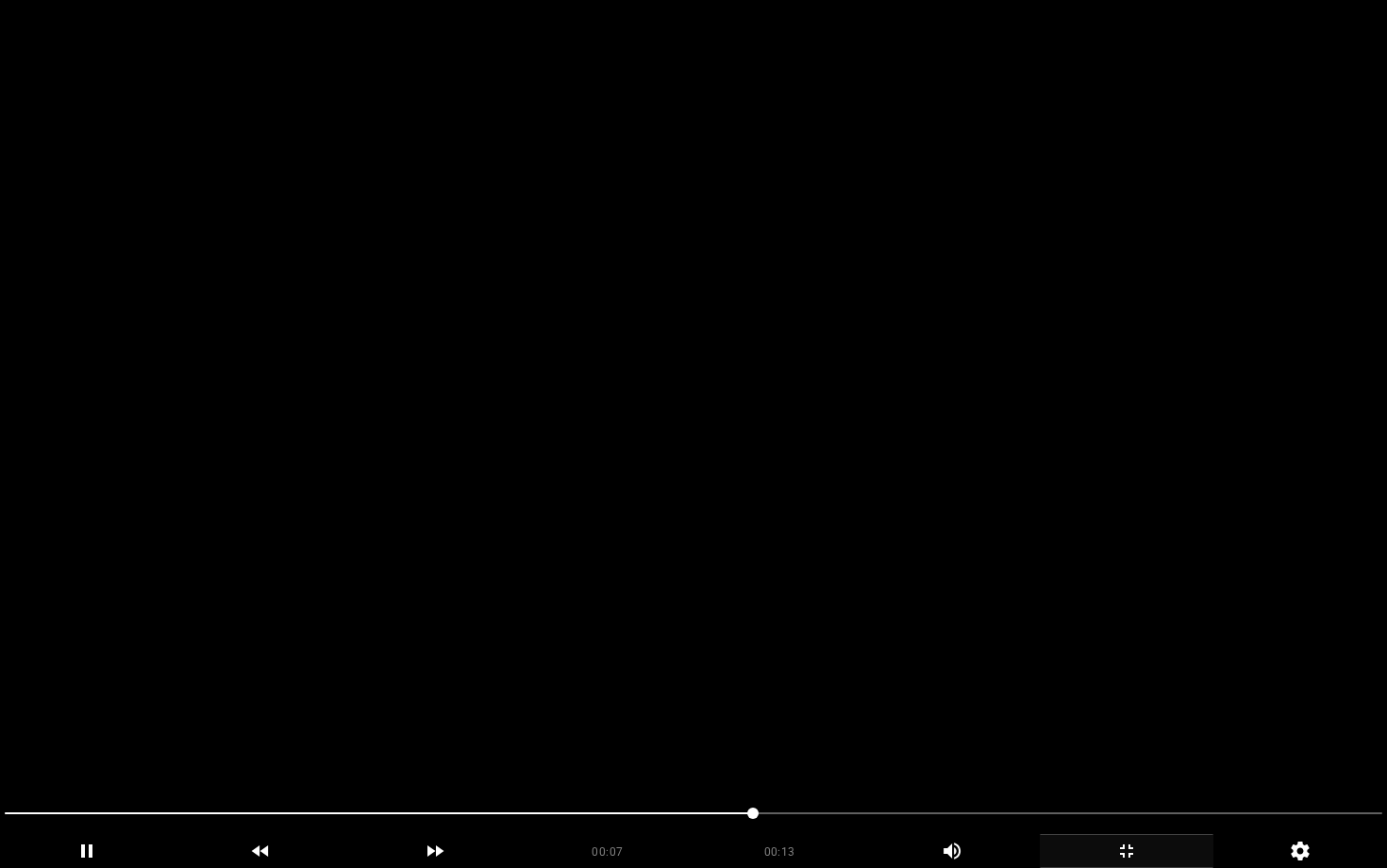 click at bounding box center [694, 434] 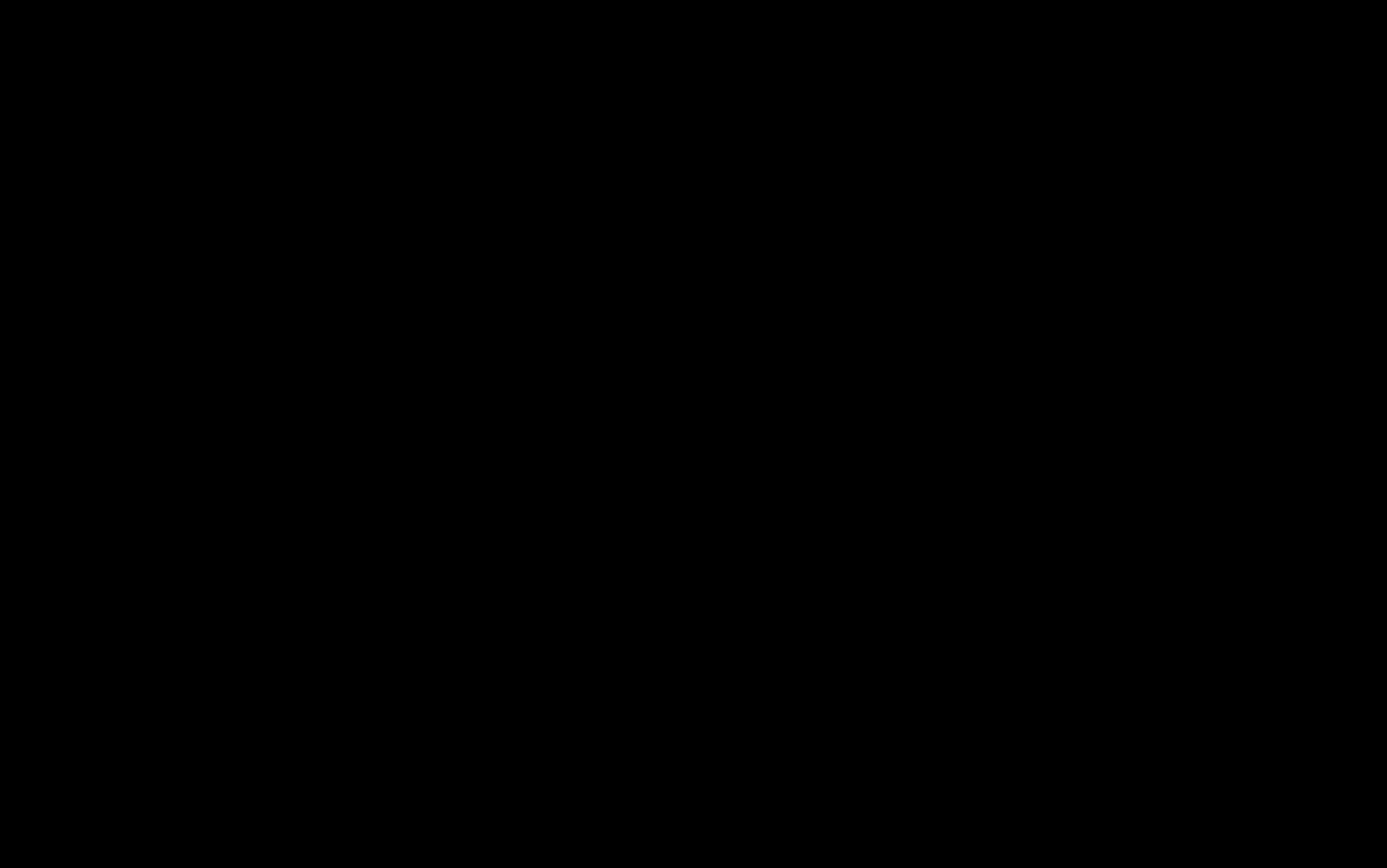 scroll, scrollTop: 0, scrollLeft: 0, axis: both 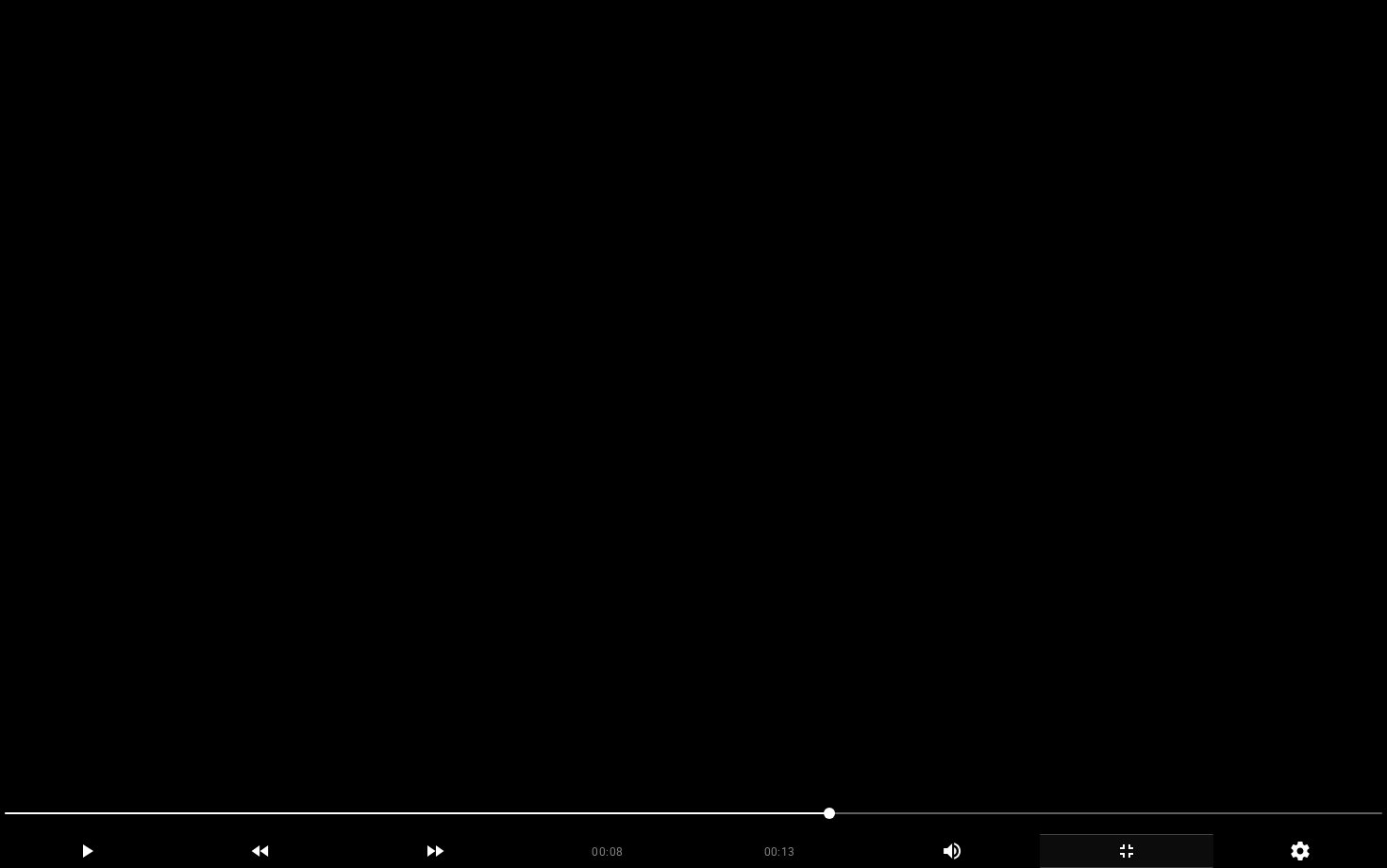 click at bounding box center [694, 434] 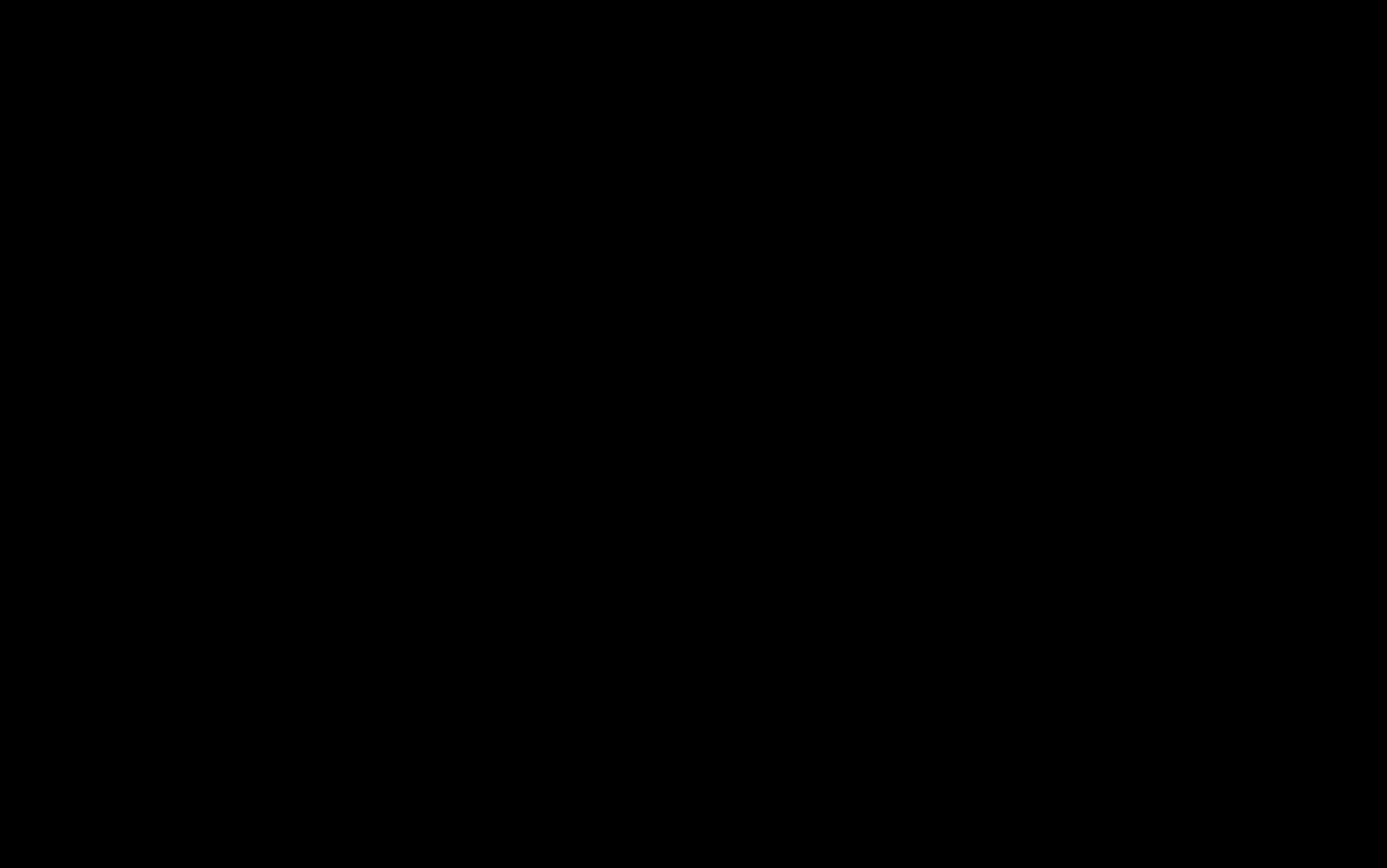 click 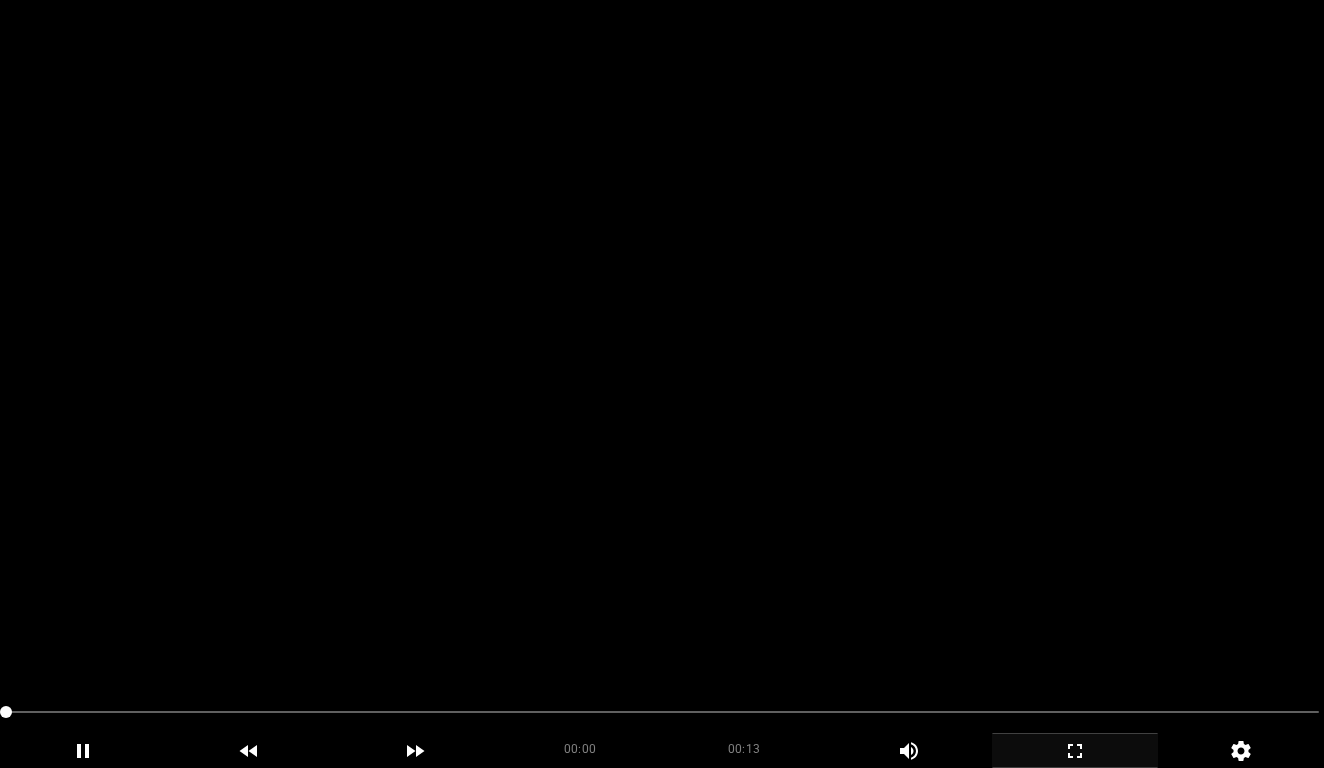 scroll, scrollTop: 699, scrollLeft: 0, axis: vertical 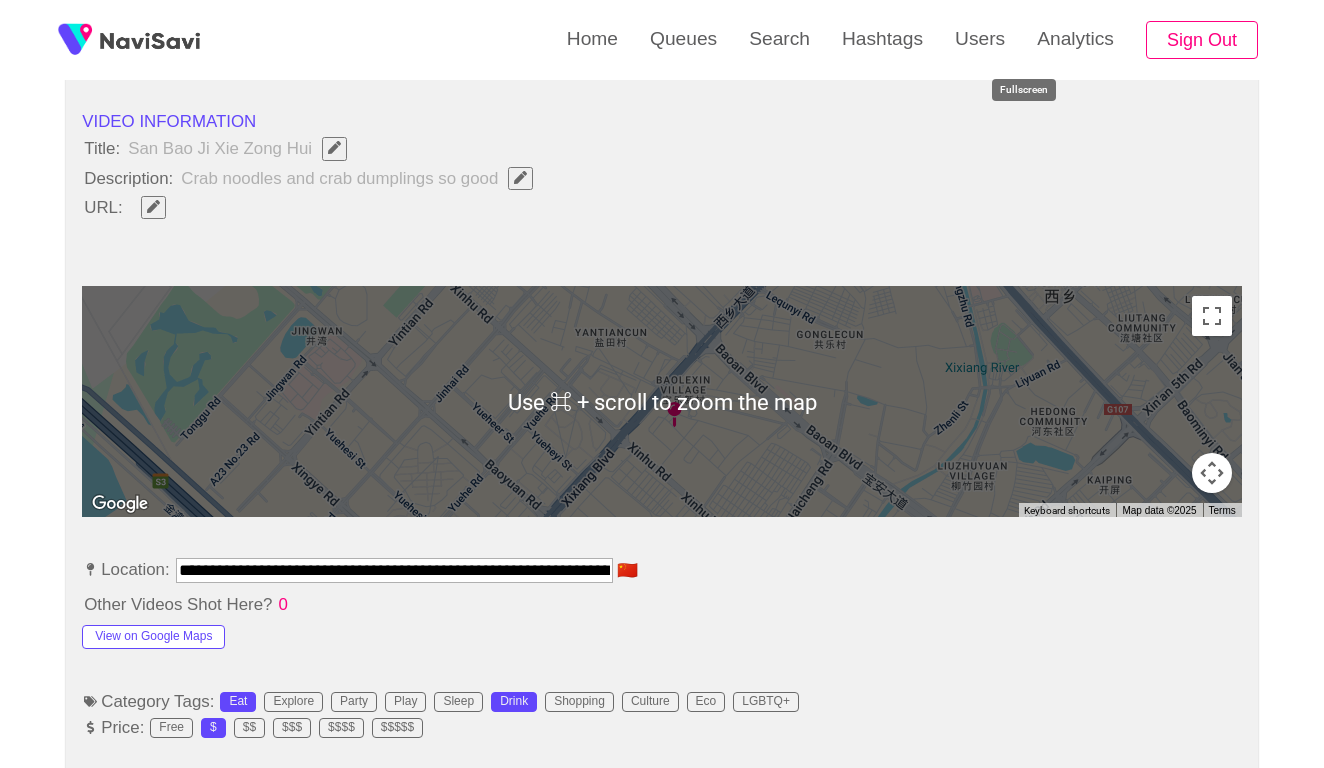click on "**********" at bounding box center [394, 570] 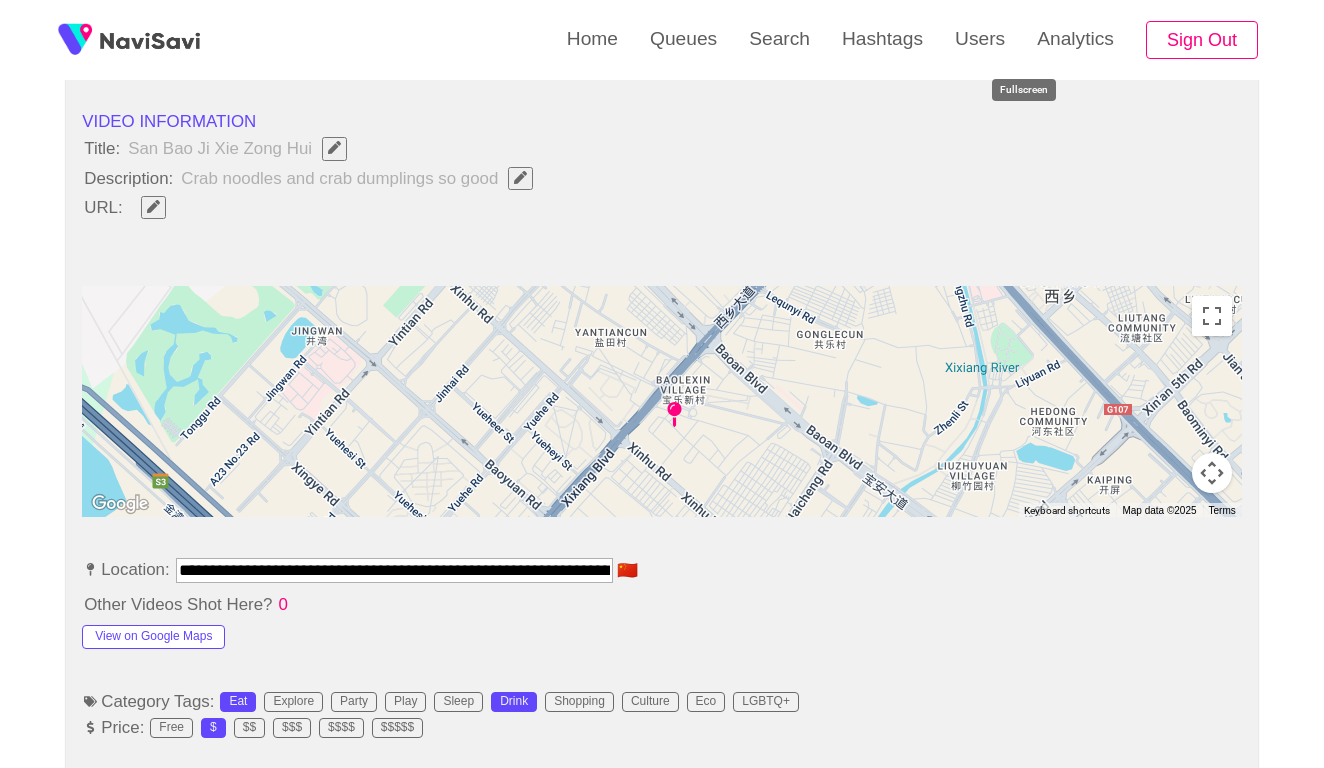 click on "**********" at bounding box center [394, 570] 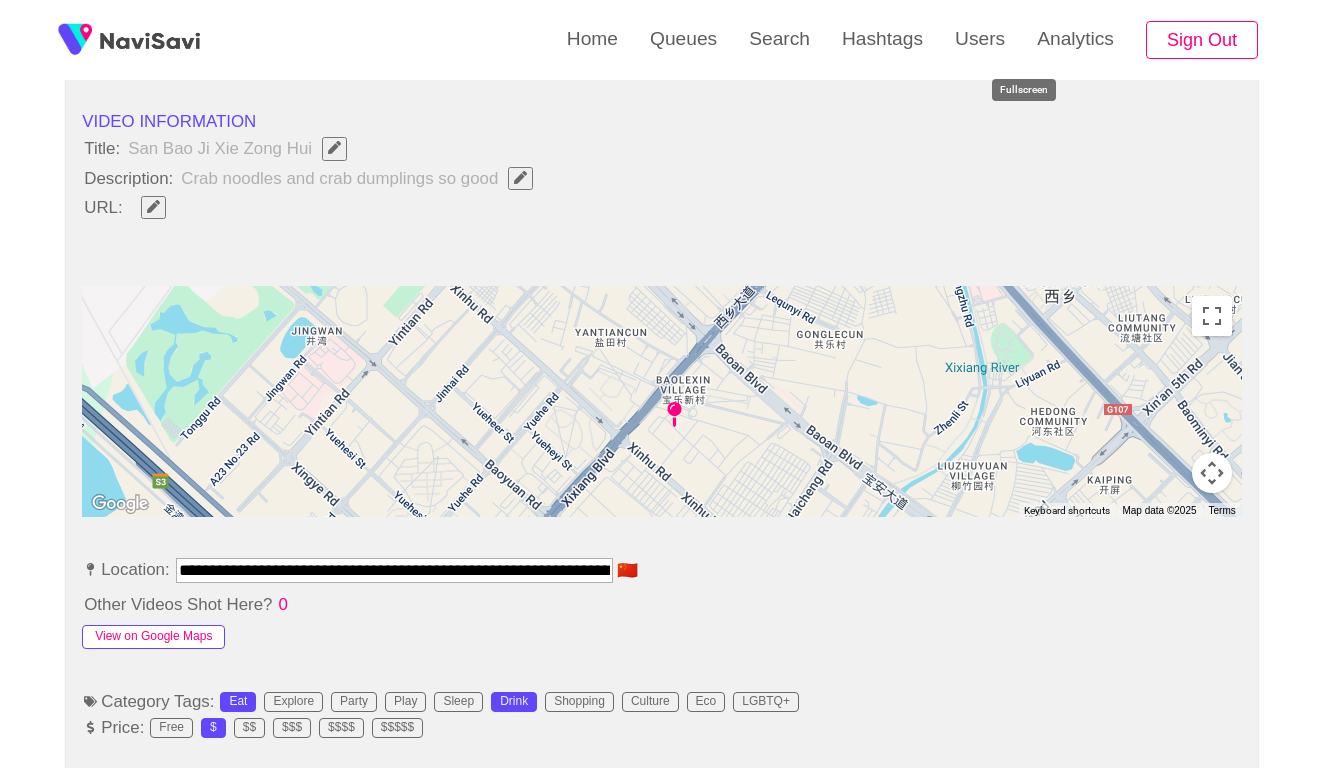 click on "View on Google Maps" at bounding box center [153, 637] 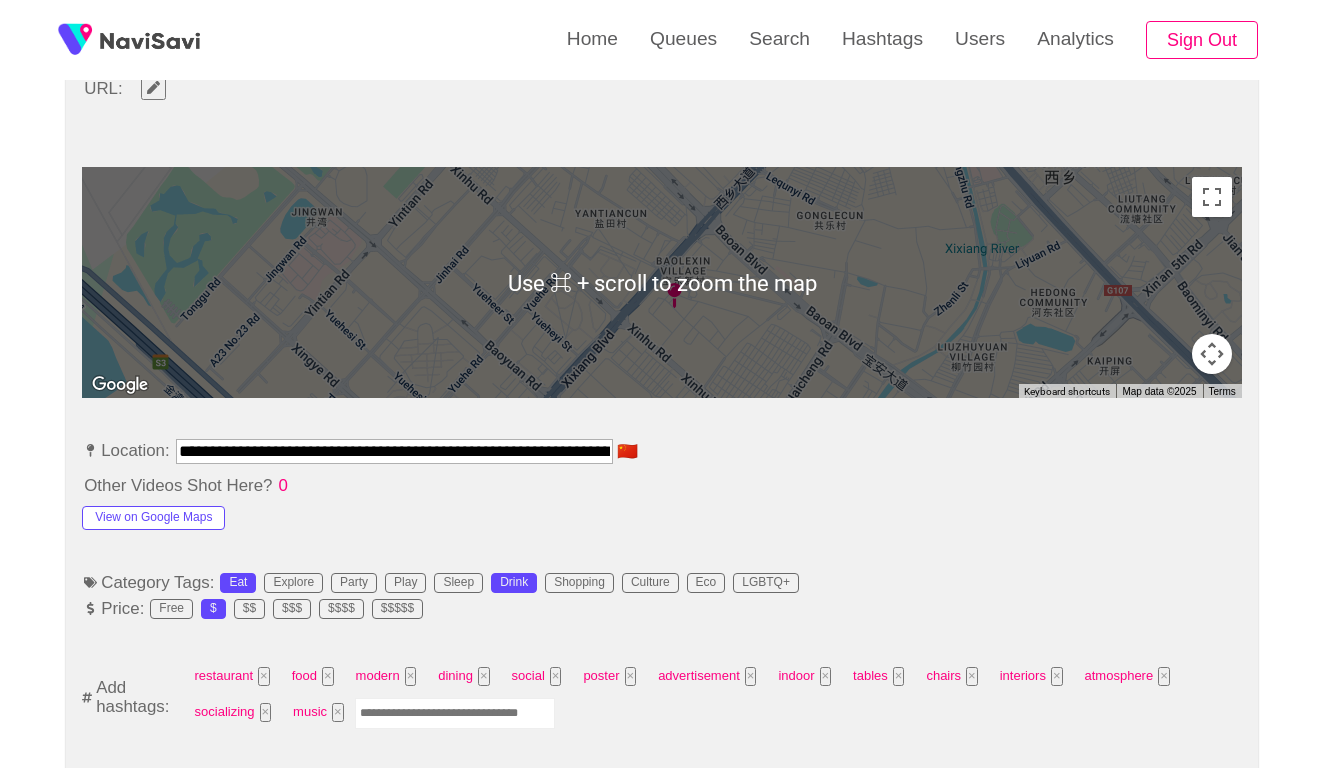 scroll, scrollTop: 885, scrollLeft: 0, axis: vertical 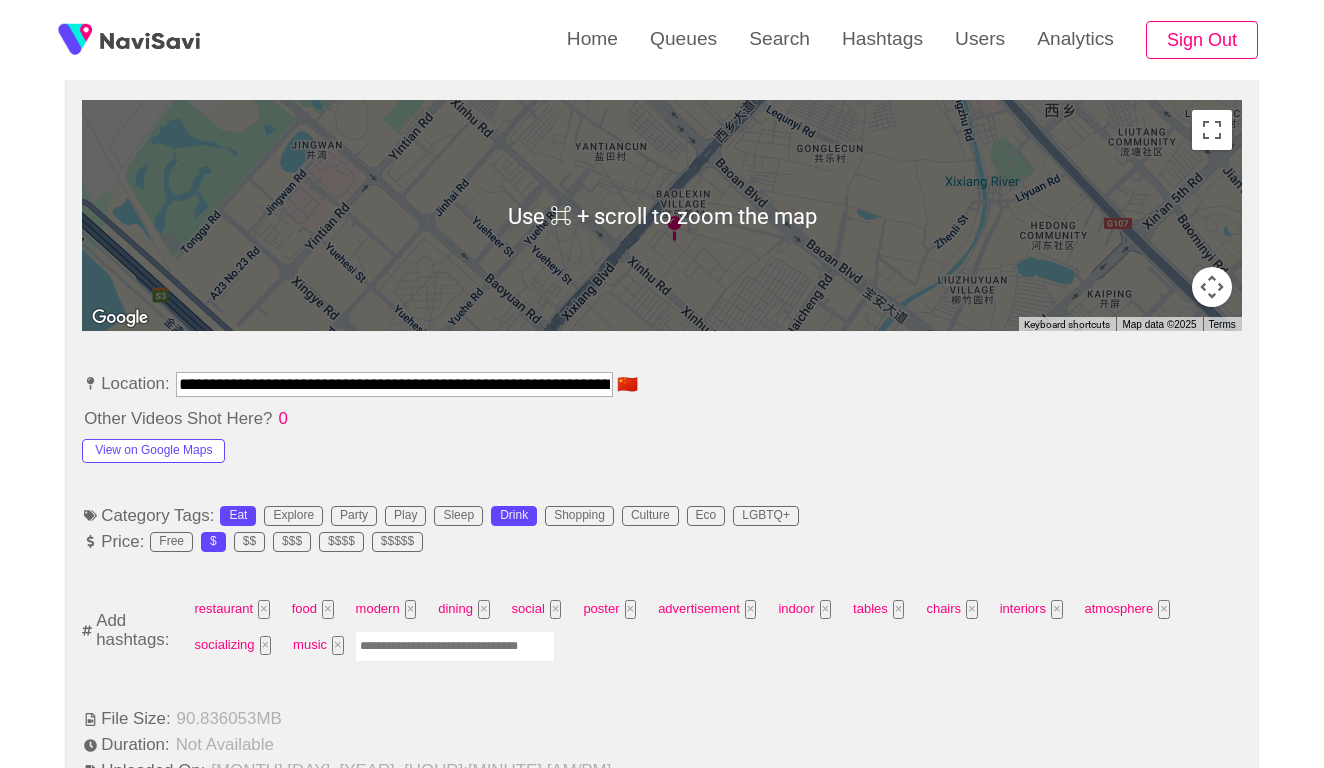 click on "**********" at bounding box center (394, 384) 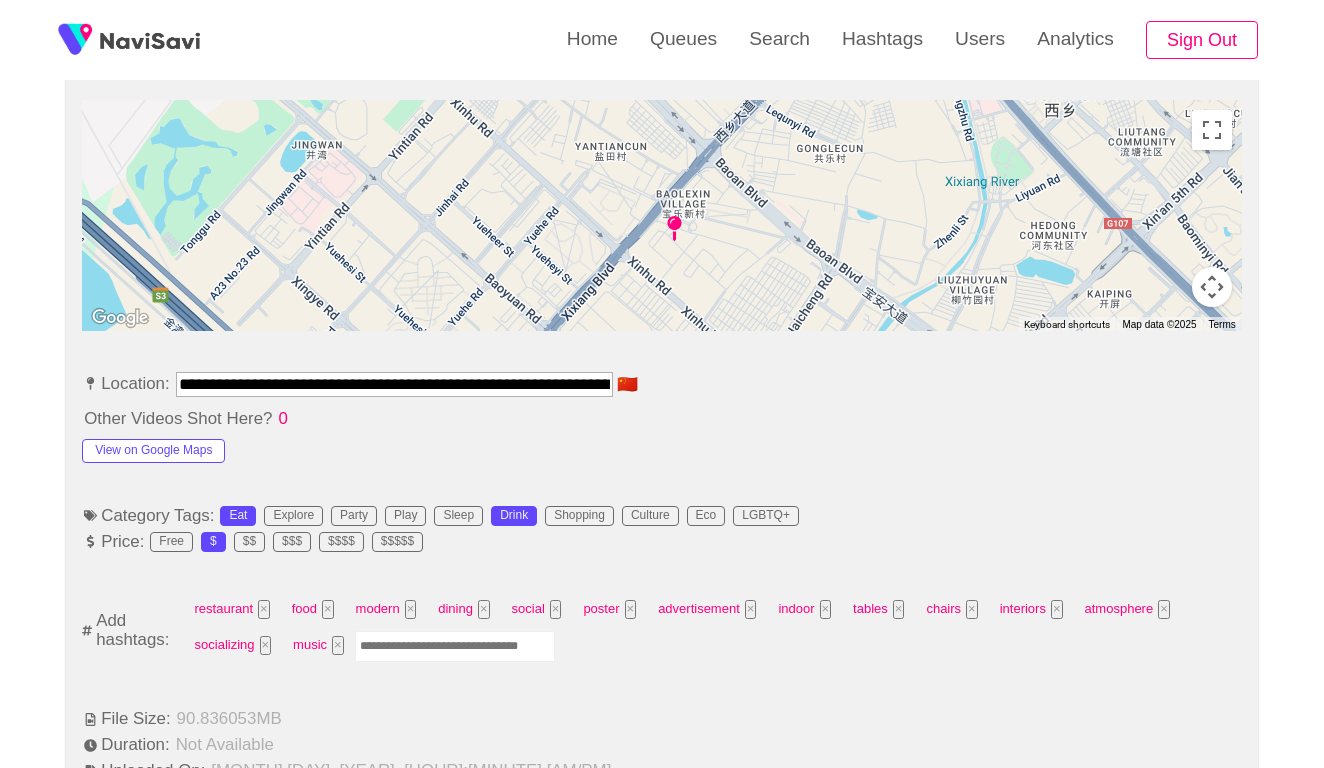 click on "**********" at bounding box center [662, 880] 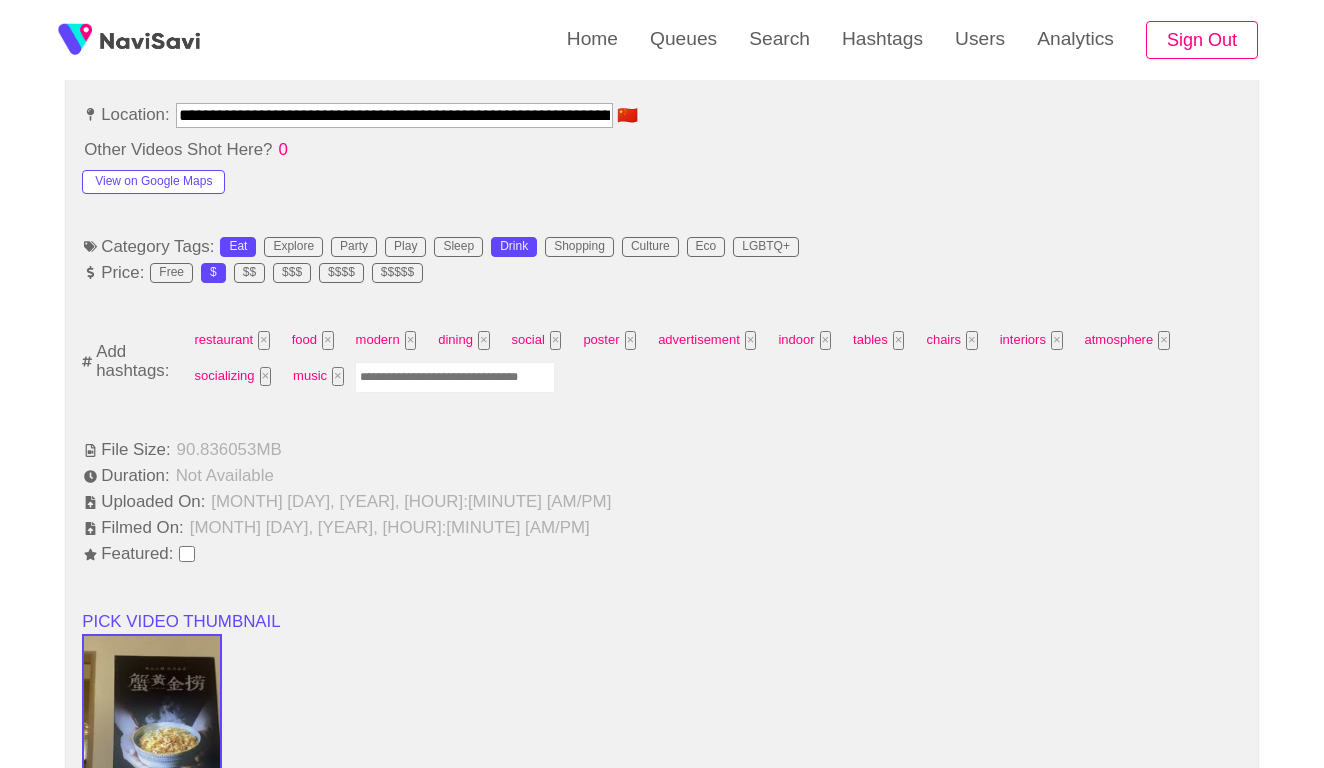 scroll, scrollTop: 1047, scrollLeft: 0, axis: vertical 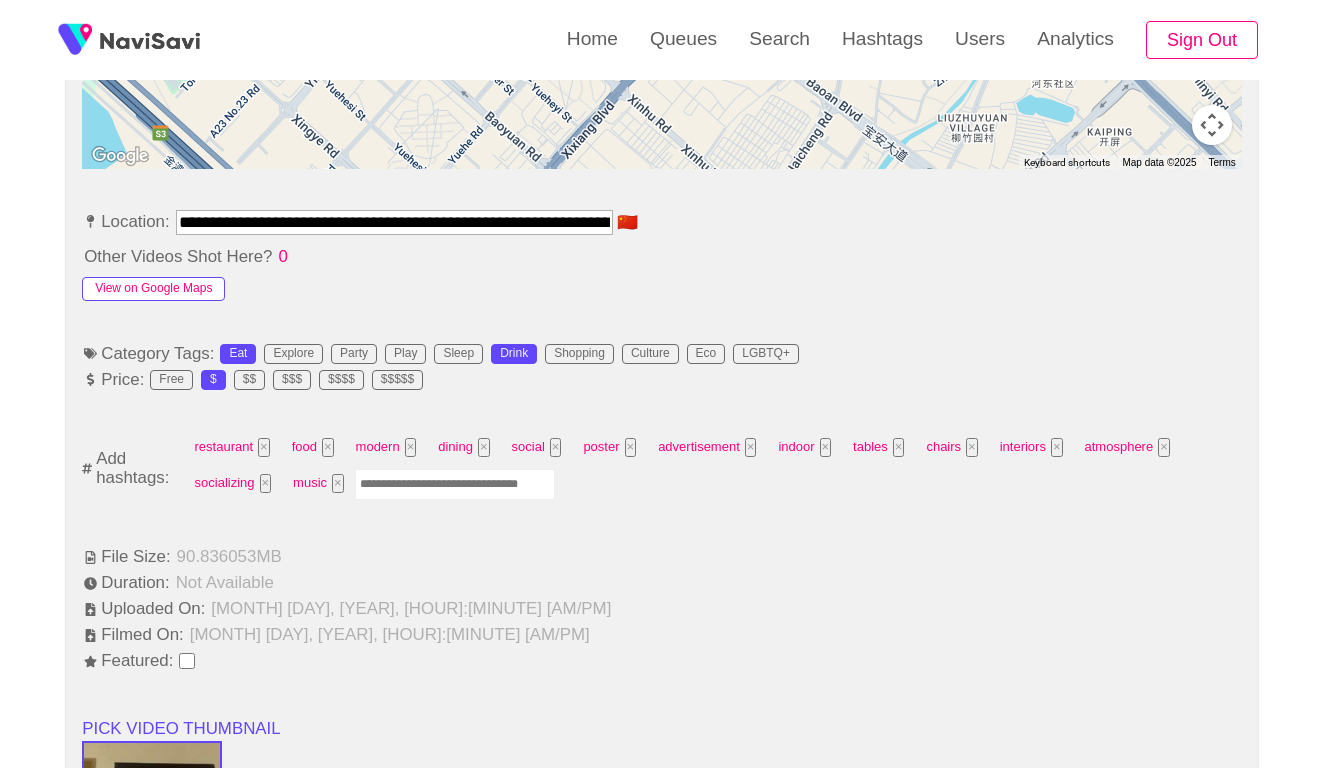 click on "View on Google Maps" at bounding box center (153, 289) 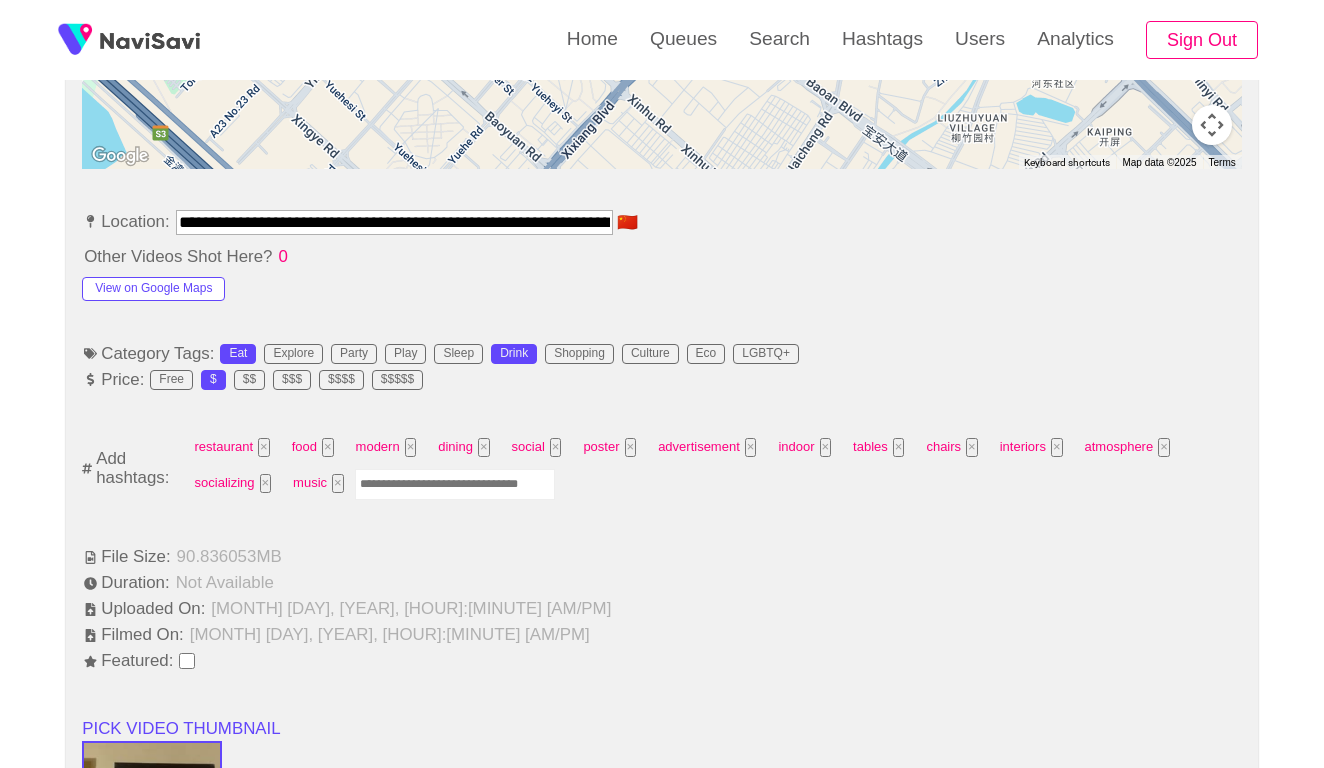drag, startPoint x: 181, startPoint y: 211, endPoint x: 364, endPoint y: 218, distance: 183.13383 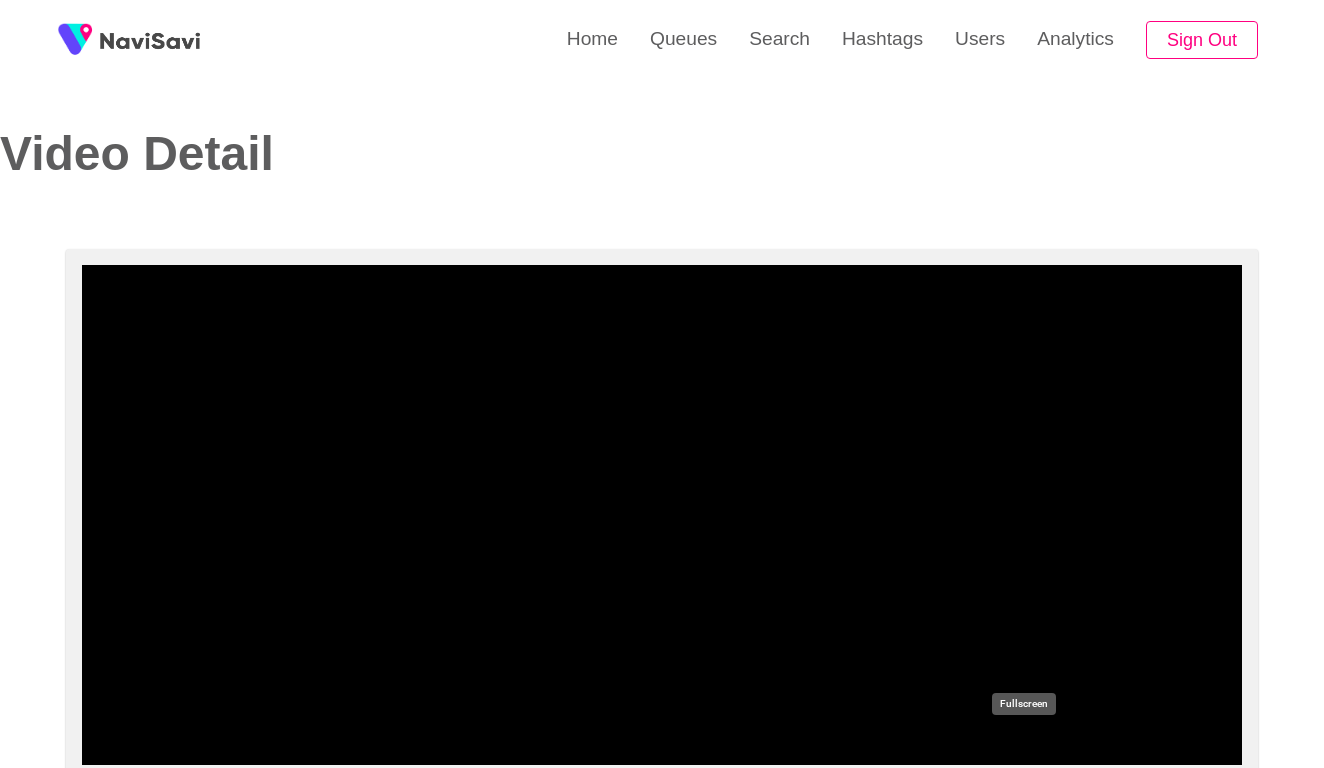 scroll, scrollTop: 0, scrollLeft: 0, axis: both 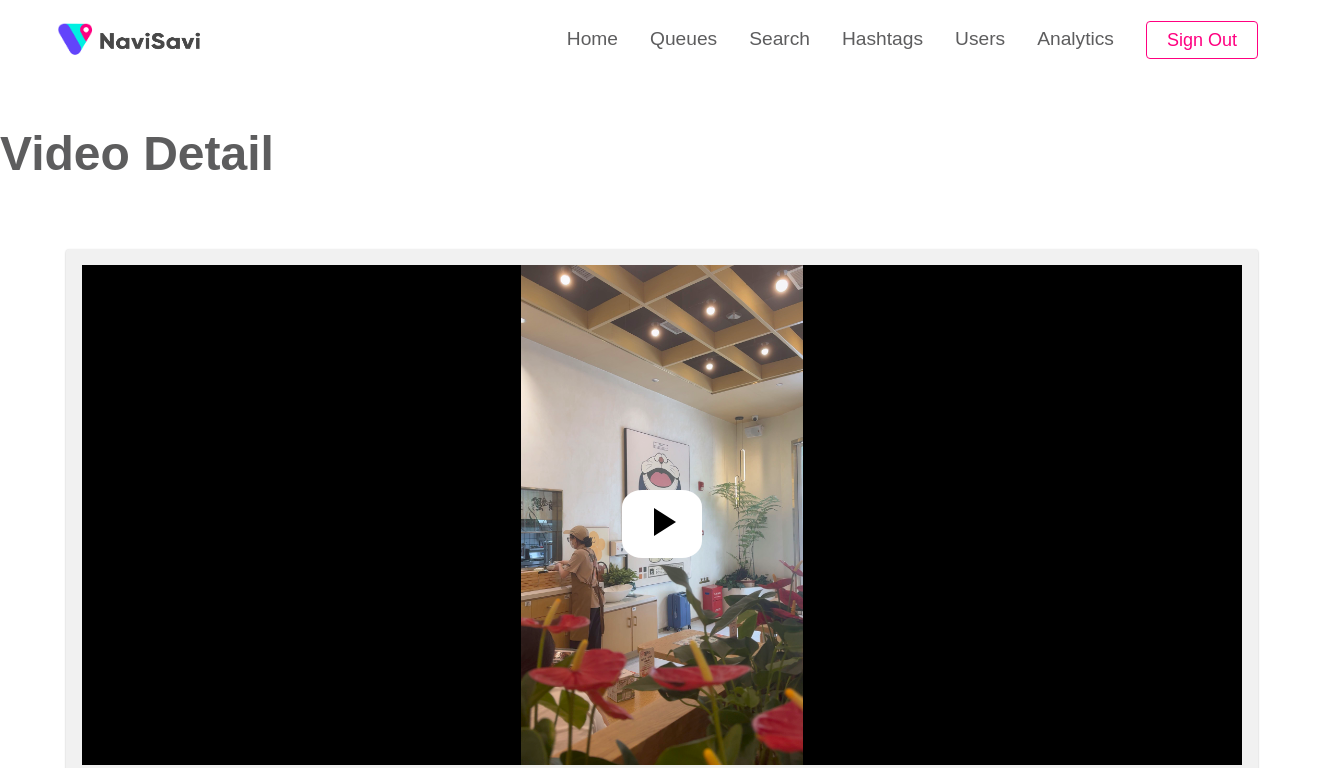 select on "**********" 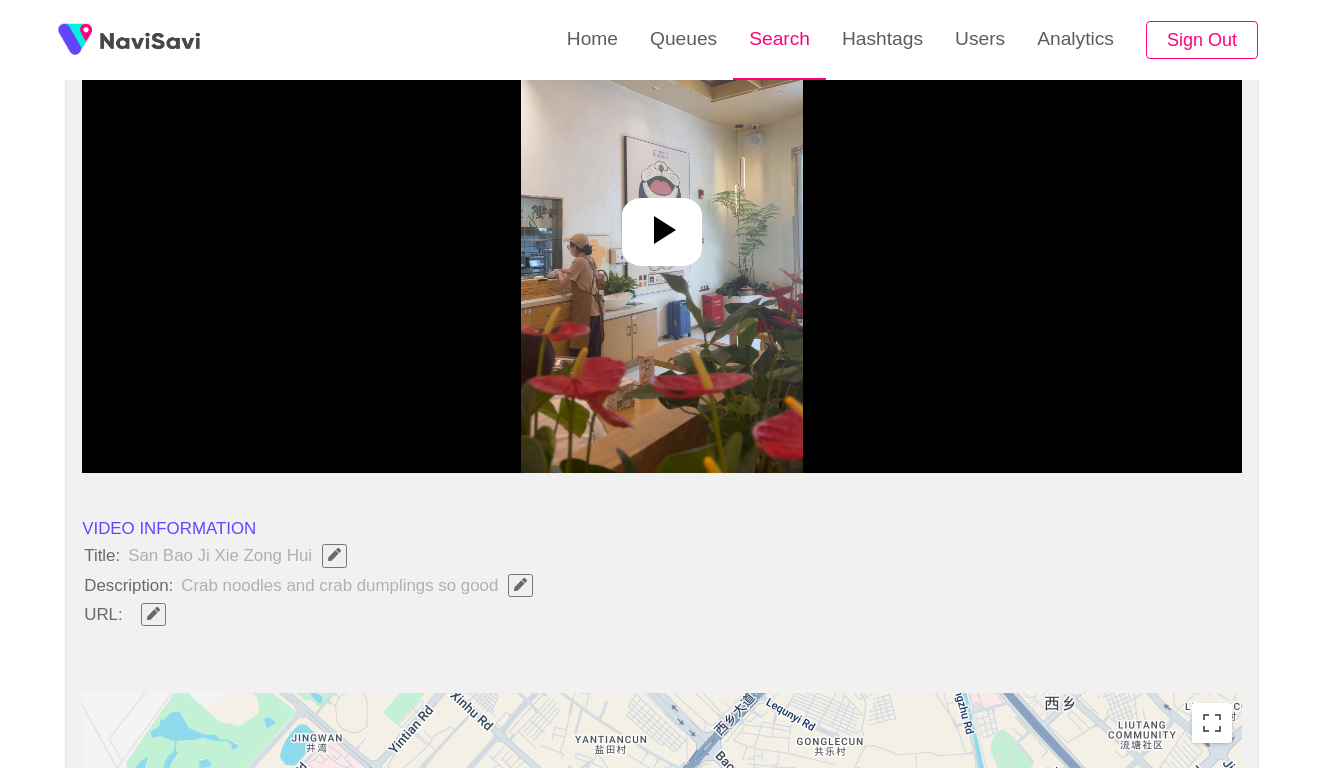 scroll, scrollTop: 353, scrollLeft: 0, axis: vertical 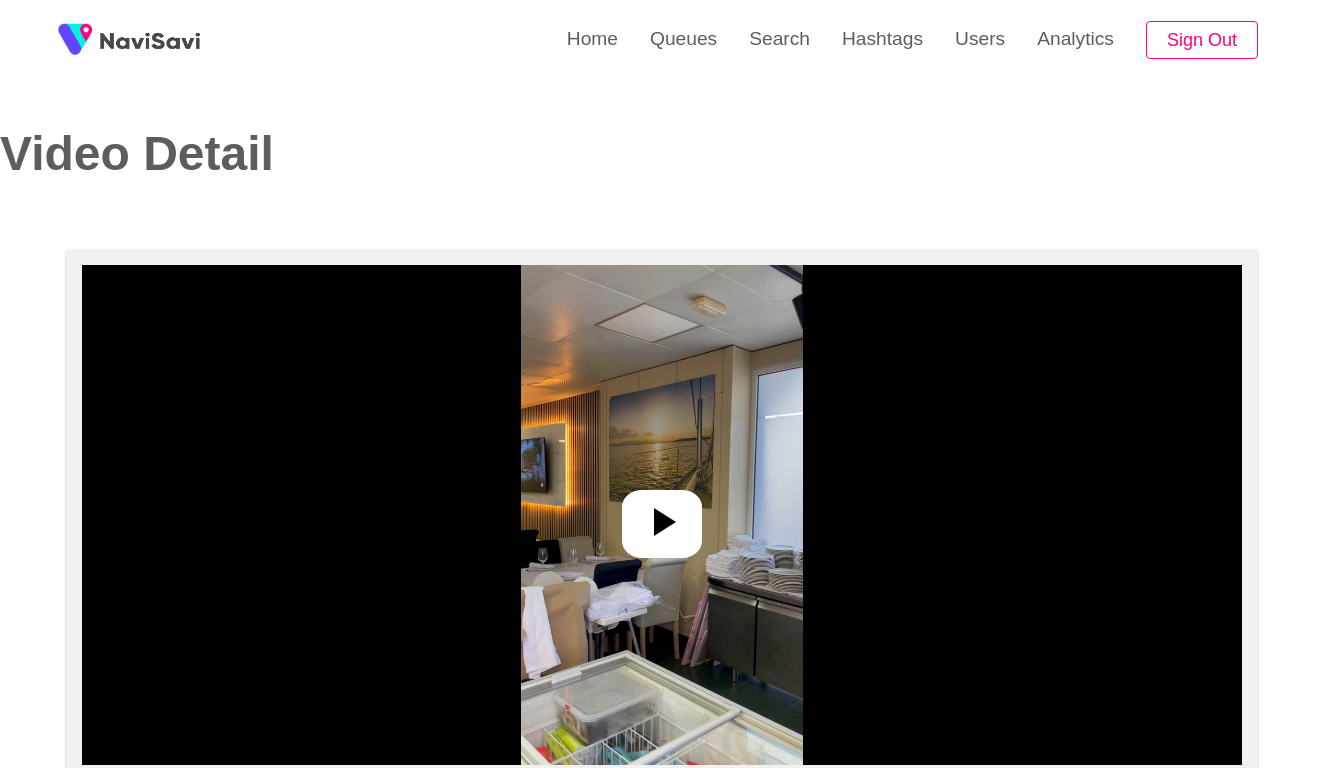 select on "**********" 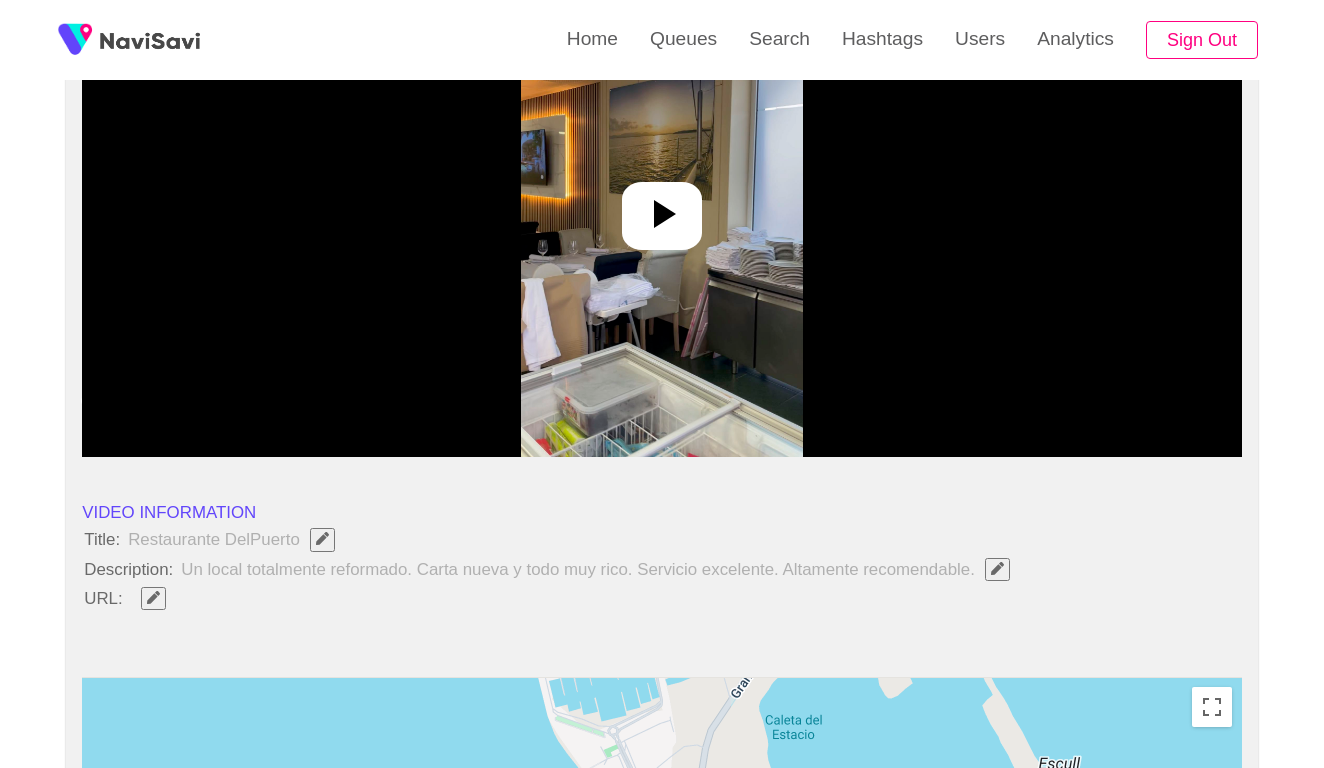scroll, scrollTop: 309, scrollLeft: 0, axis: vertical 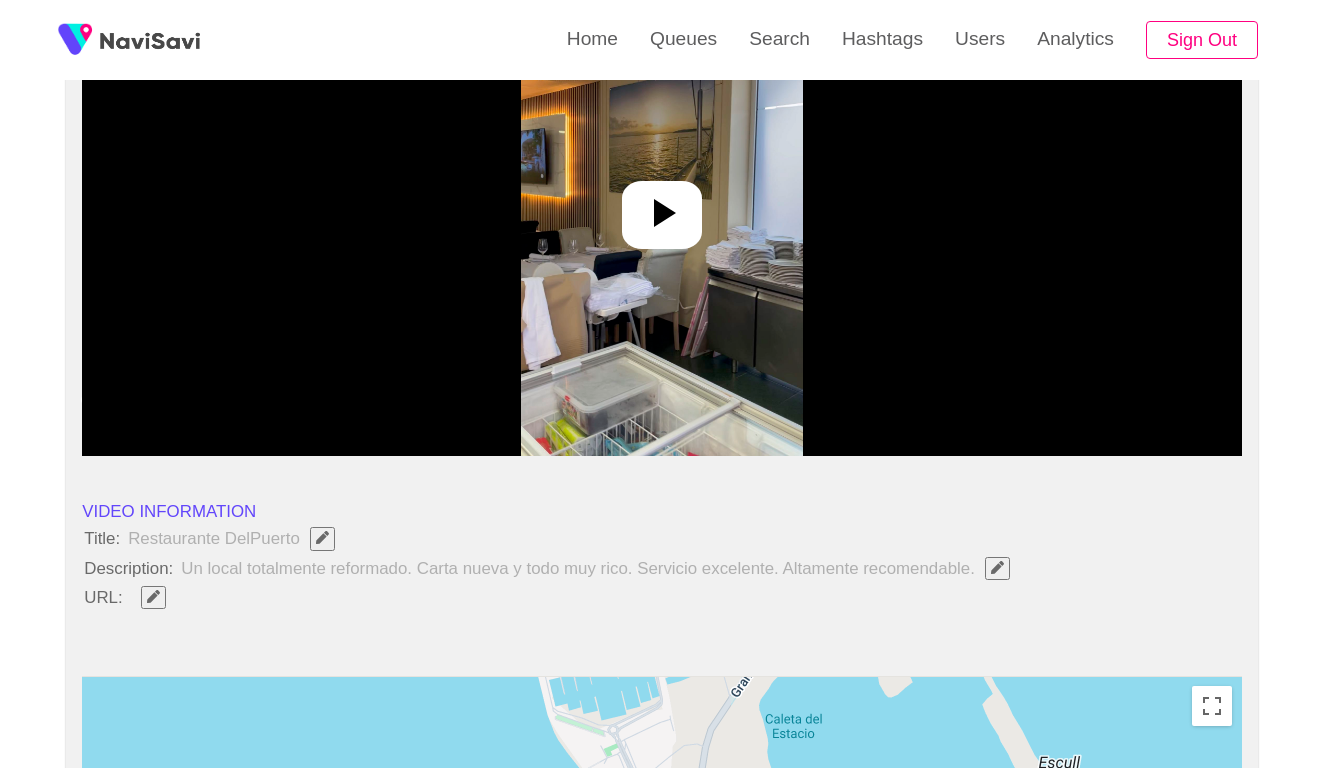 click at bounding box center (661, 206) 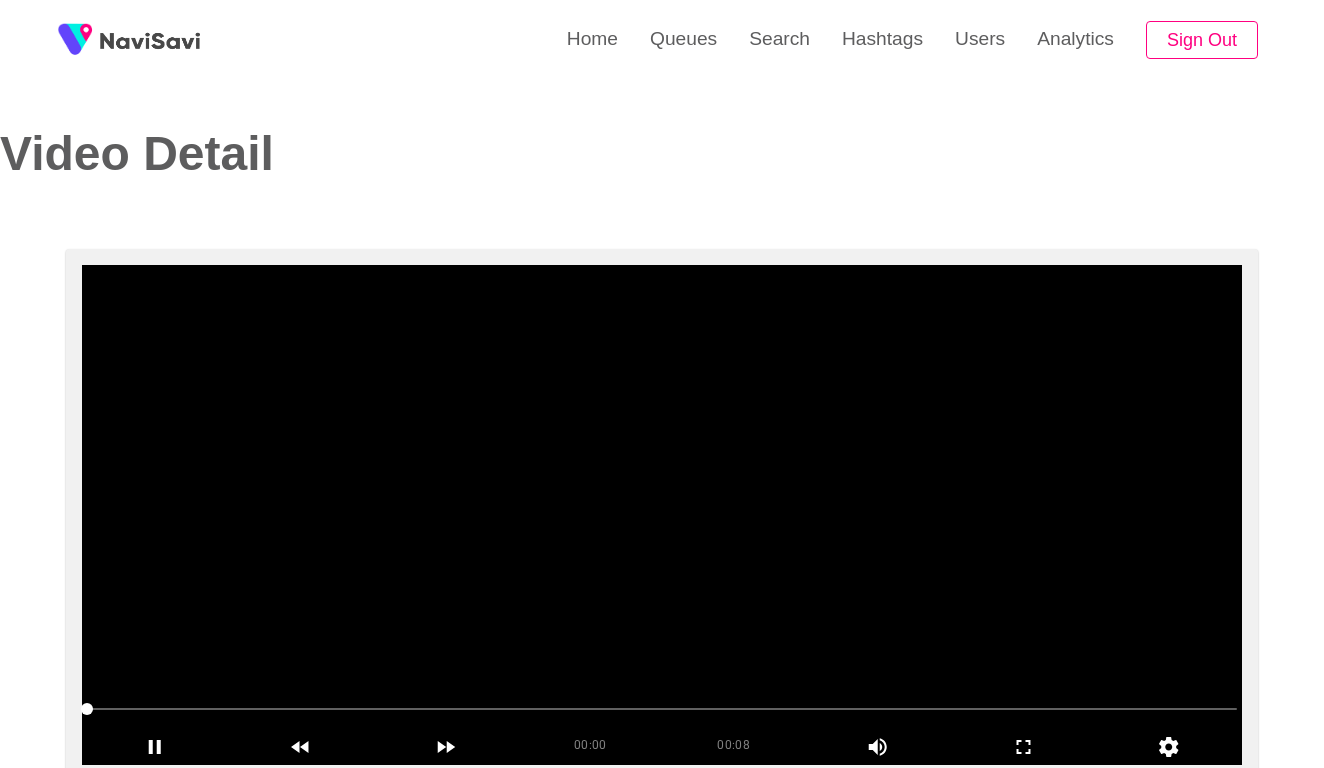 scroll, scrollTop: 0, scrollLeft: 0, axis: both 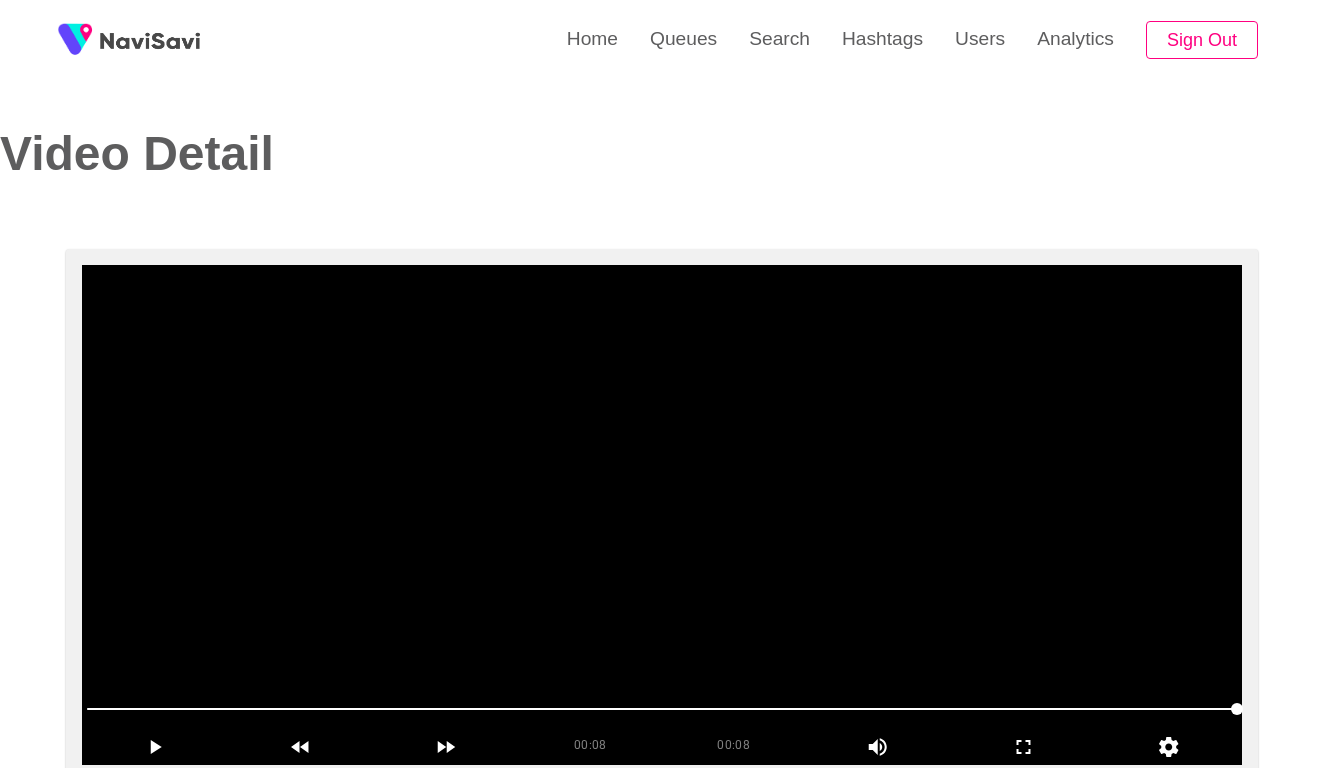 click at bounding box center (662, 515) 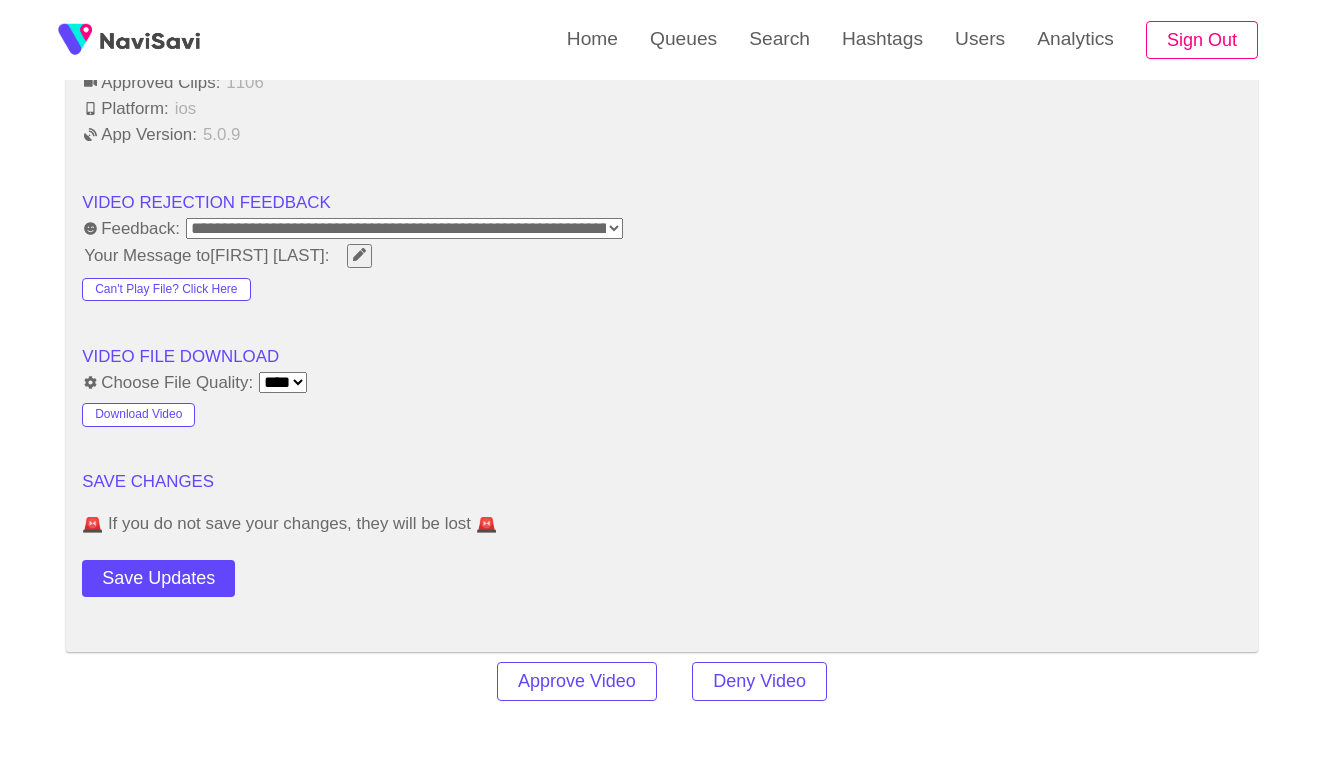 scroll, scrollTop: 1738, scrollLeft: 0, axis: vertical 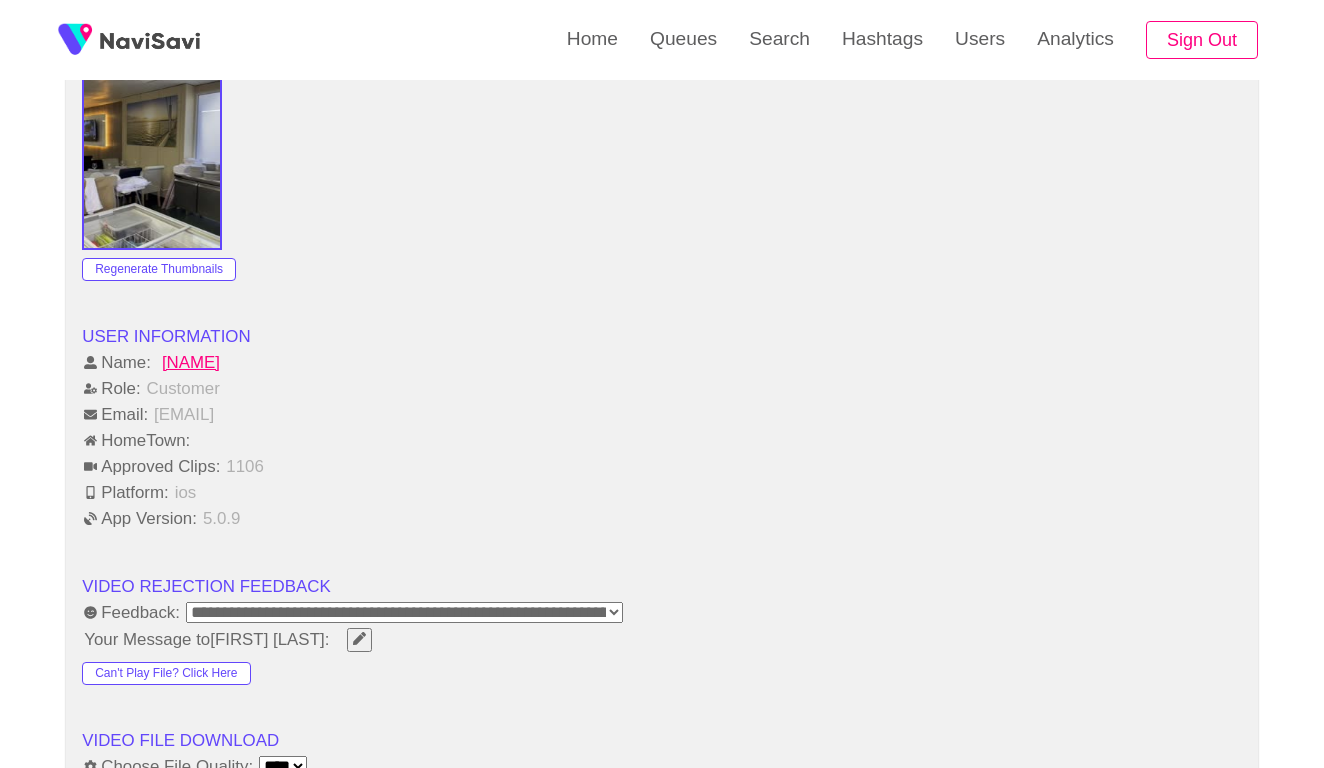 click on "**********" at bounding box center [662, 14] 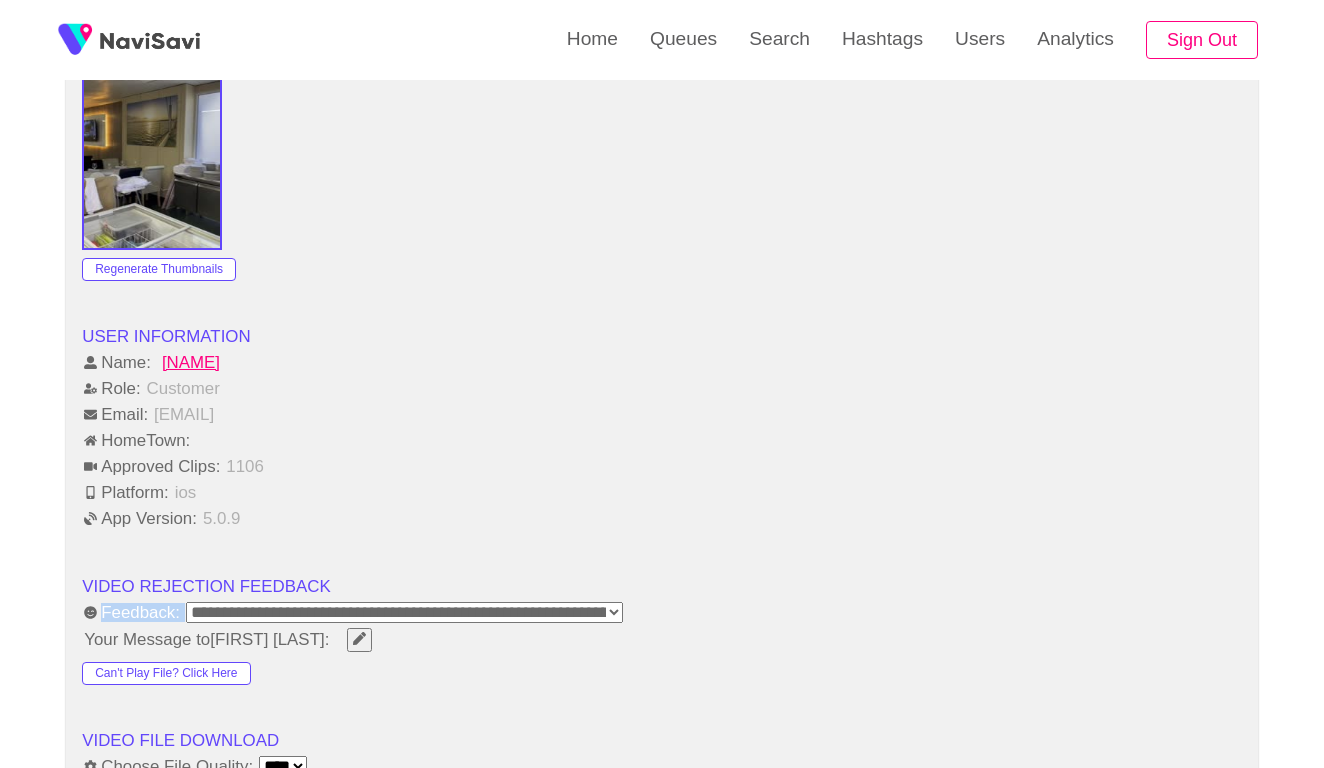 click on "**********" at bounding box center [404, 612] 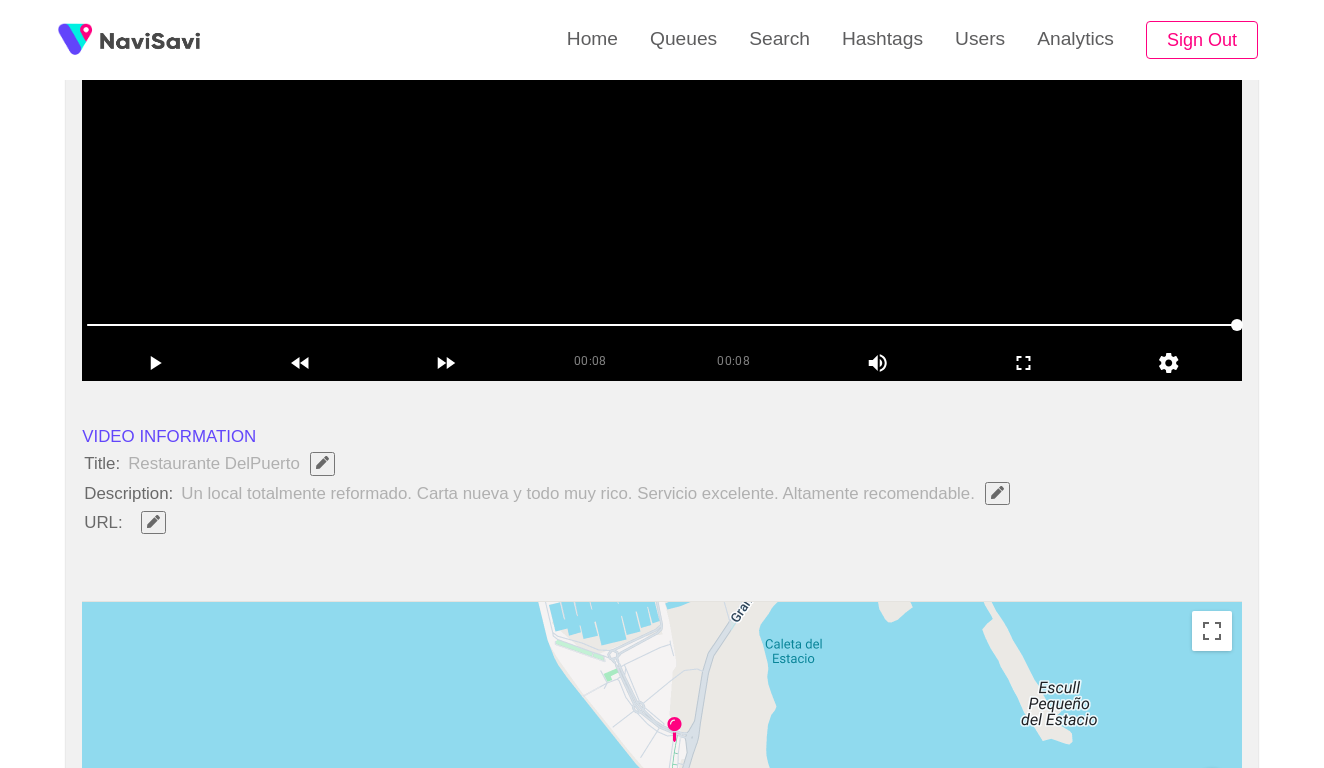scroll, scrollTop: 387, scrollLeft: 0, axis: vertical 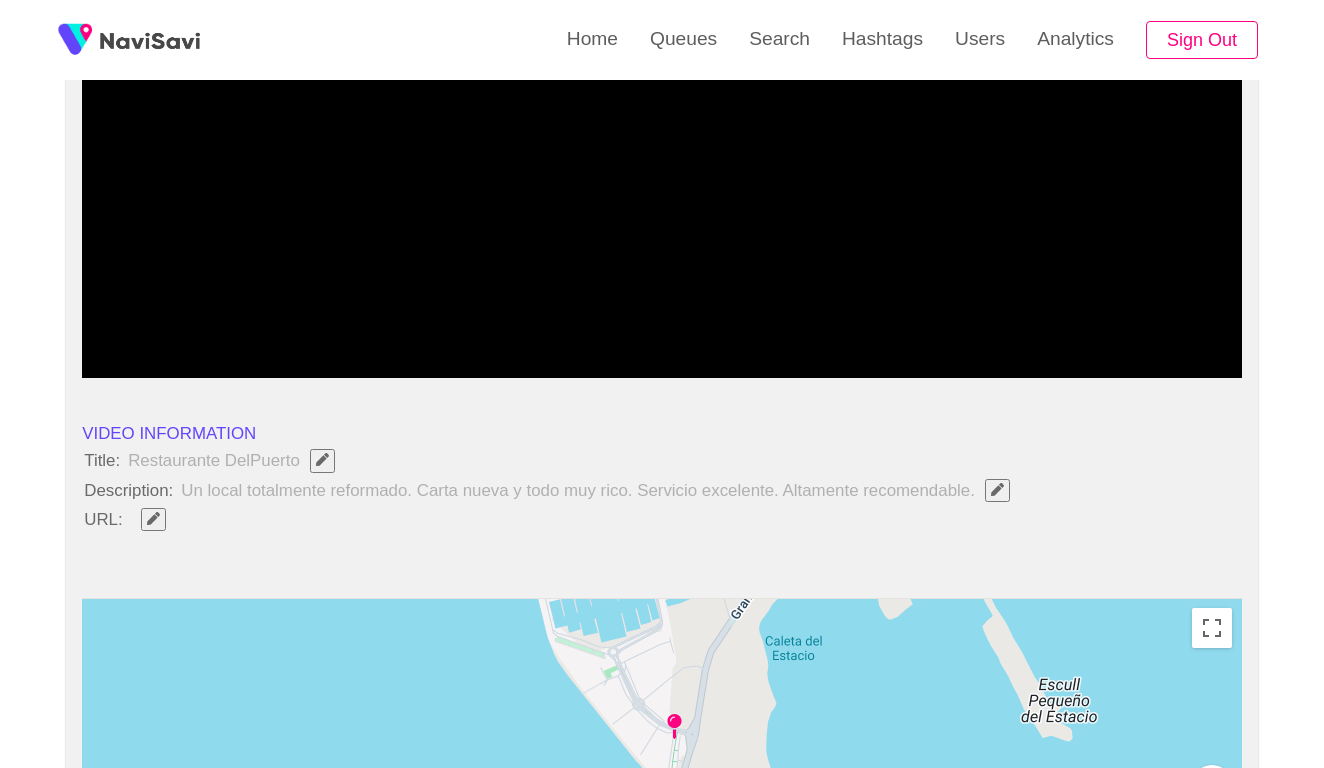 click at bounding box center (662, 547) 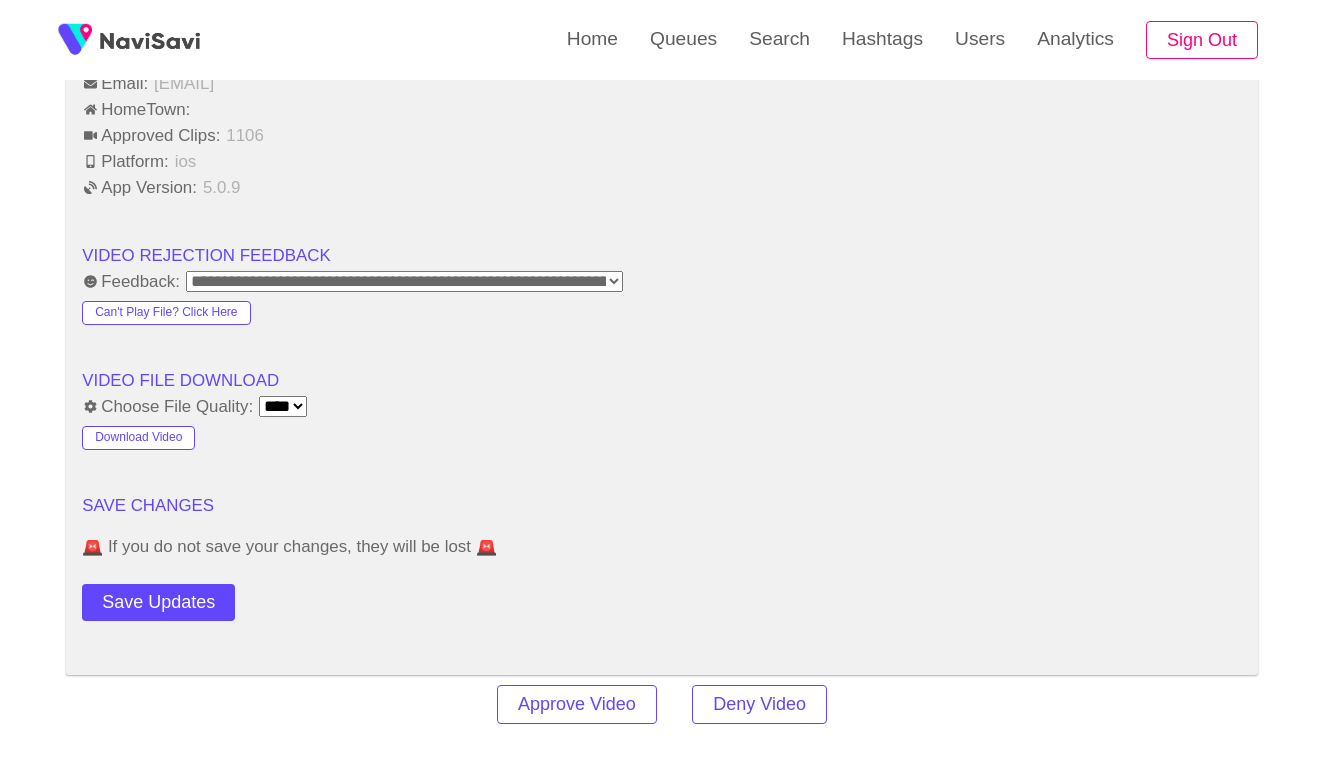 scroll, scrollTop: 1889, scrollLeft: 0, axis: vertical 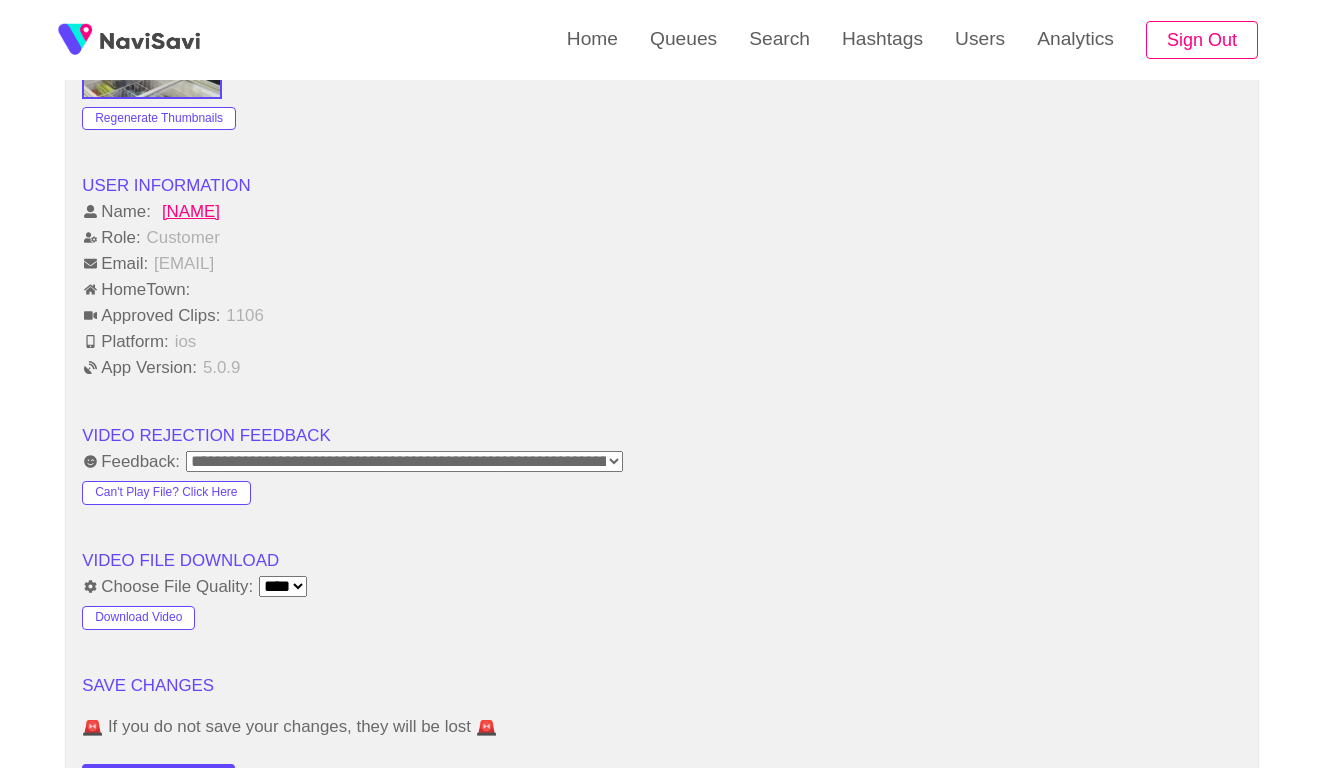 click on "**********" at bounding box center [404, 461] 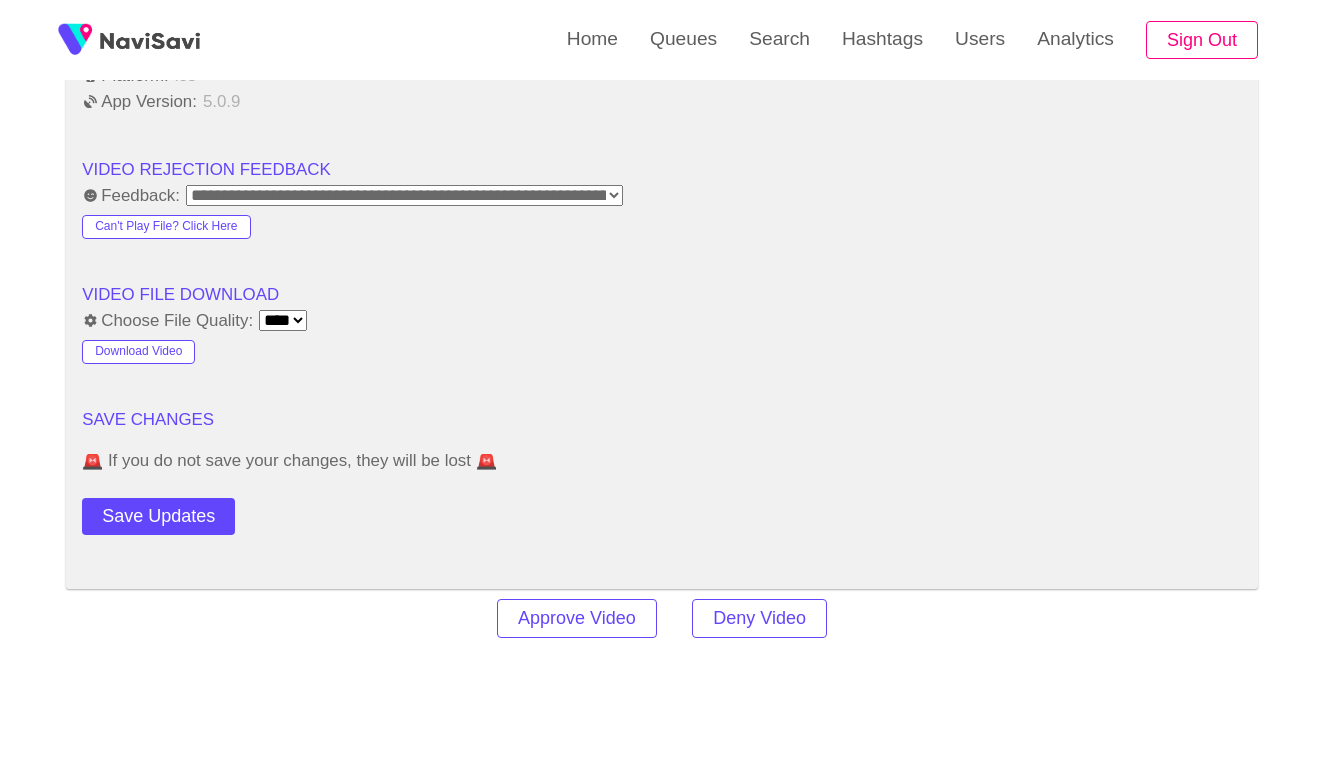 scroll, scrollTop: 2387, scrollLeft: 0, axis: vertical 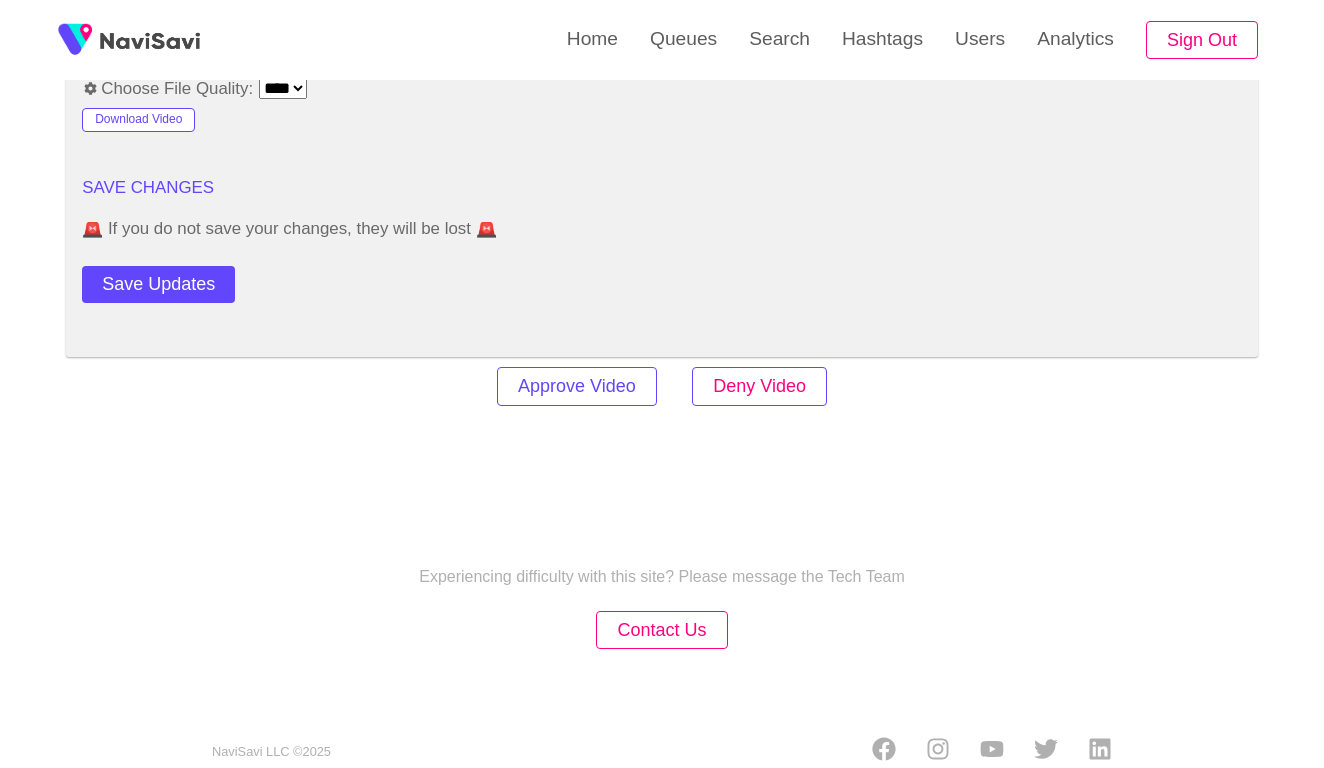 click on "Deny Video" at bounding box center (759, 386) 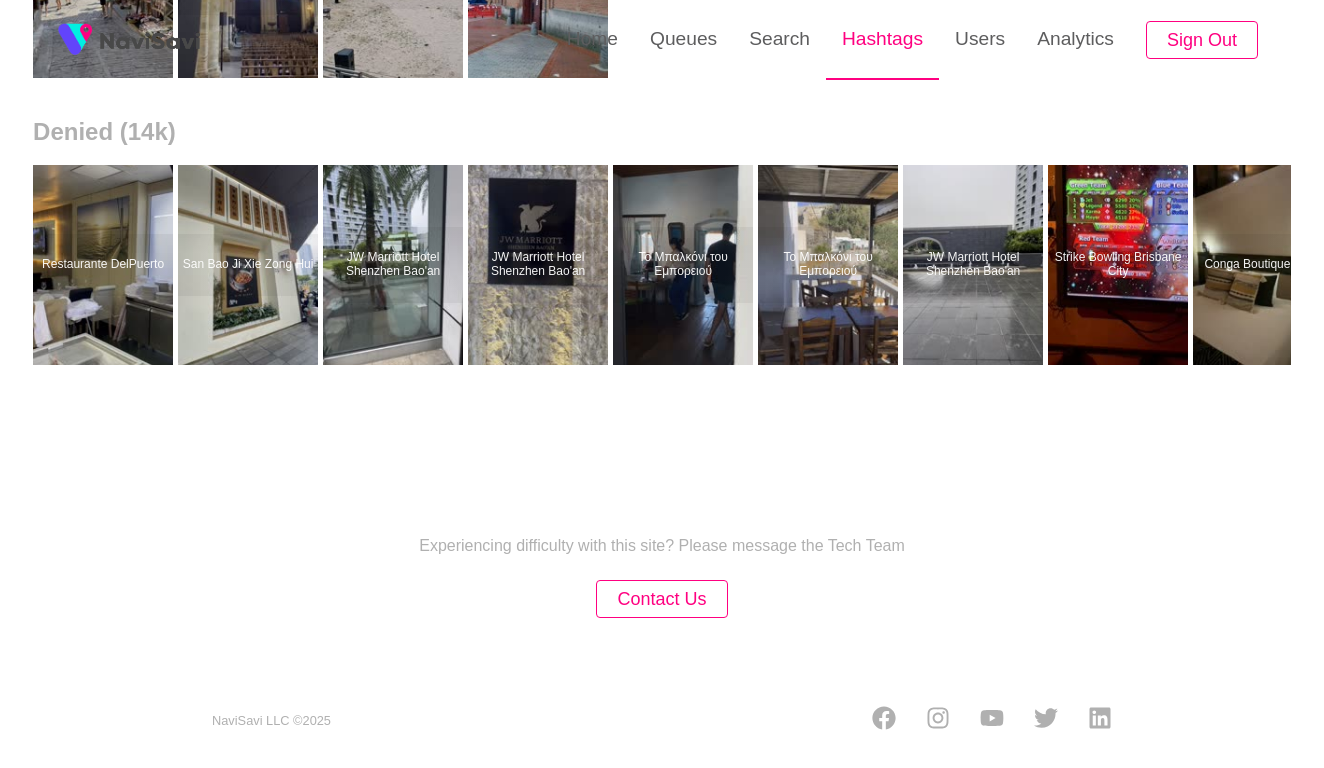 scroll, scrollTop: 0, scrollLeft: 0, axis: both 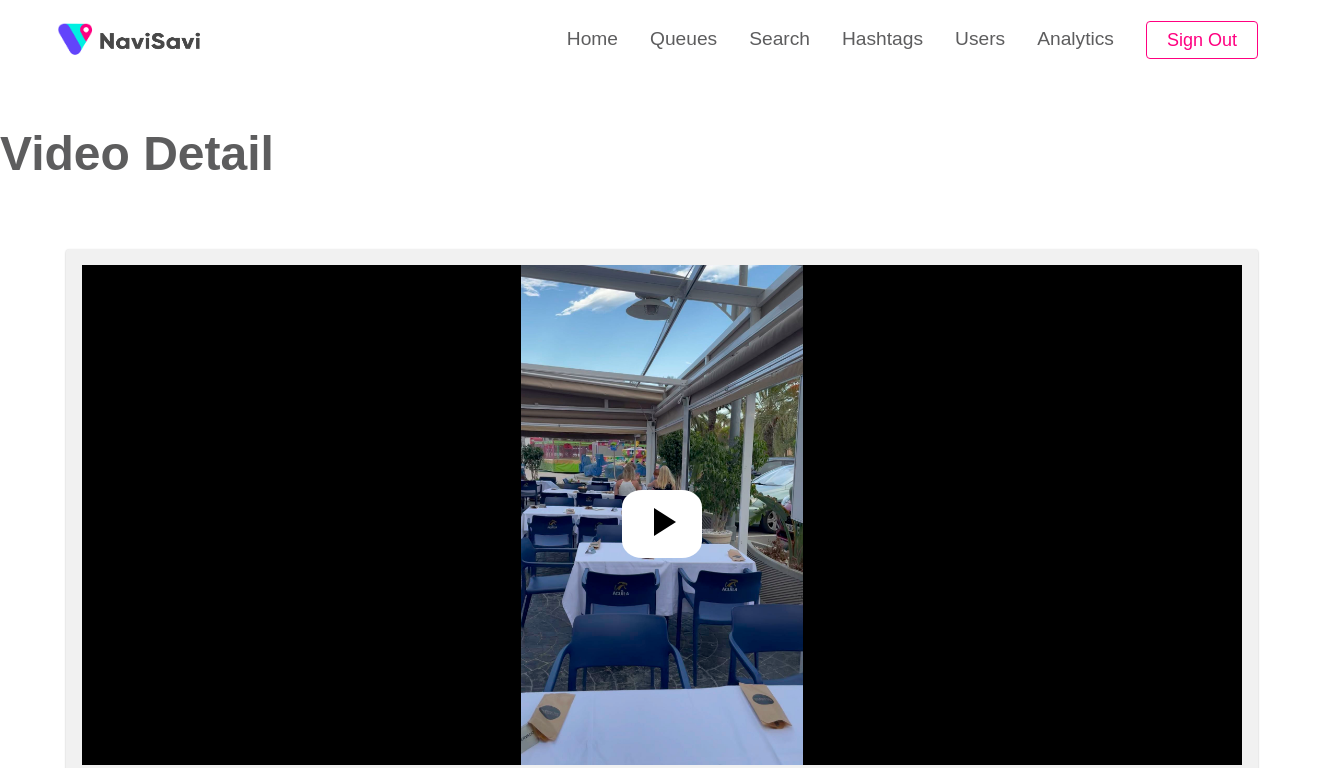 select on "**********" 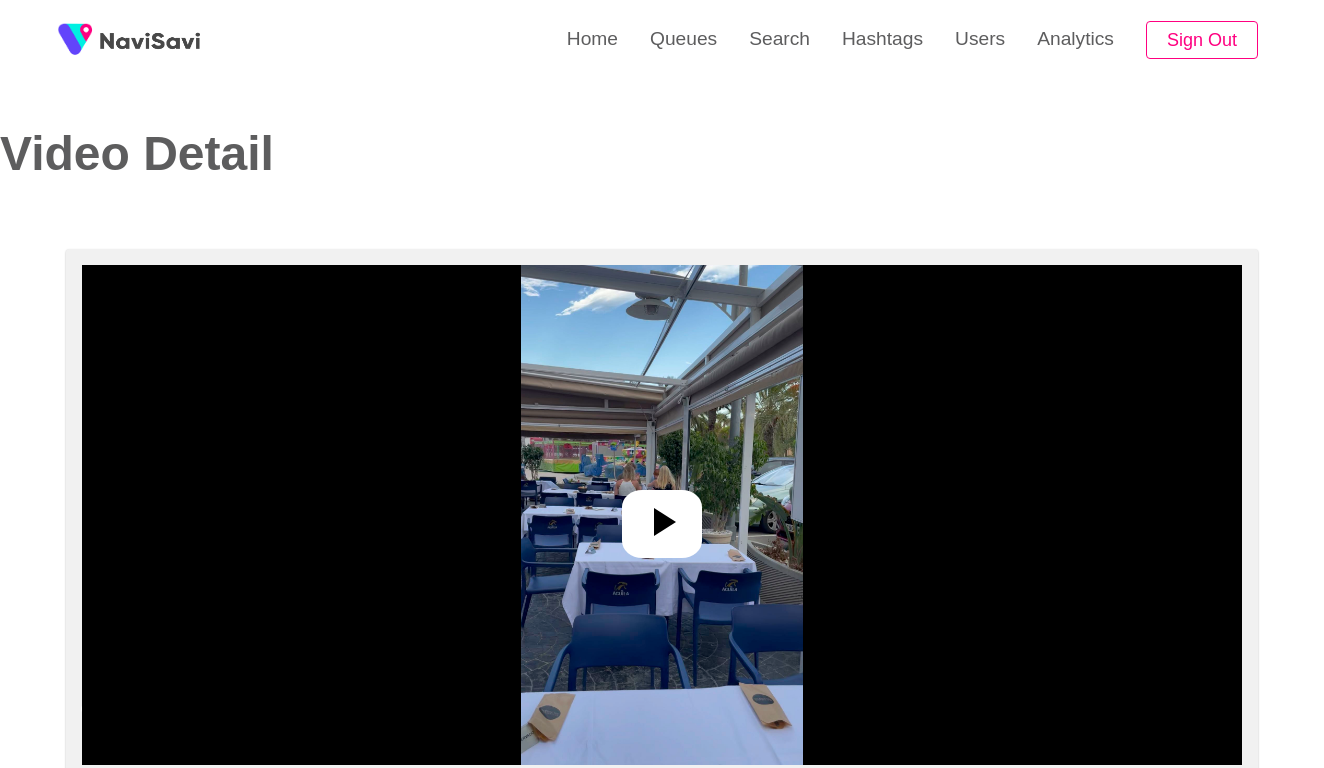 click at bounding box center [661, 515] 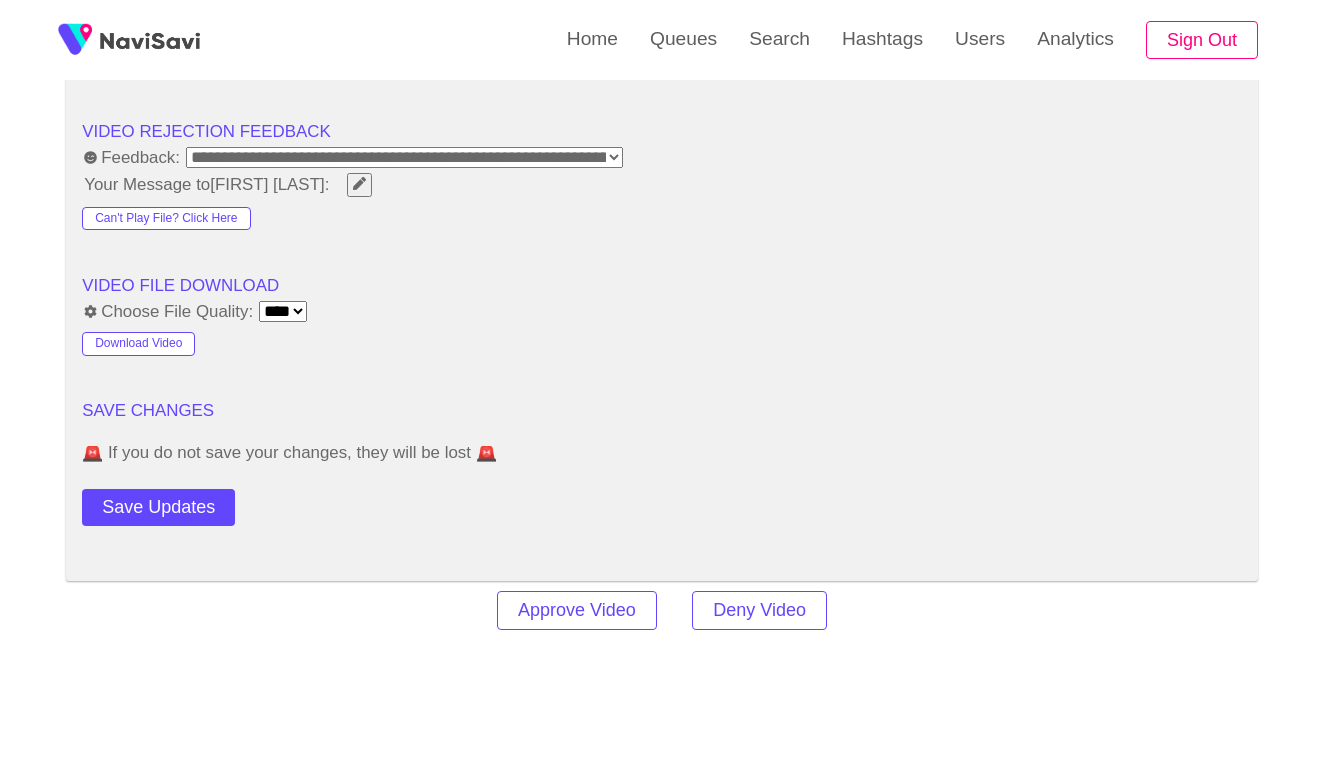 scroll, scrollTop: 1943, scrollLeft: 0, axis: vertical 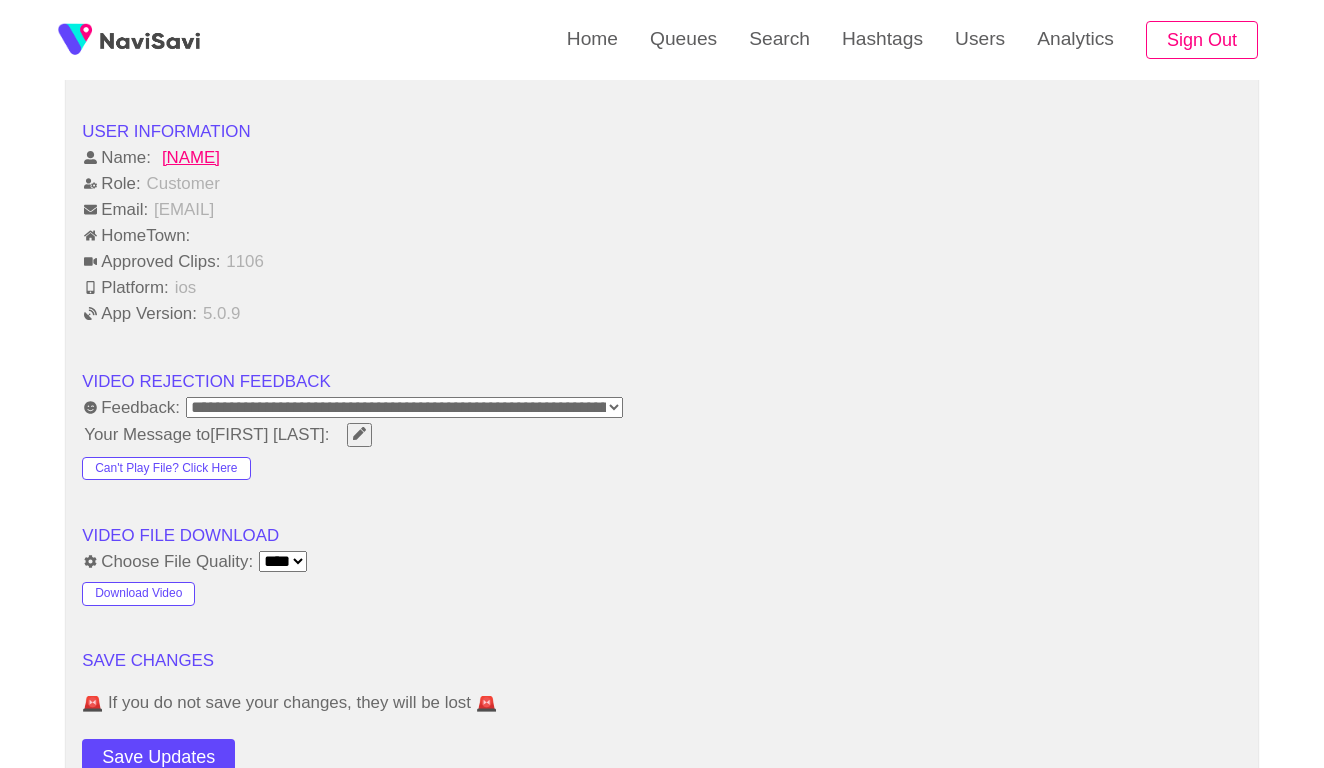 click on "**********" at bounding box center (404, 407) 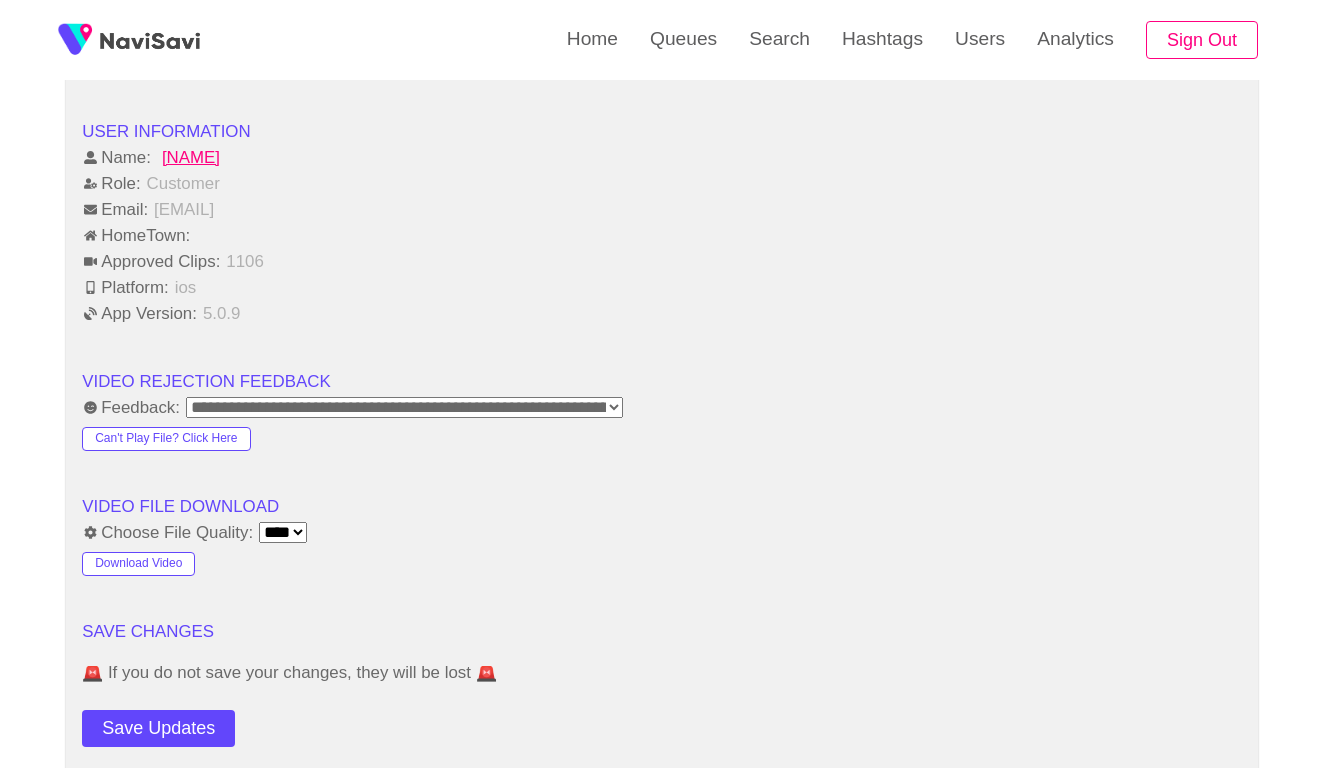 click on "**********" at bounding box center [662, -206] 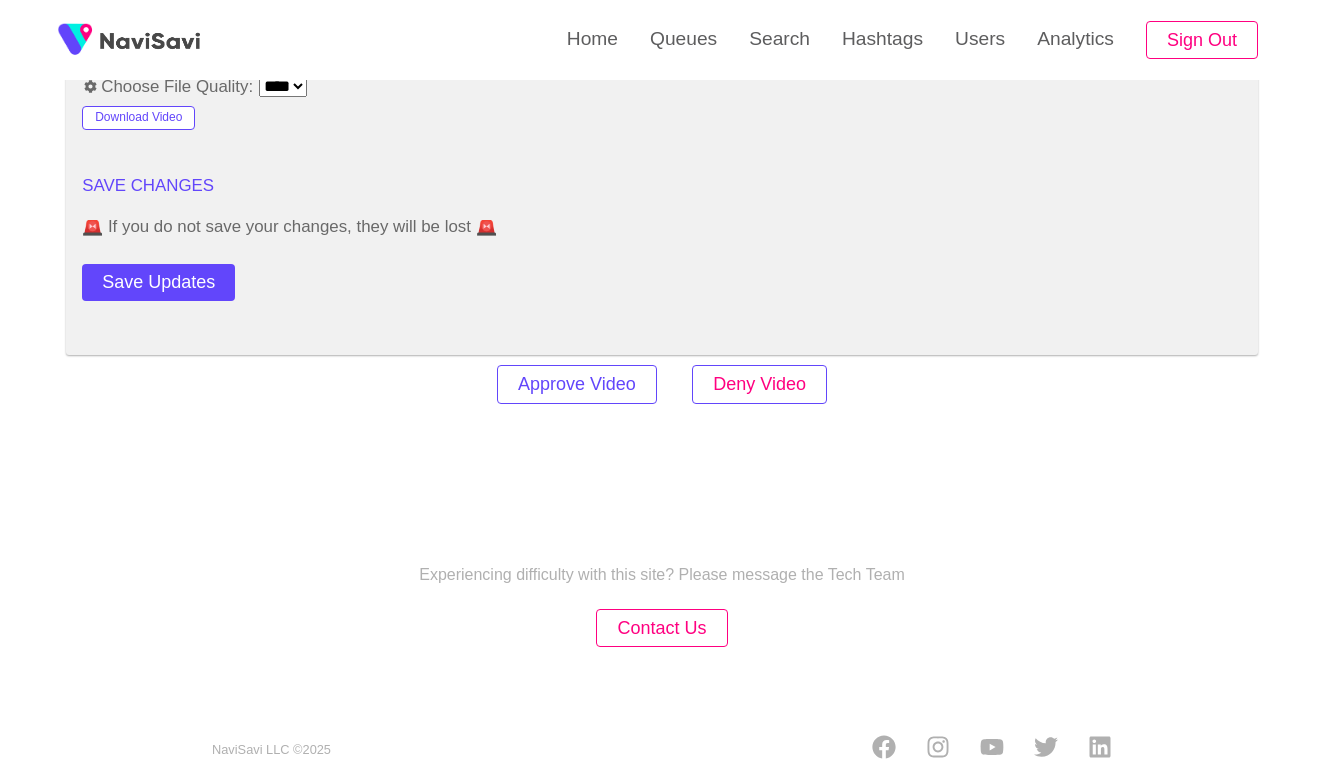 scroll, scrollTop: 2387, scrollLeft: 0, axis: vertical 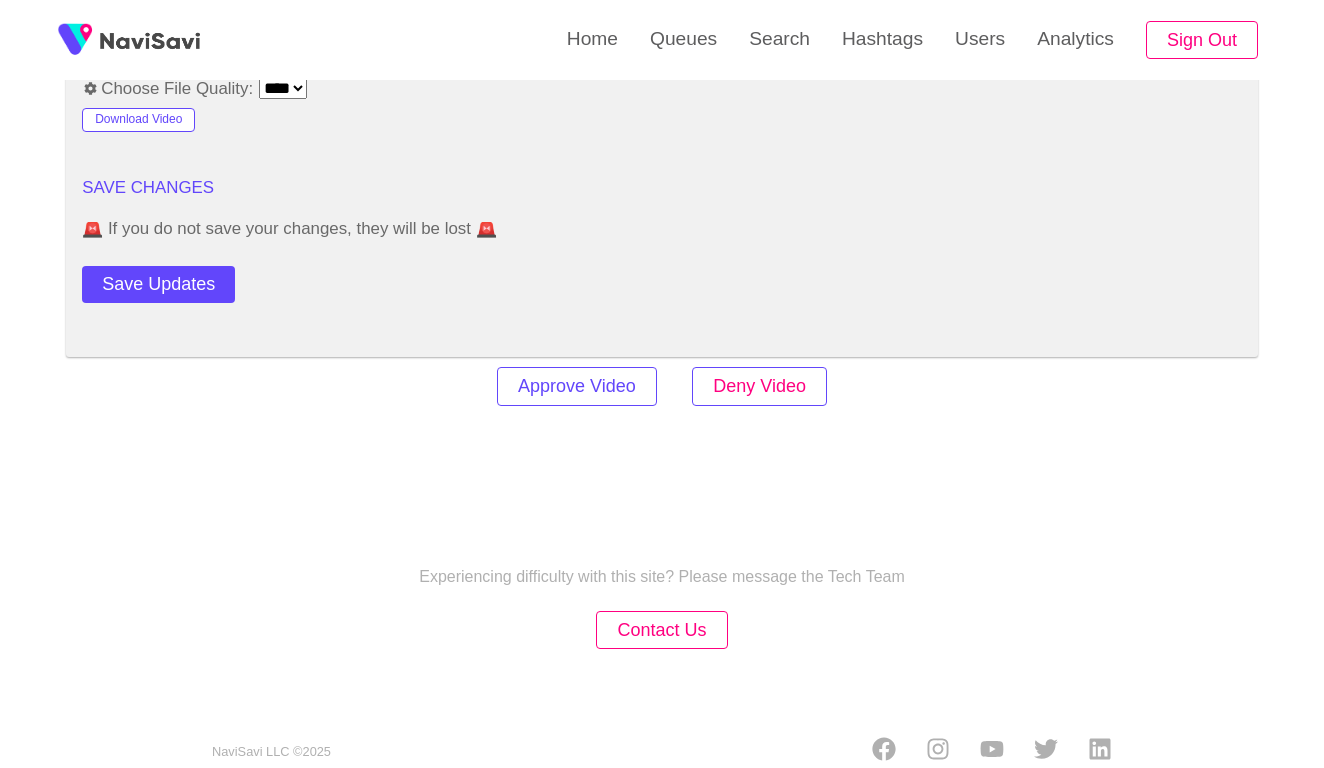click on "Deny Video" at bounding box center [759, 386] 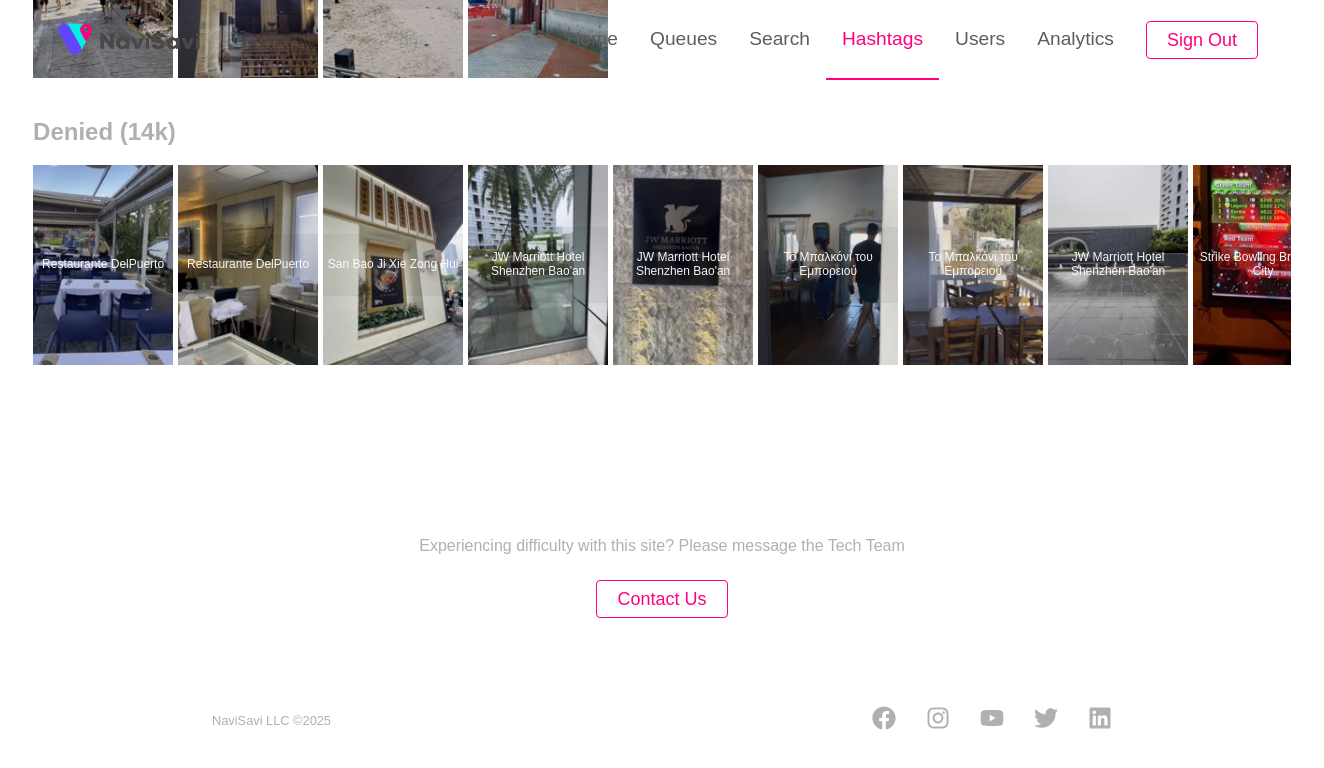 scroll, scrollTop: 0, scrollLeft: 0, axis: both 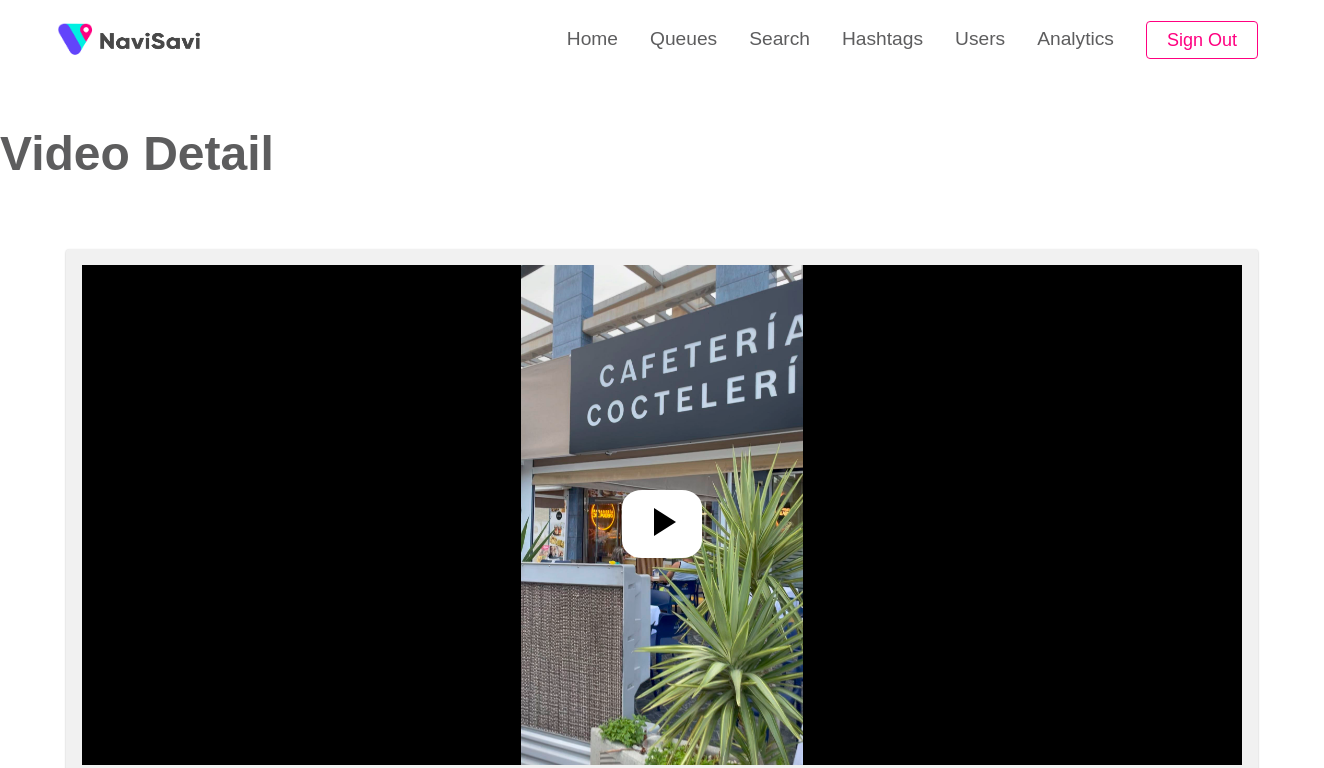 select on "**********" 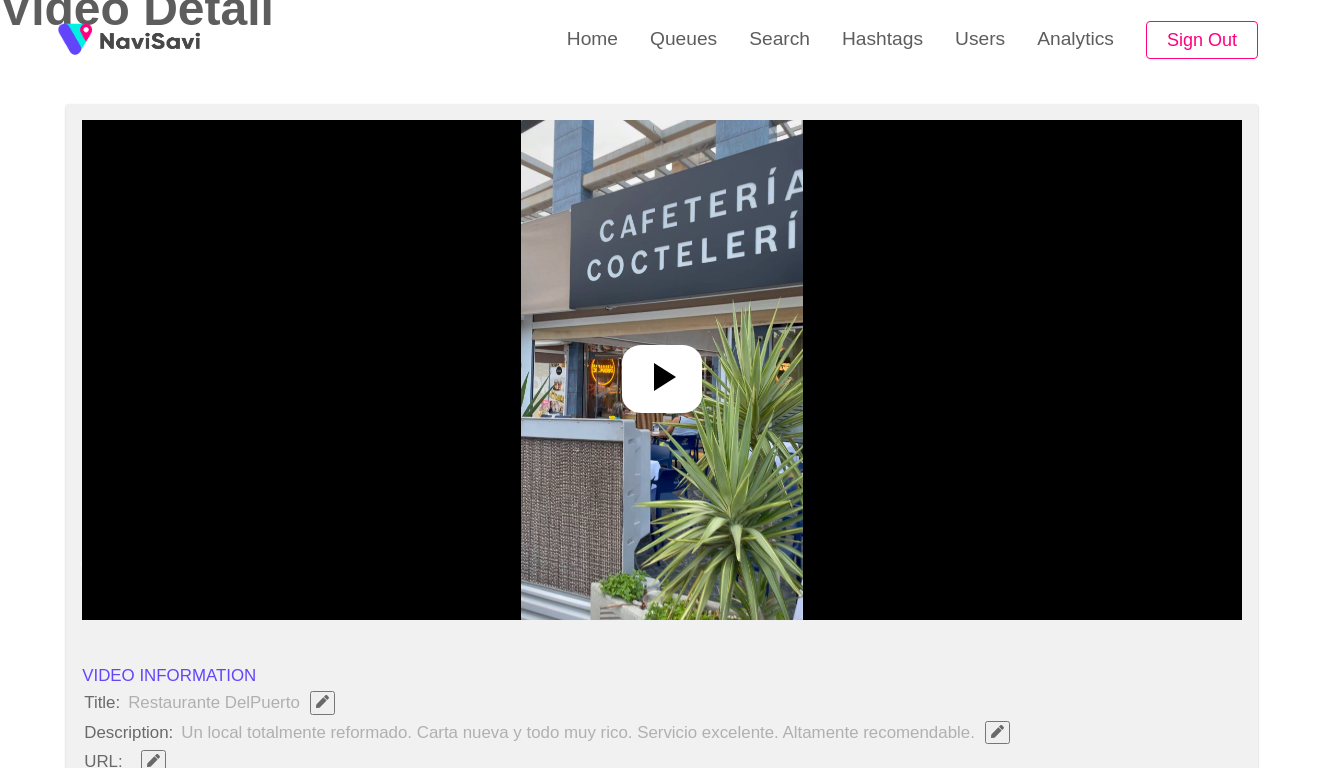 scroll, scrollTop: 228, scrollLeft: 0, axis: vertical 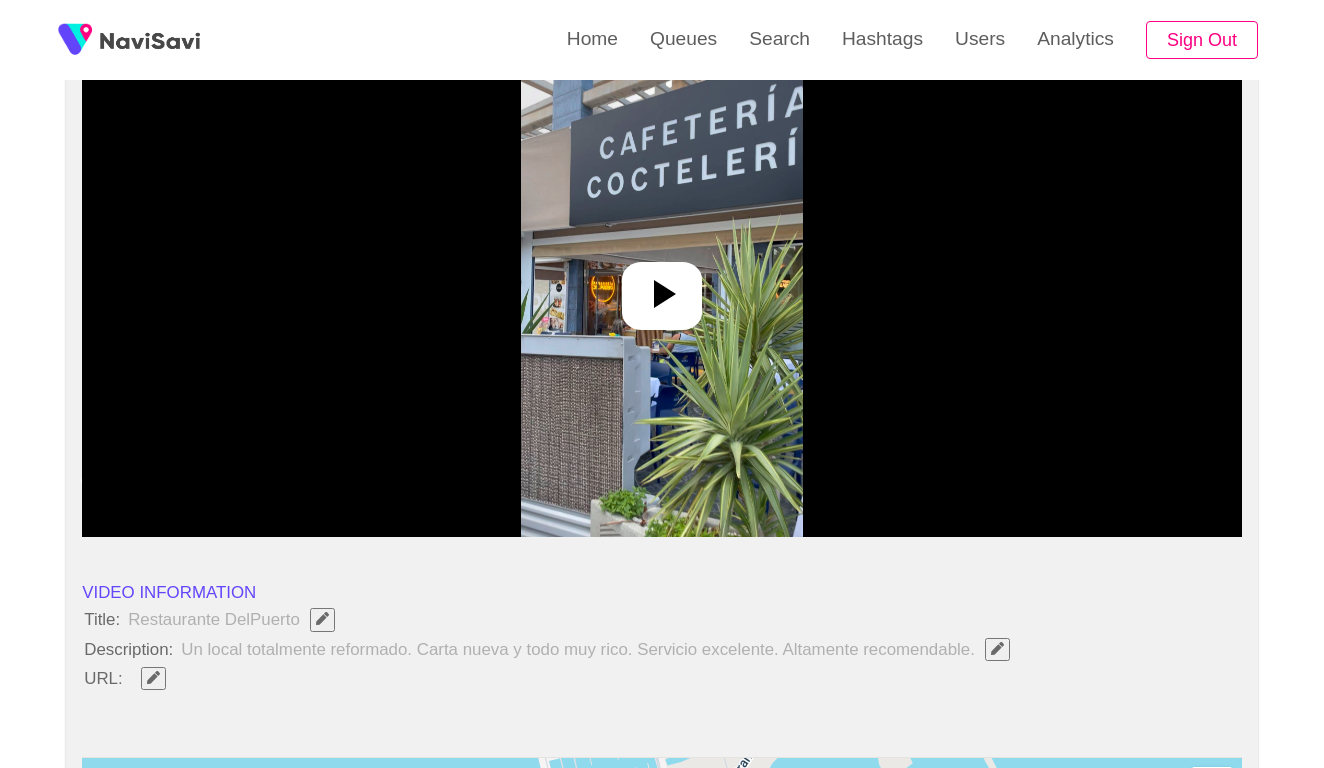 click at bounding box center [662, 296] 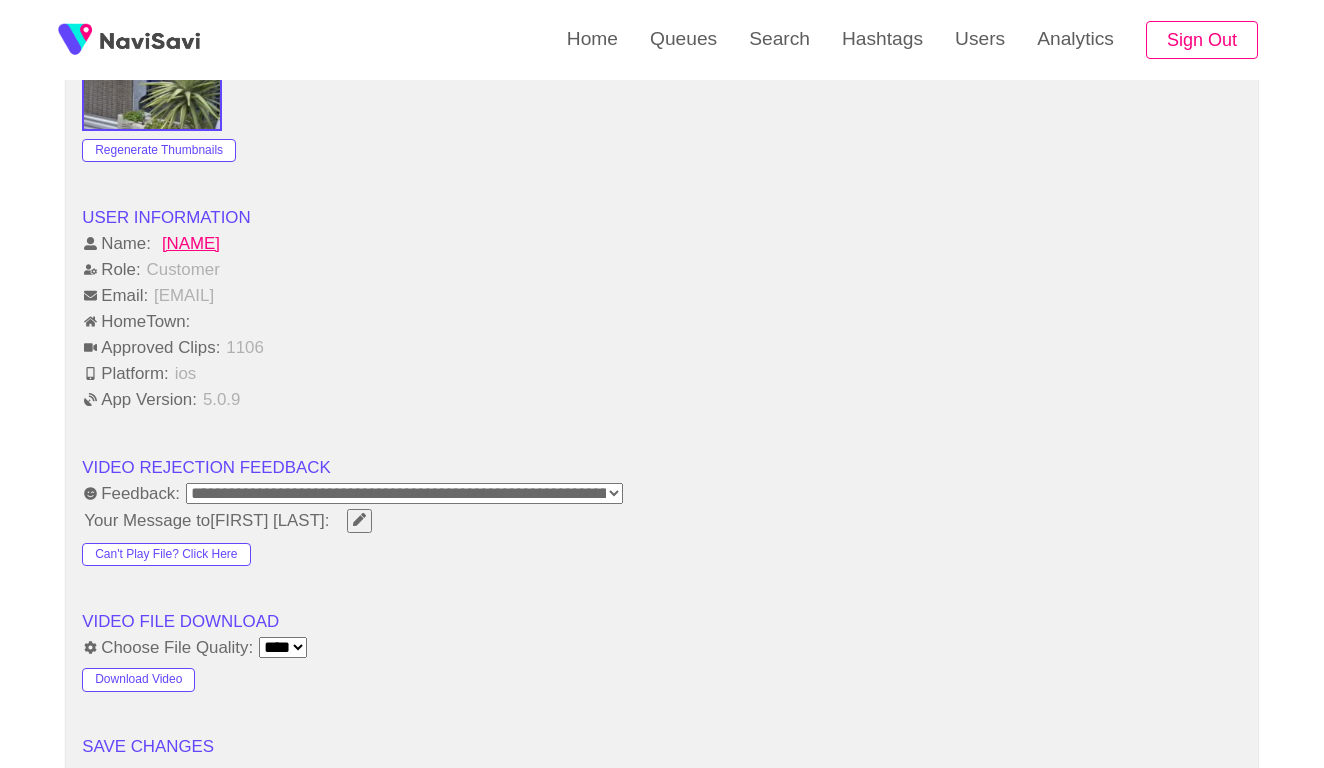 scroll, scrollTop: 1876, scrollLeft: 0, axis: vertical 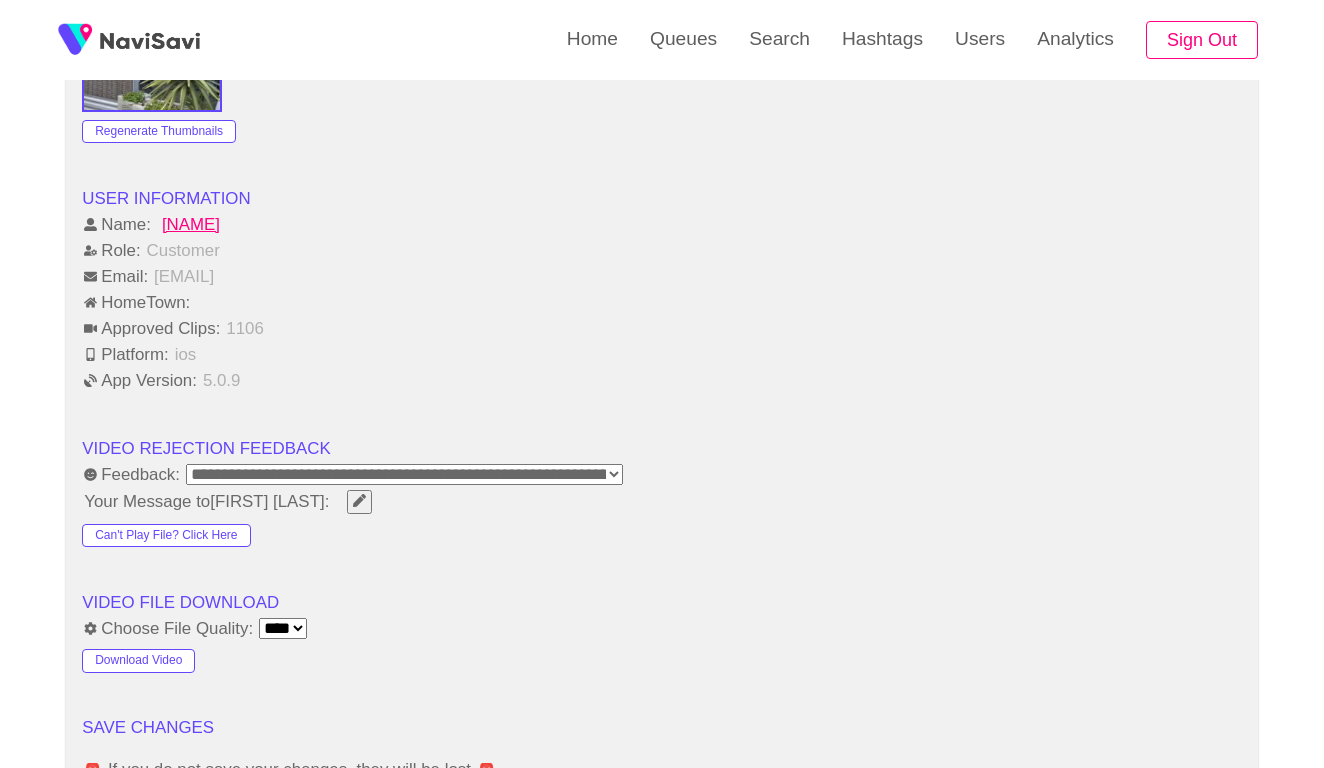 click on "**********" at bounding box center [404, 474] 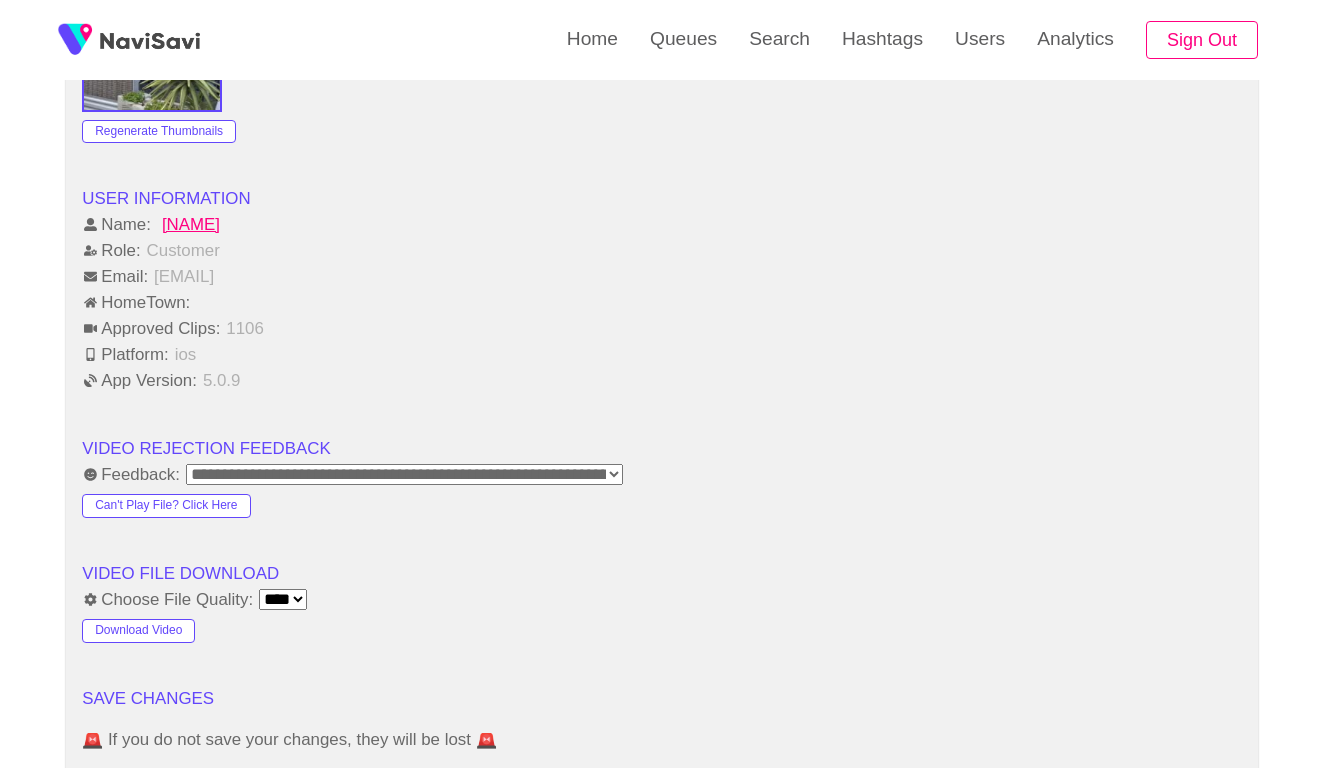 click on "SAVE CHANGES" at bounding box center [662, 699] 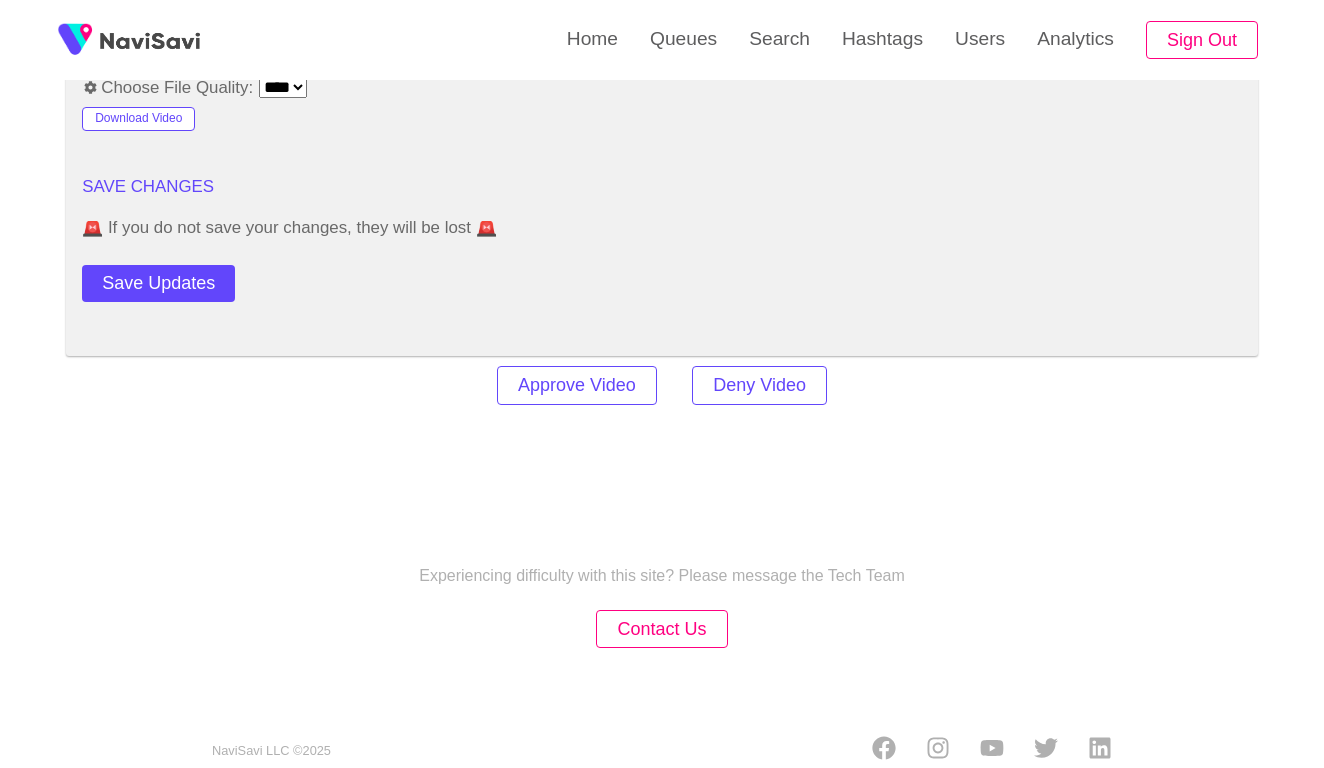 scroll, scrollTop: 2387, scrollLeft: 0, axis: vertical 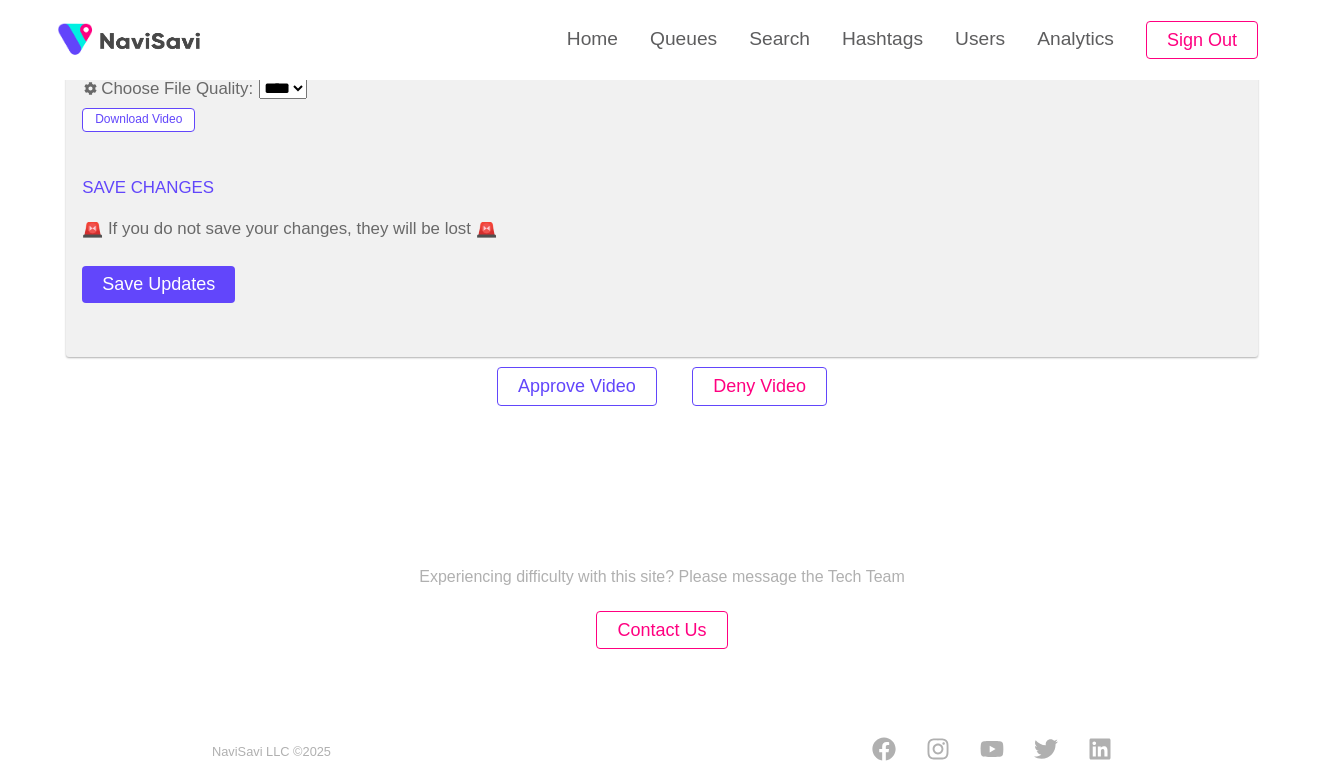 click on "Deny Video" at bounding box center [759, 386] 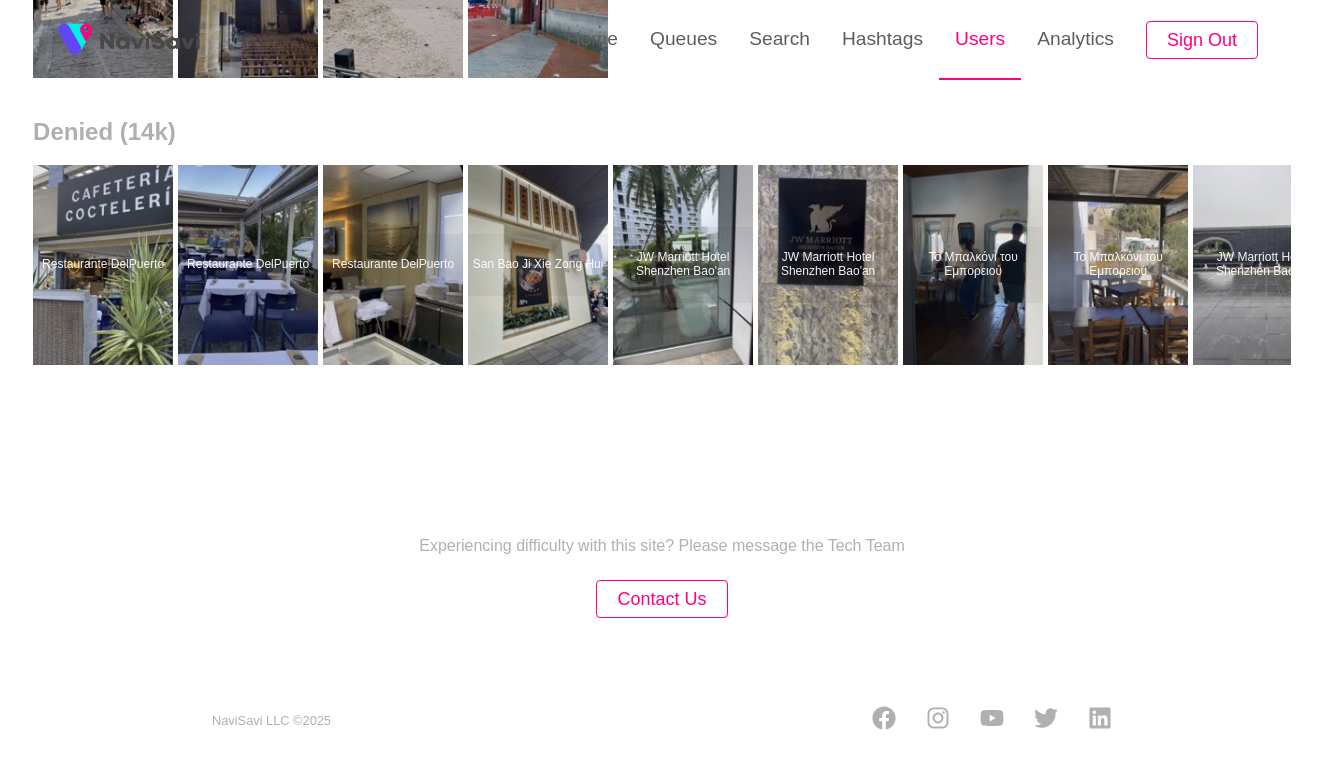 scroll, scrollTop: 0, scrollLeft: 0, axis: both 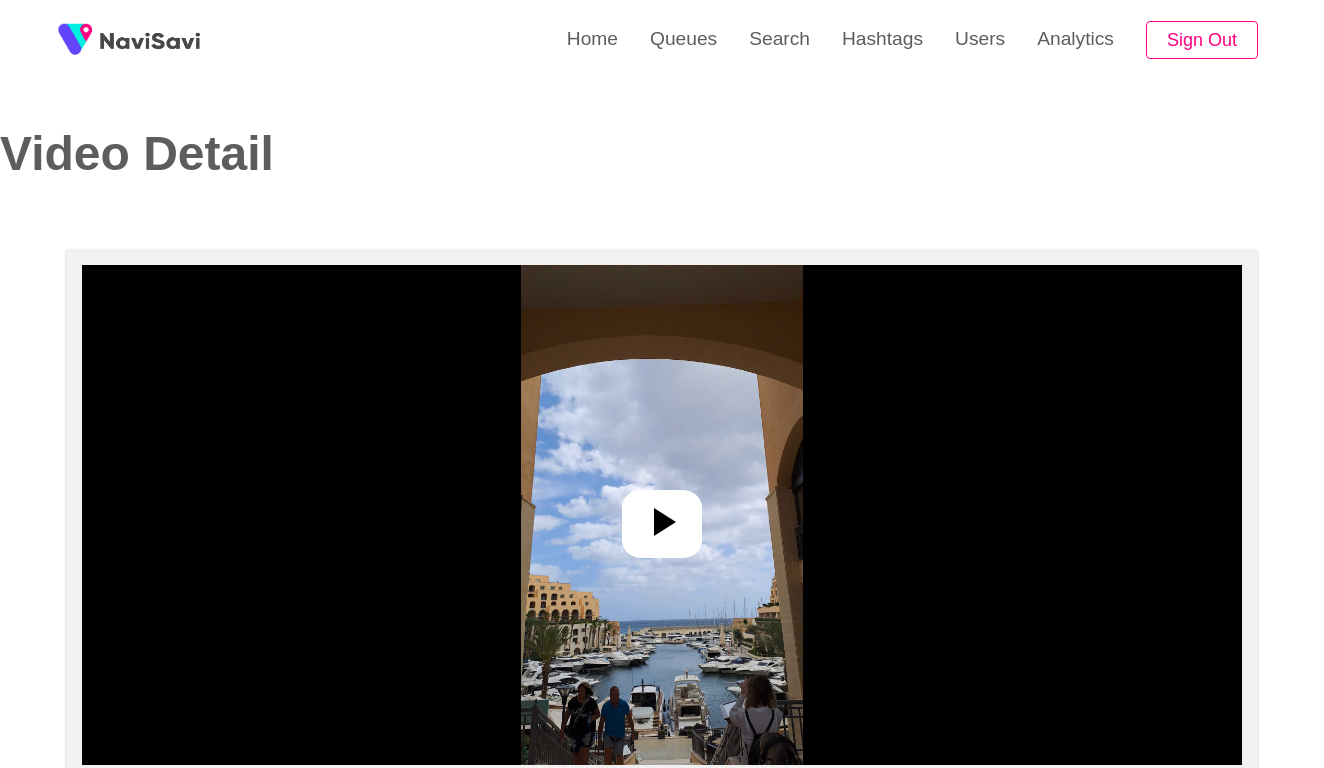 select on "**********" 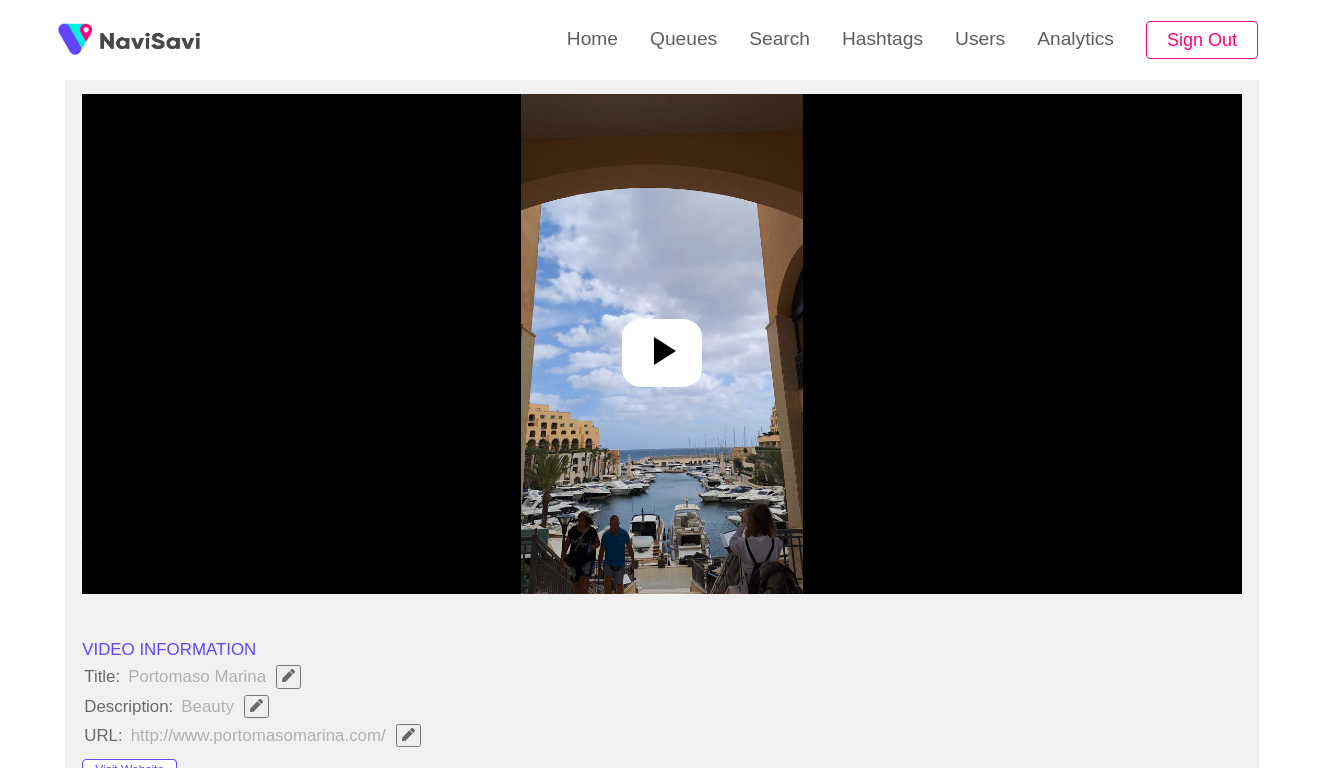 scroll, scrollTop: 238, scrollLeft: 0, axis: vertical 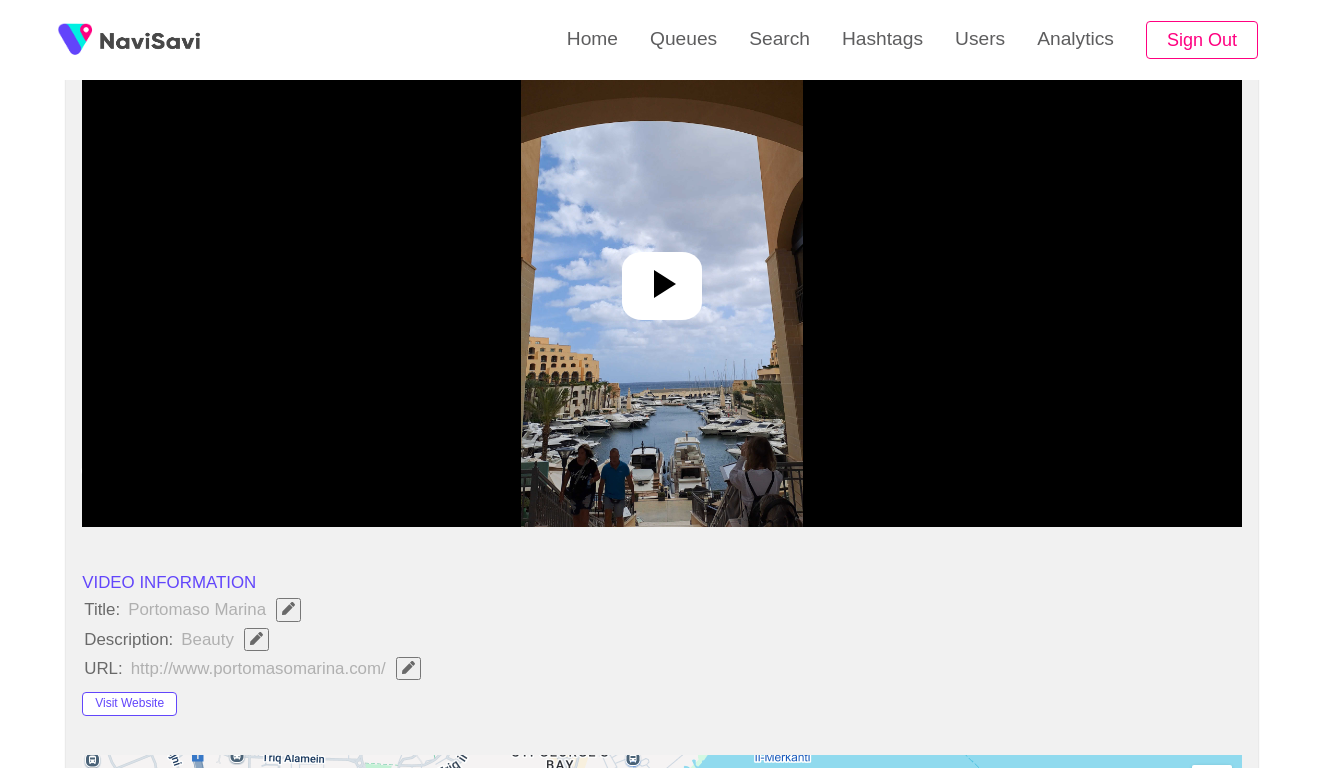 click at bounding box center (661, 277) 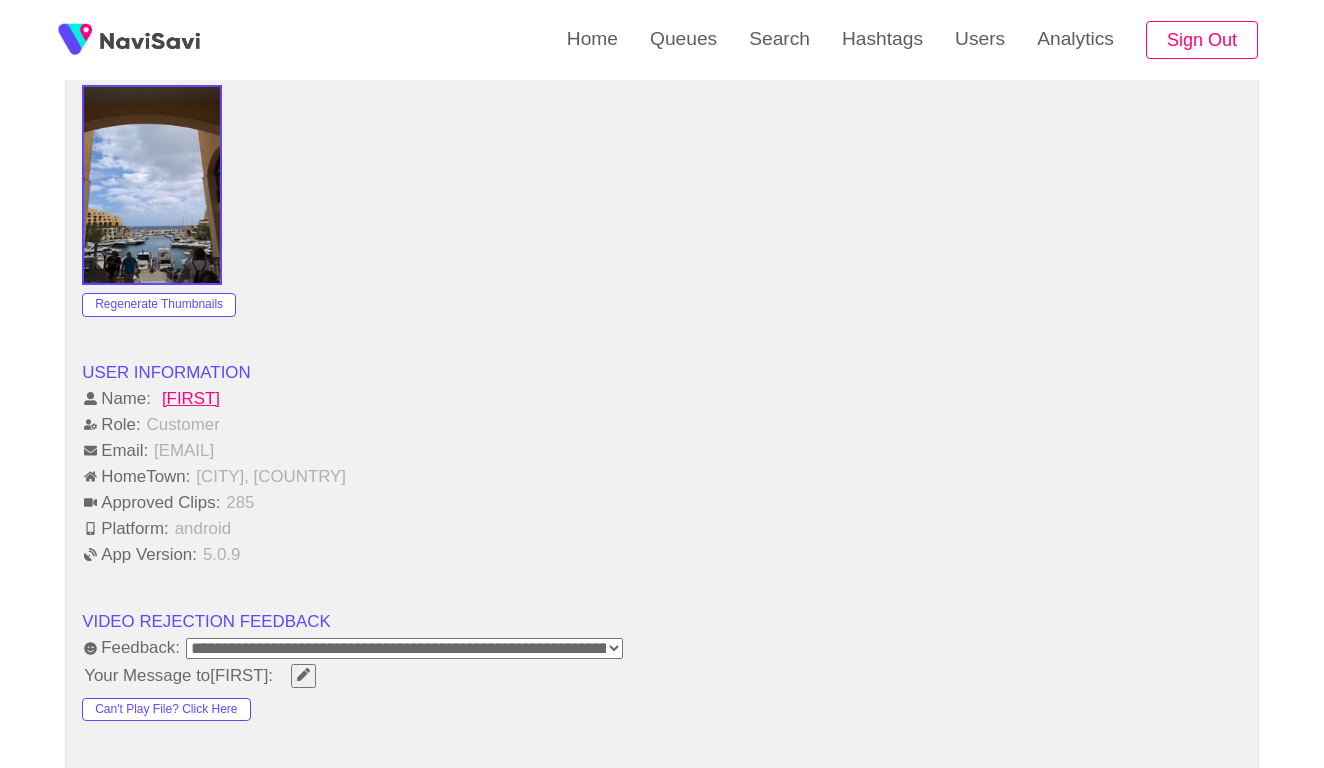 scroll, scrollTop: 2024, scrollLeft: 0, axis: vertical 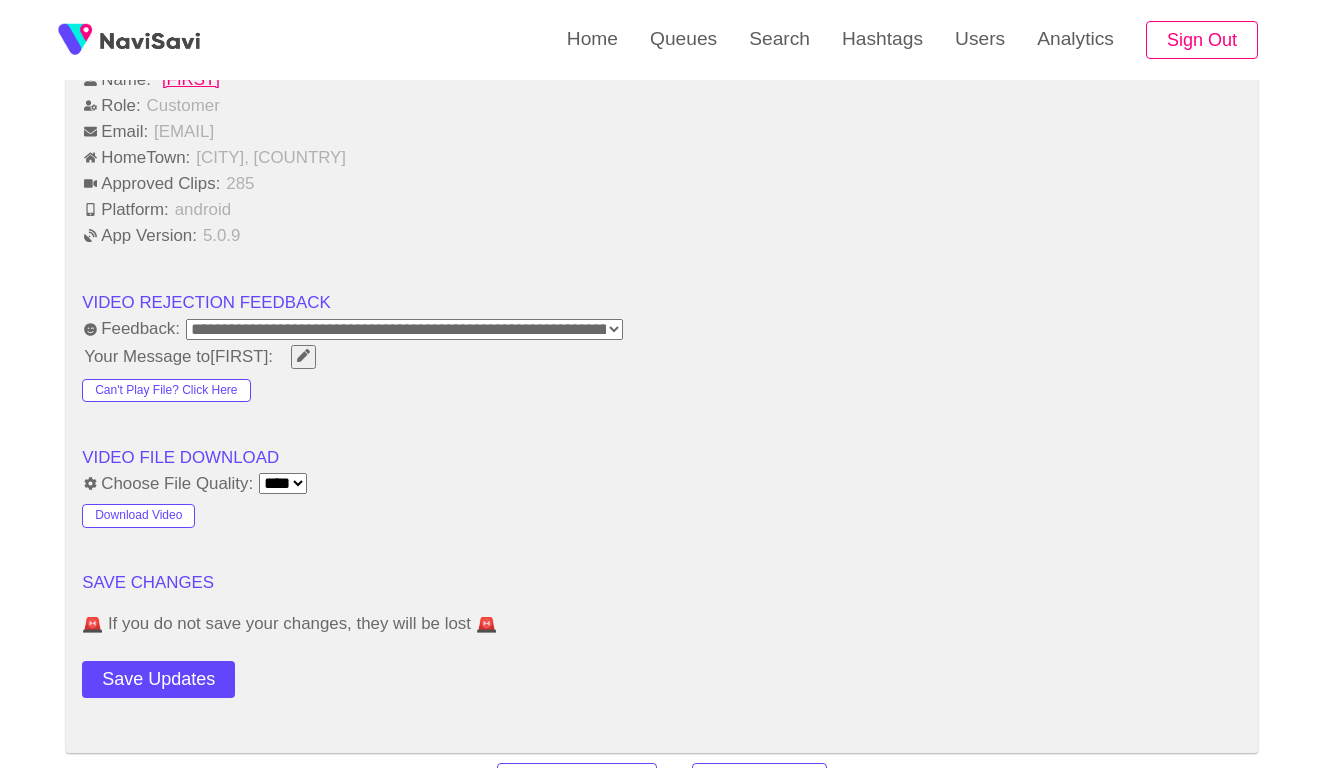 click 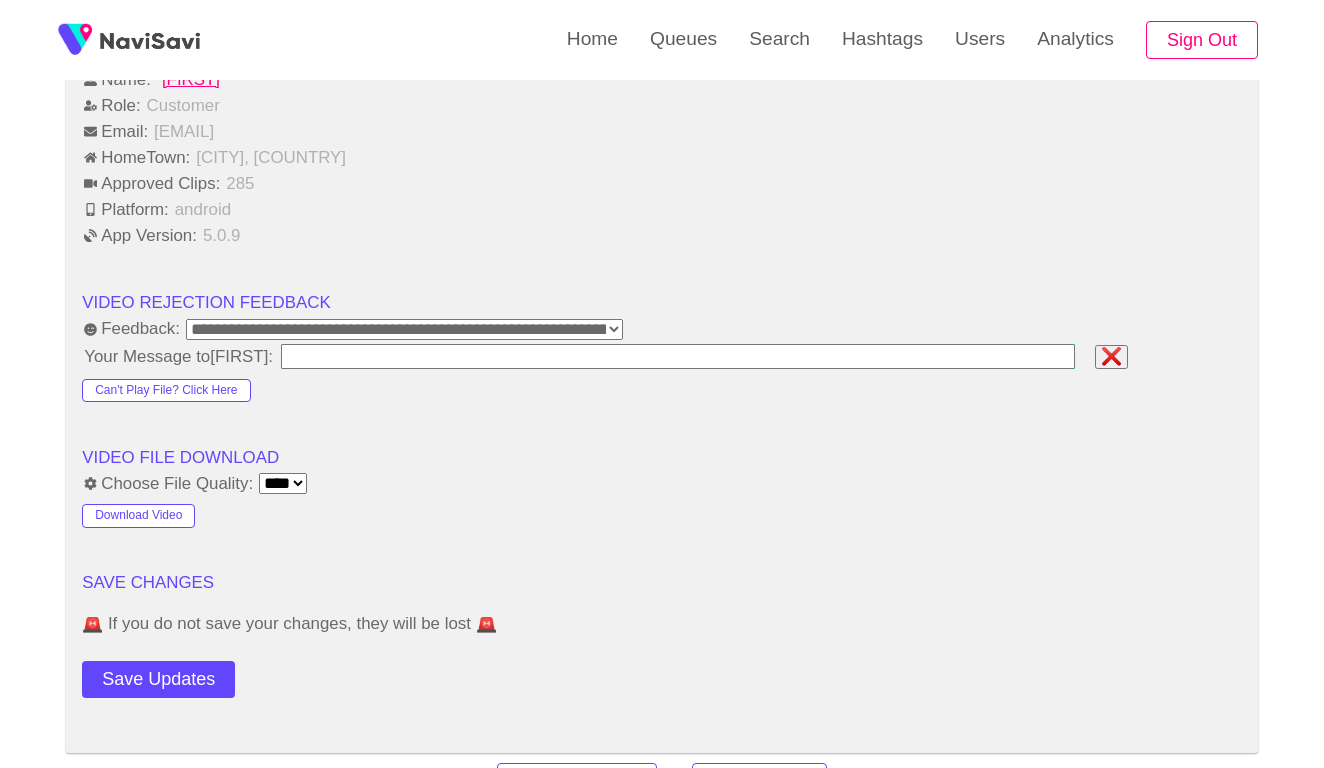type on "**********" 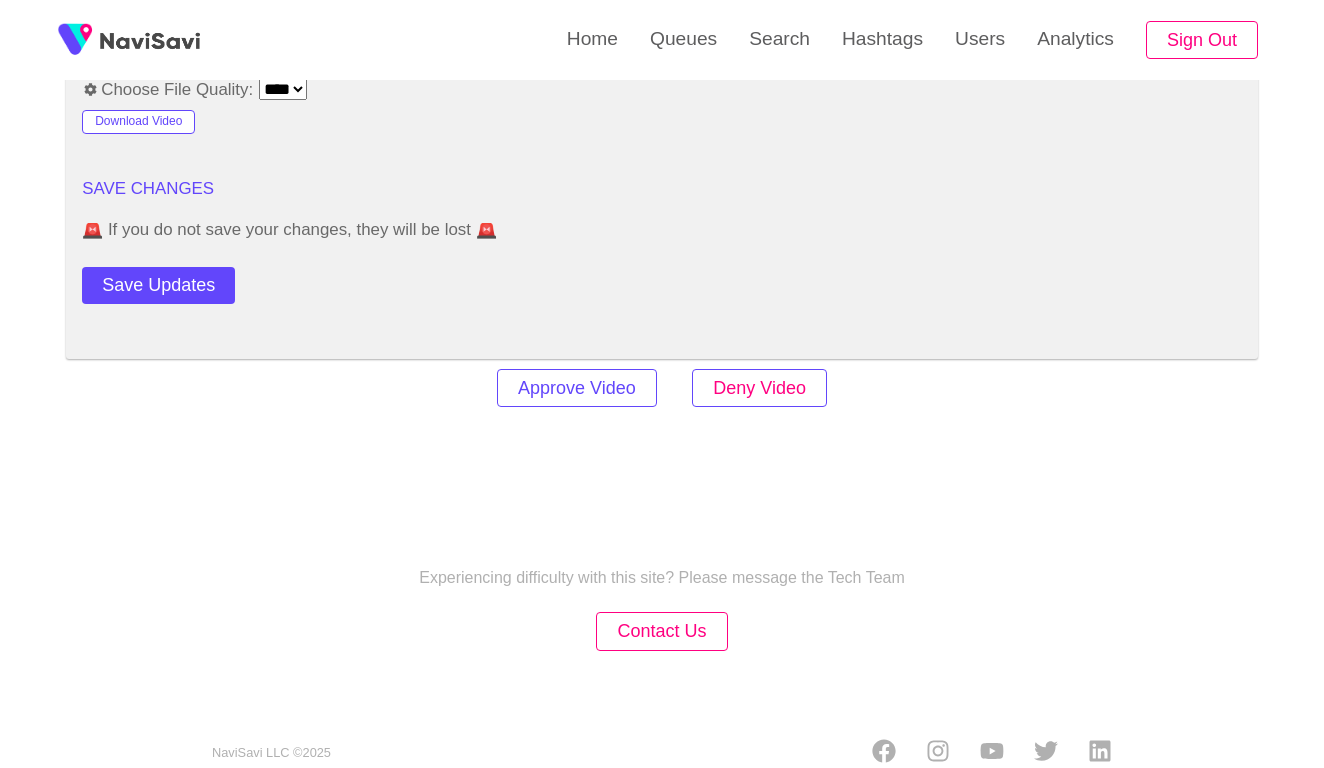 scroll, scrollTop: 2417, scrollLeft: 0, axis: vertical 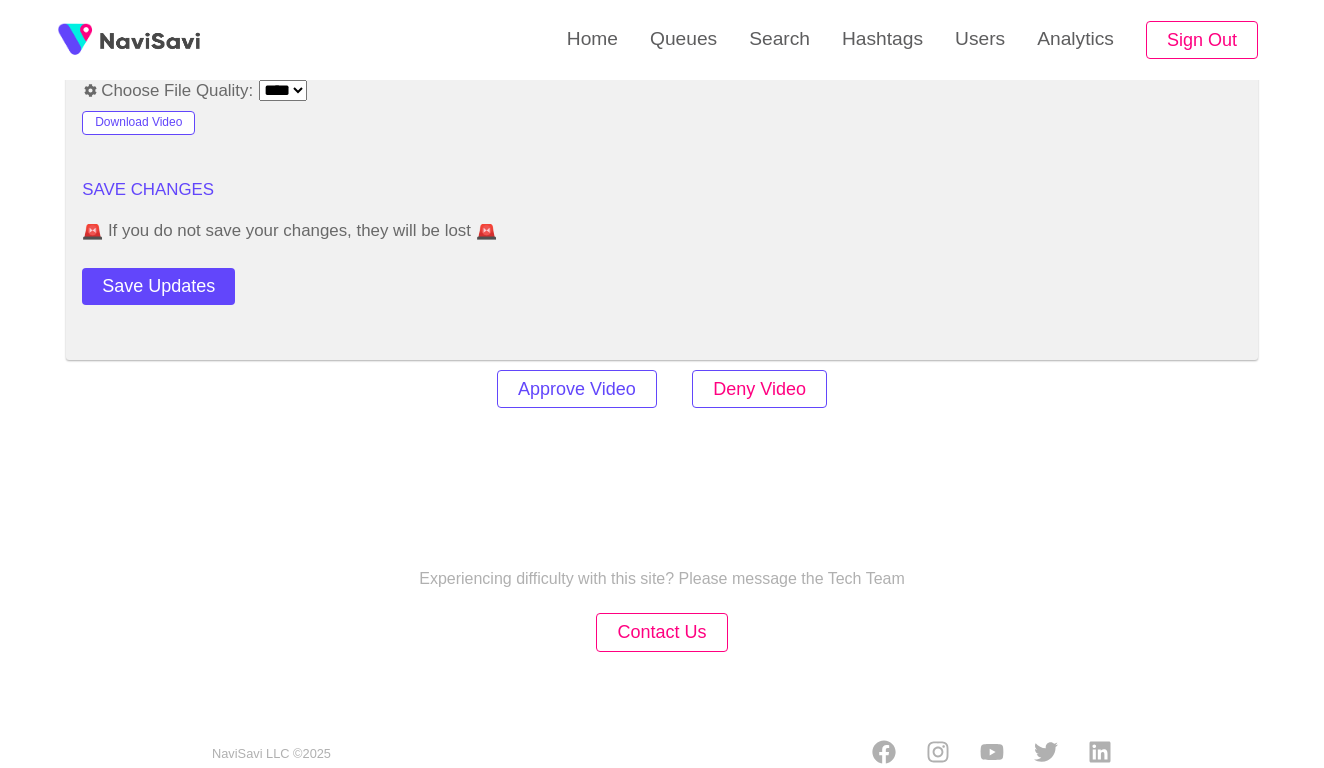 click on "Deny Video" at bounding box center (759, 389) 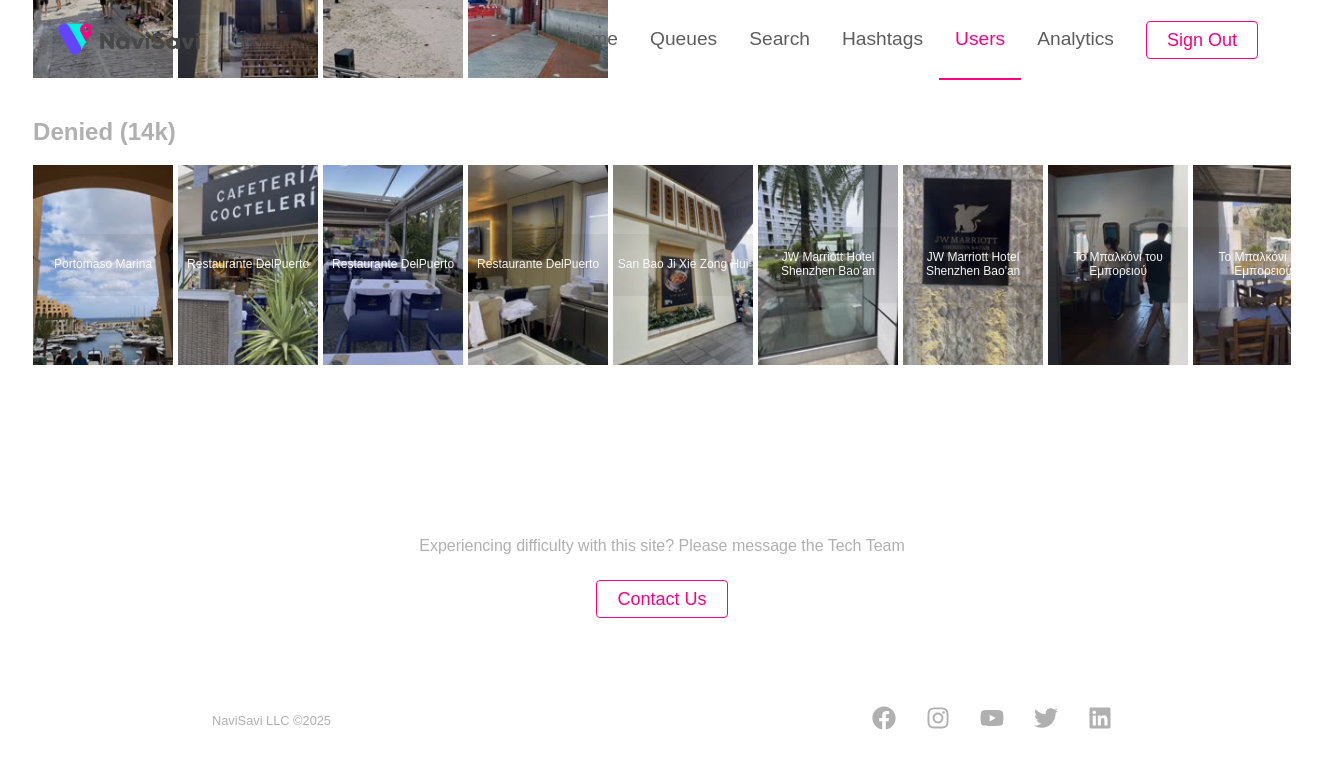 scroll, scrollTop: 0, scrollLeft: 0, axis: both 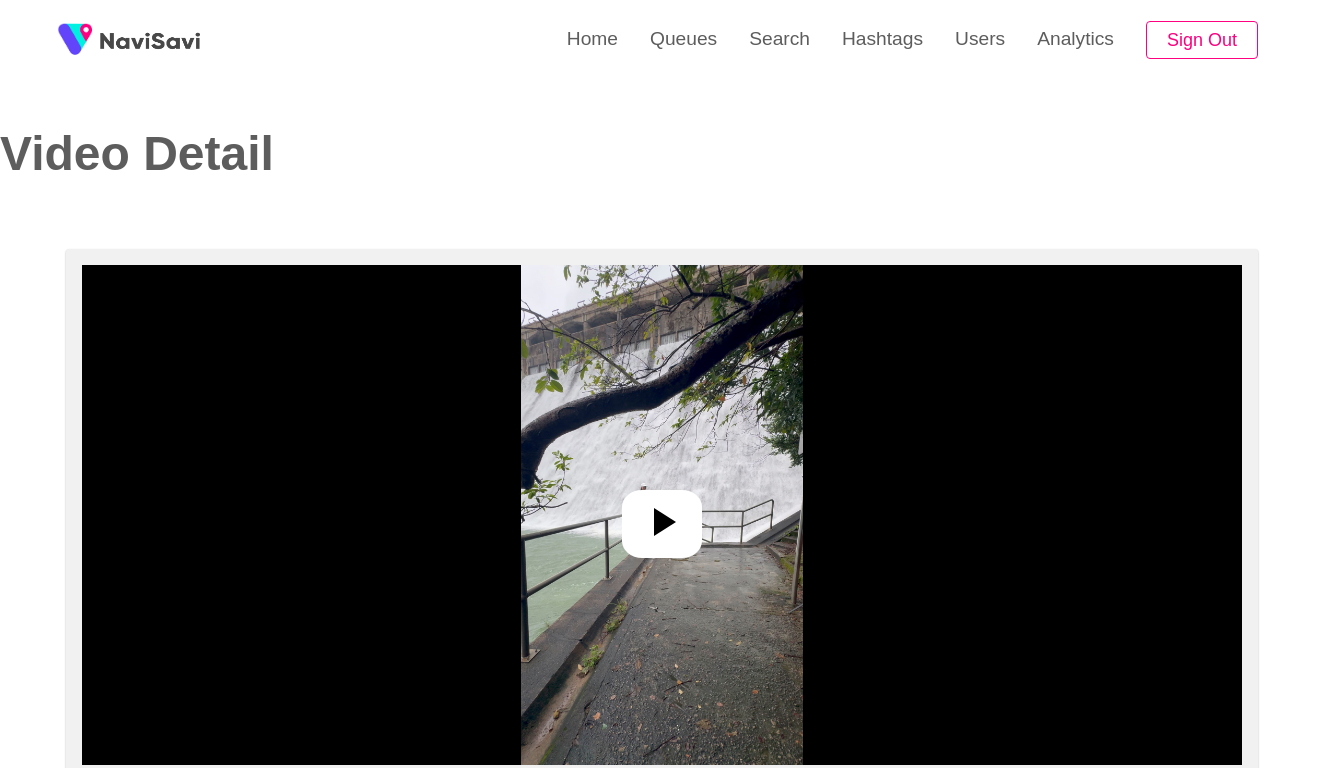 select on "**********" 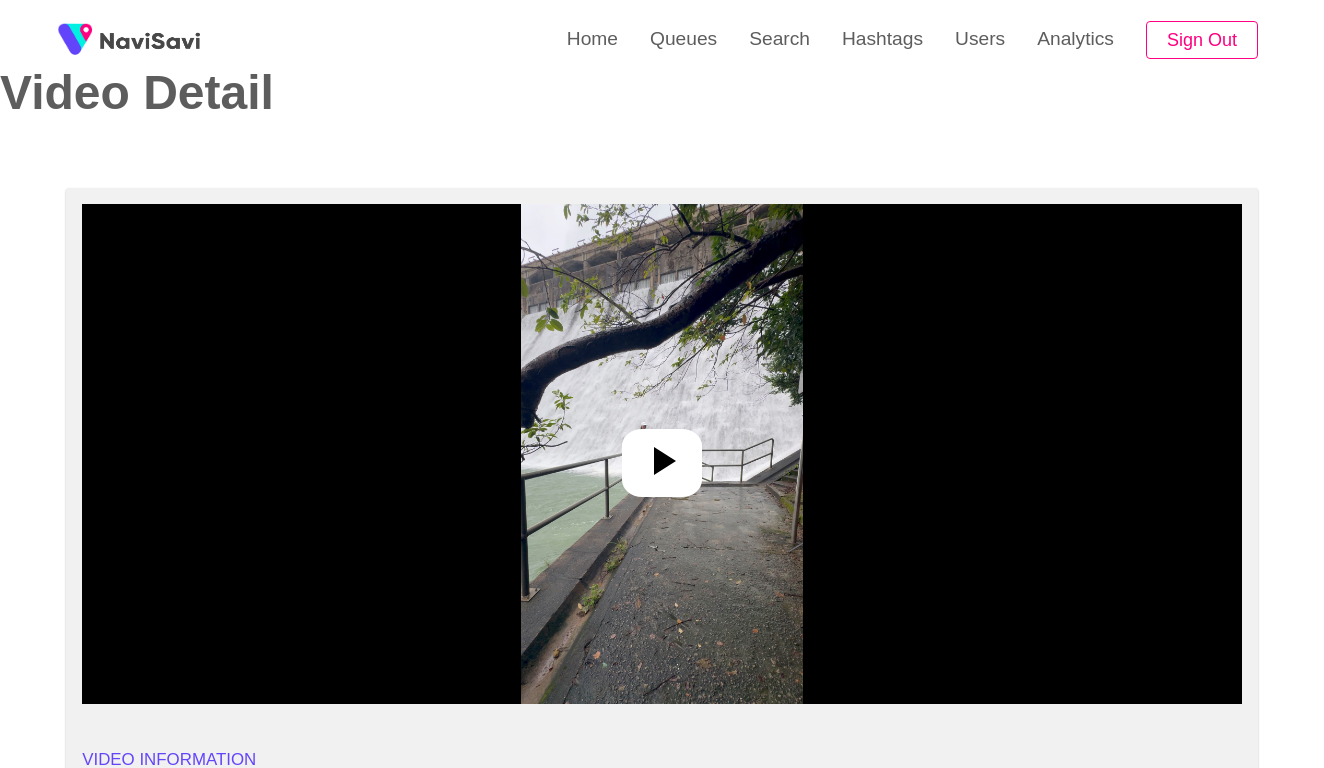 scroll, scrollTop: 104, scrollLeft: 0, axis: vertical 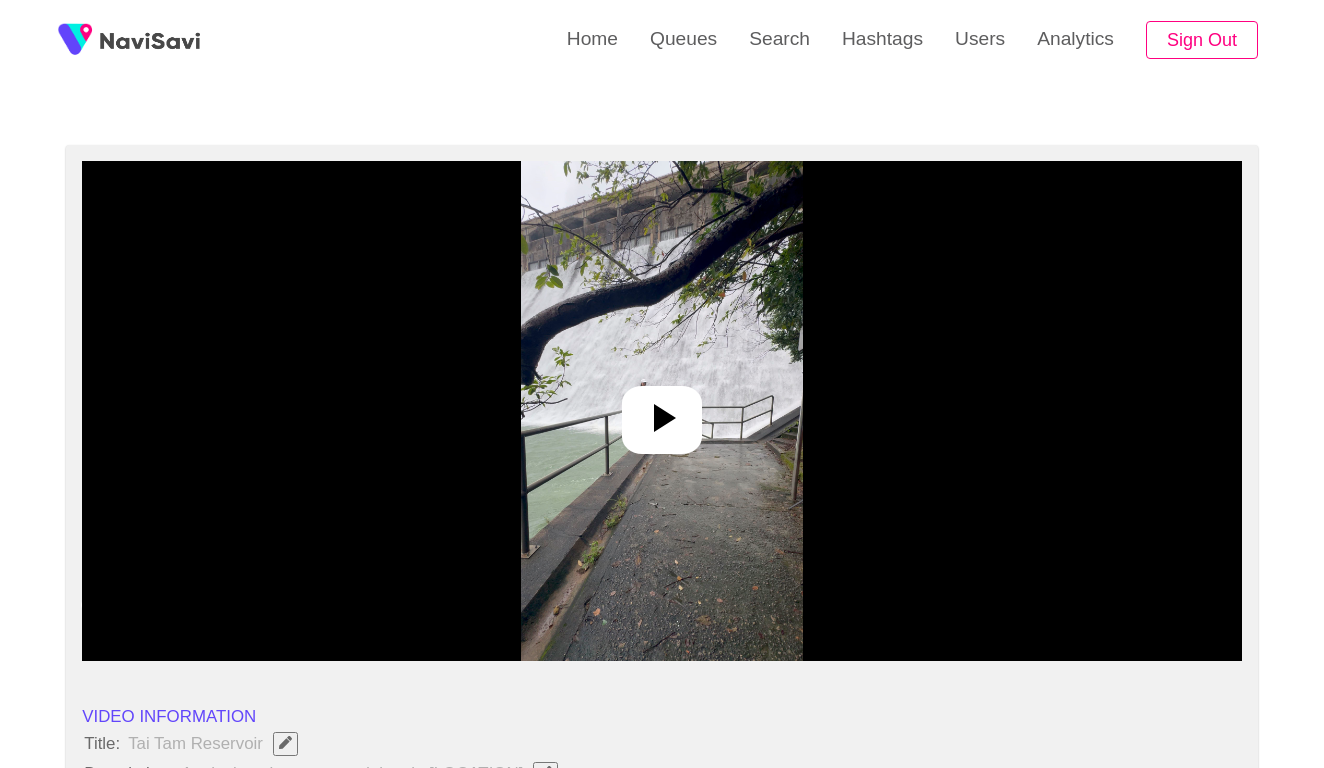 click at bounding box center [662, 411] 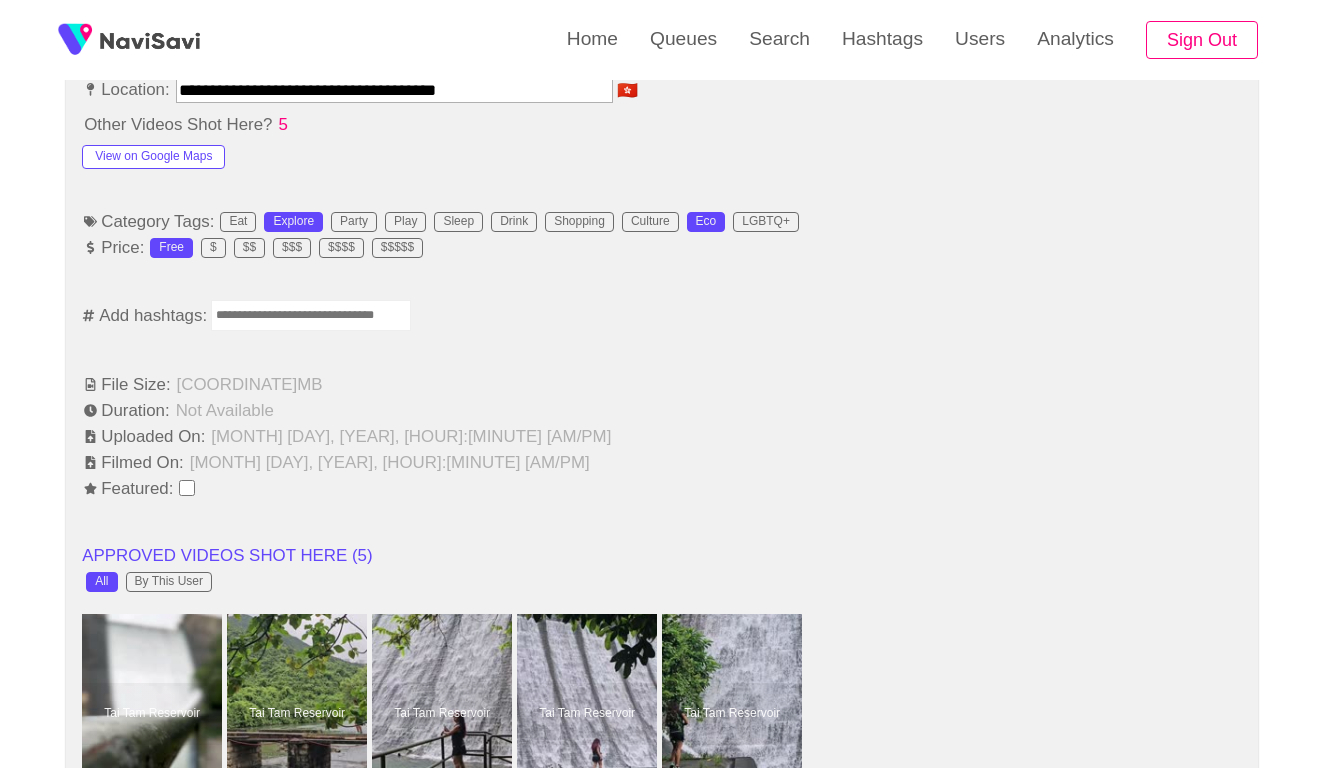 scroll, scrollTop: 1300, scrollLeft: 0, axis: vertical 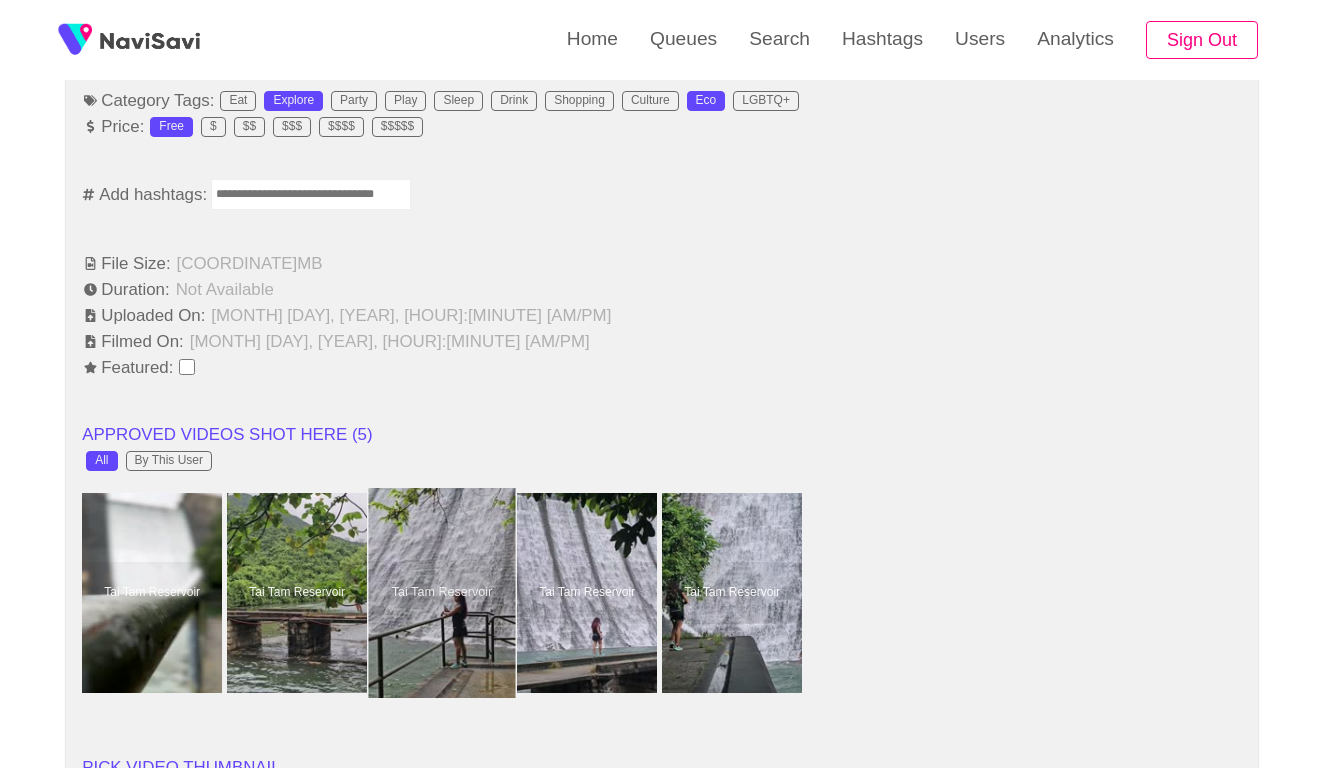 click at bounding box center [442, 593] 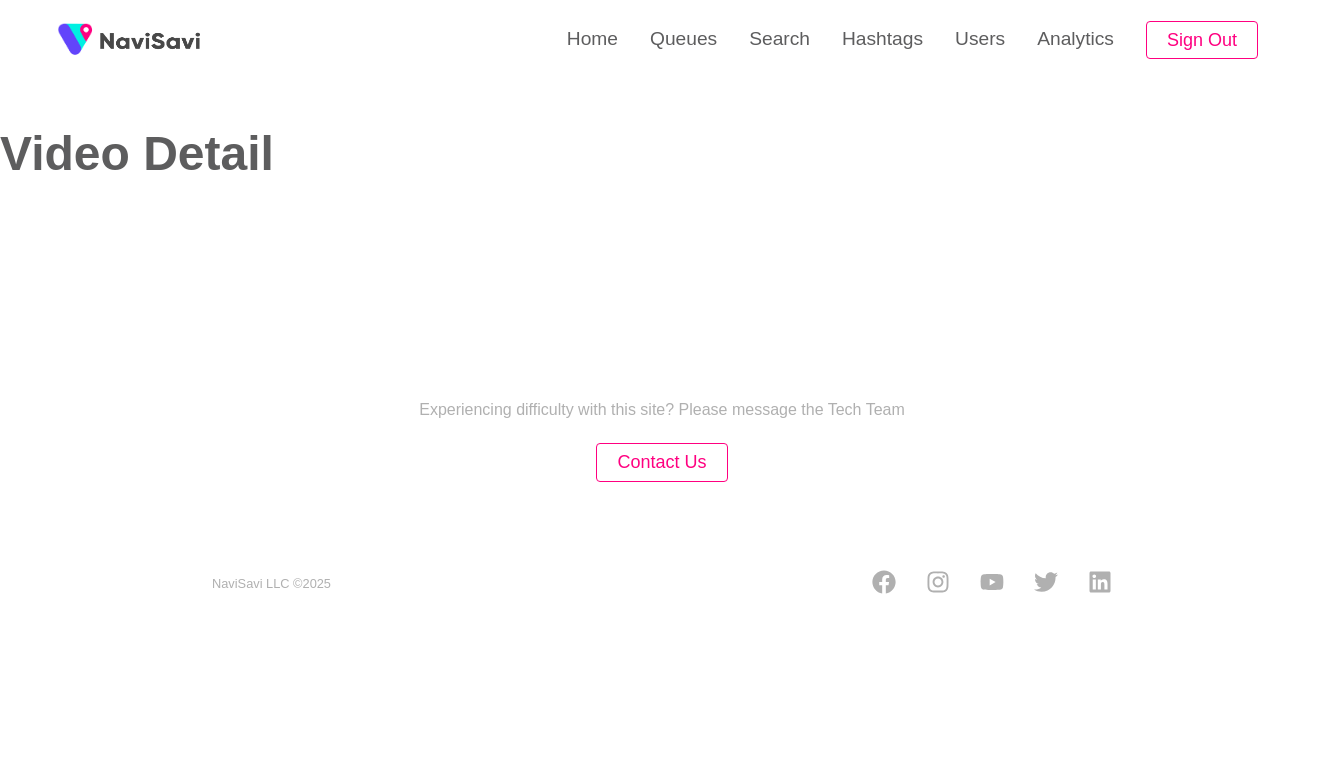 select on "**" 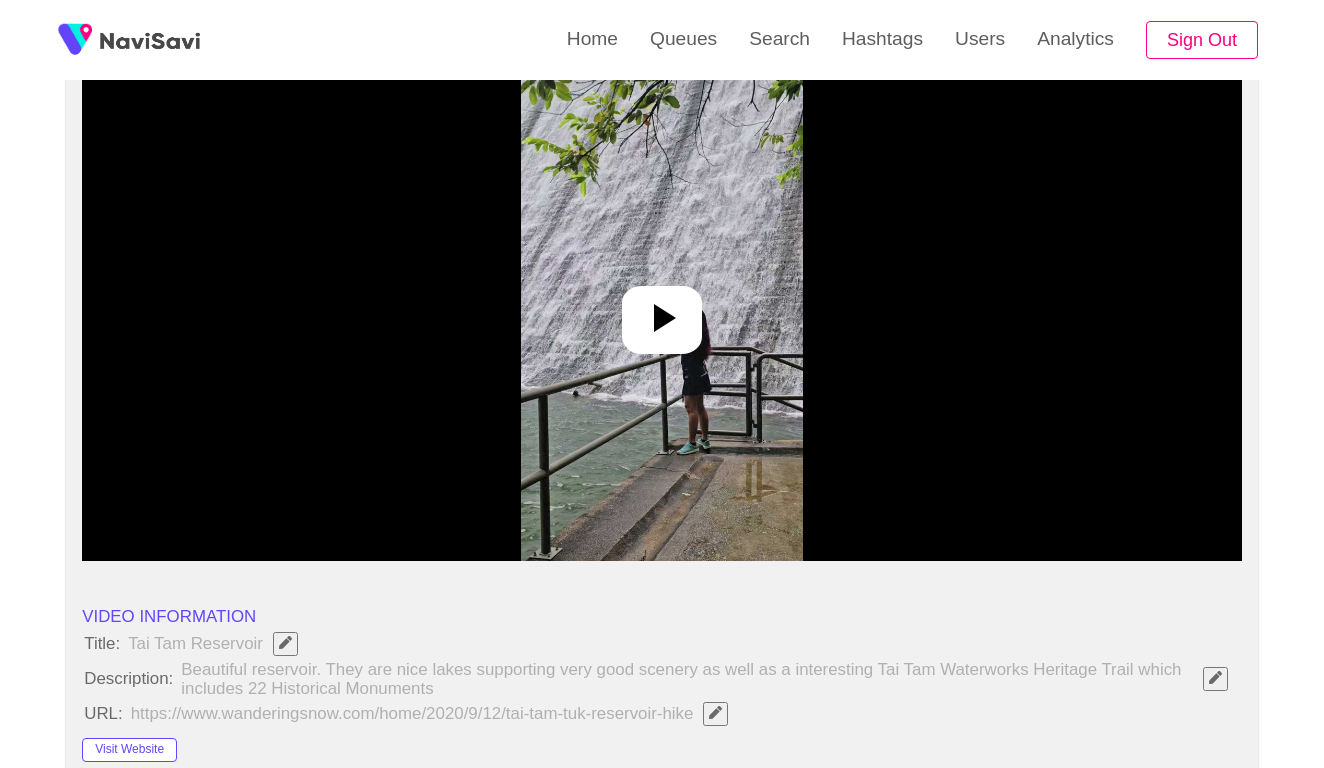 scroll, scrollTop: 252, scrollLeft: 0, axis: vertical 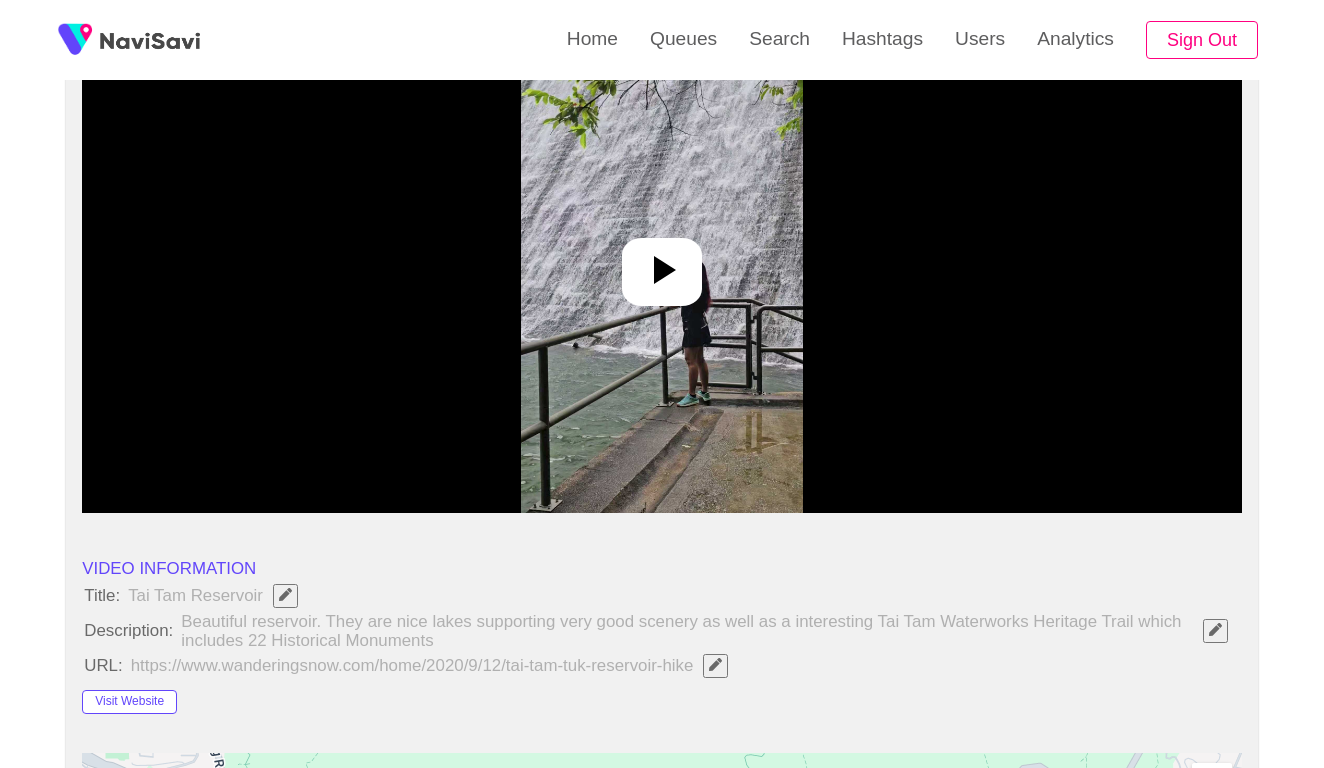 select on "**********" 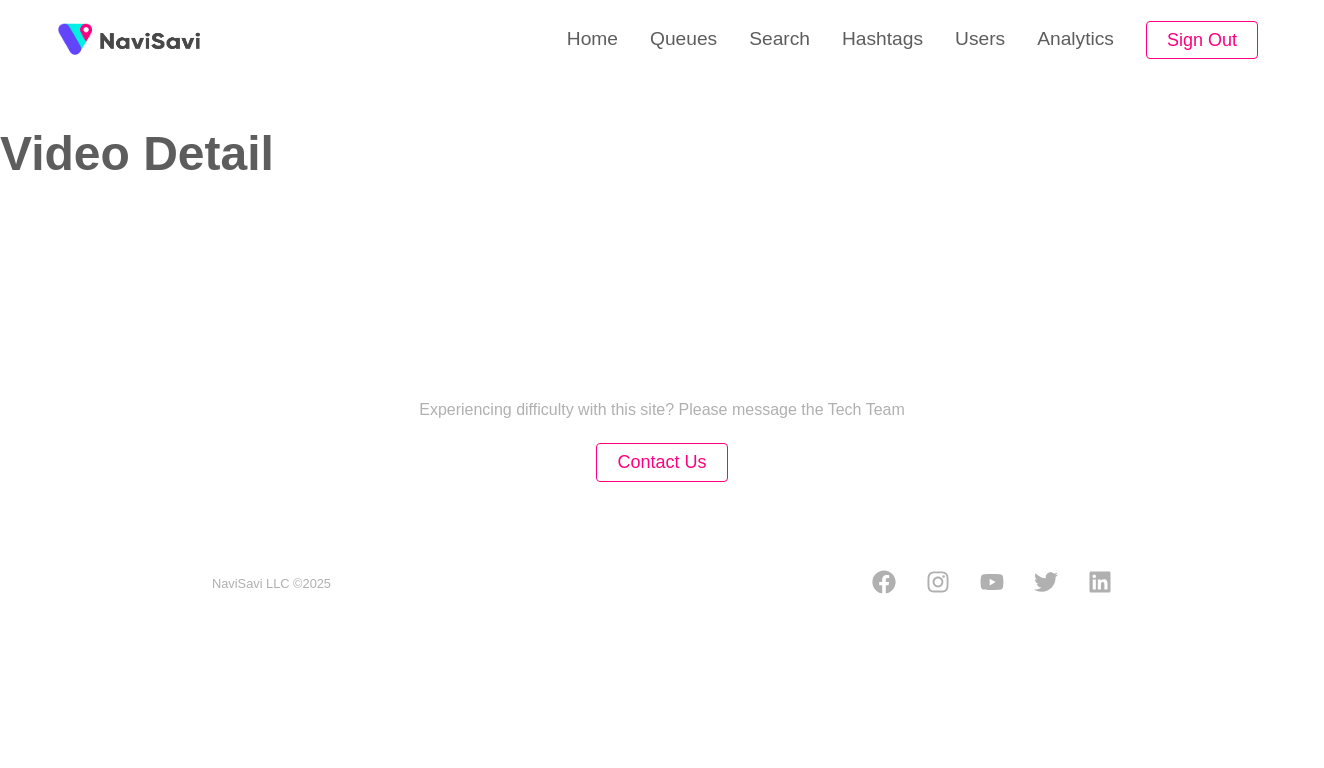 scroll, scrollTop: 0, scrollLeft: 0, axis: both 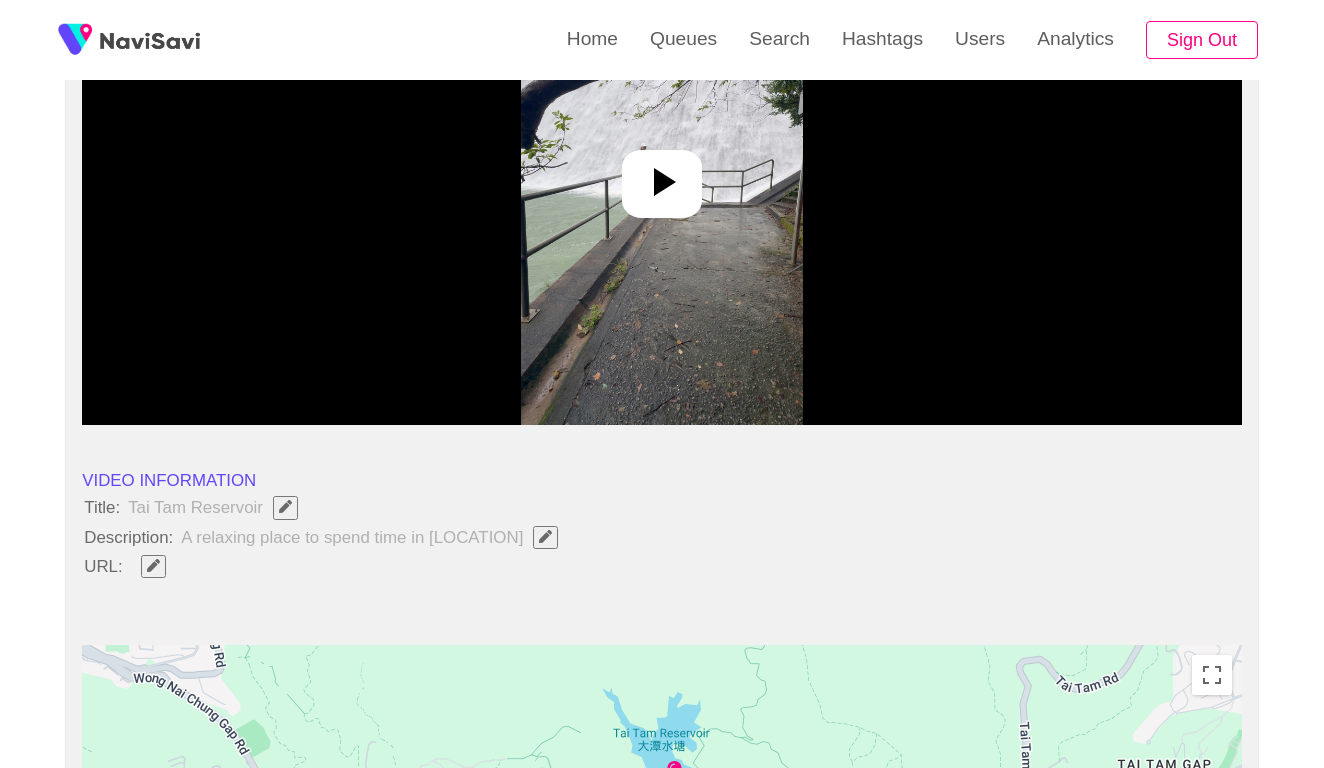 click 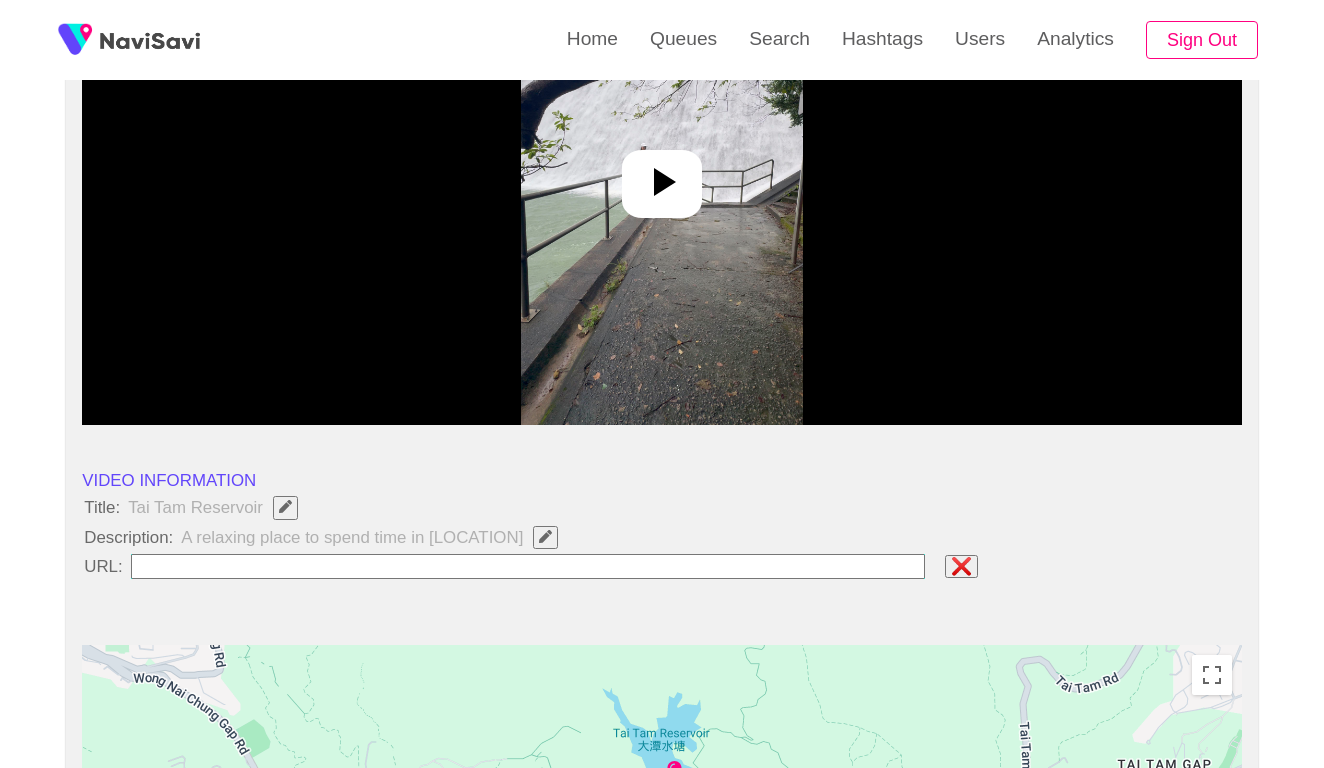type on "**********" 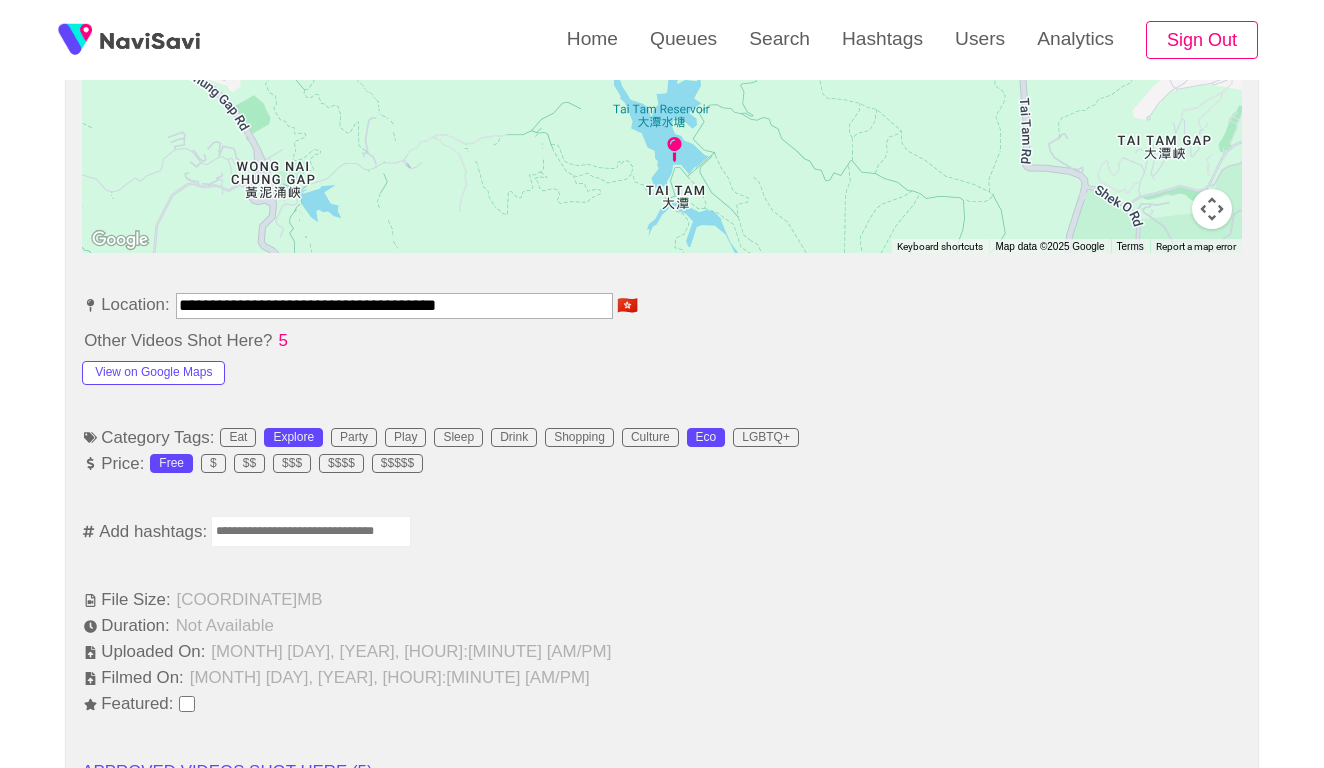scroll, scrollTop: 996, scrollLeft: 0, axis: vertical 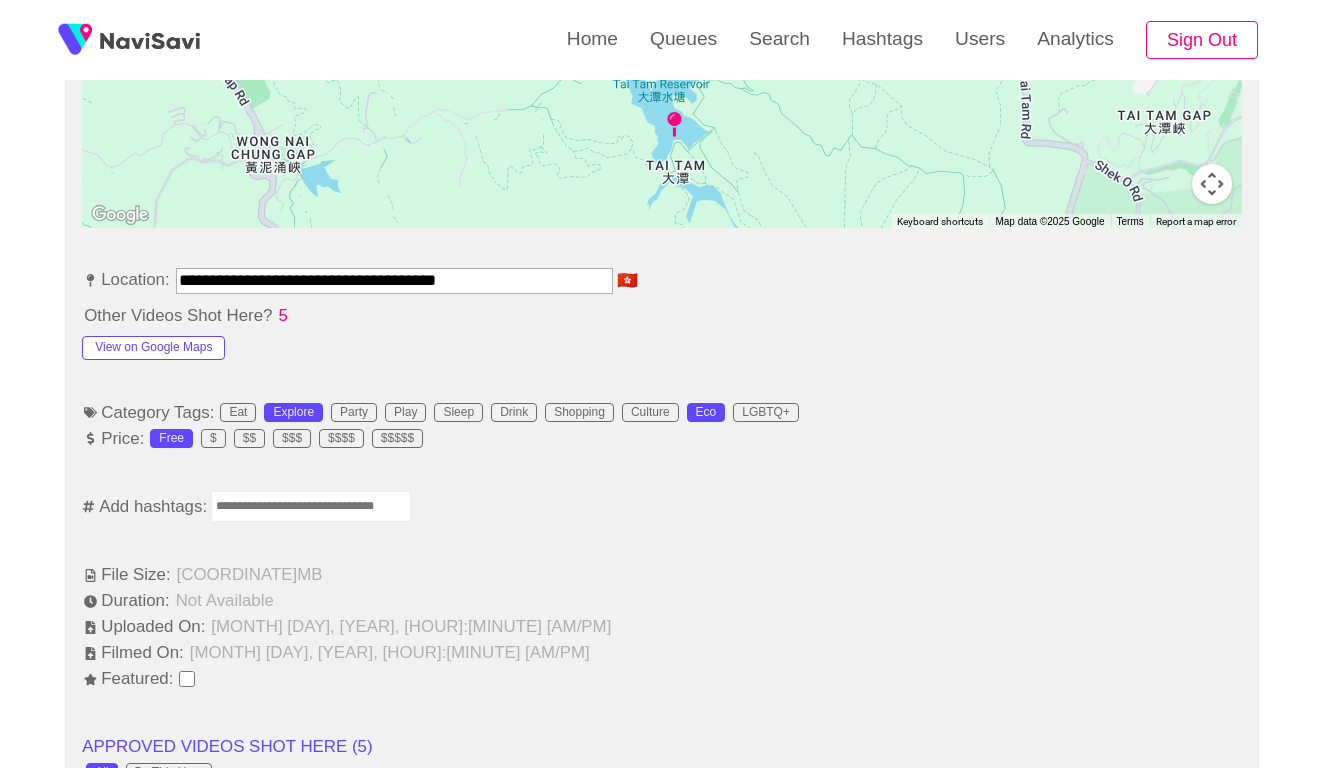 click at bounding box center (311, 506) 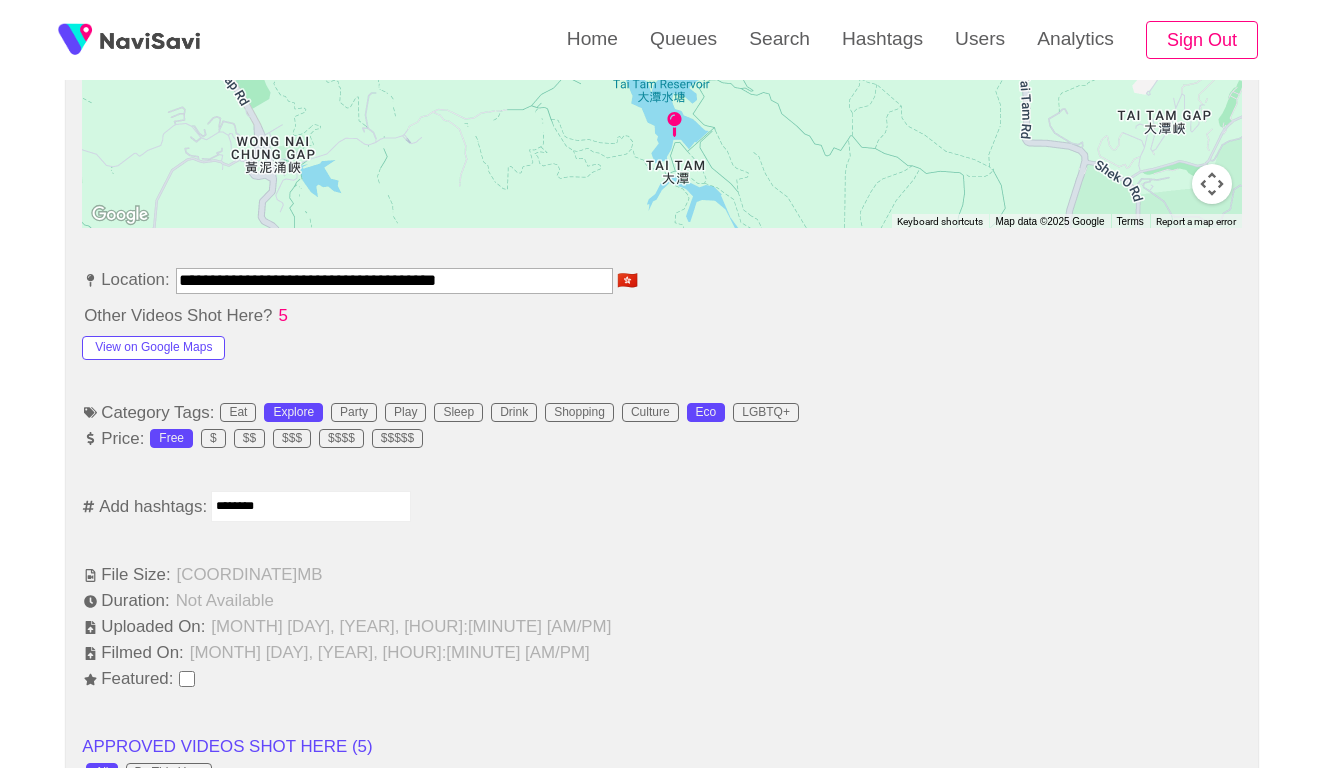 type on "*********" 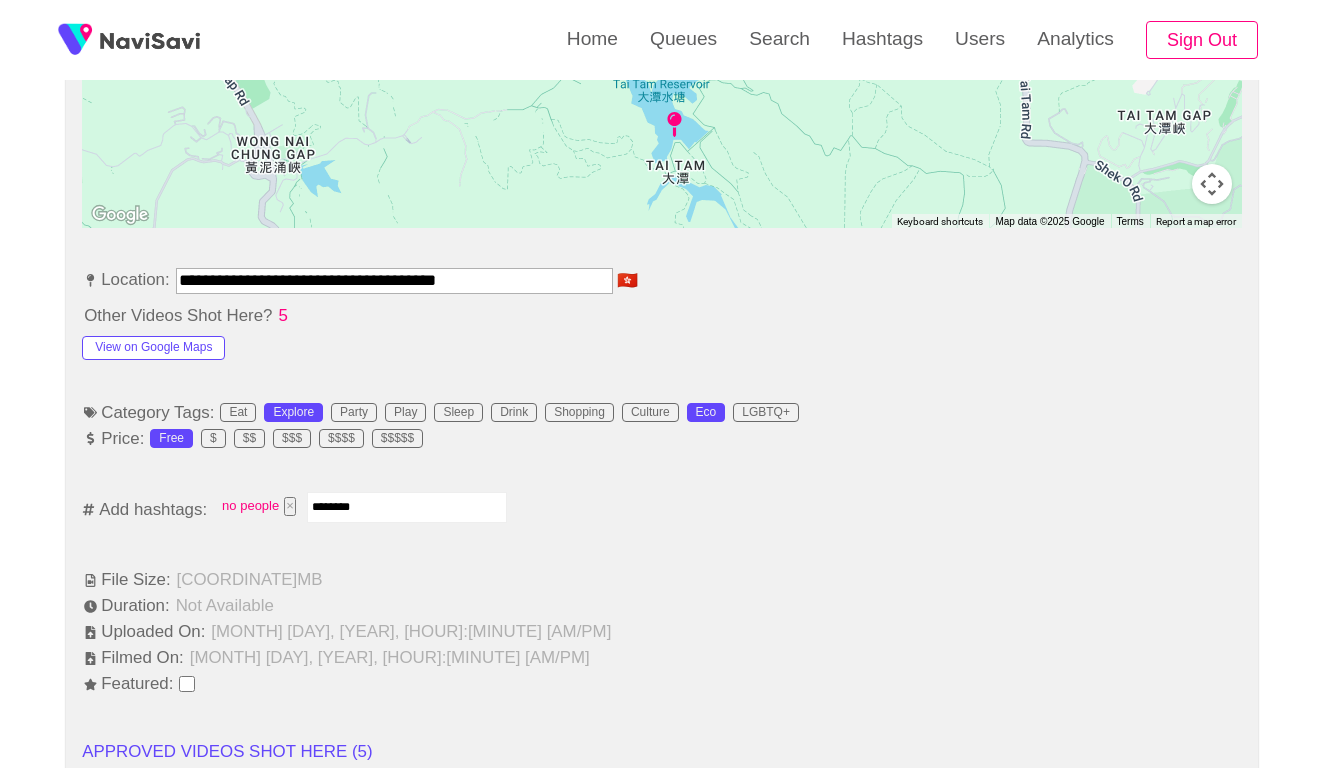 type on "*********" 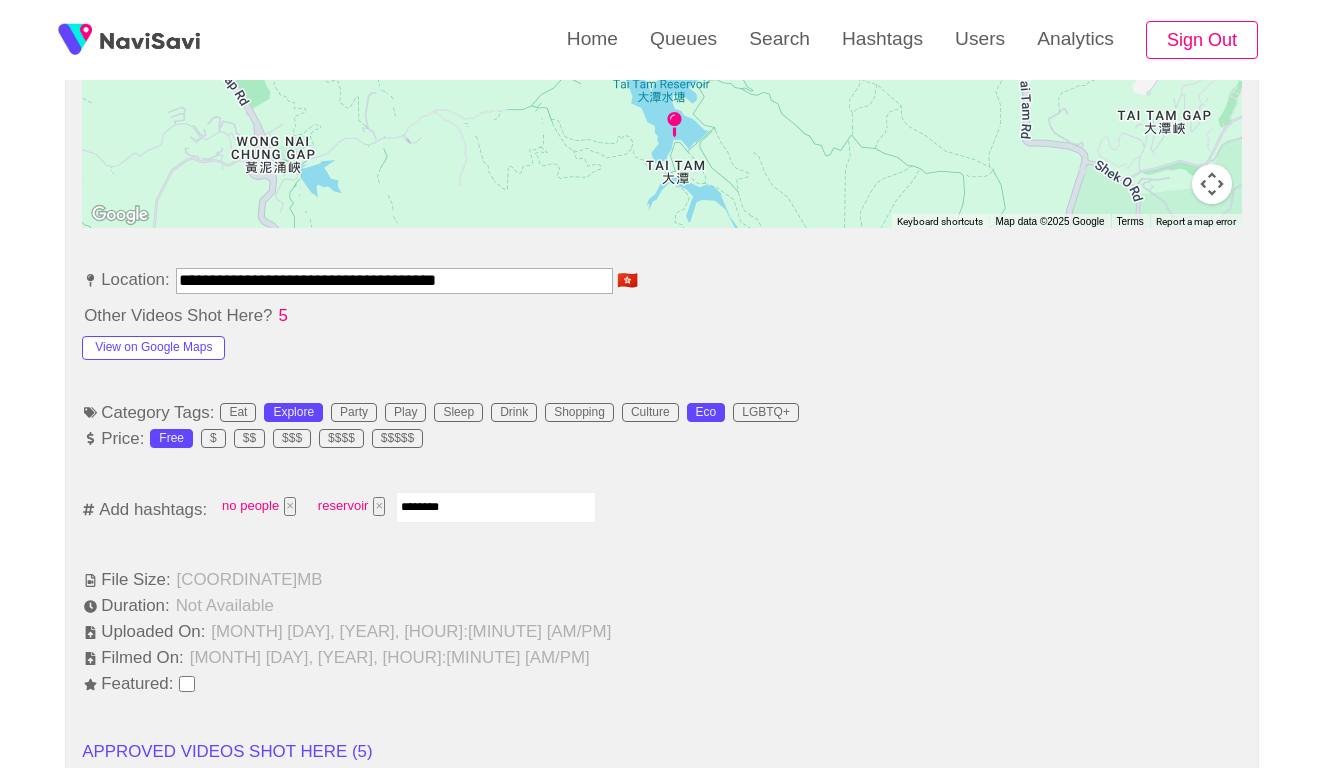 type on "*********" 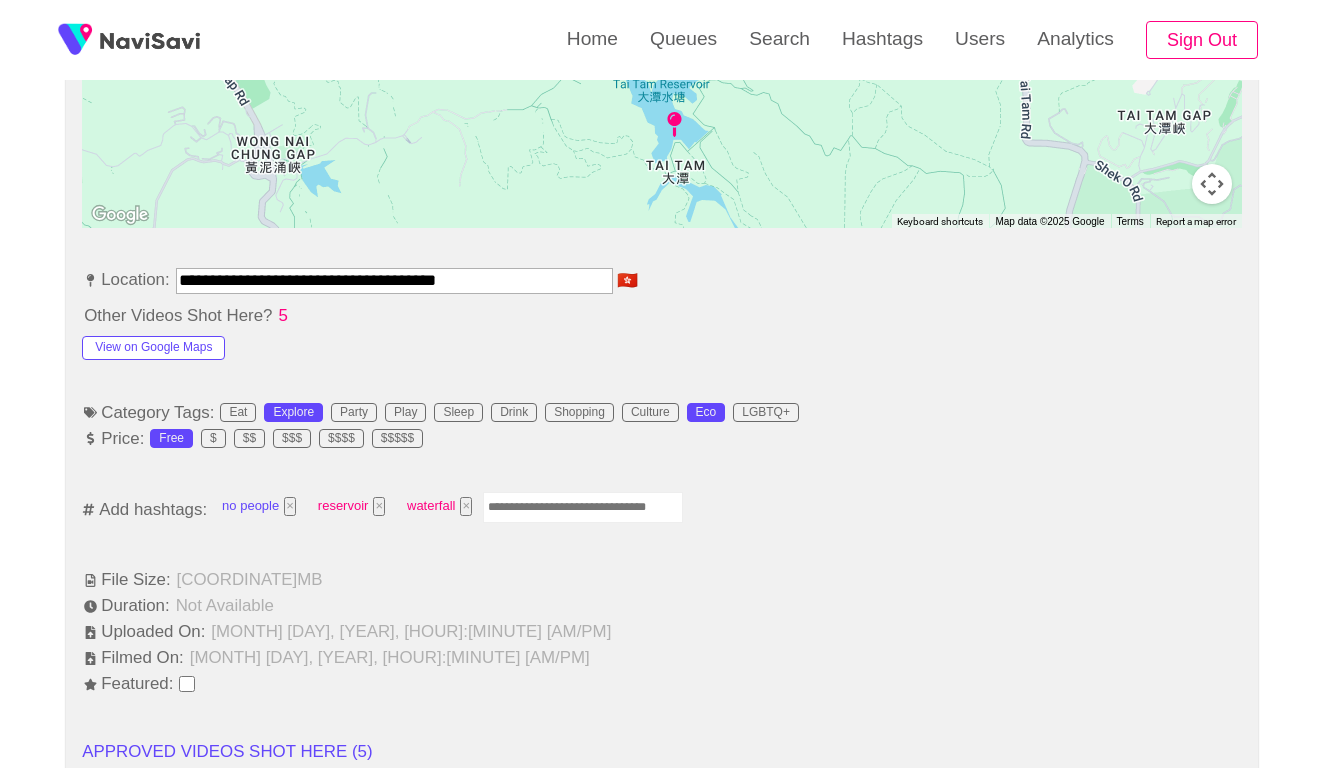 click on "×" at bounding box center (290, 506) 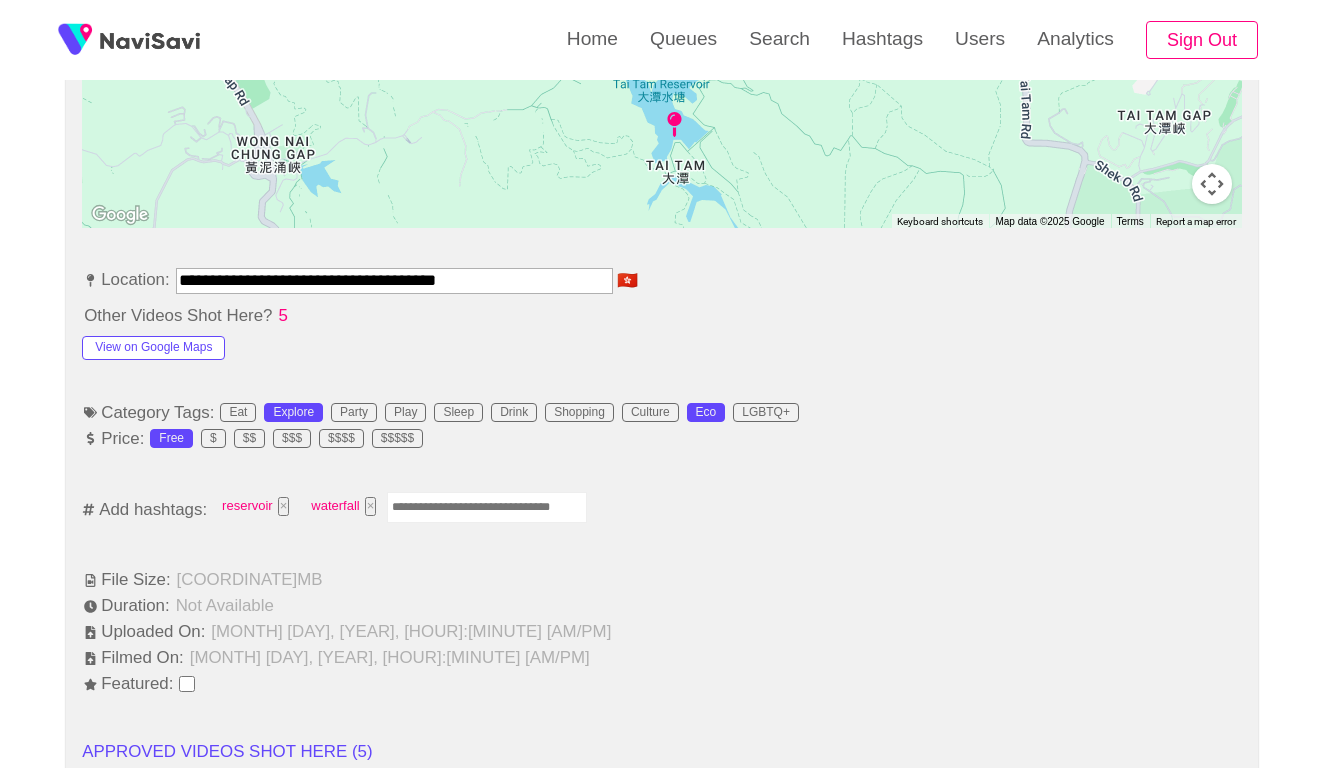 click at bounding box center (487, 507) 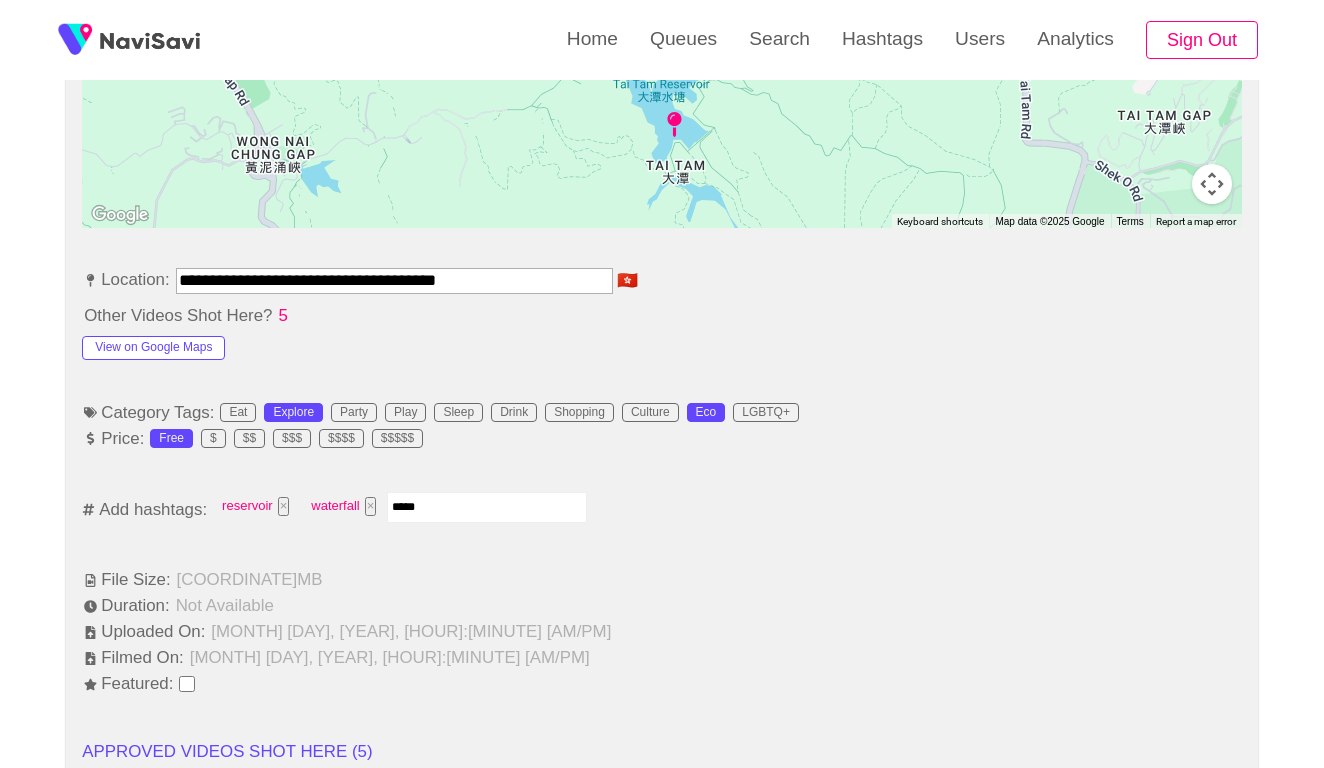 type on "******" 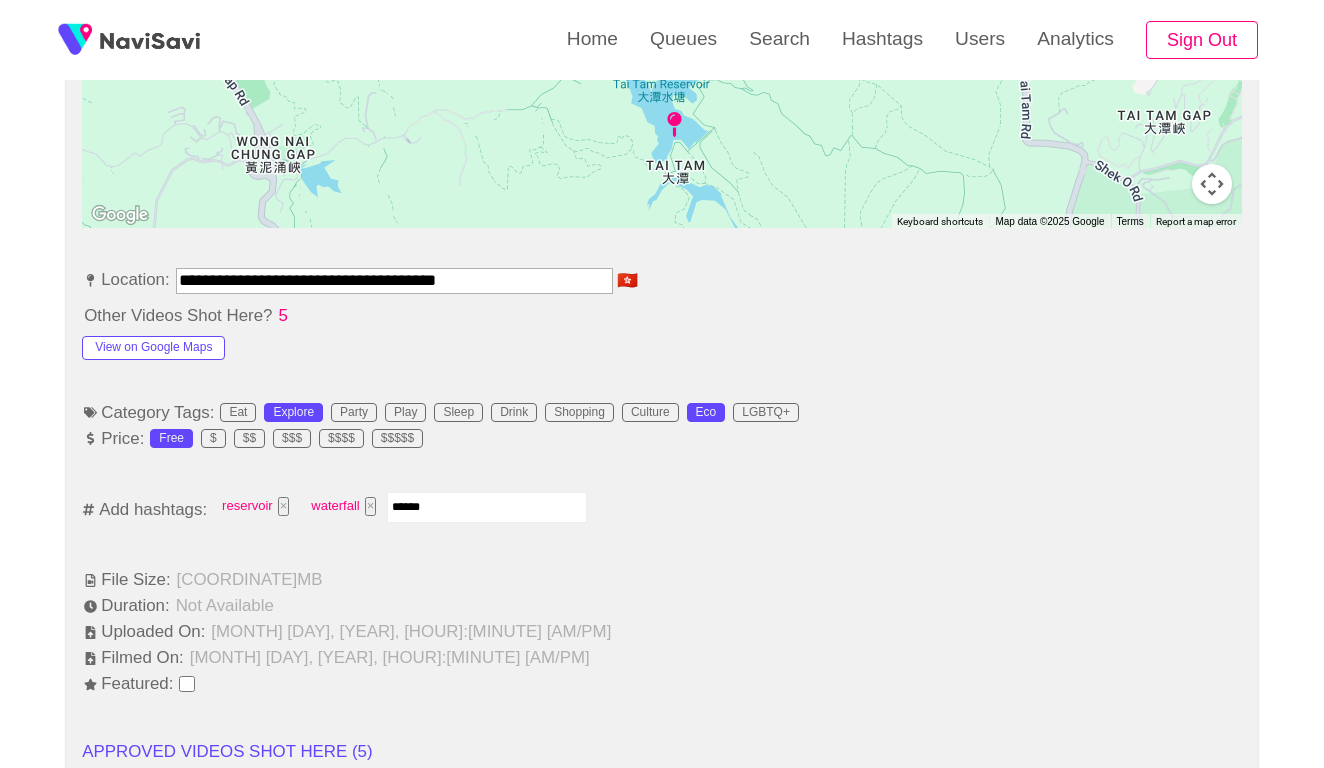 type 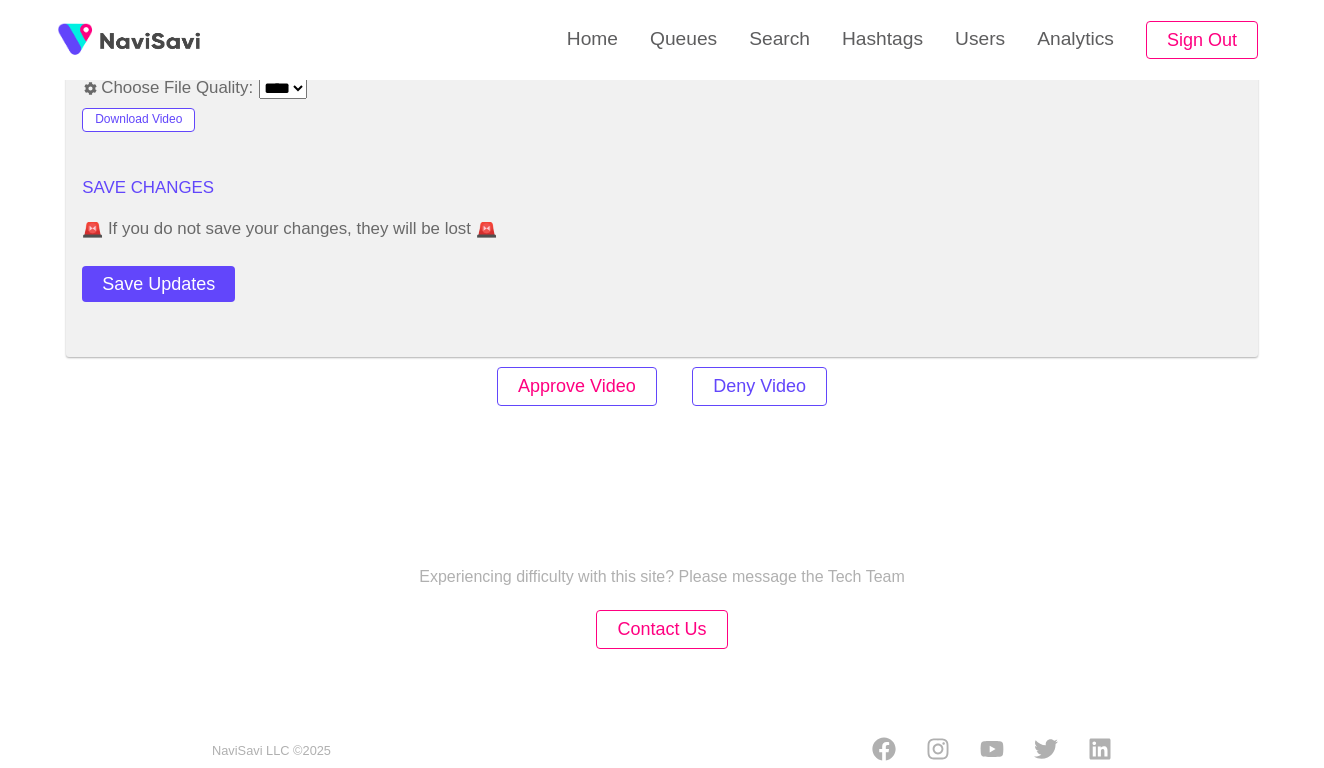scroll, scrollTop: 2747, scrollLeft: 0, axis: vertical 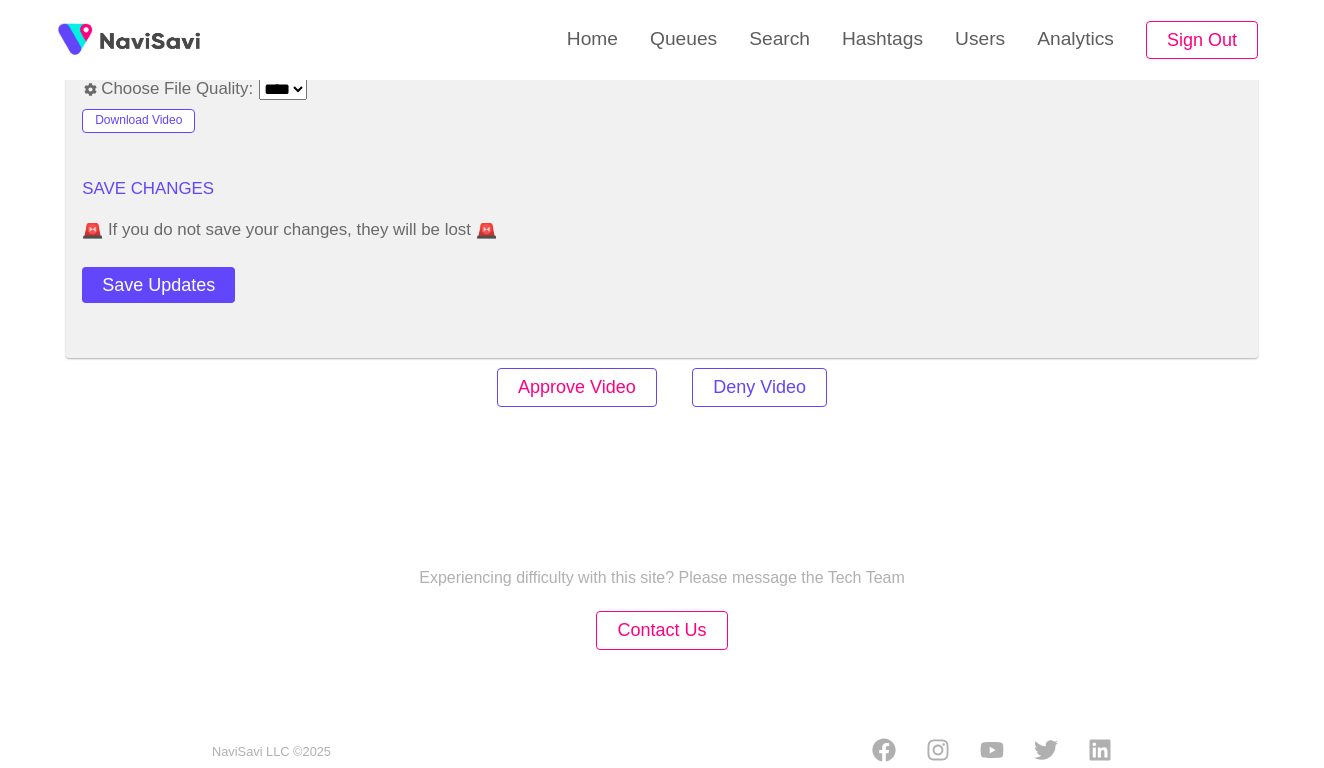 click on "Approve Video" at bounding box center [577, 387] 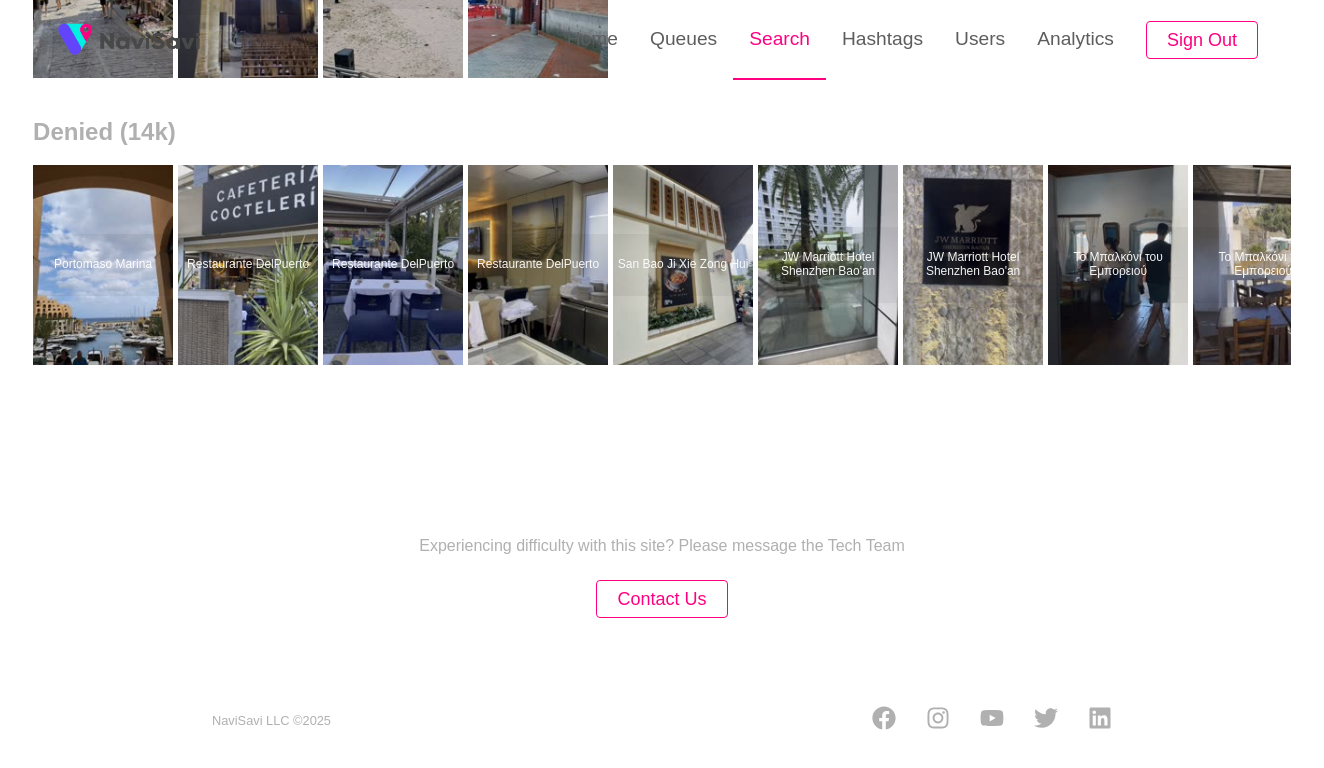 scroll, scrollTop: 0, scrollLeft: 0, axis: both 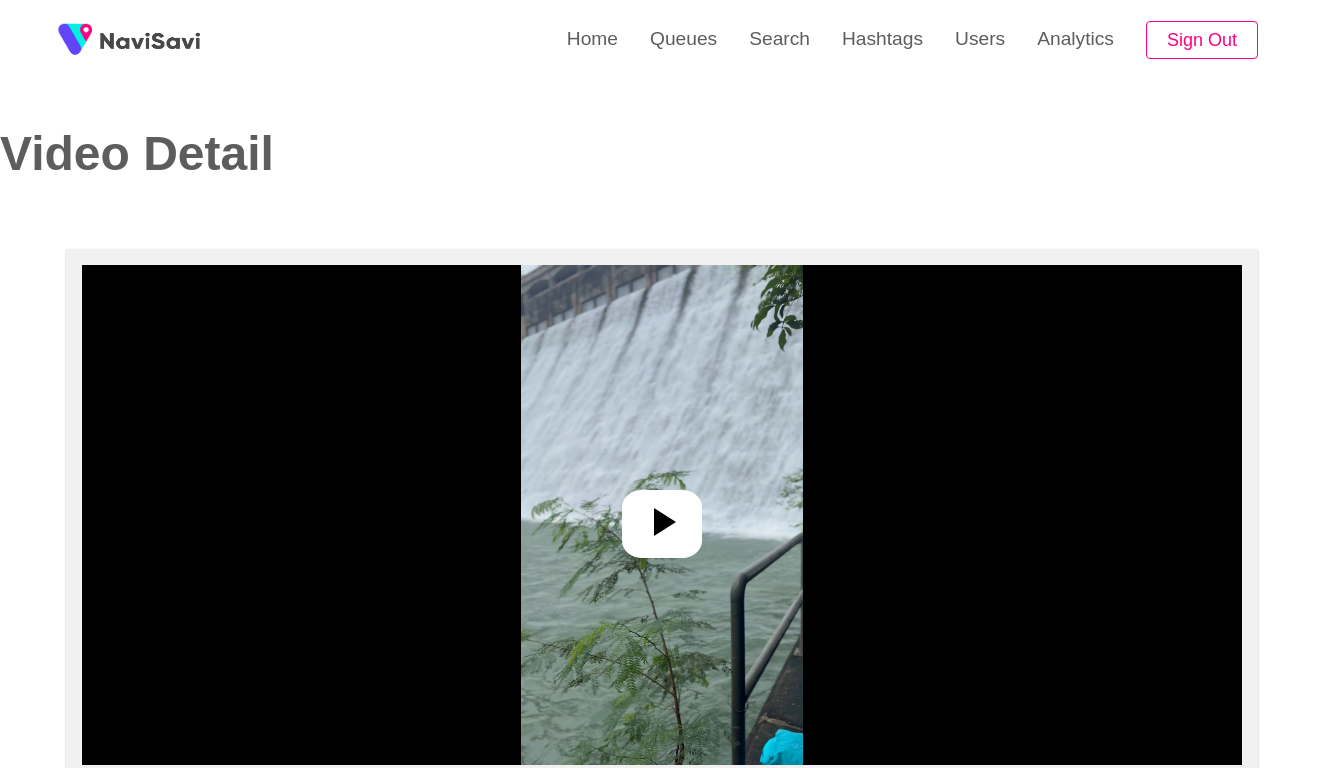 select on "**********" 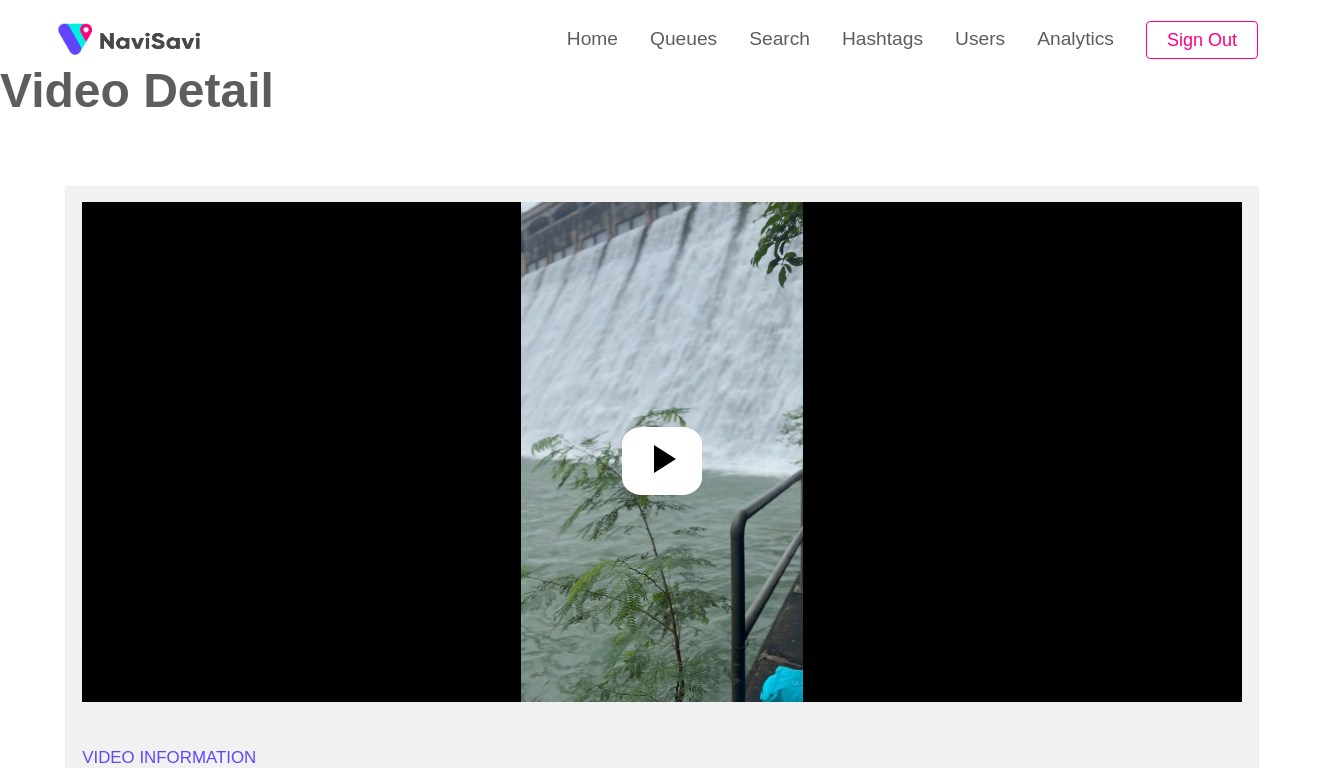 scroll, scrollTop: 121, scrollLeft: 0, axis: vertical 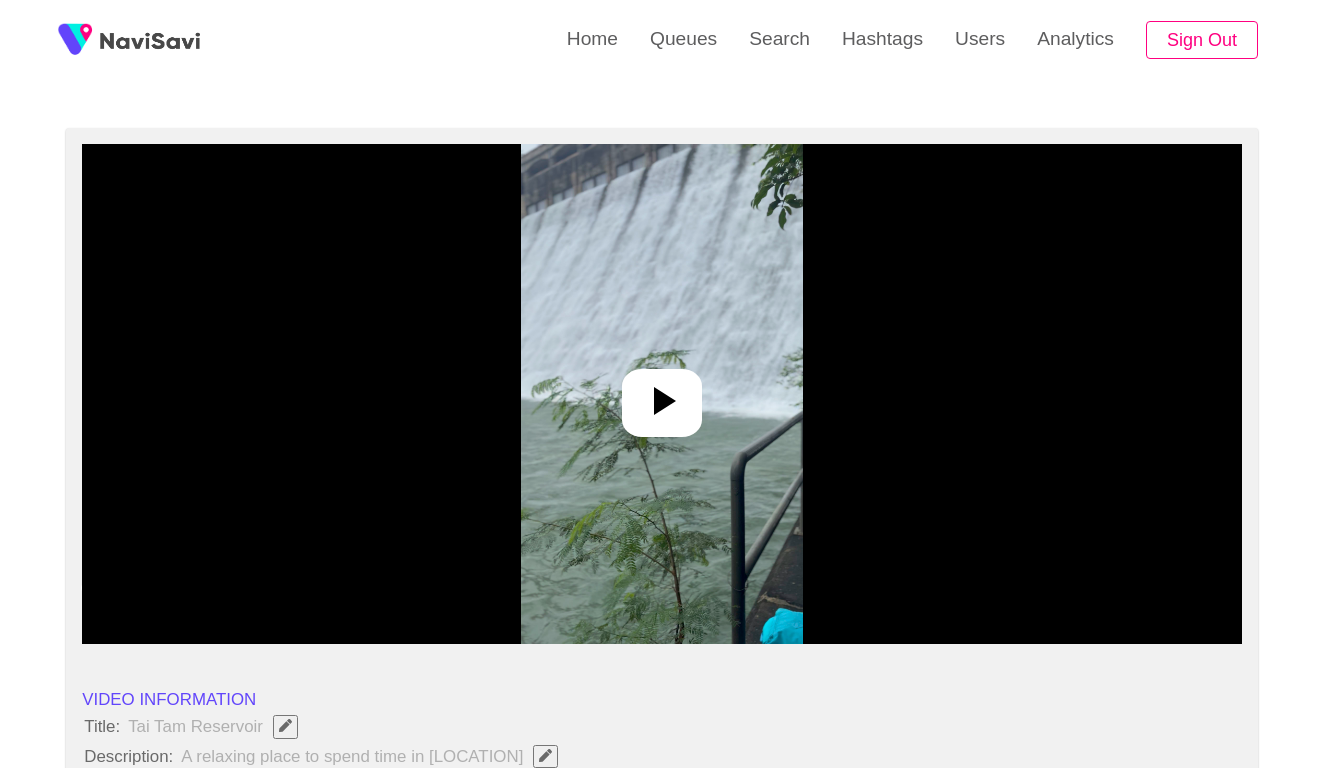 click at bounding box center (661, 394) 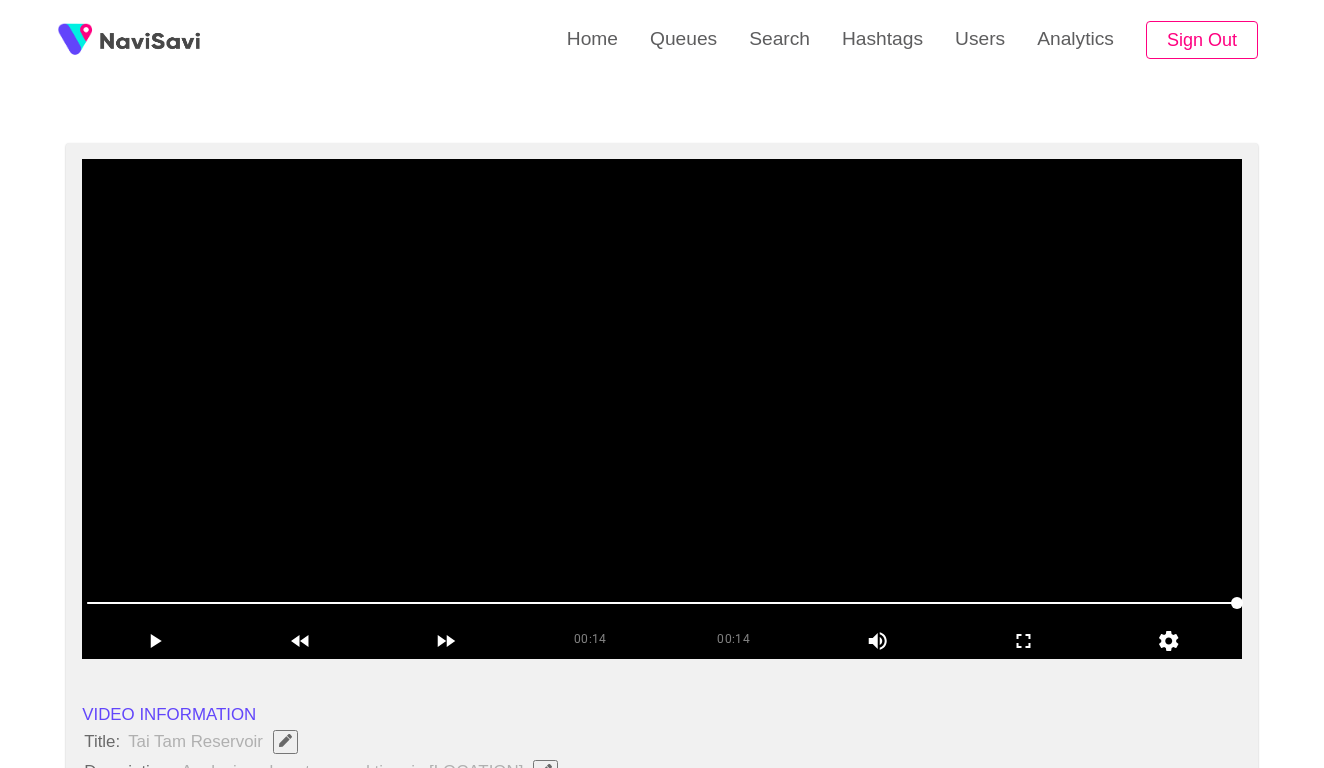 scroll, scrollTop: 83, scrollLeft: 0, axis: vertical 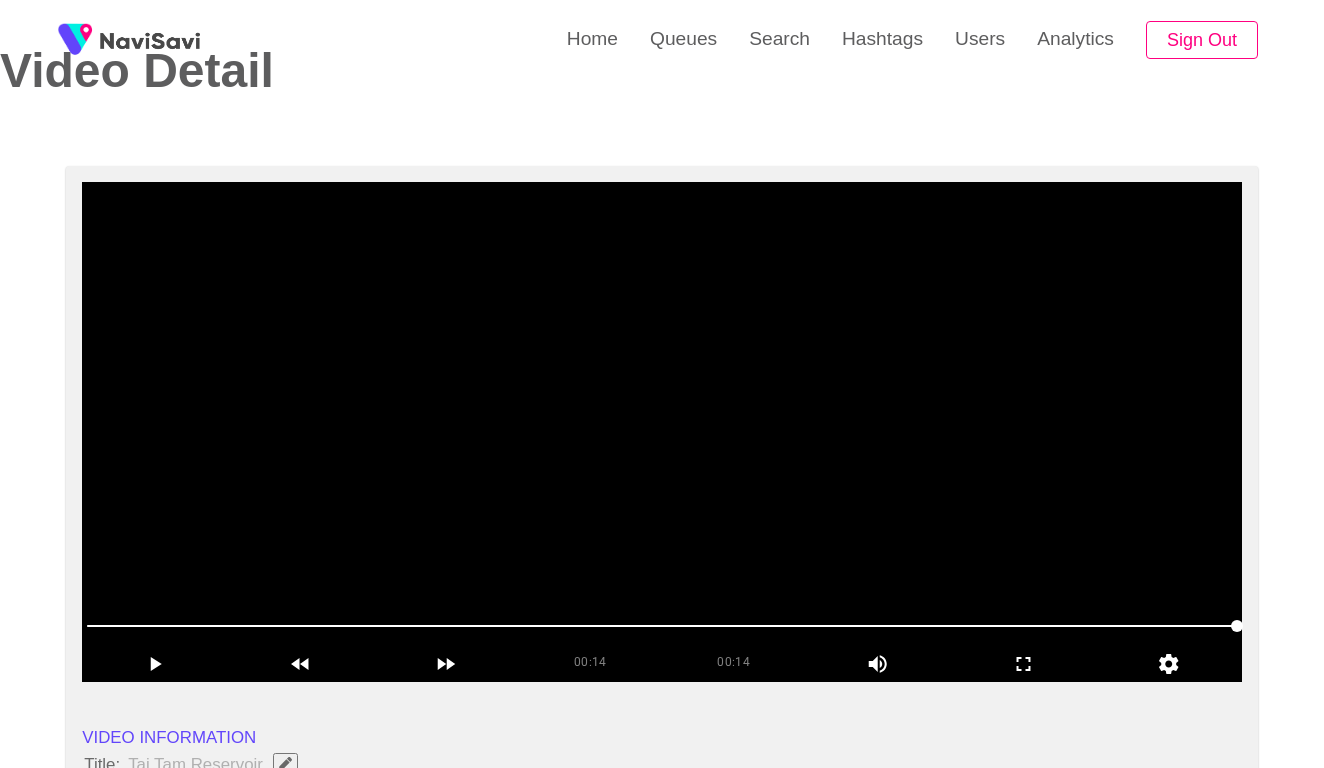 click at bounding box center (662, 432) 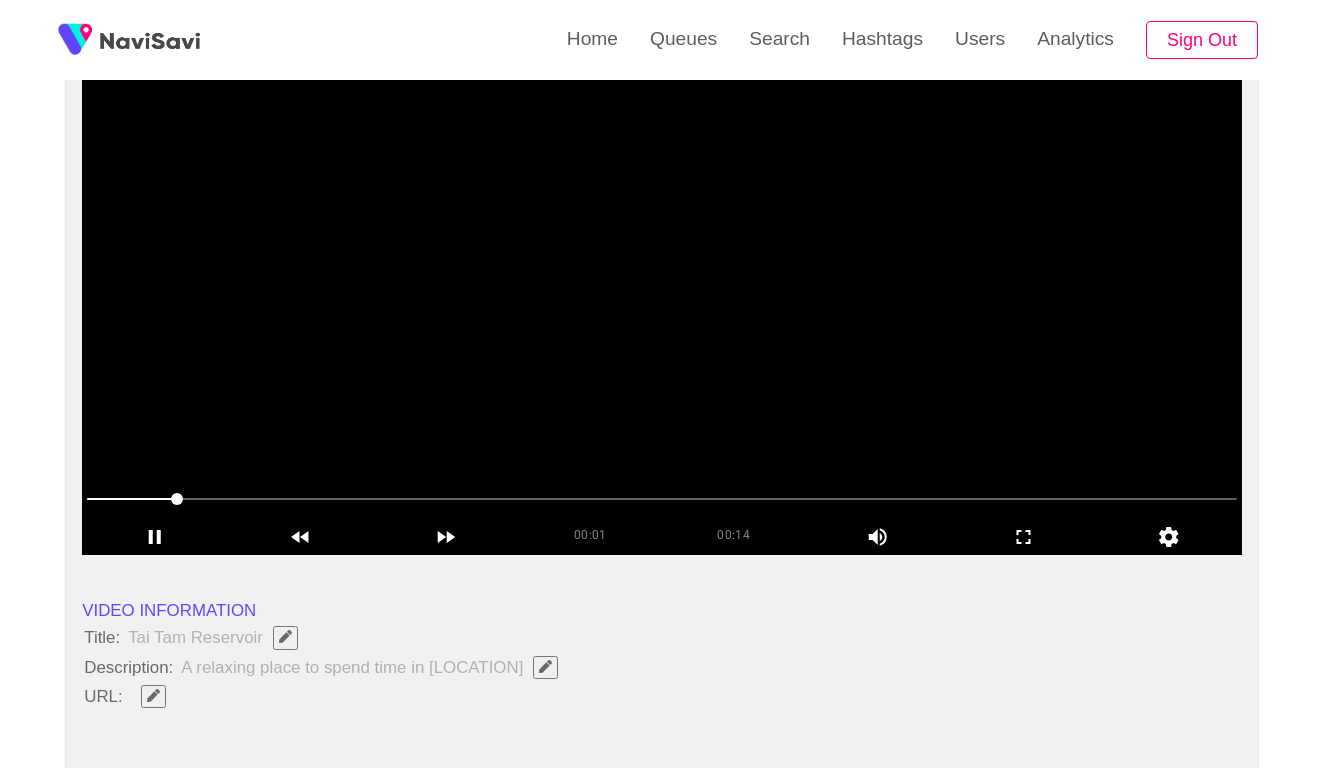 scroll, scrollTop: 0, scrollLeft: 0, axis: both 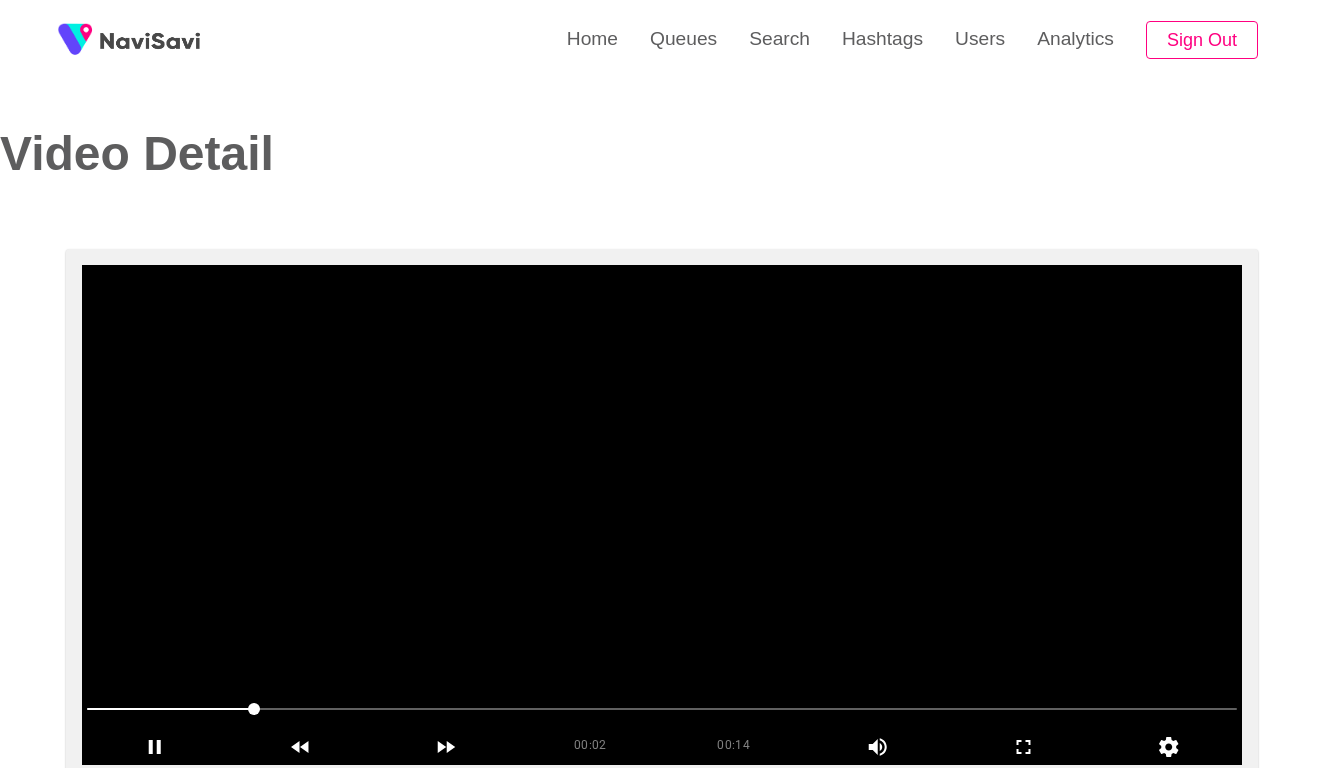 click at bounding box center (662, 515) 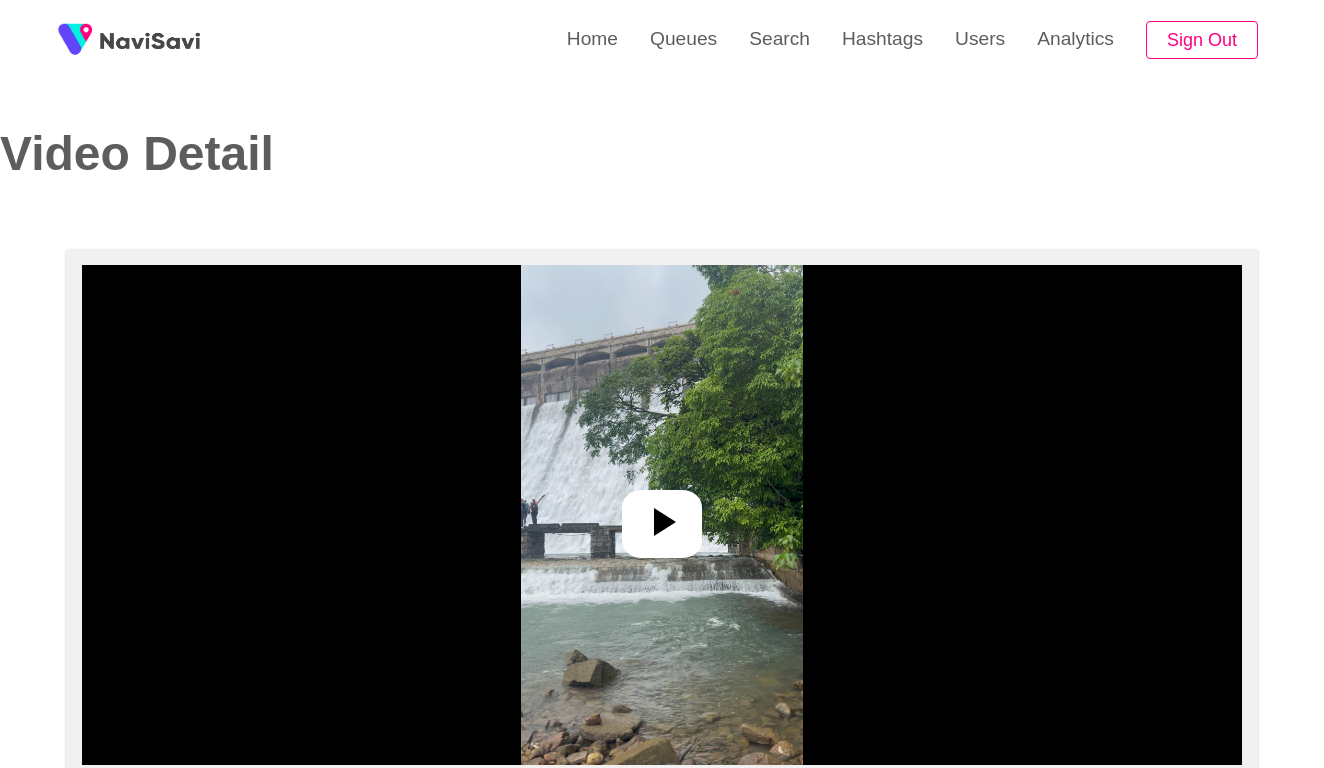 select on "**********" 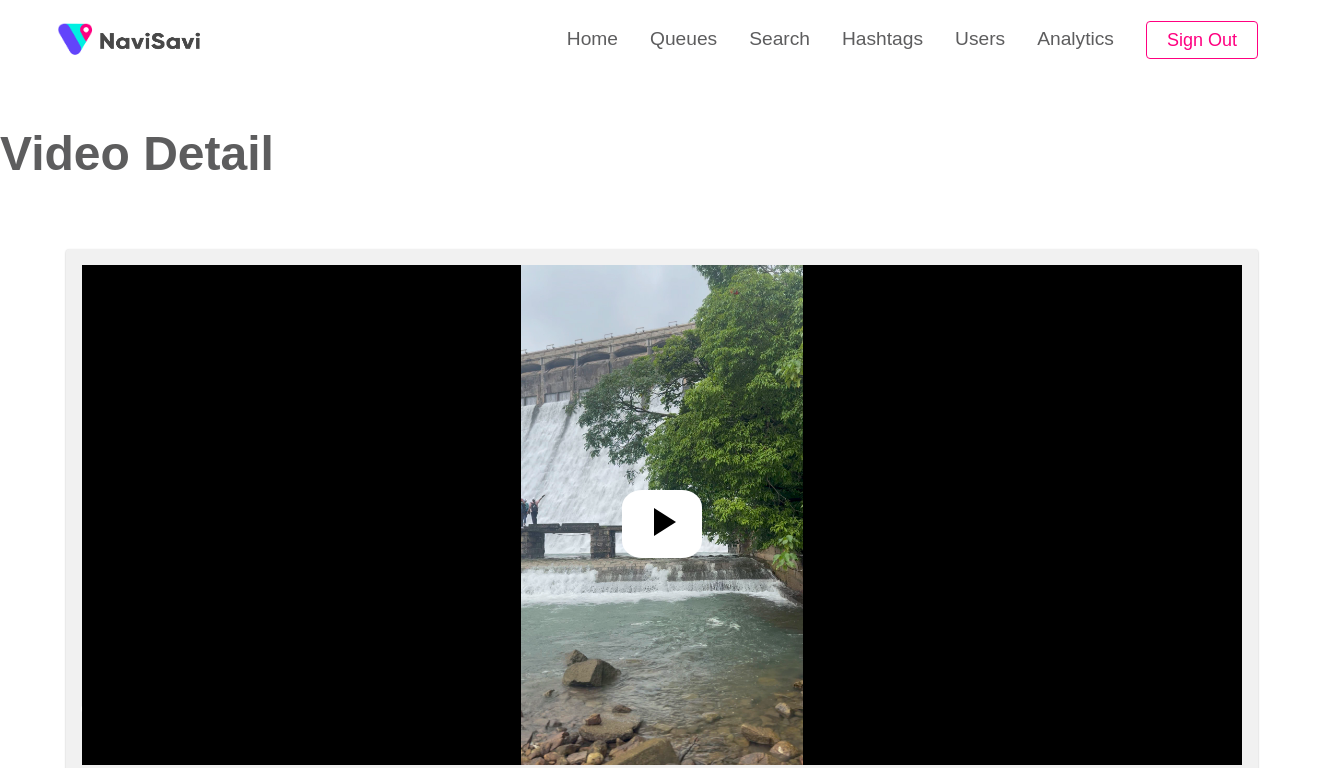 click at bounding box center (662, 515) 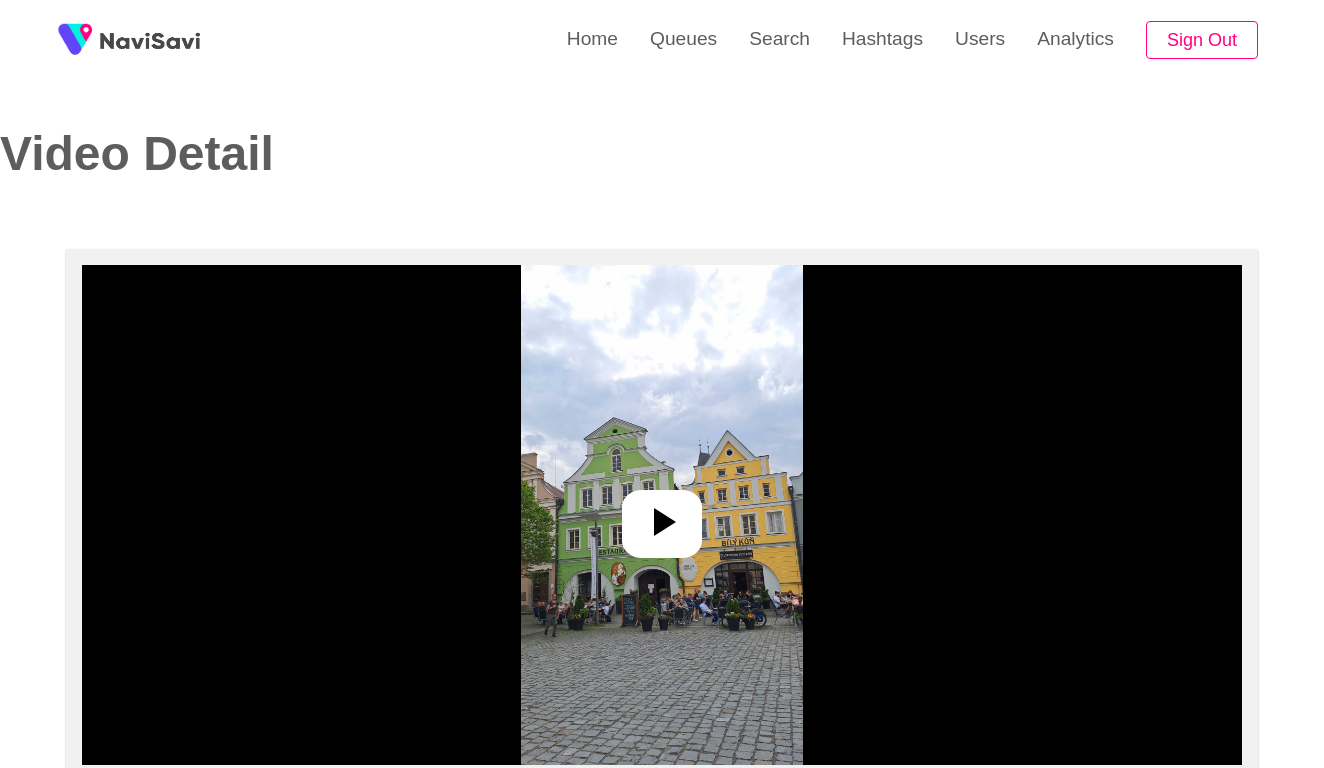 select on "**********" 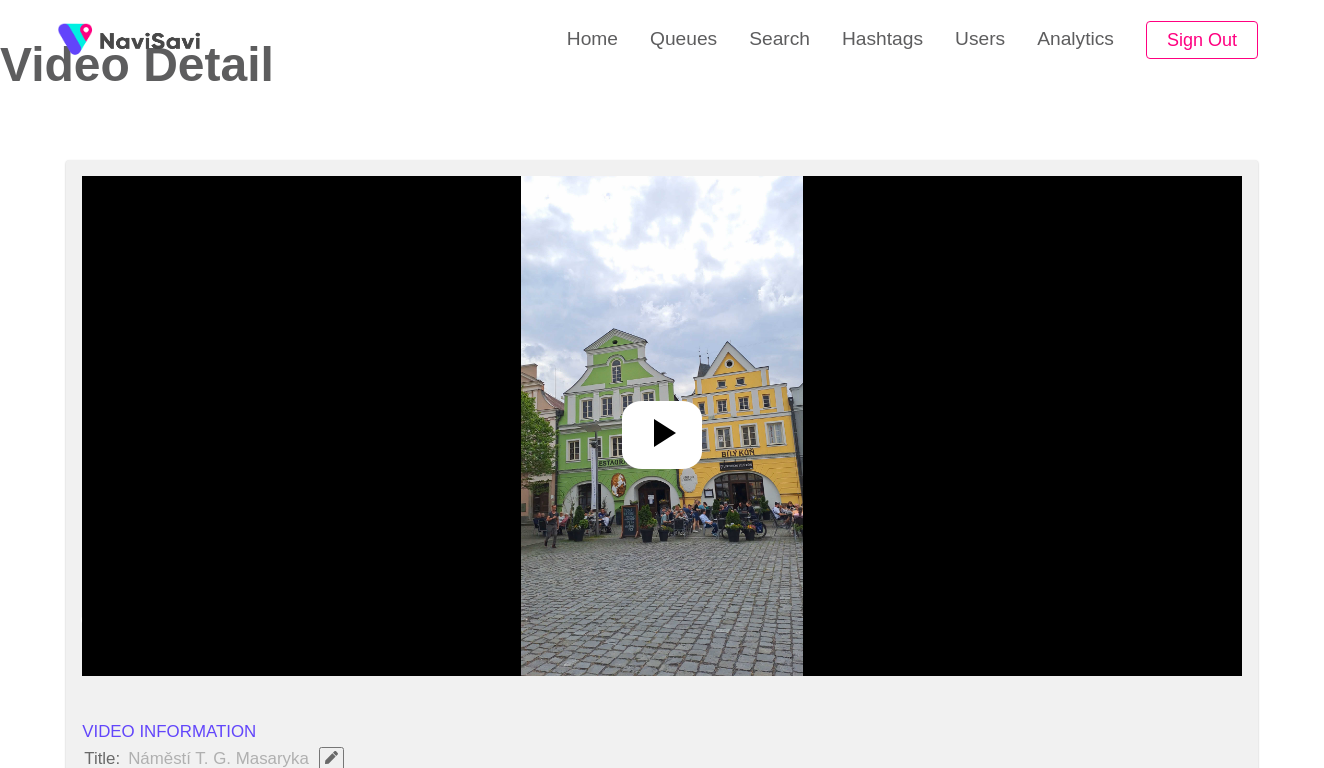scroll, scrollTop: 151, scrollLeft: 0, axis: vertical 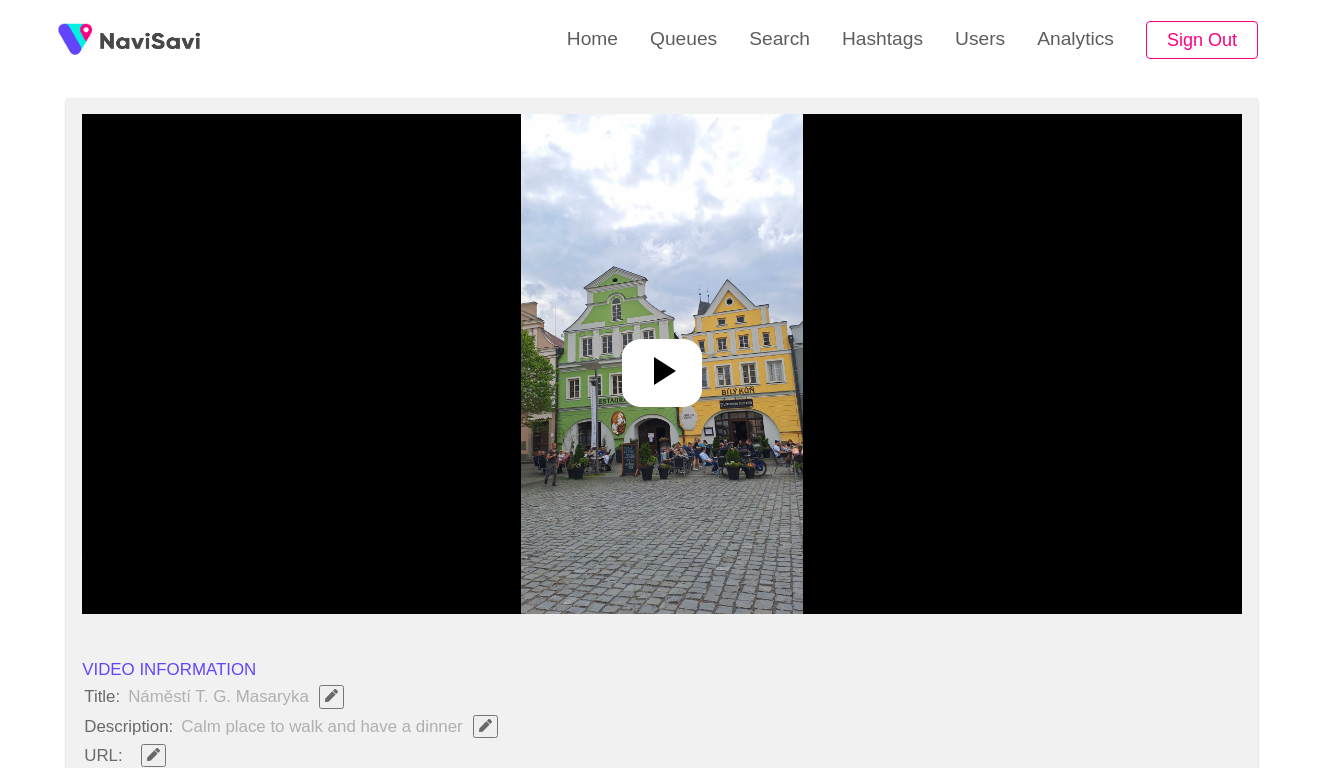 click at bounding box center (661, 364) 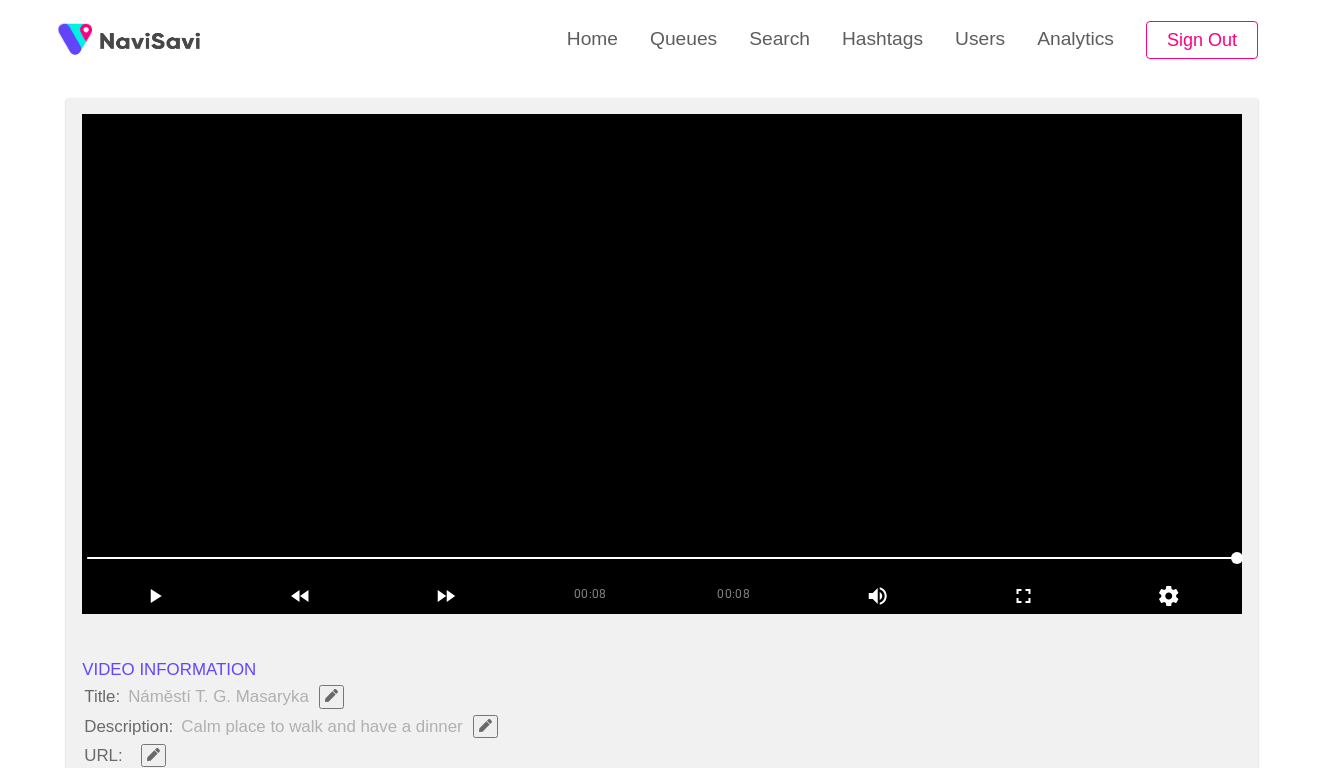 click at bounding box center (662, 364) 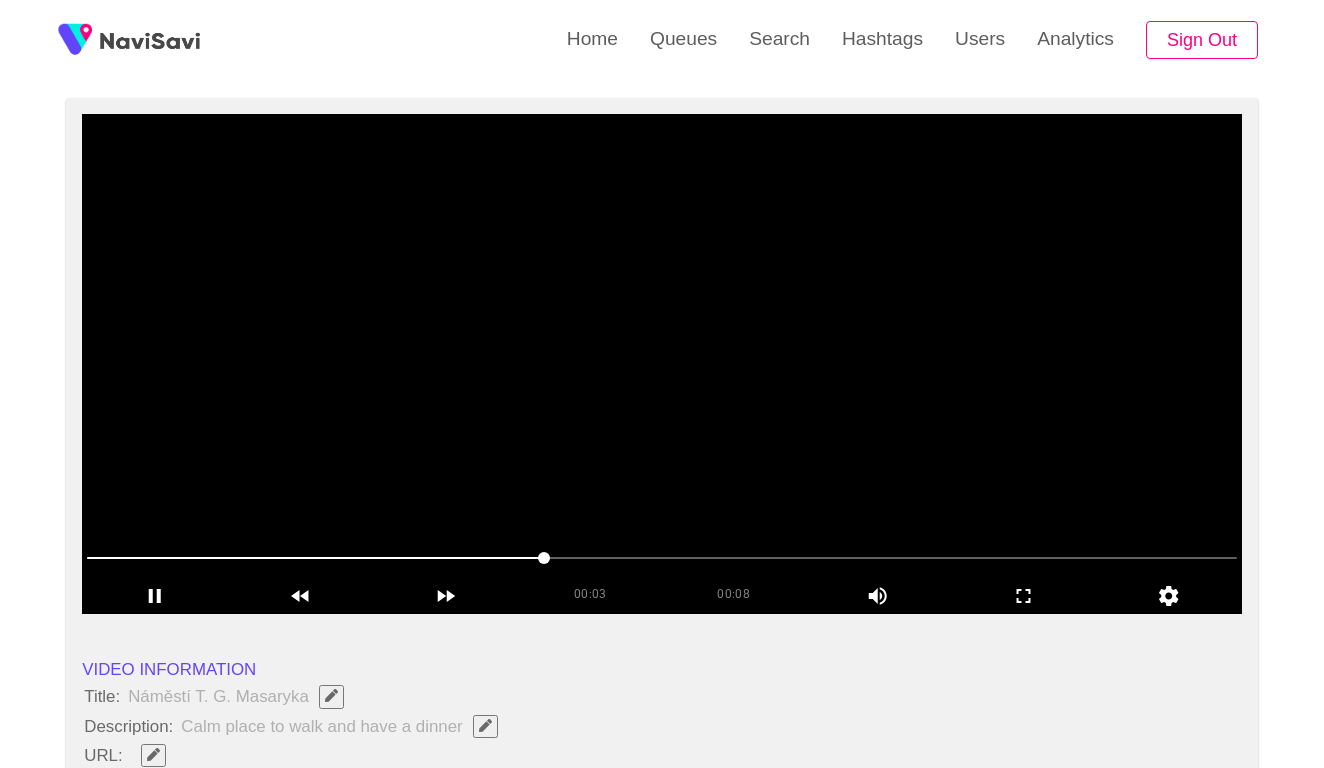 click at bounding box center [662, 364] 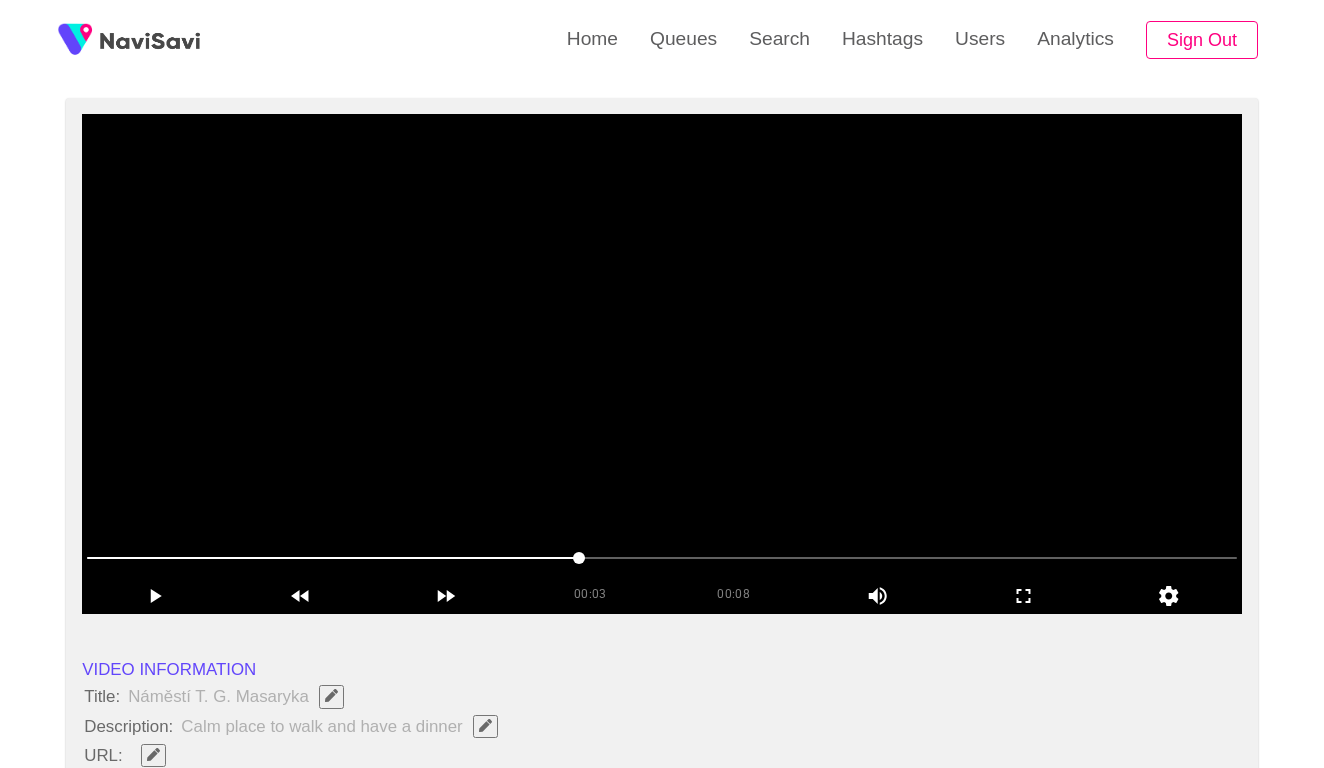 click at bounding box center [662, 364] 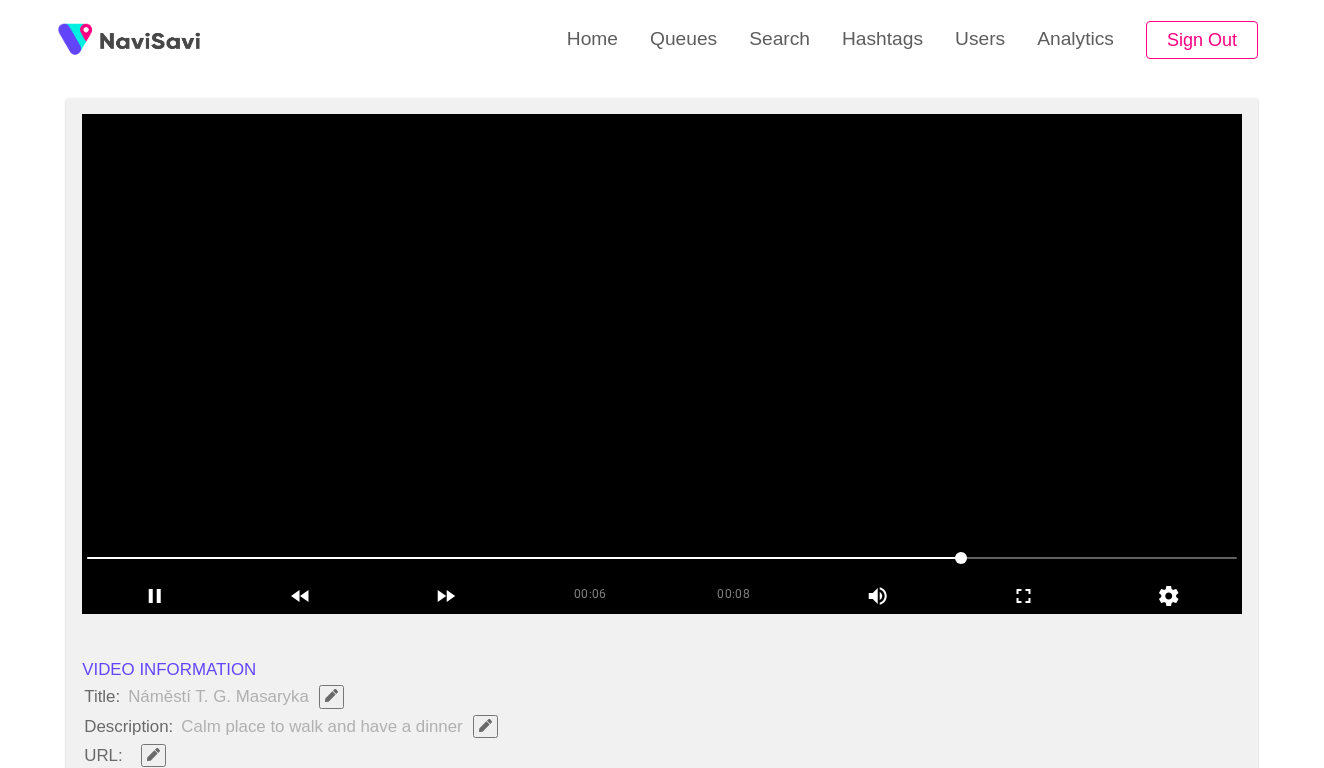 click at bounding box center [662, 364] 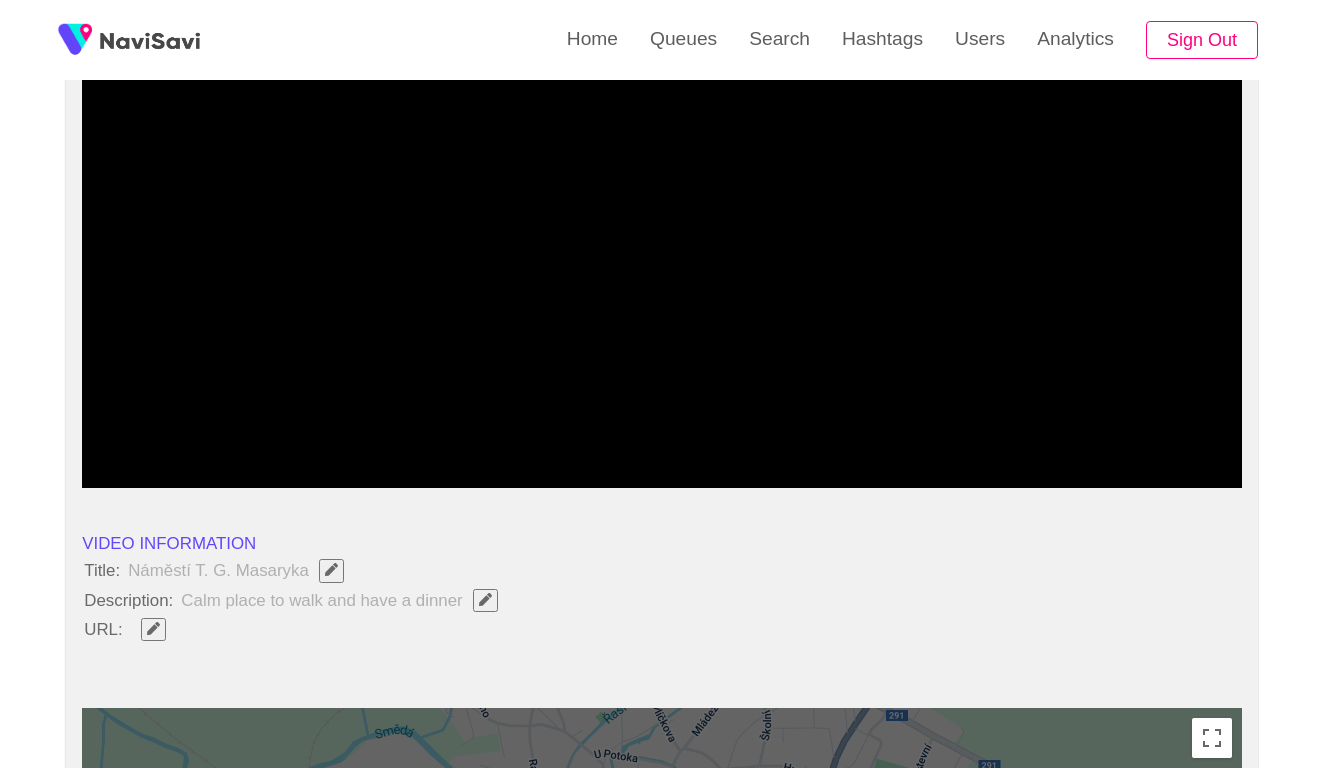 scroll, scrollTop: 116, scrollLeft: 0, axis: vertical 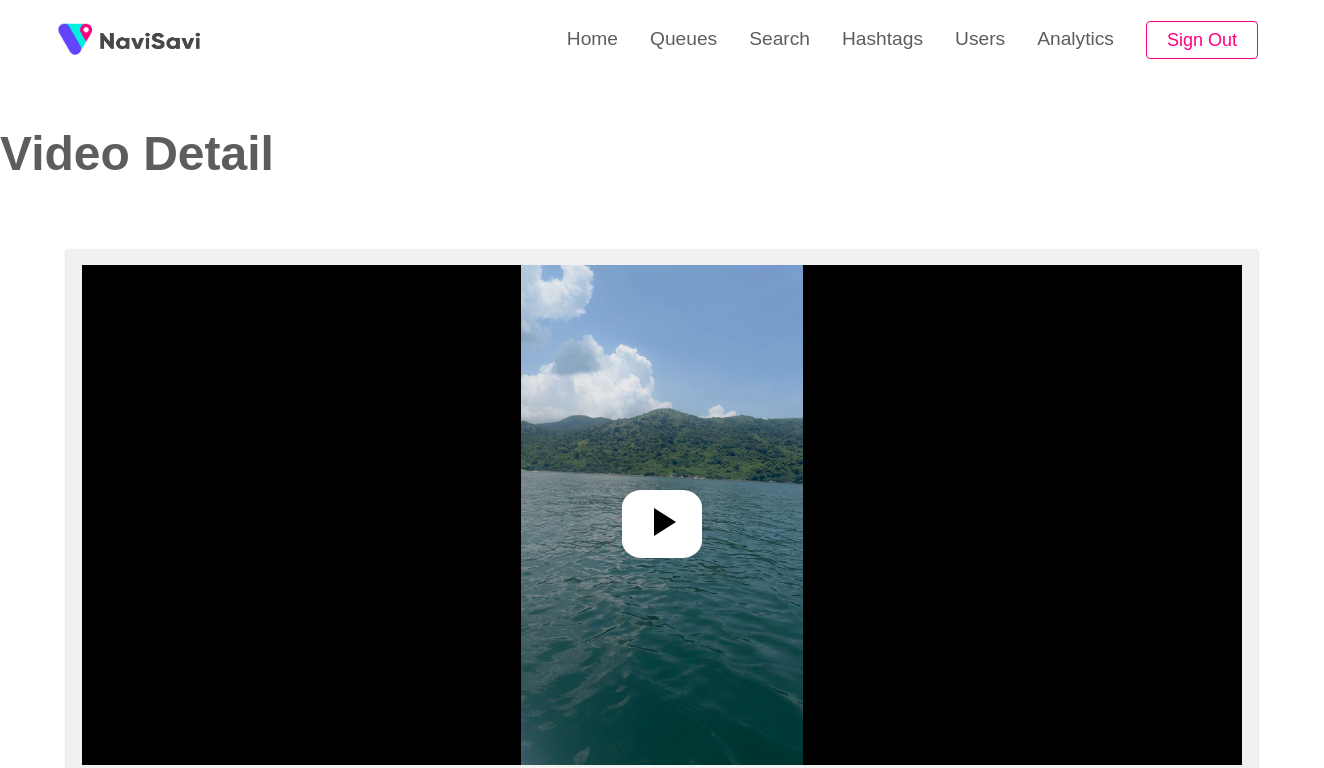 select on "**********" 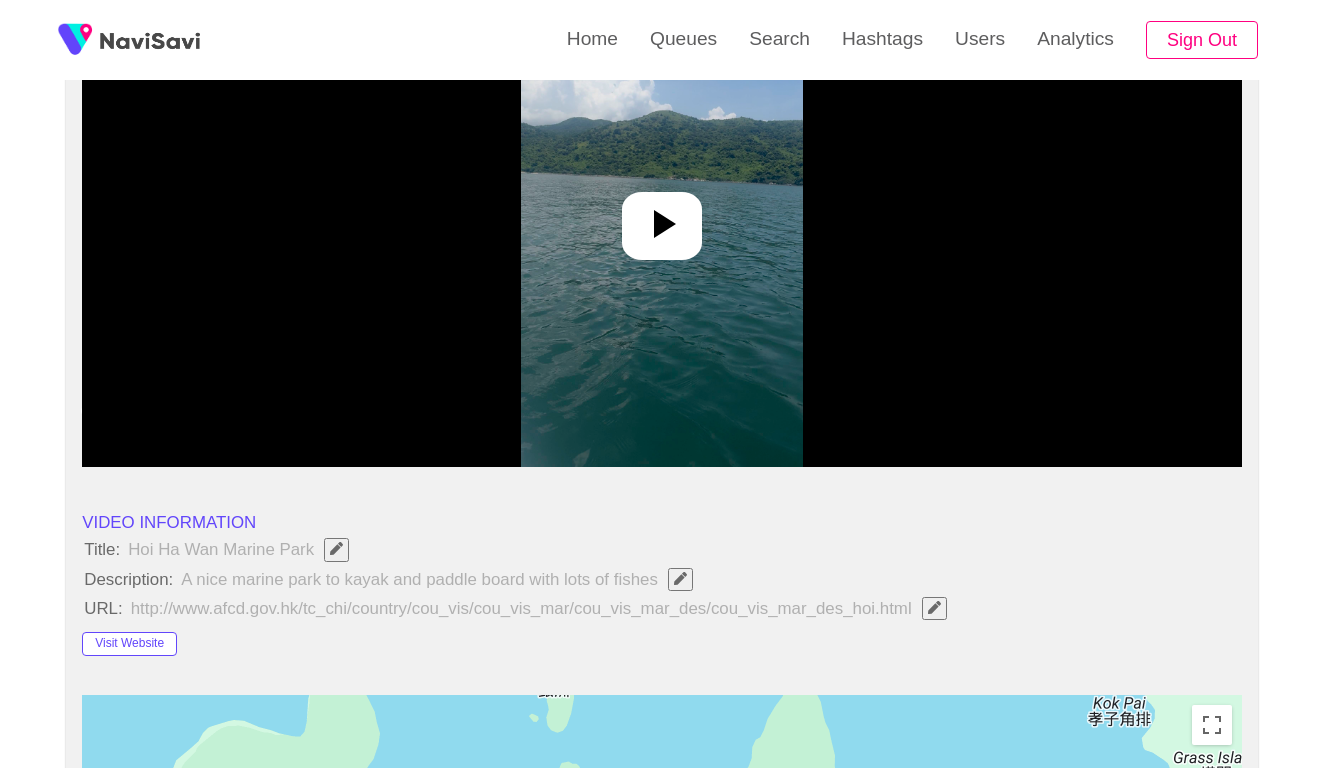 scroll, scrollTop: 299, scrollLeft: 0, axis: vertical 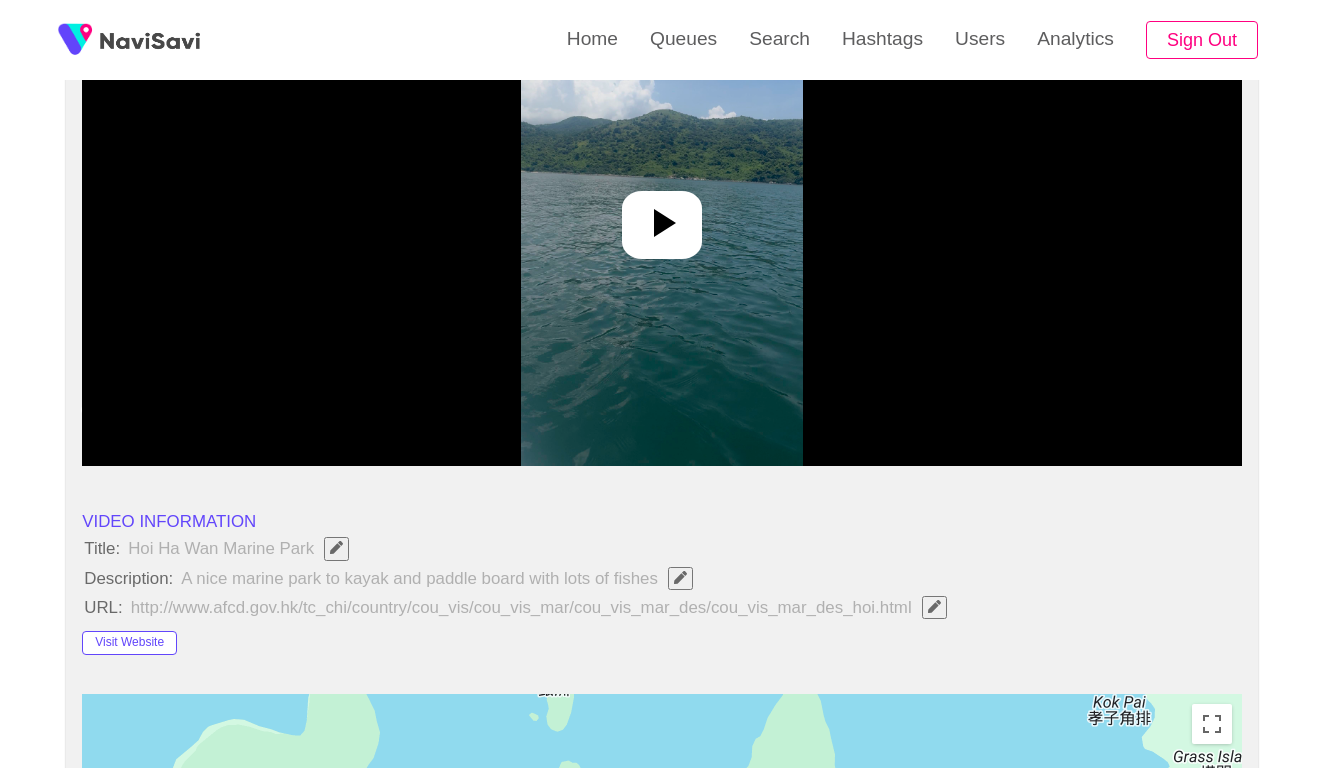 click at bounding box center [661, 216] 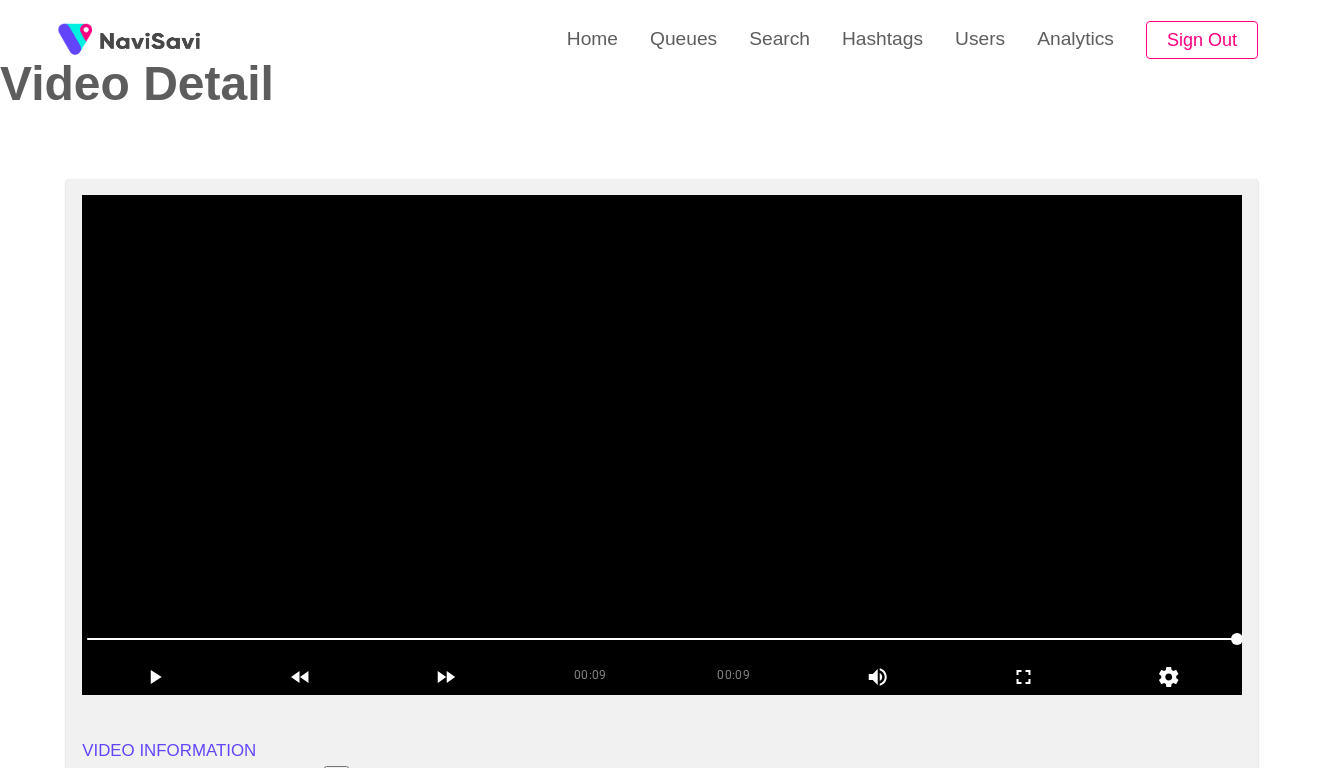 scroll, scrollTop: 91, scrollLeft: 0, axis: vertical 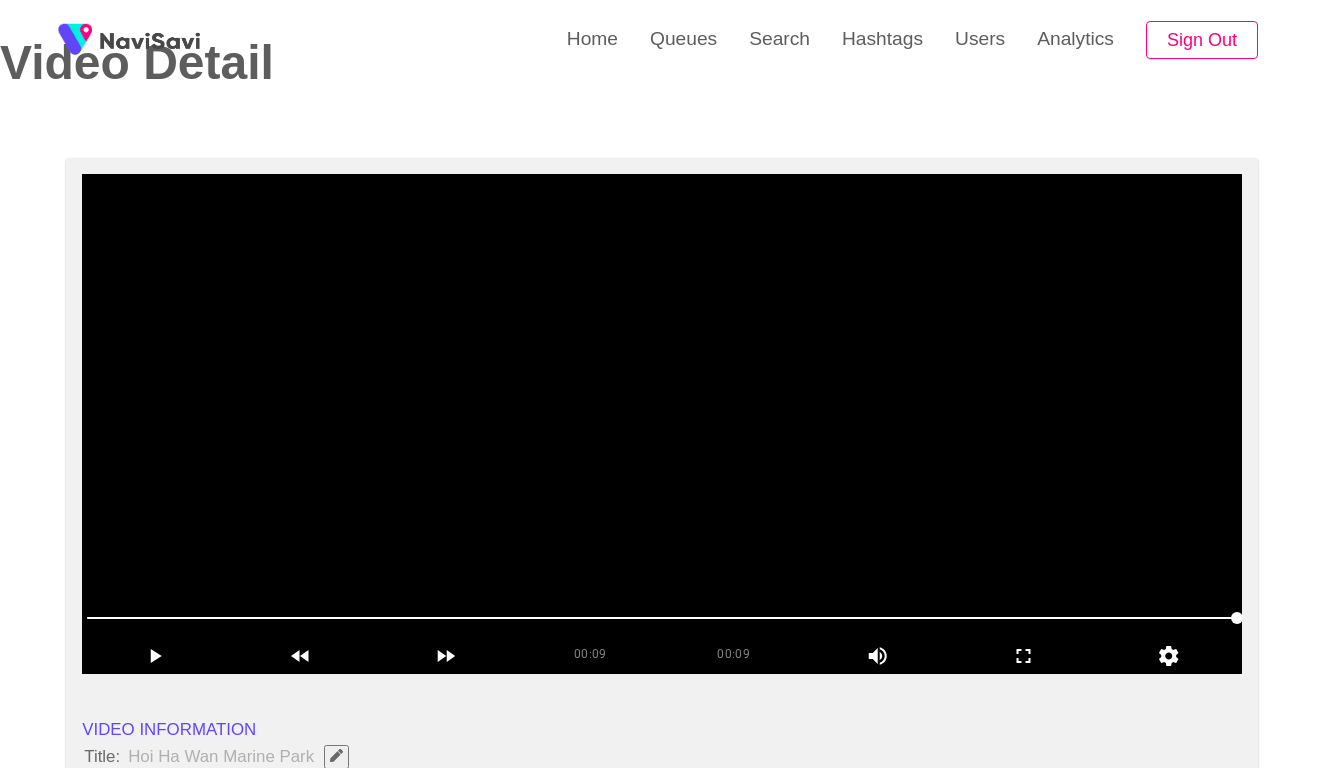 click at bounding box center (662, 424) 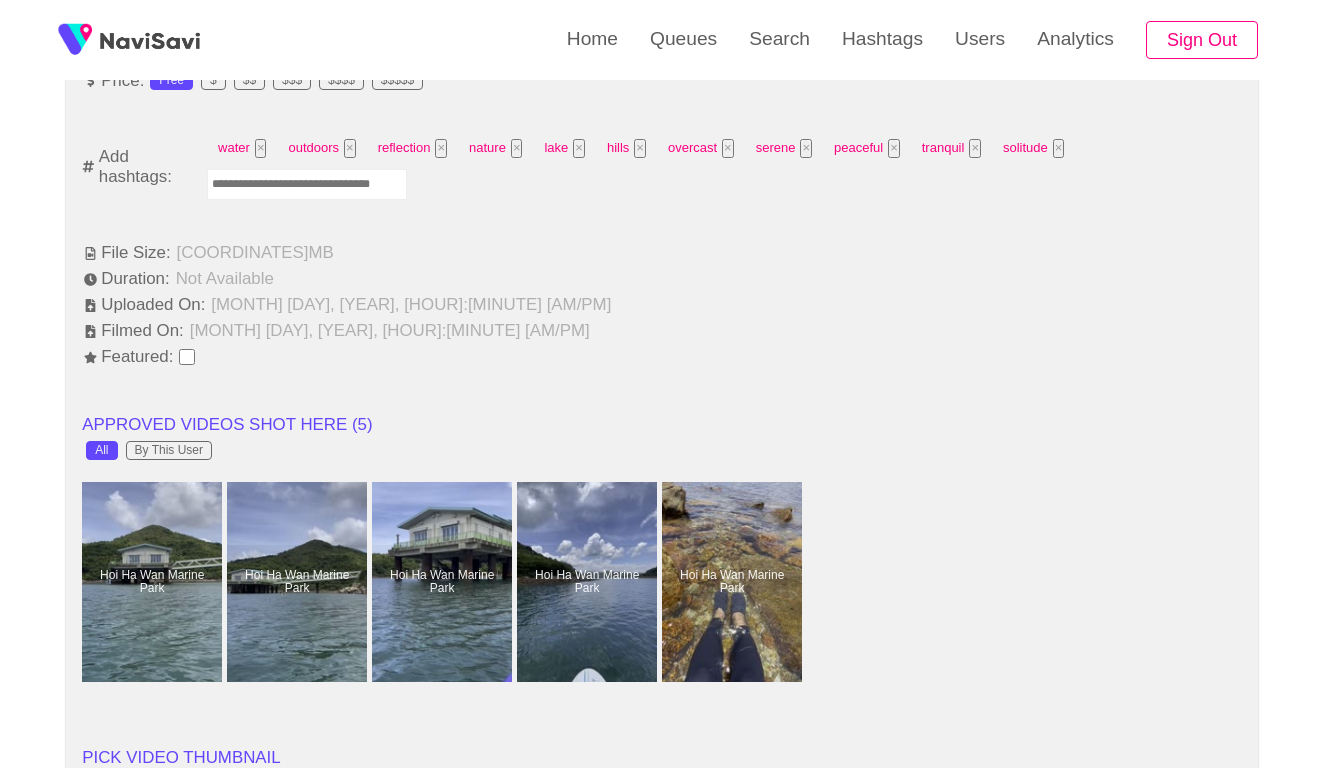 scroll, scrollTop: 1342, scrollLeft: 0, axis: vertical 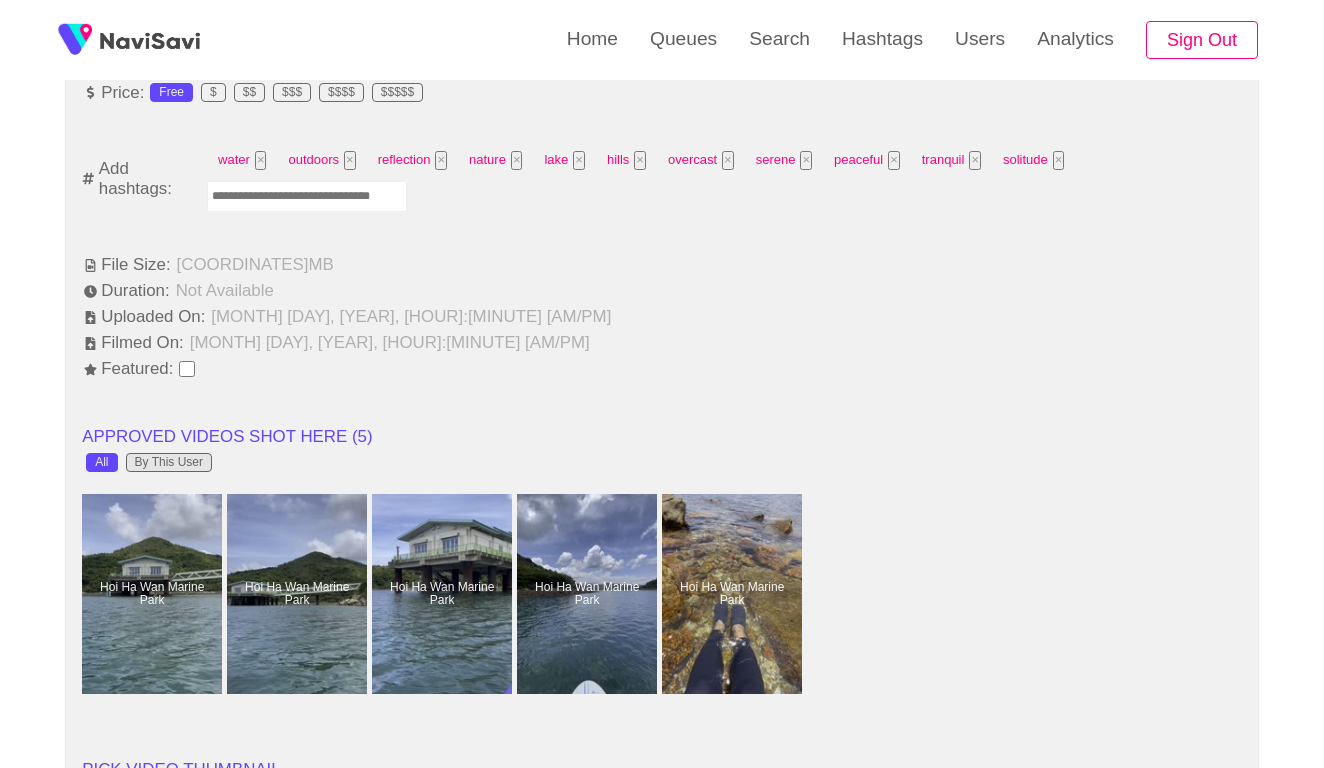 click on "By This User" at bounding box center (169, 463) 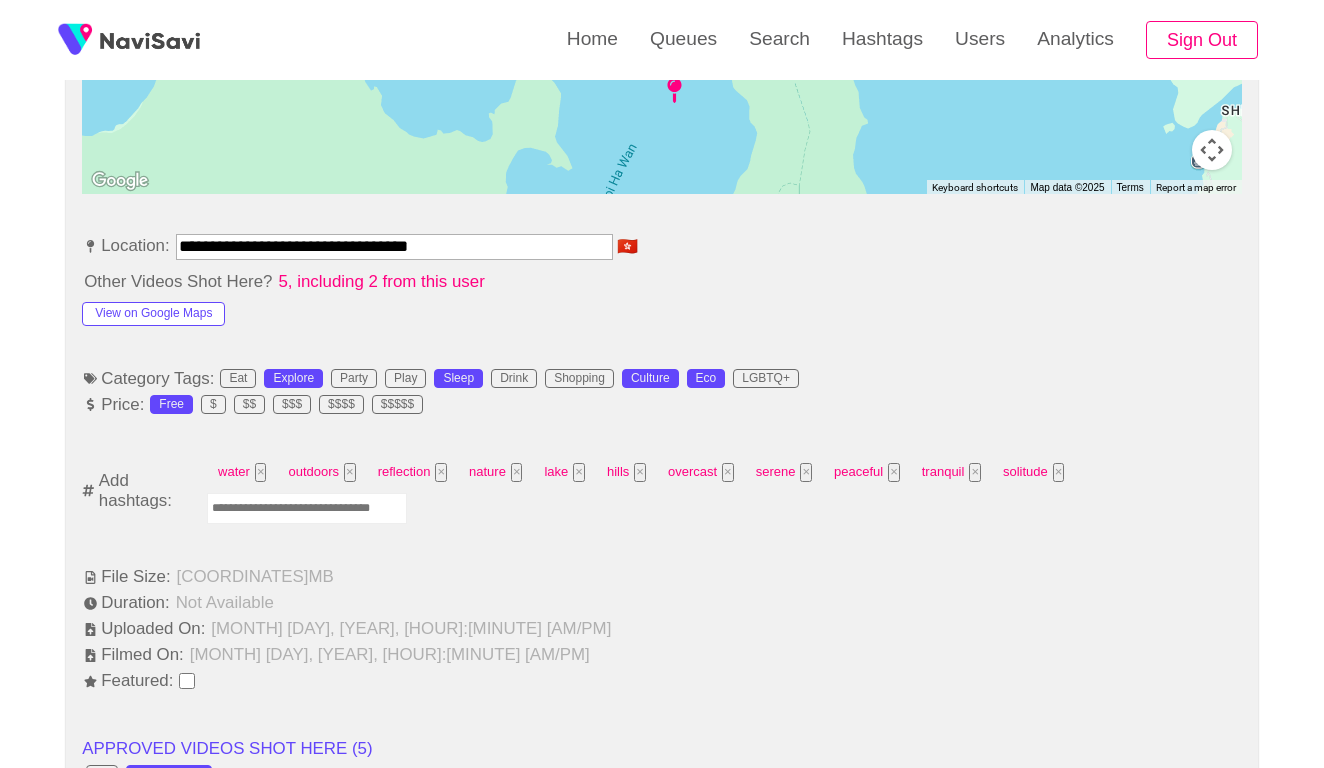 scroll, scrollTop: 937, scrollLeft: 0, axis: vertical 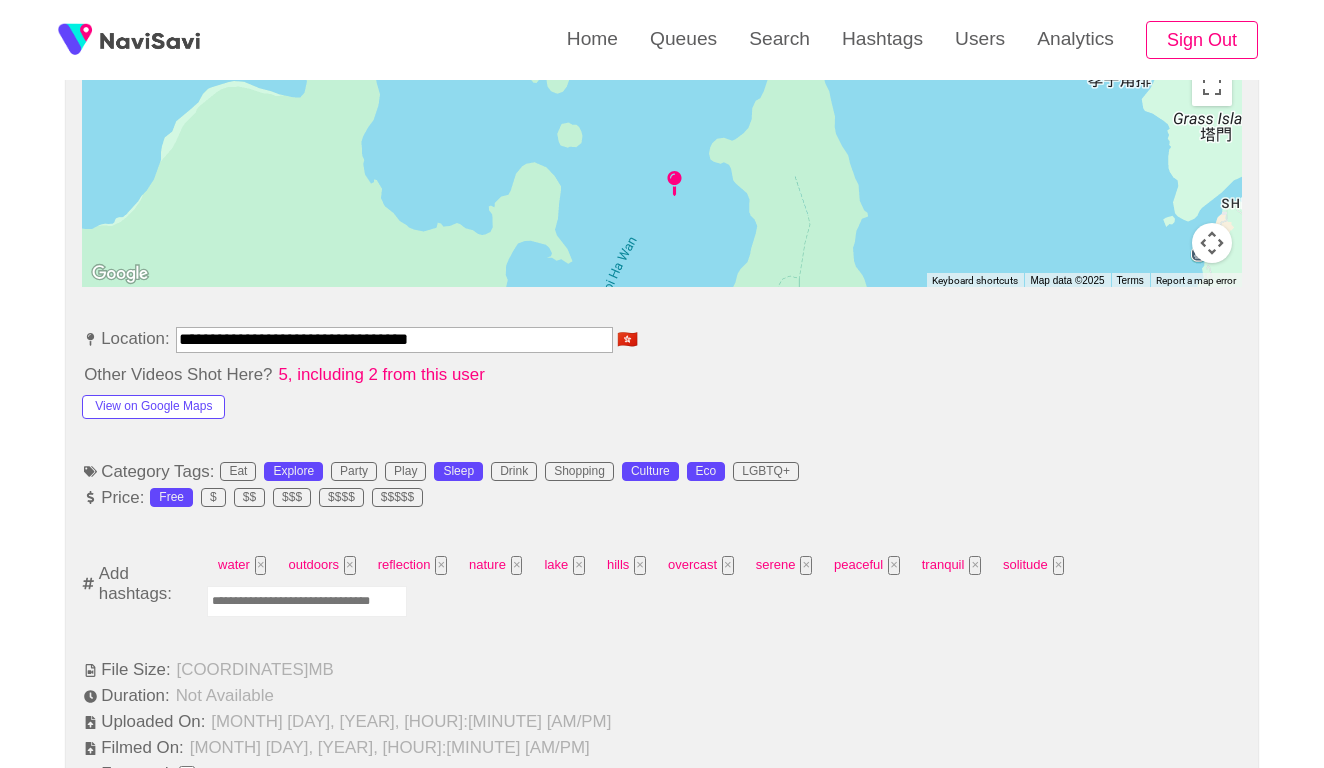 click at bounding box center [307, 601] 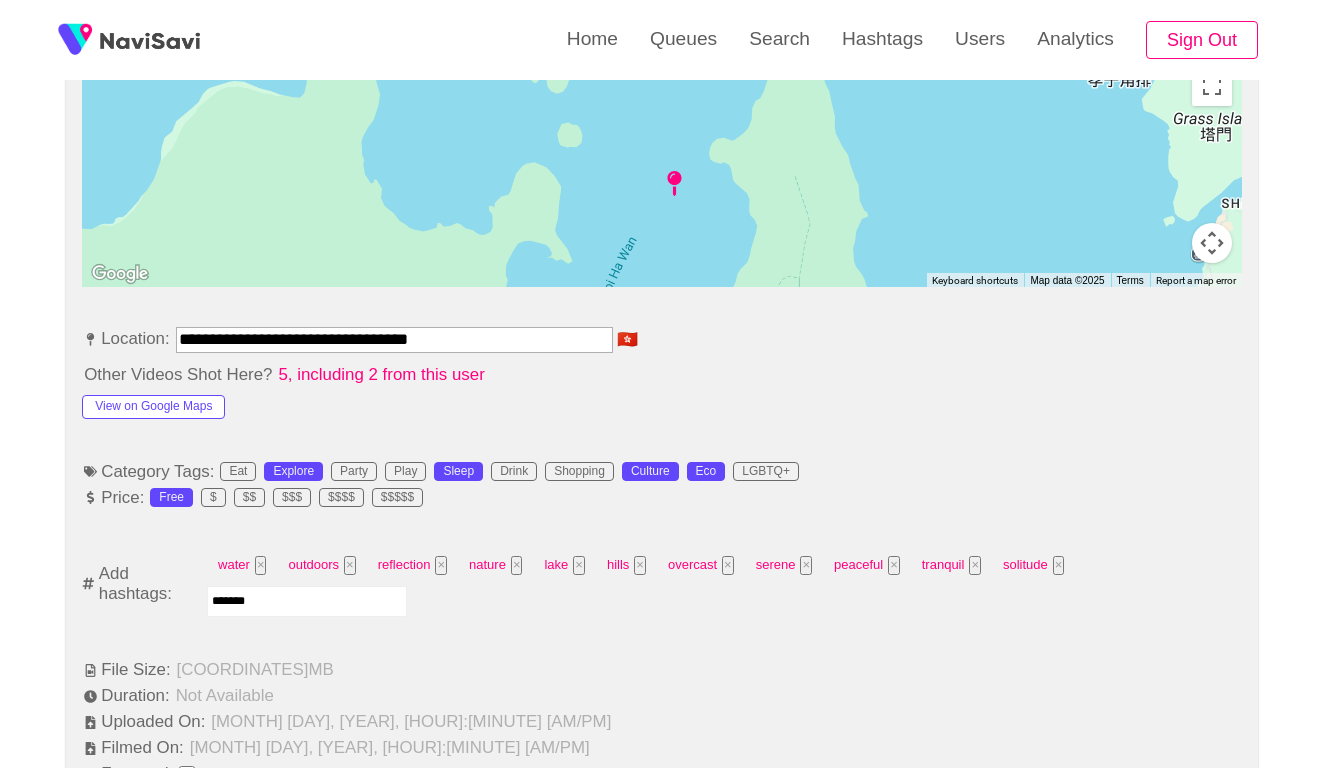 type on "********" 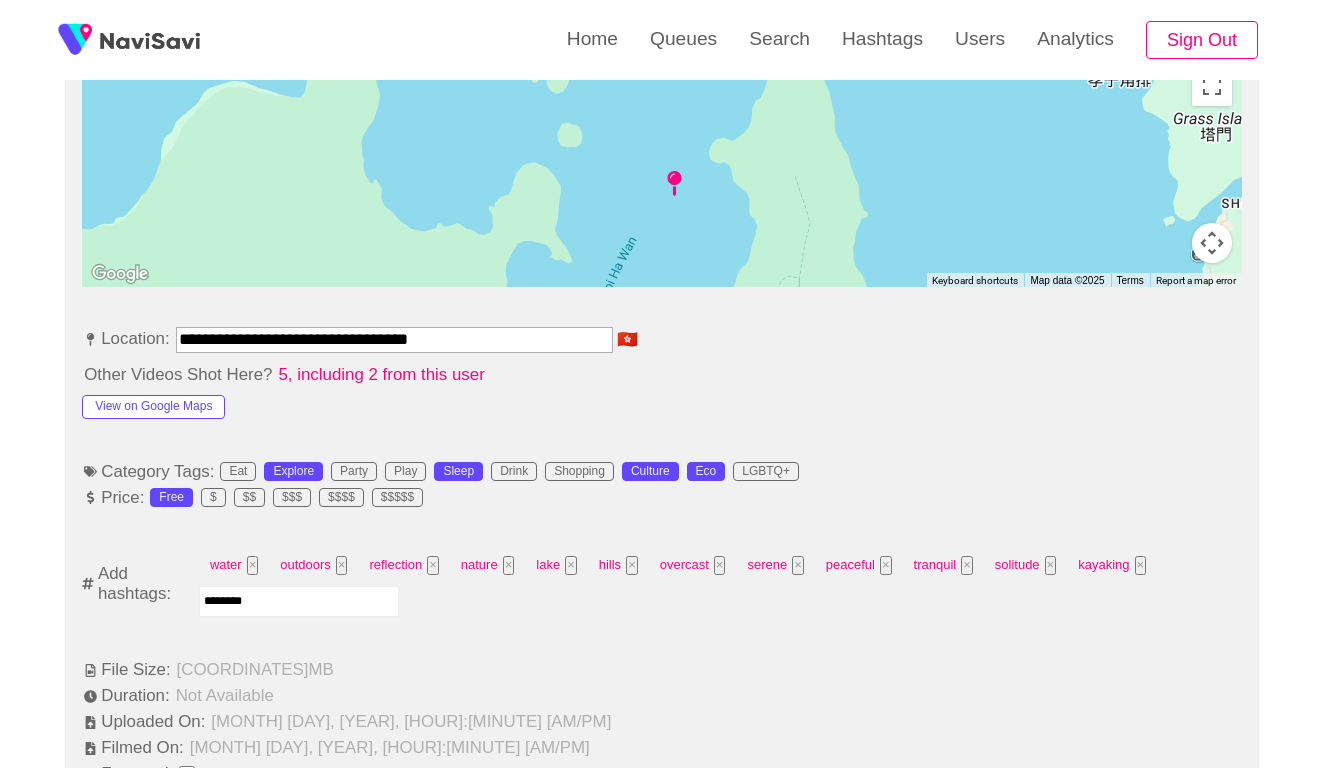 type on "*********" 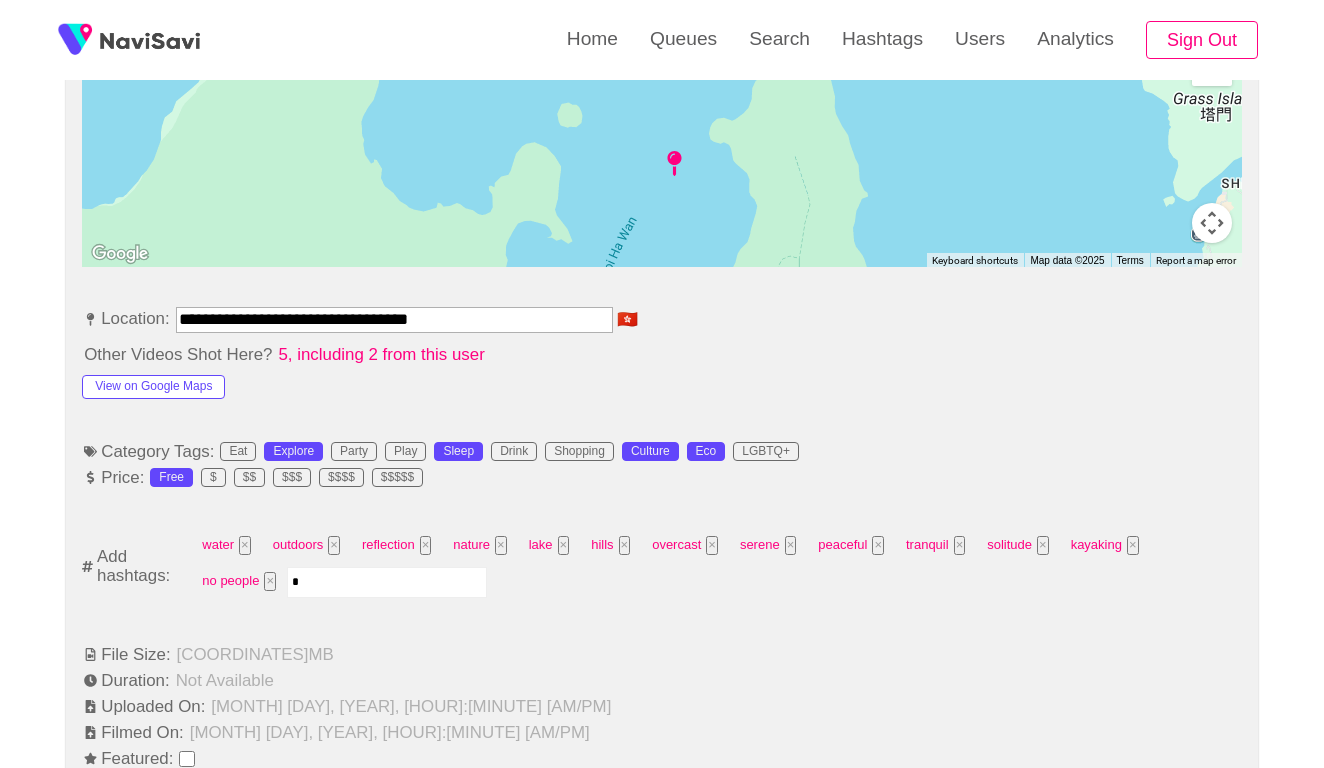 scroll, scrollTop: 959, scrollLeft: 0, axis: vertical 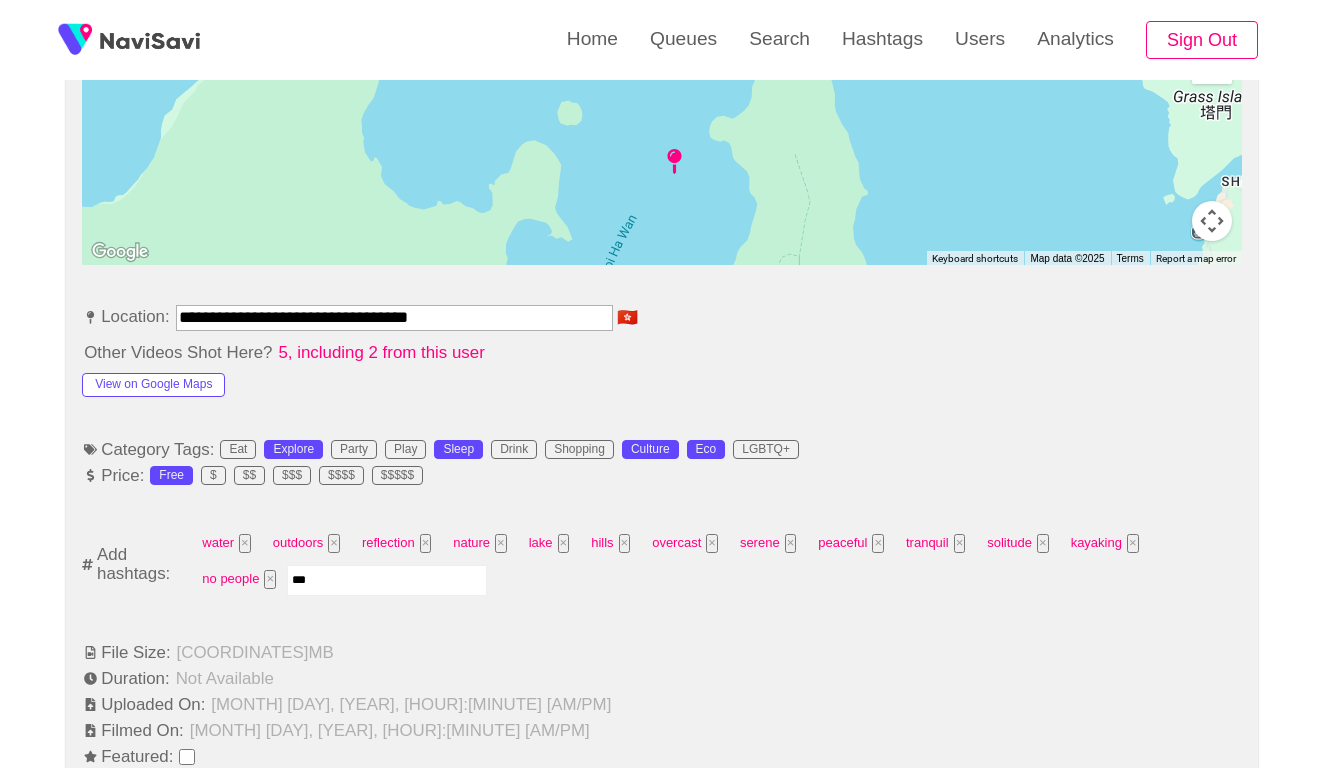 type on "****" 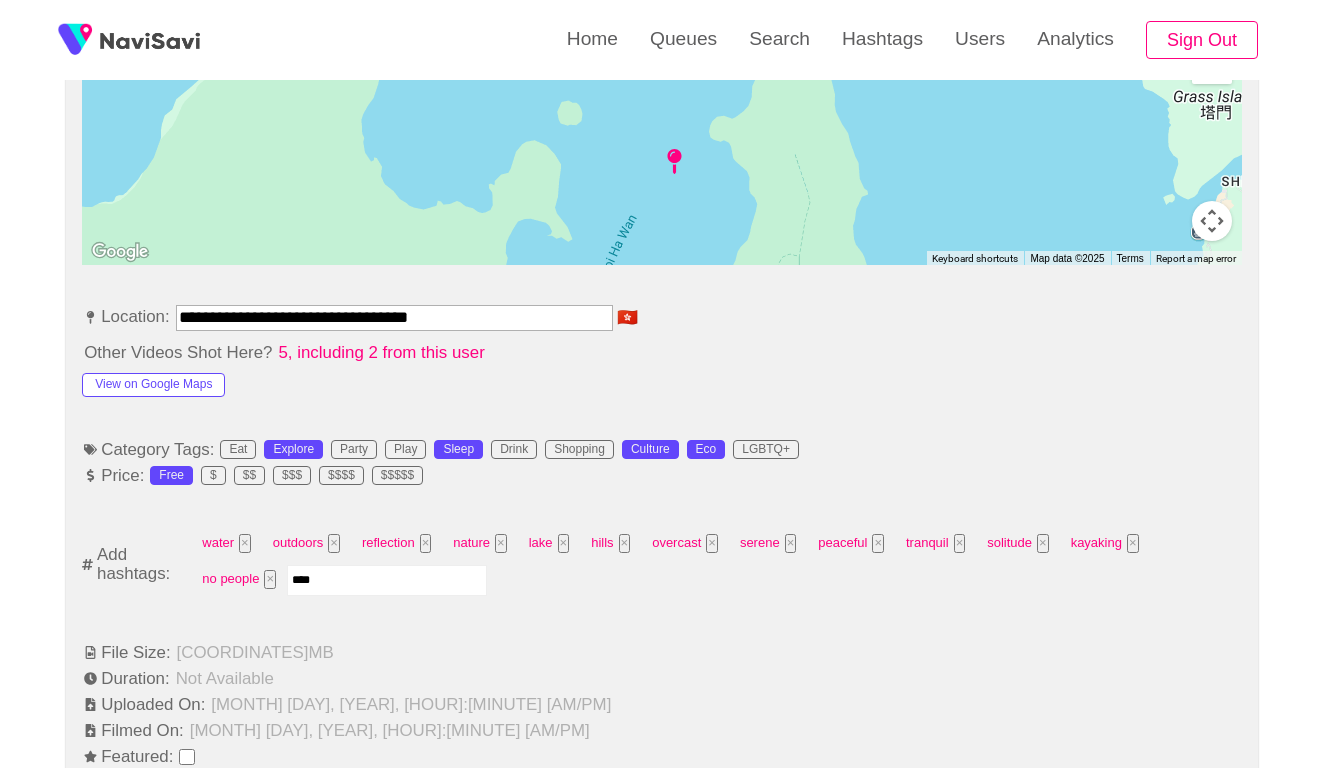 type 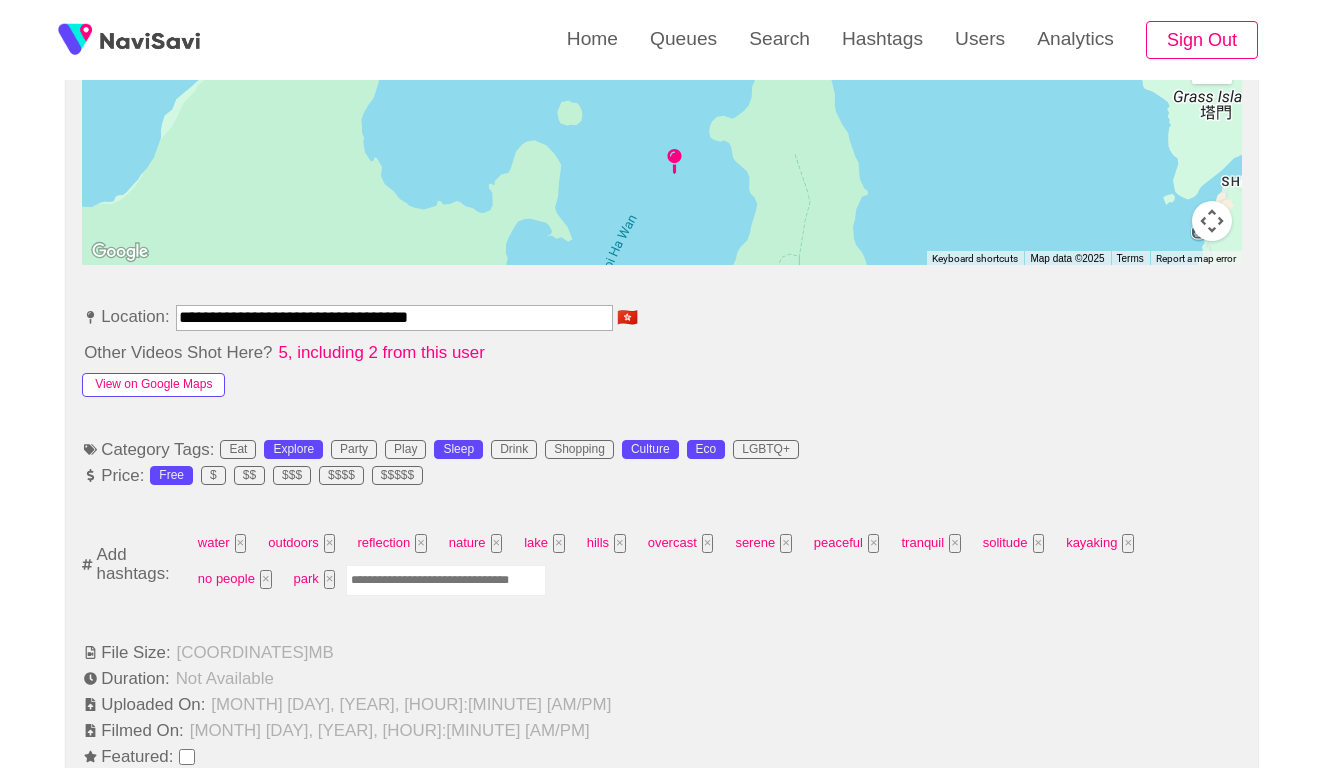 click on "View on Google Maps" at bounding box center (153, 385) 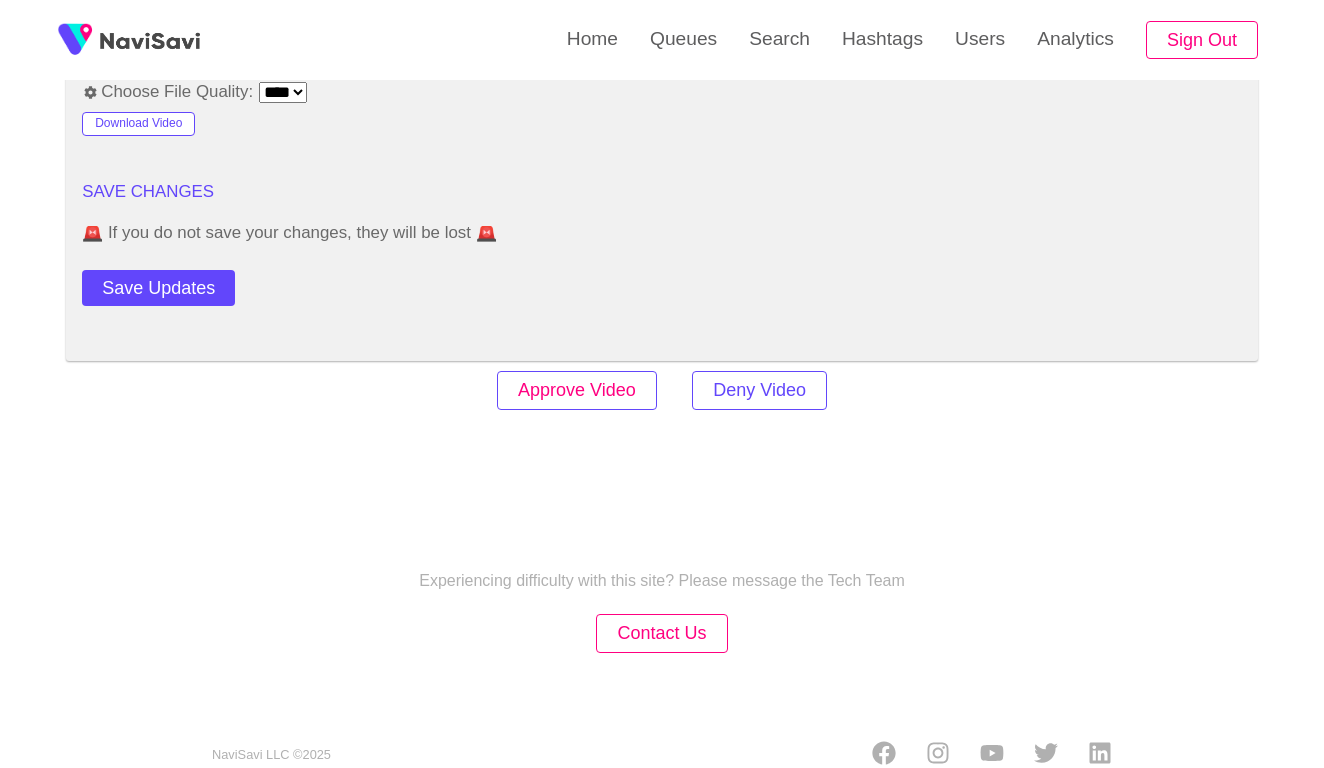 scroll, scrollTop: 2779, scrollLeft: 0, axis: vertical 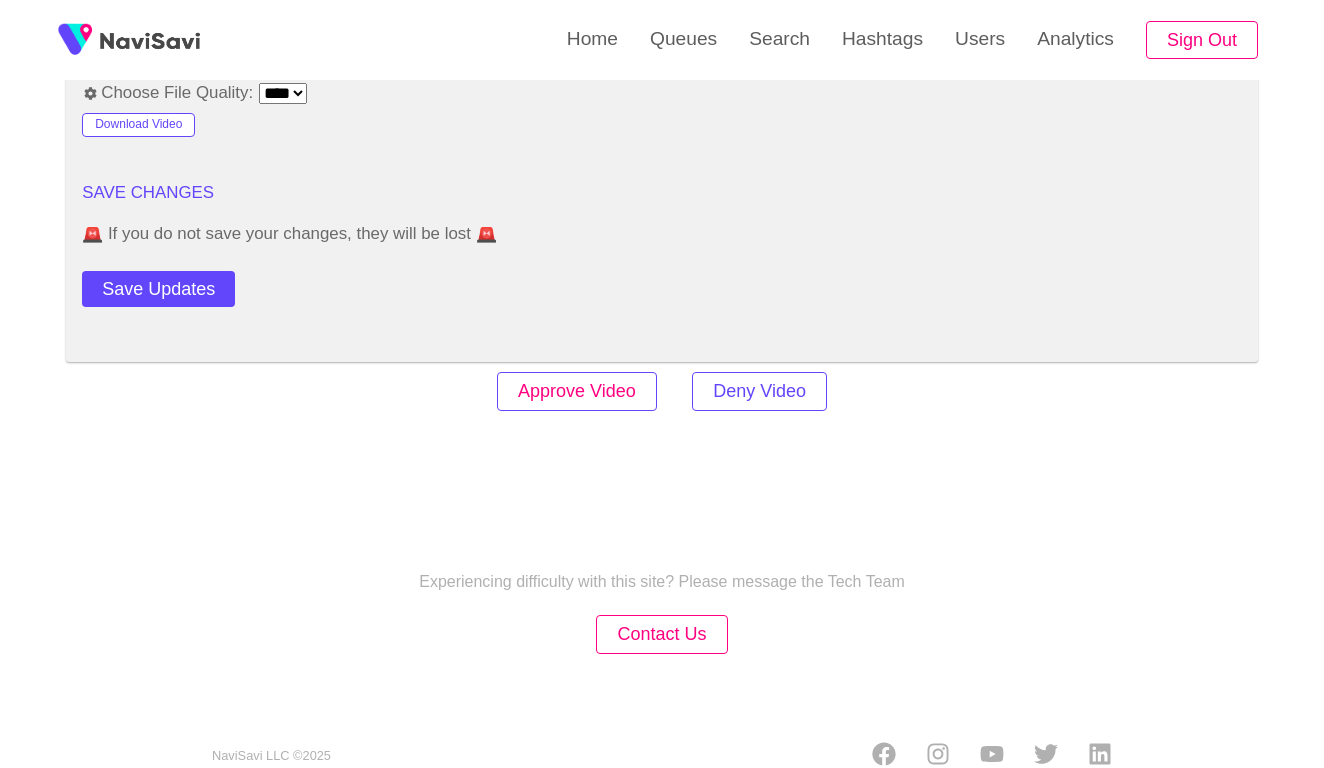 click on "Approve Video" at bounding box center [577, 391] 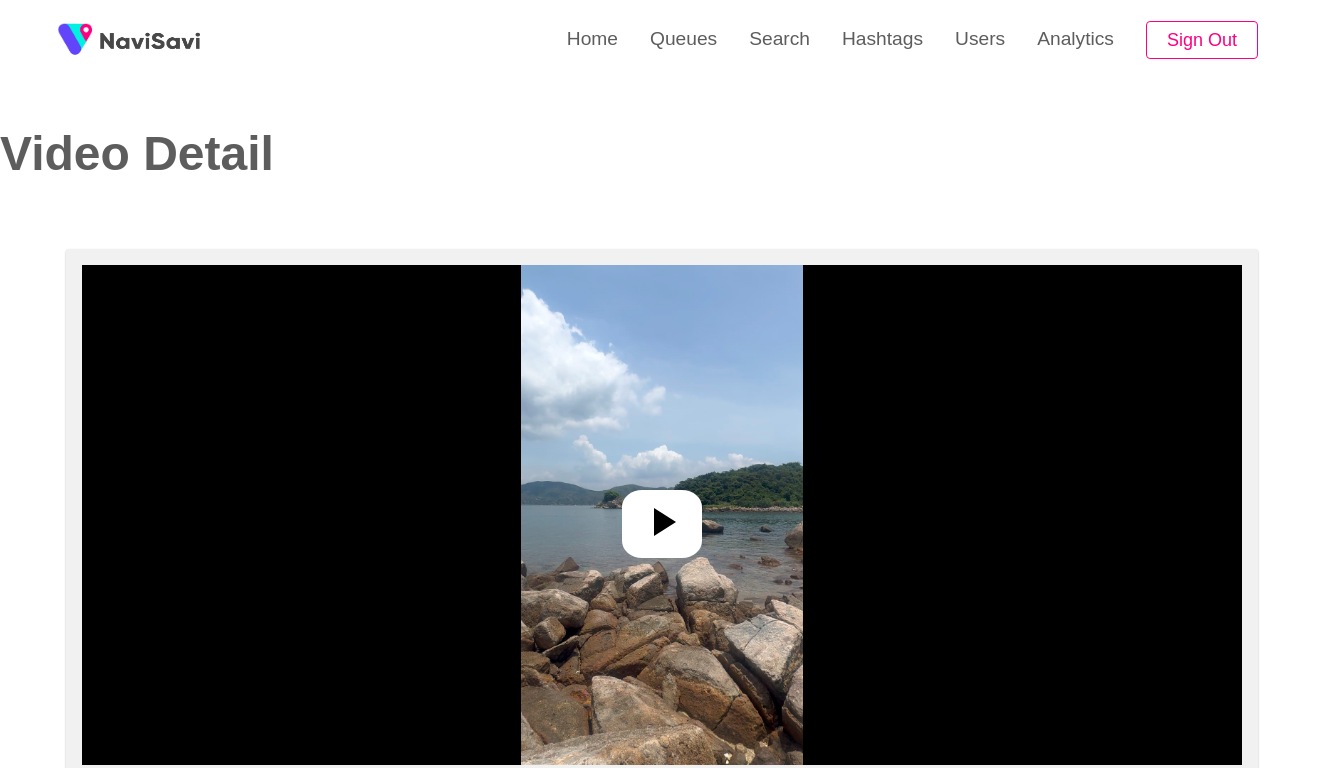 select on "**********" 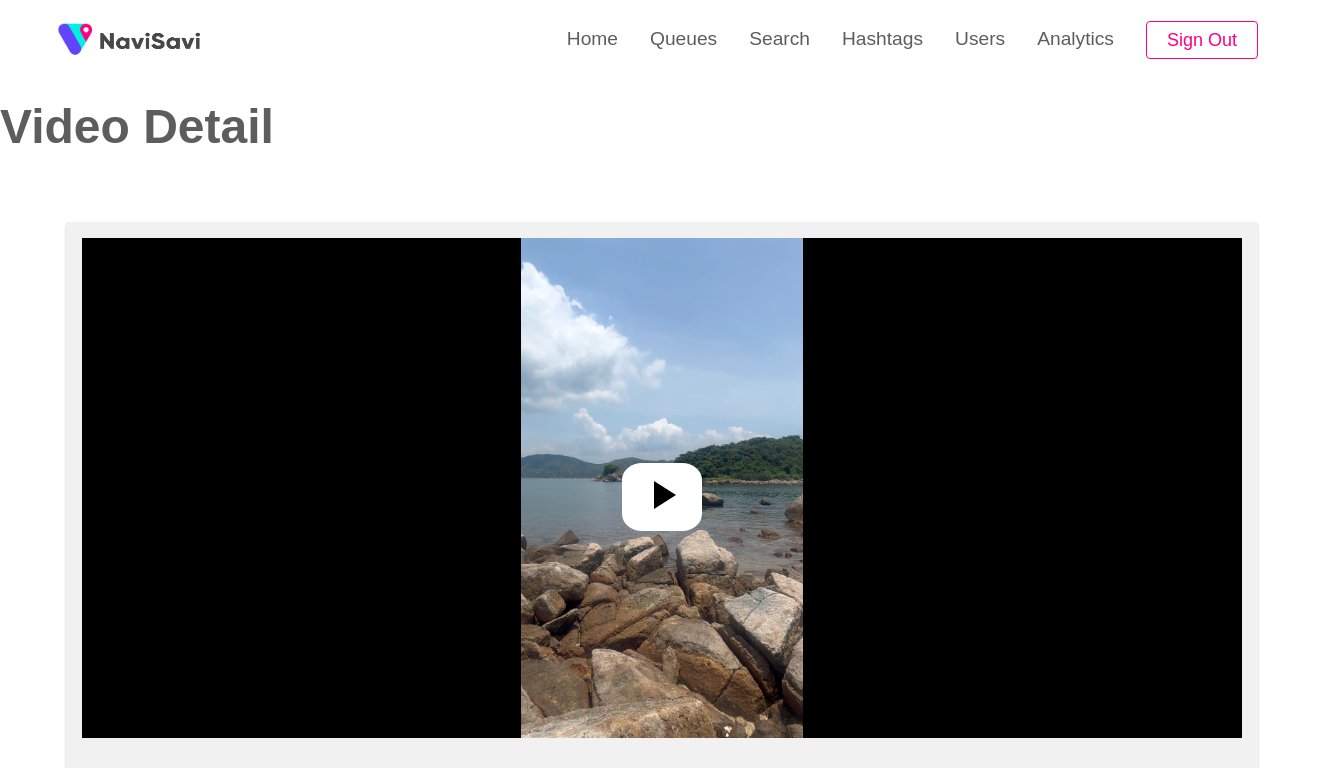scroll, scrollTop: 130, scrollLeft: 0, axis: vertical 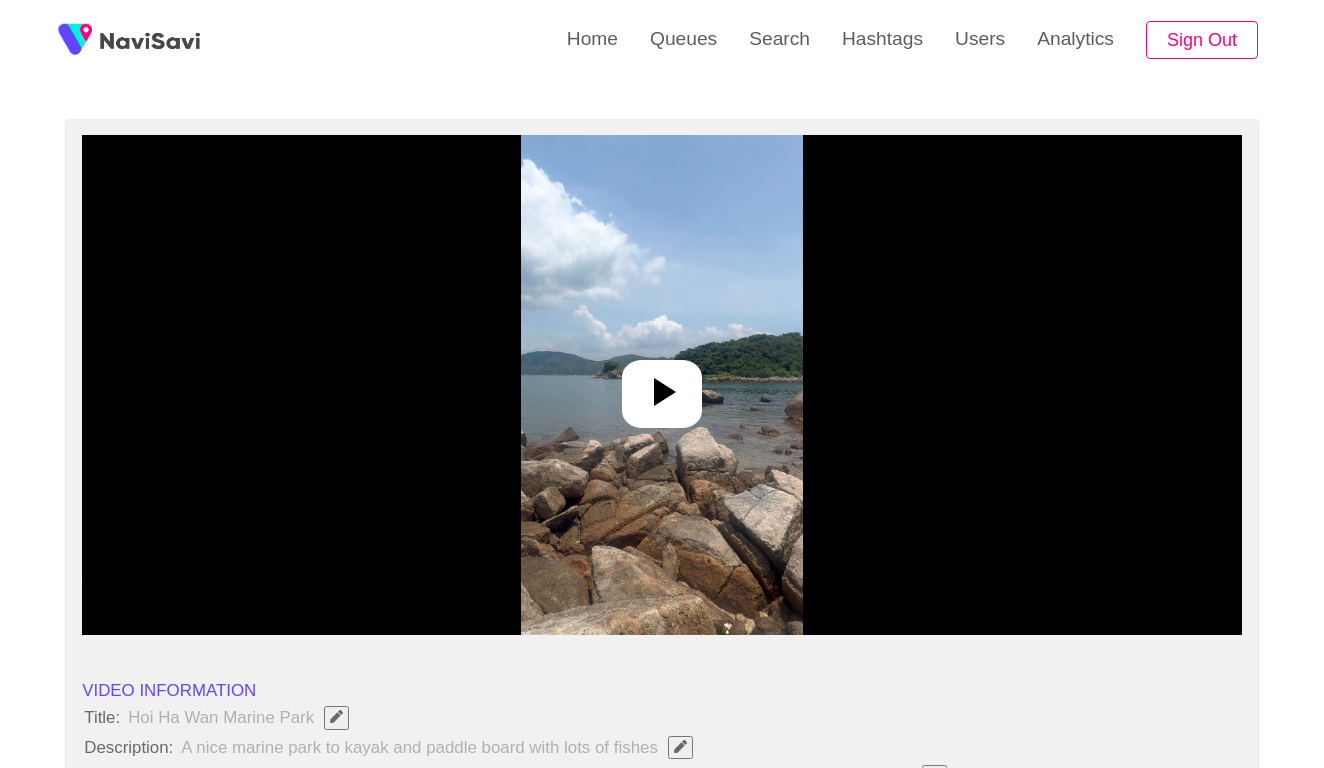 click 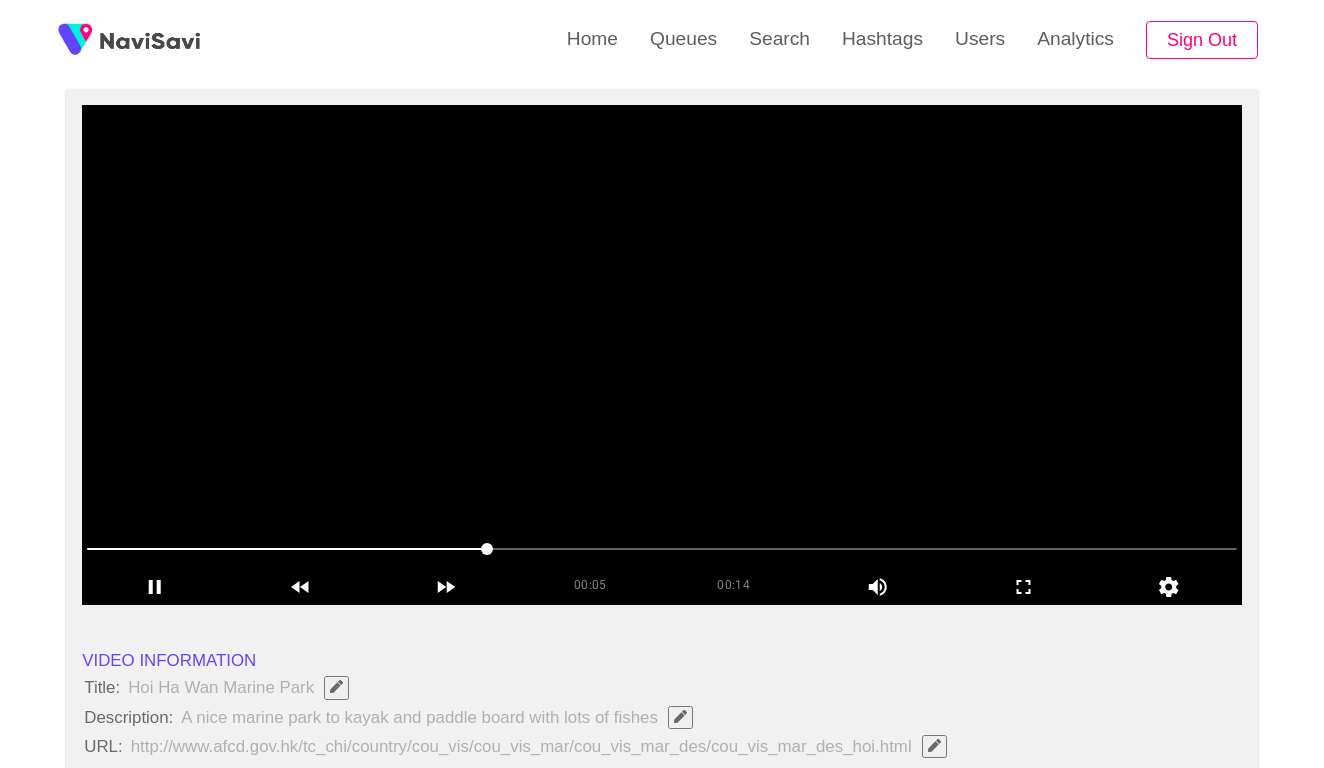 scroll, scrollTop: 162, scrollLeft: 0, axis: vertical 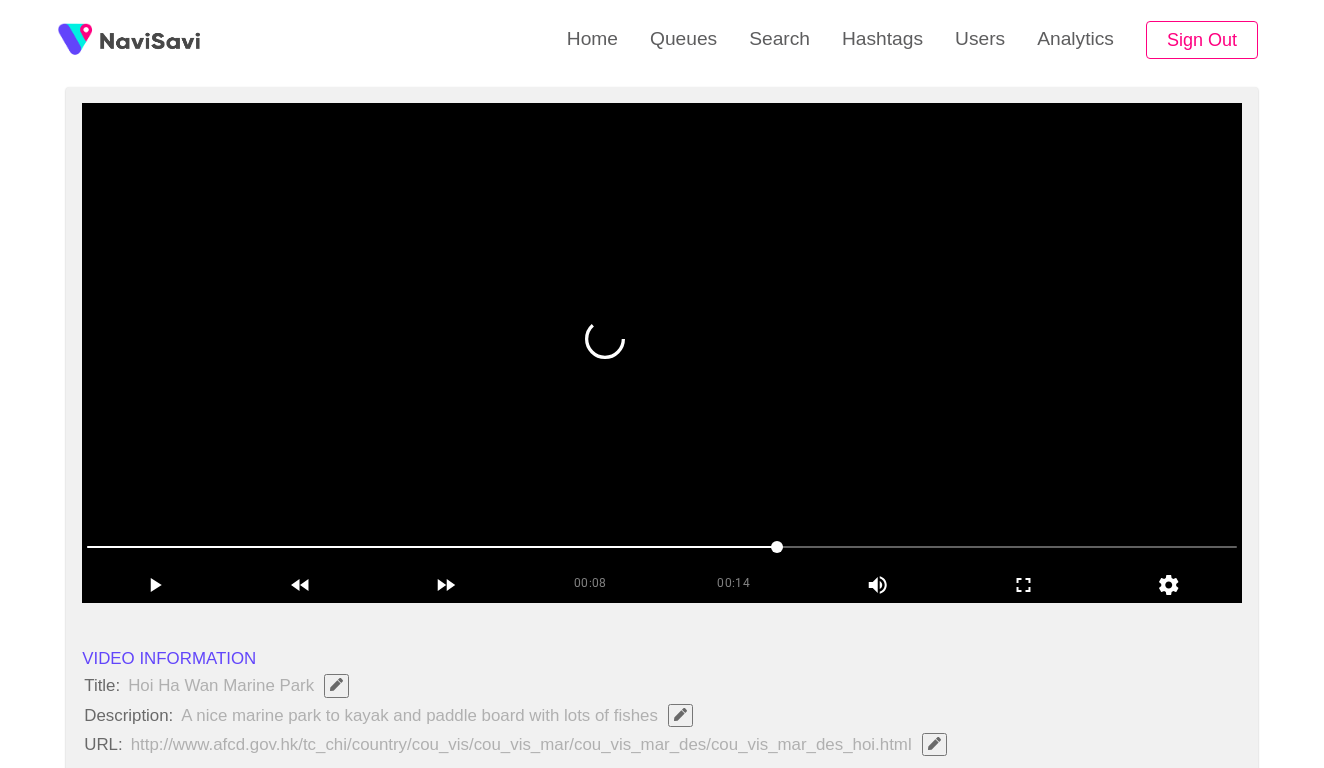 click at bounding box center (662, 547) 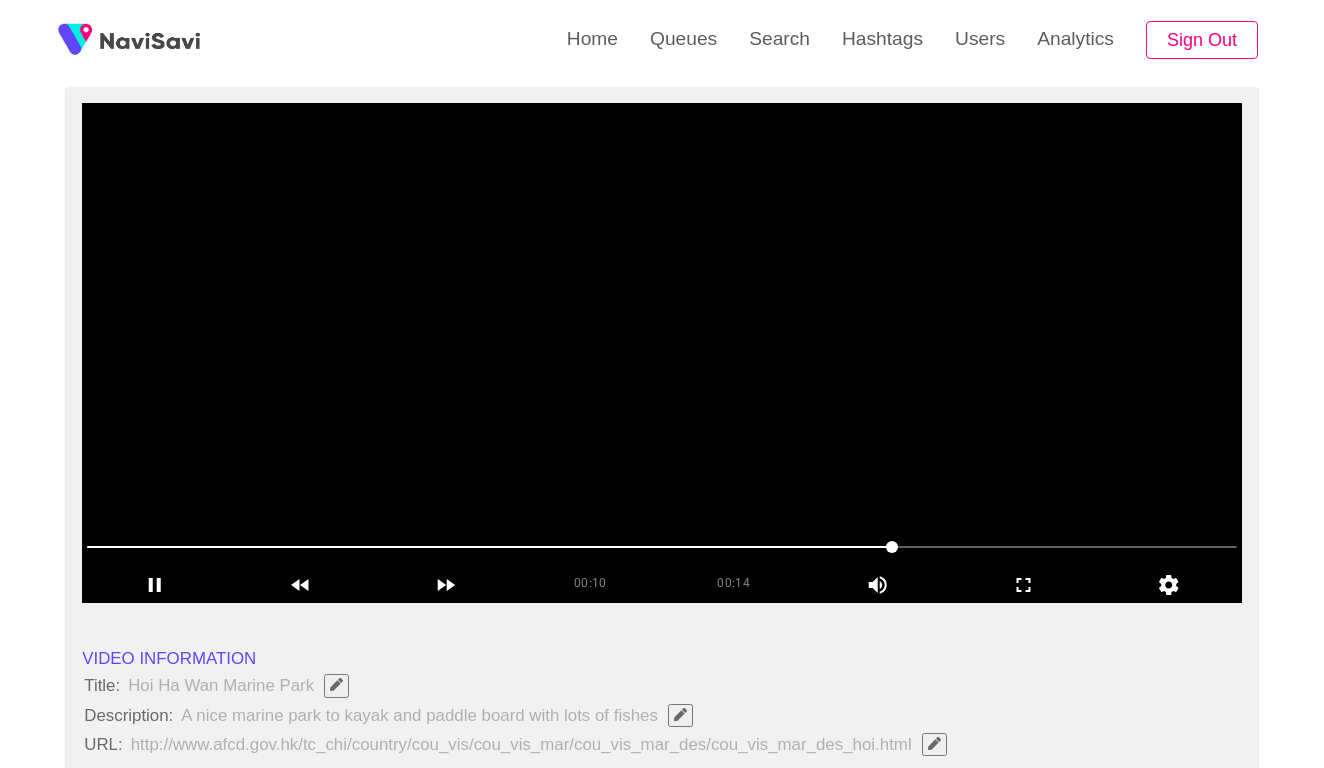 click at bounding box center [662, 547] 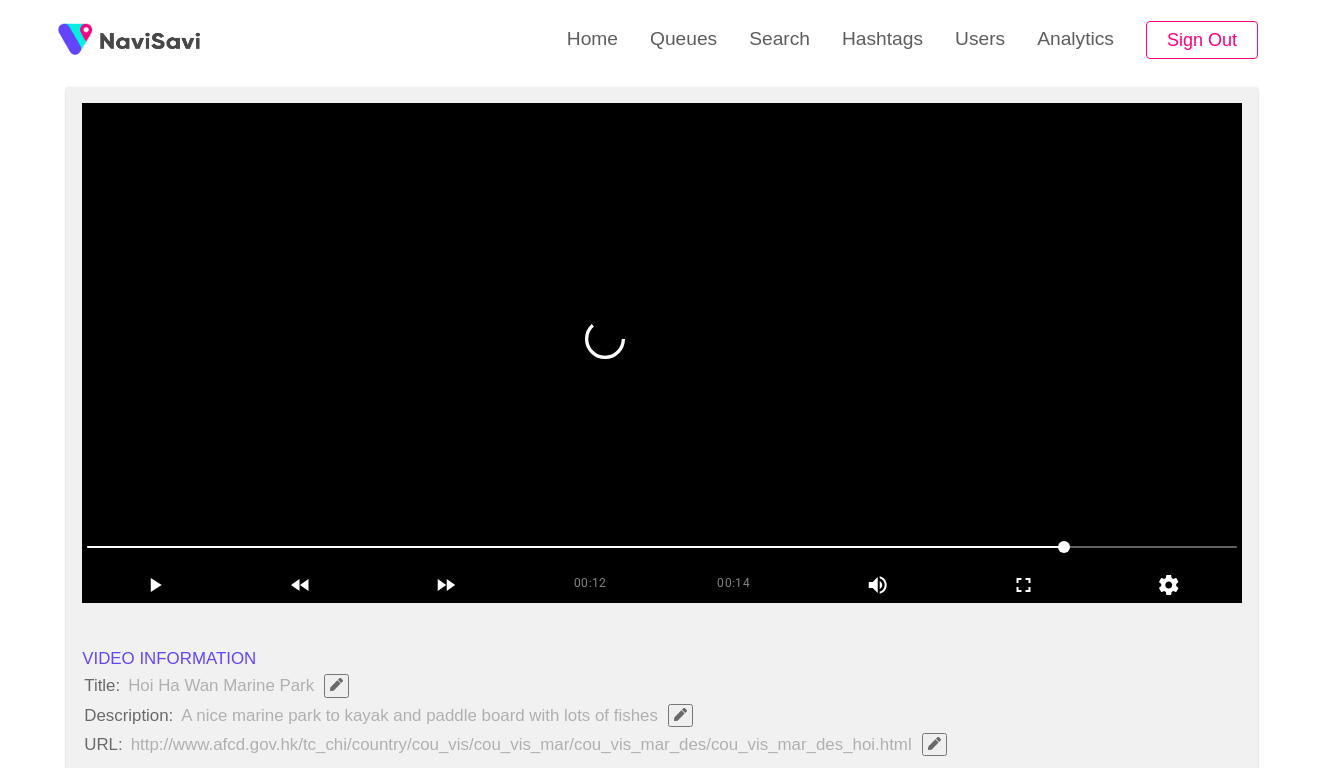 click at bounding box center [662, 547] 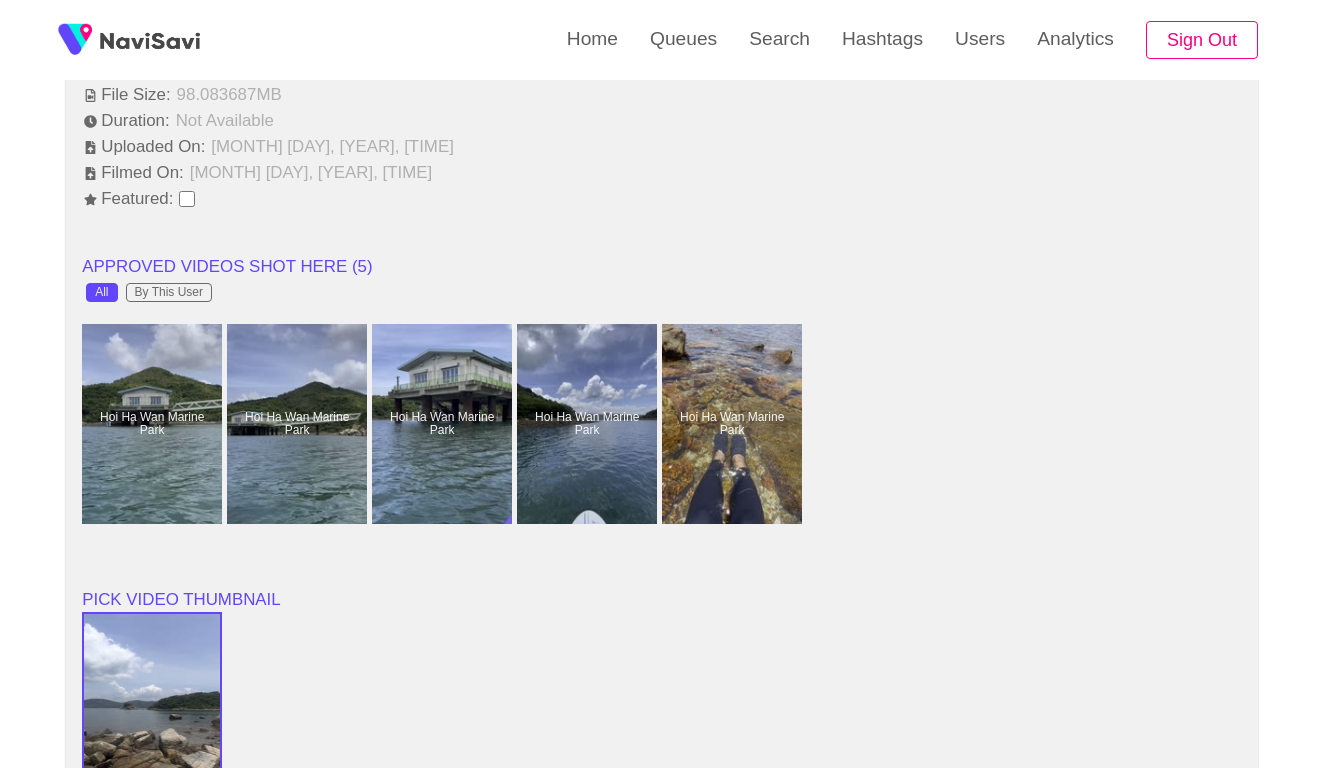 scroll, scrollTop: 1452, scrollLeft: 0, axis: vertical 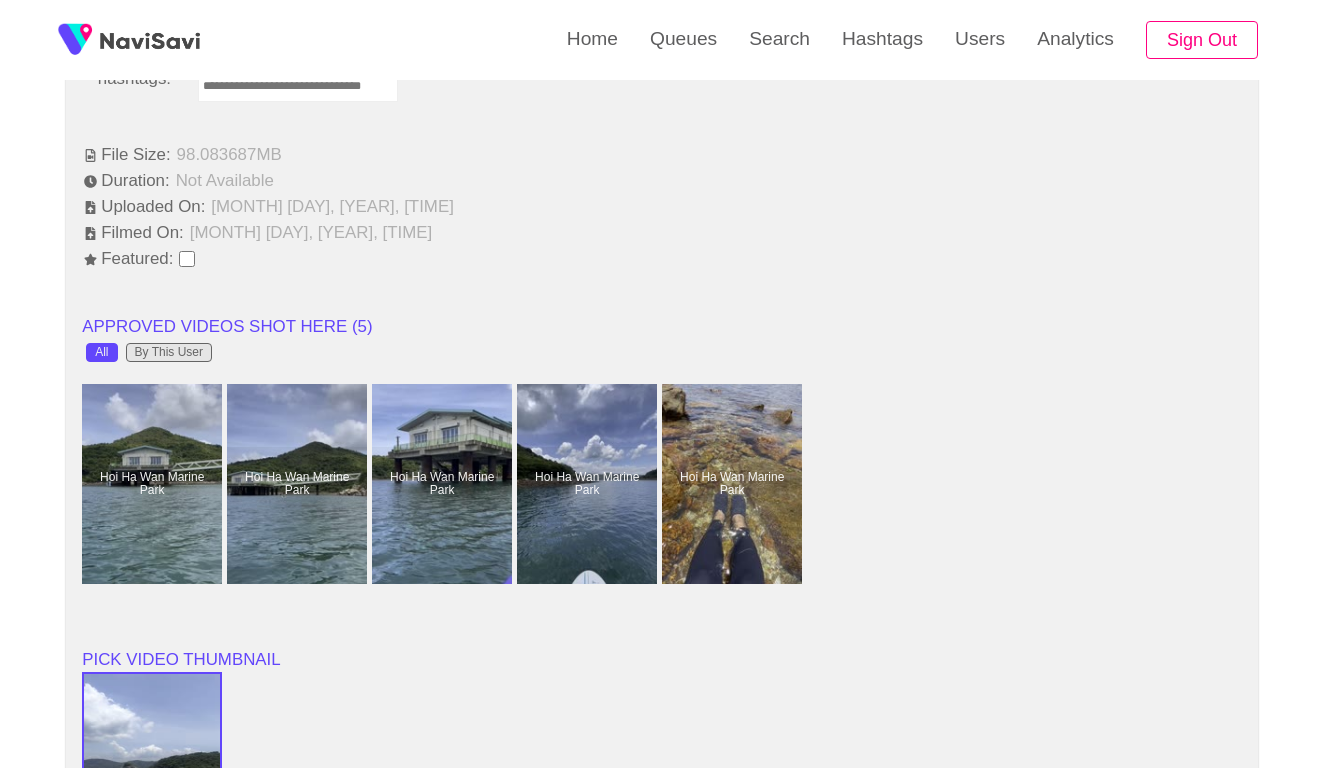 click on "By This User" at bounding box center (169, 353) 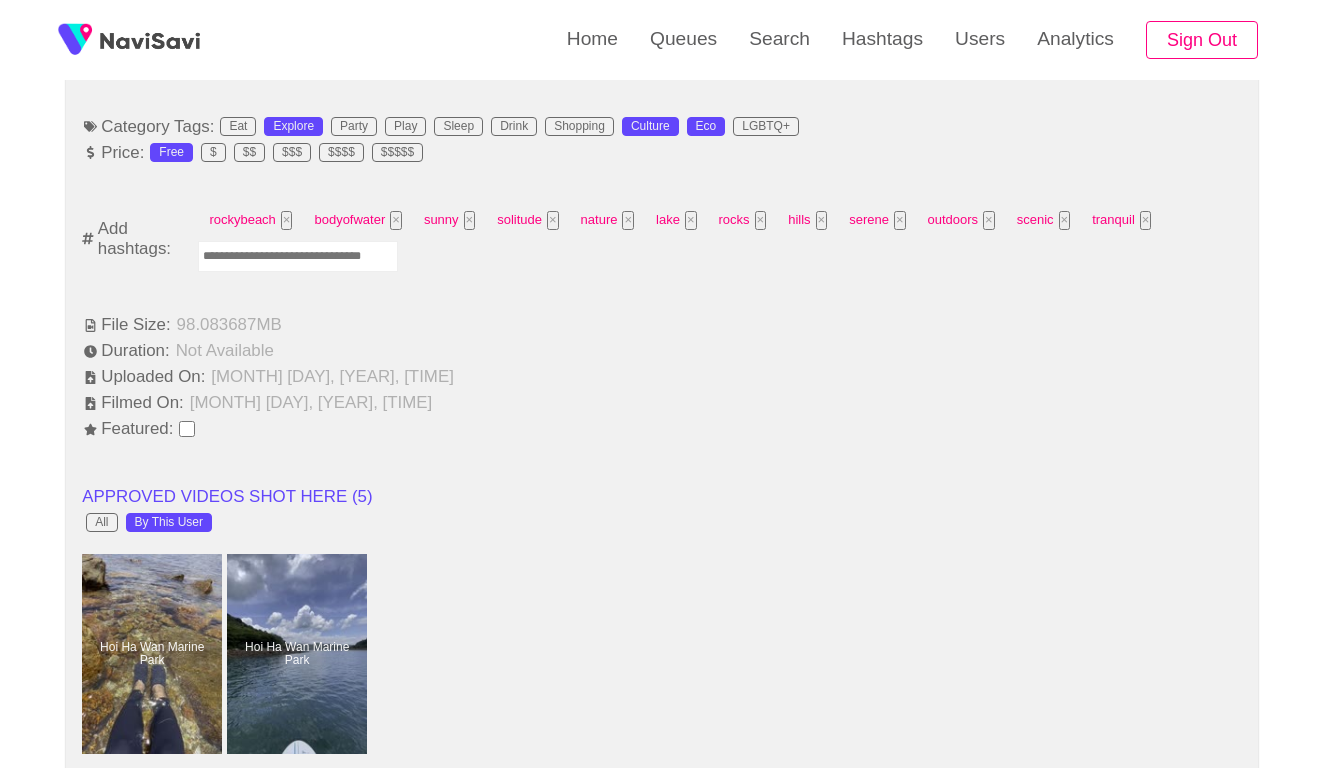 scroll, scrollTop: 1251, scrollLeft: 0, axis: vertical 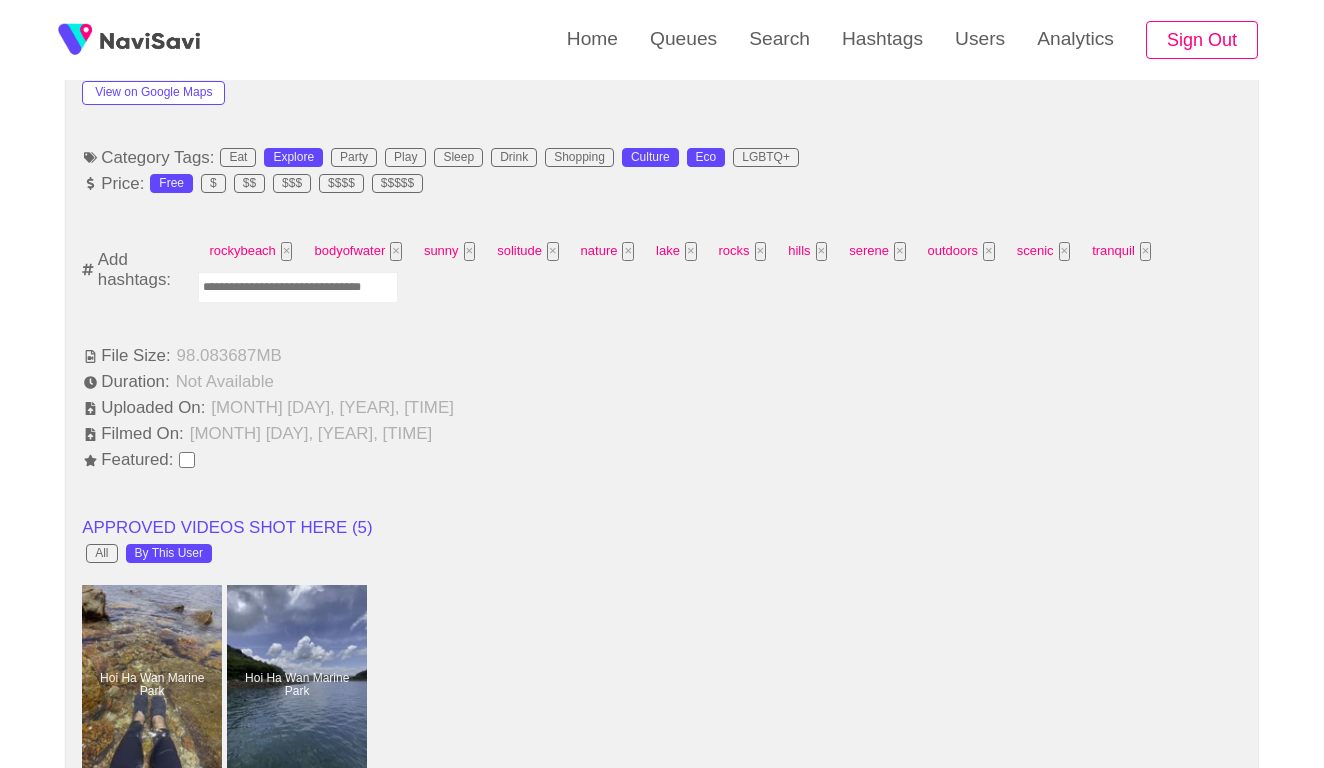click at bounding box center [298, 287] 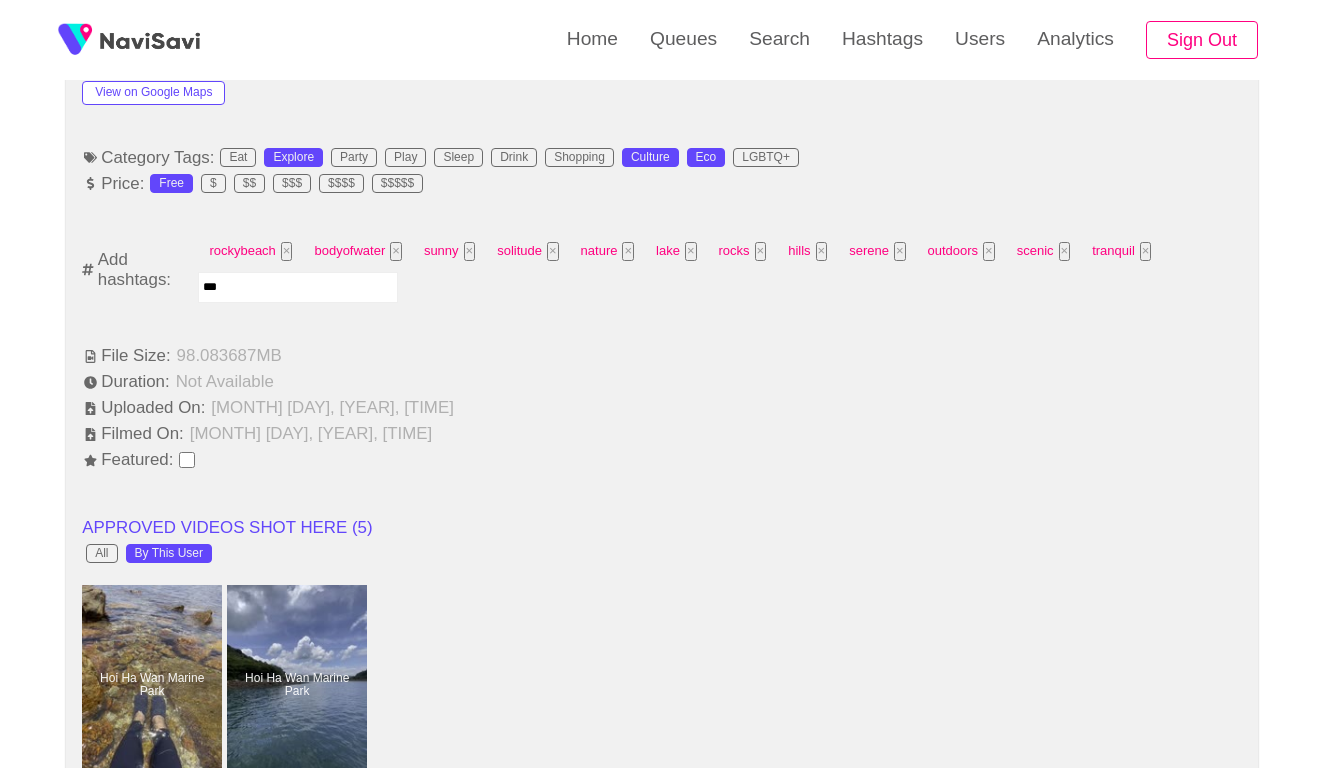 type on "****" 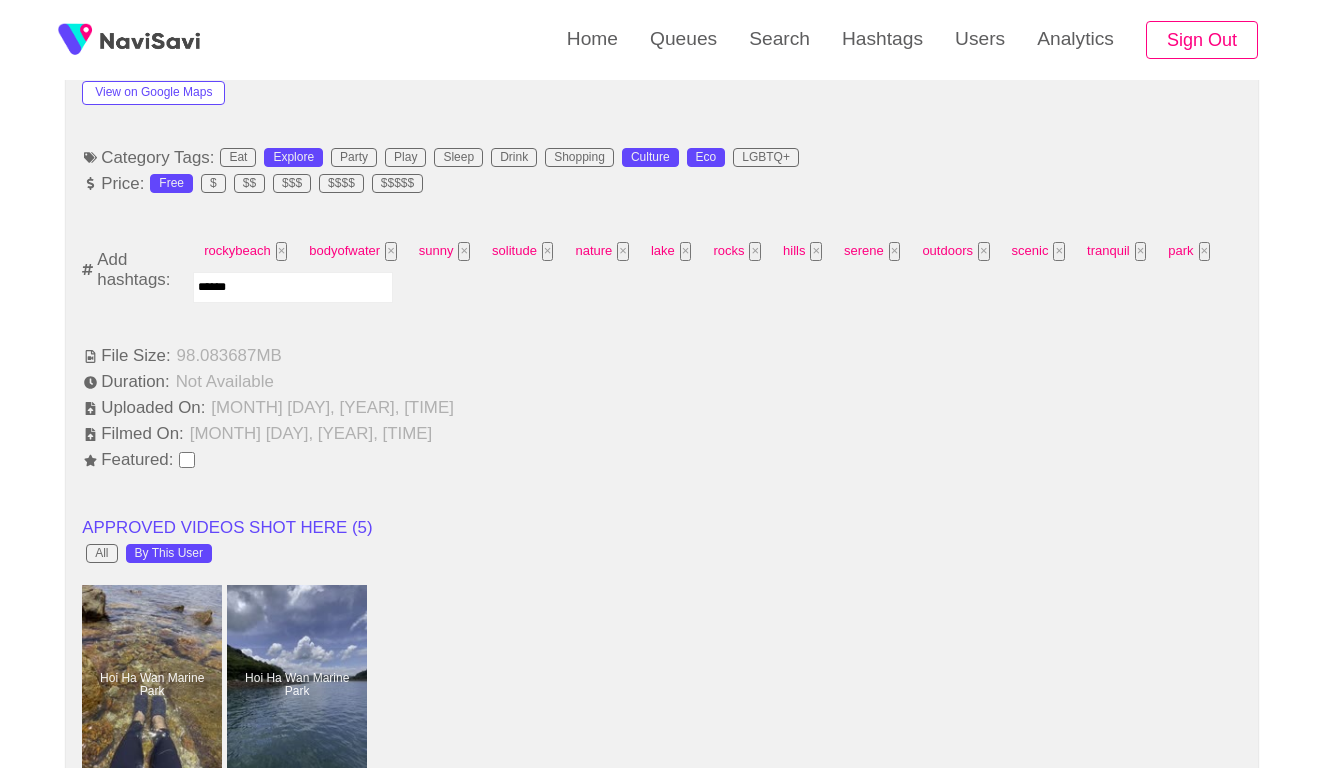 type on "*****" 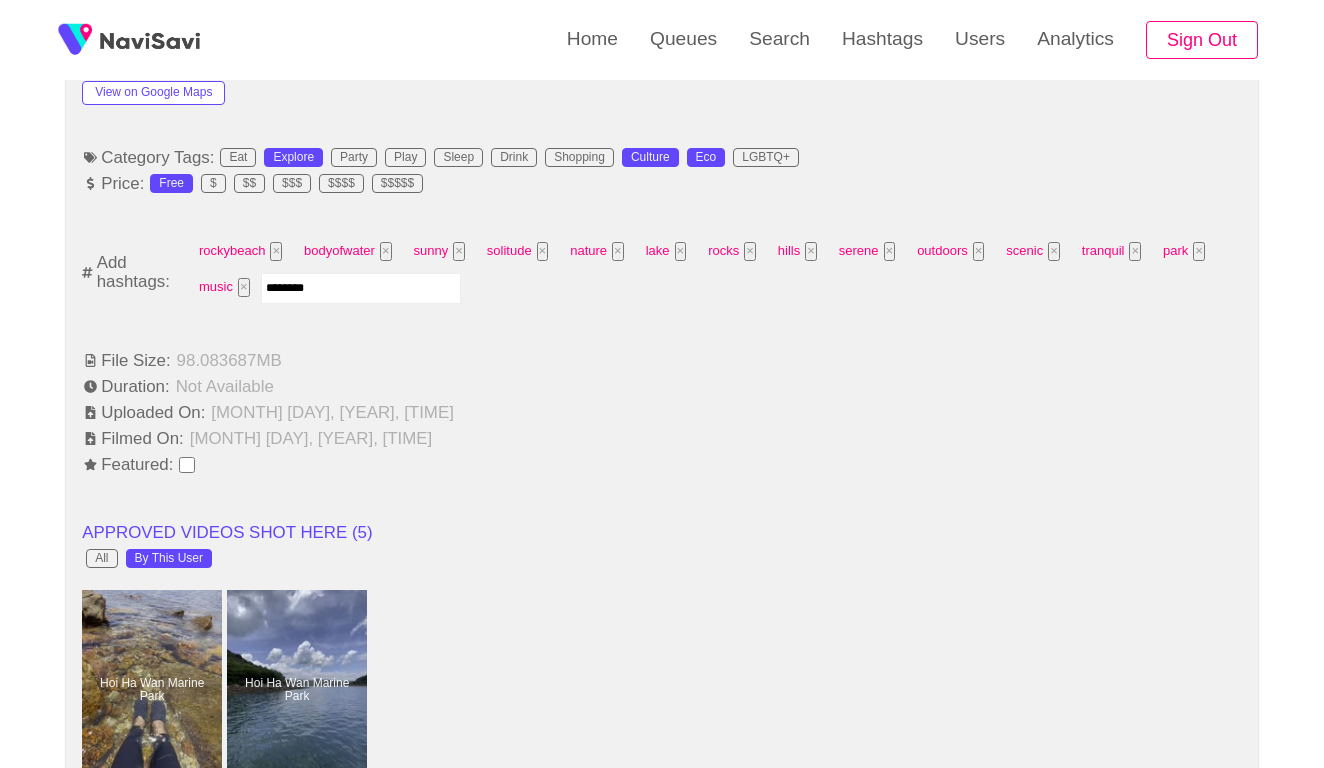 type on "*********" 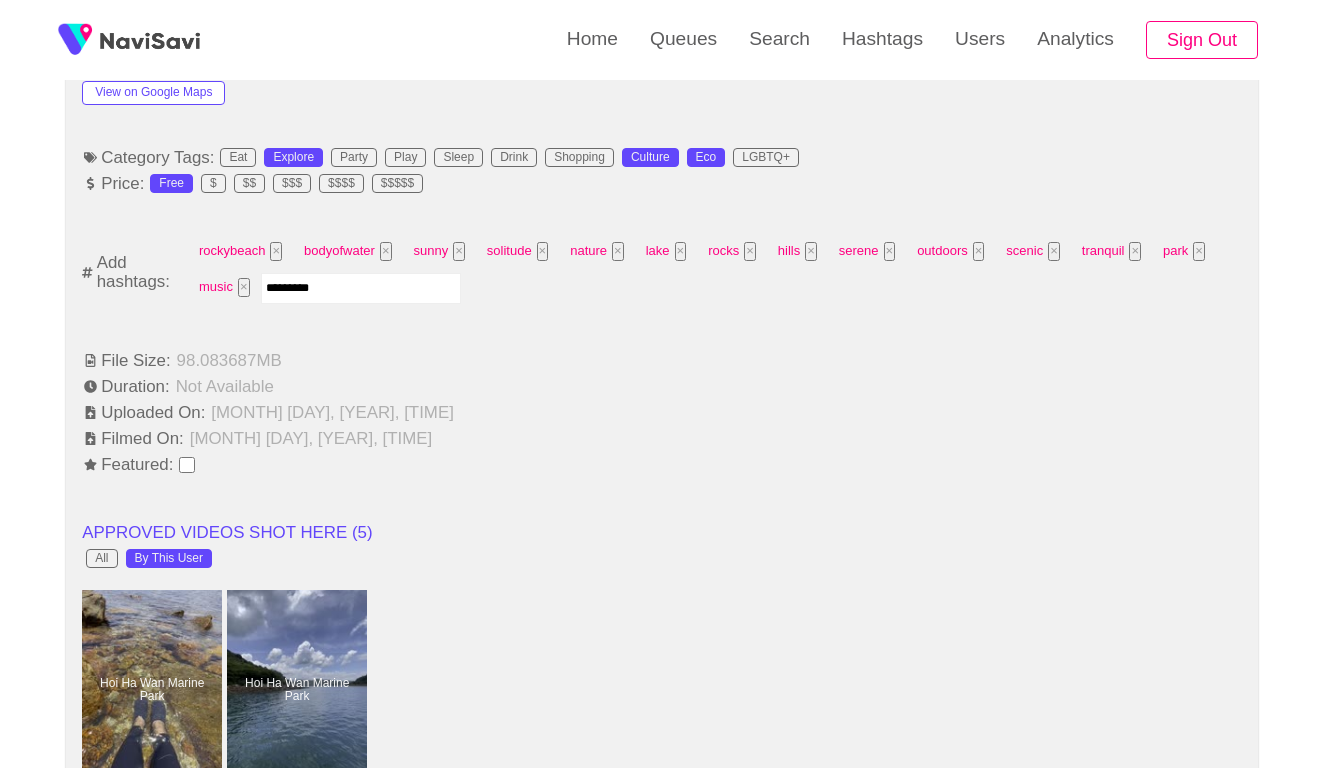 type 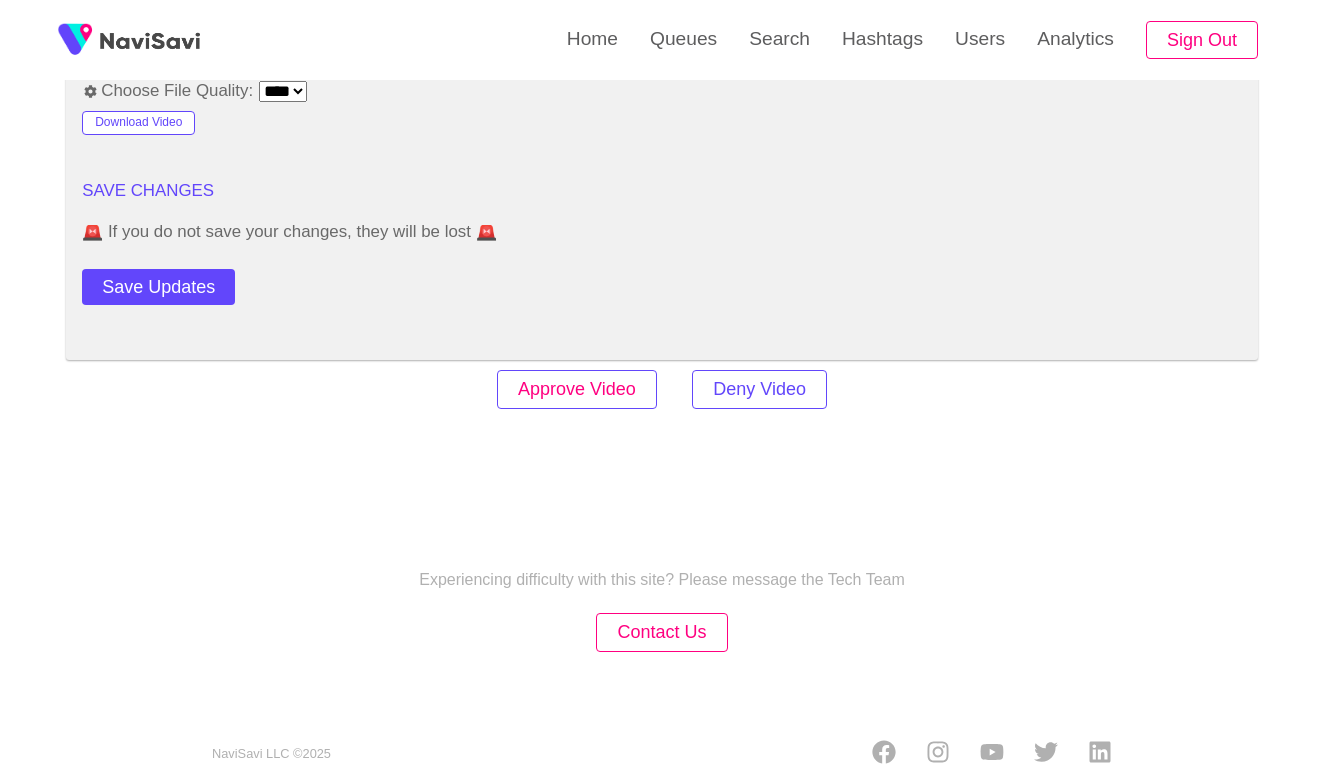 scroll, scrollTop: 2779, scrollLeft: 0, axis: vertical 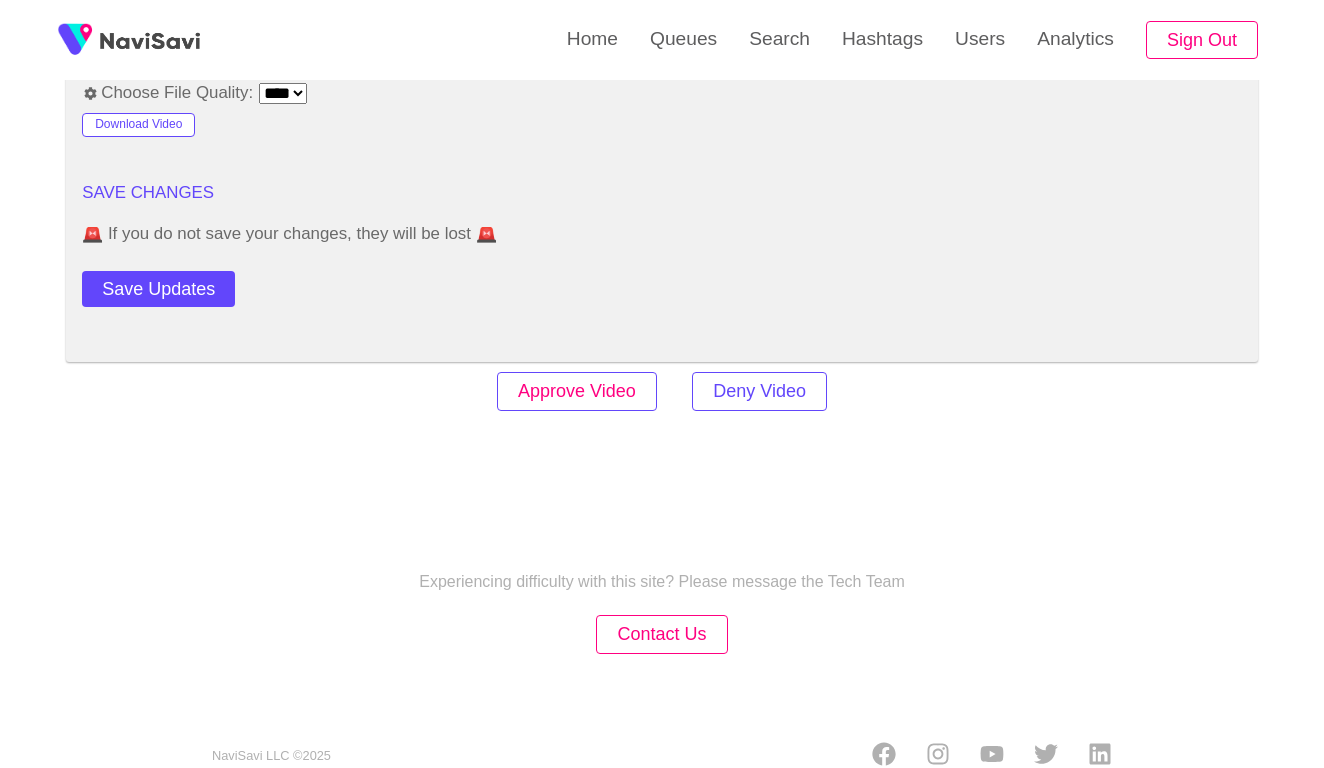 click on "Approve Video" at bounding box center [577, 391] 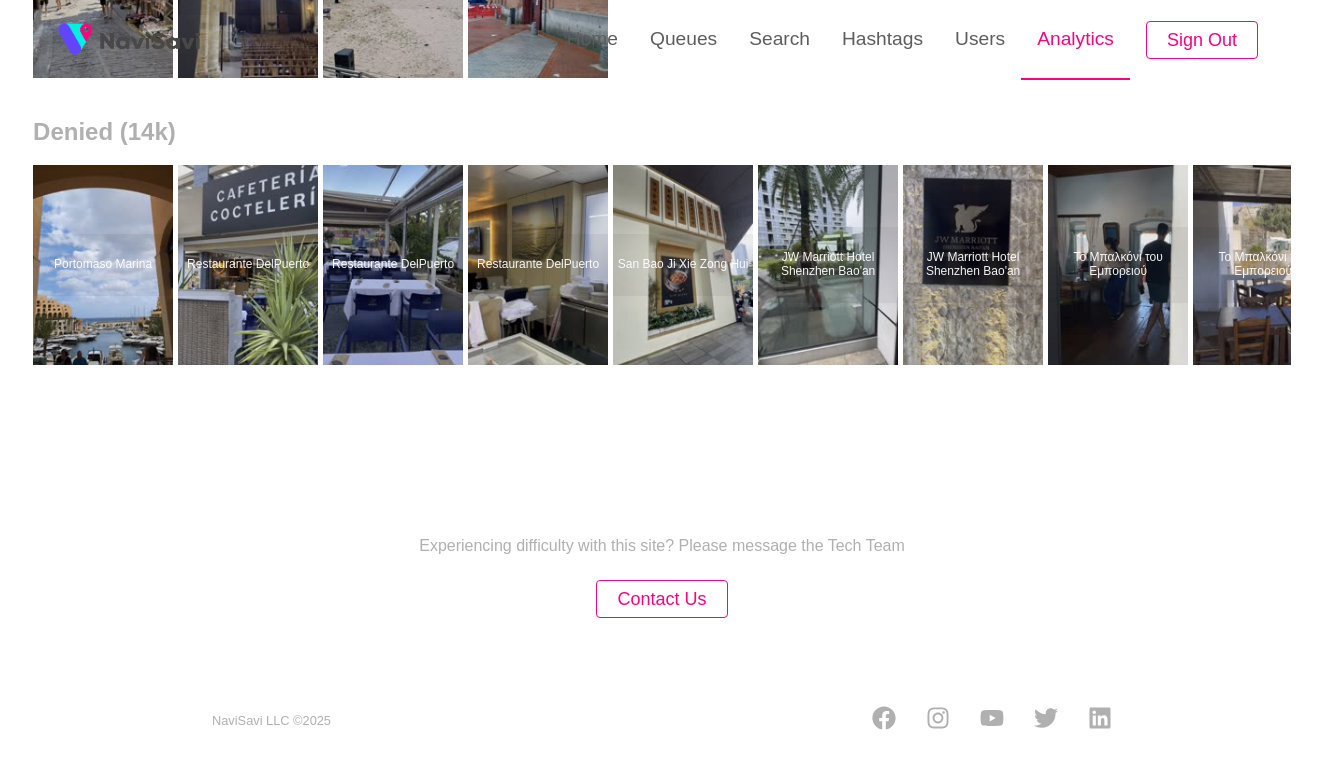scroll, scrollTop: 0, scrollLeft: 0, axis: both 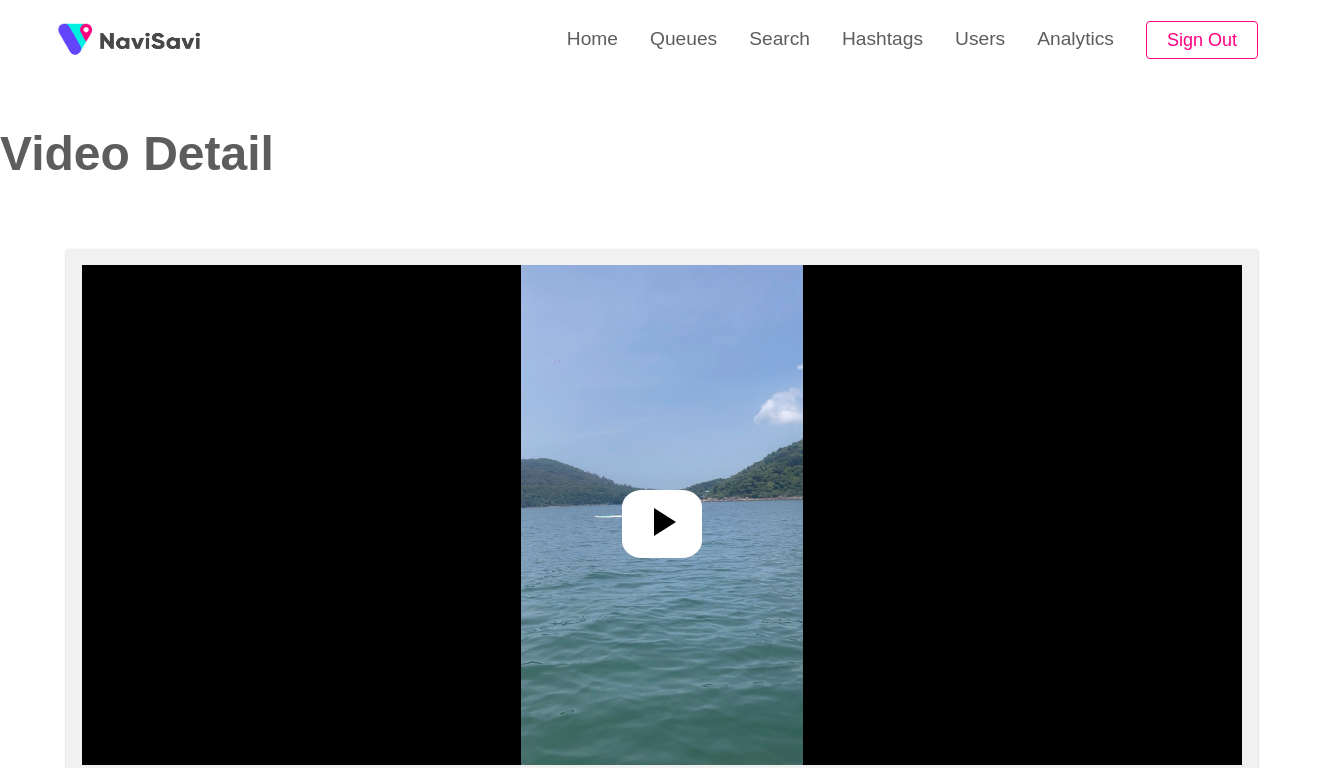 select on "**********" 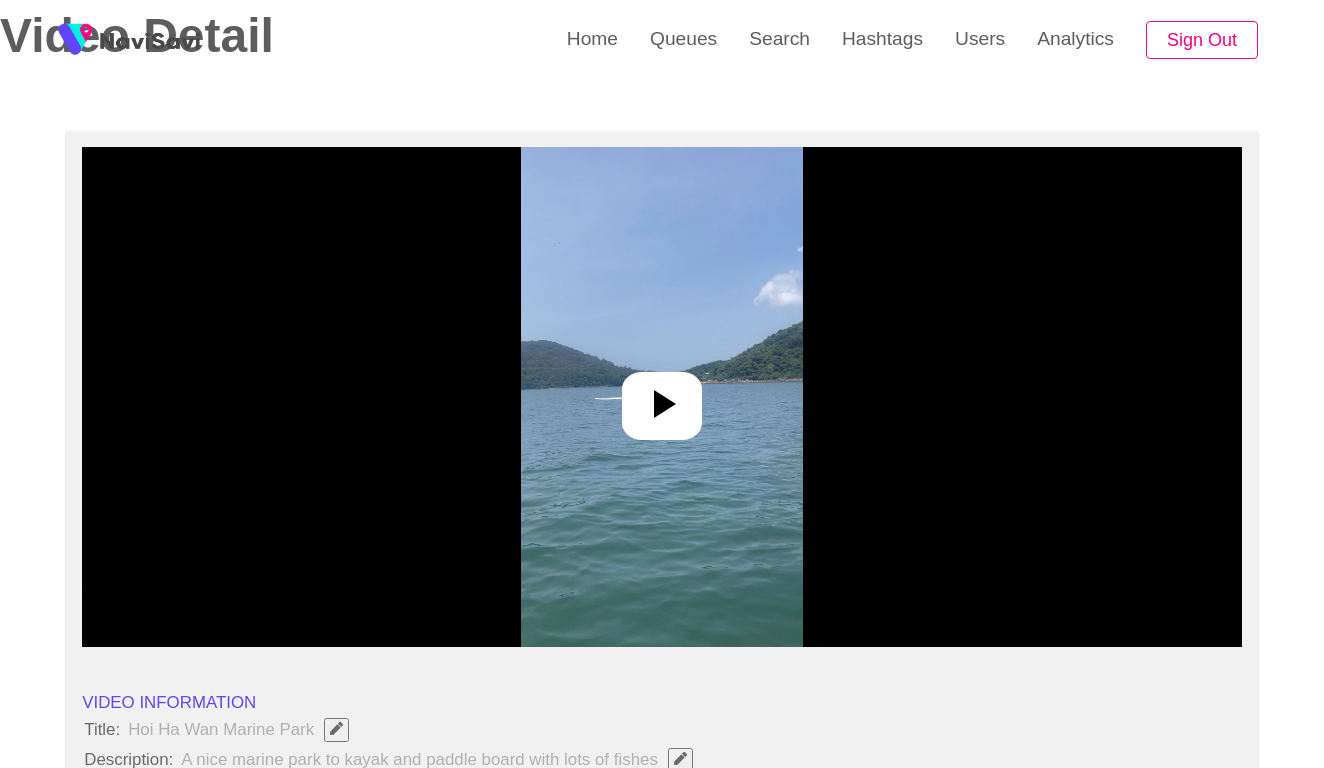 scroll, scrollTop: 281, scrollLeft: 0, axis: vertical 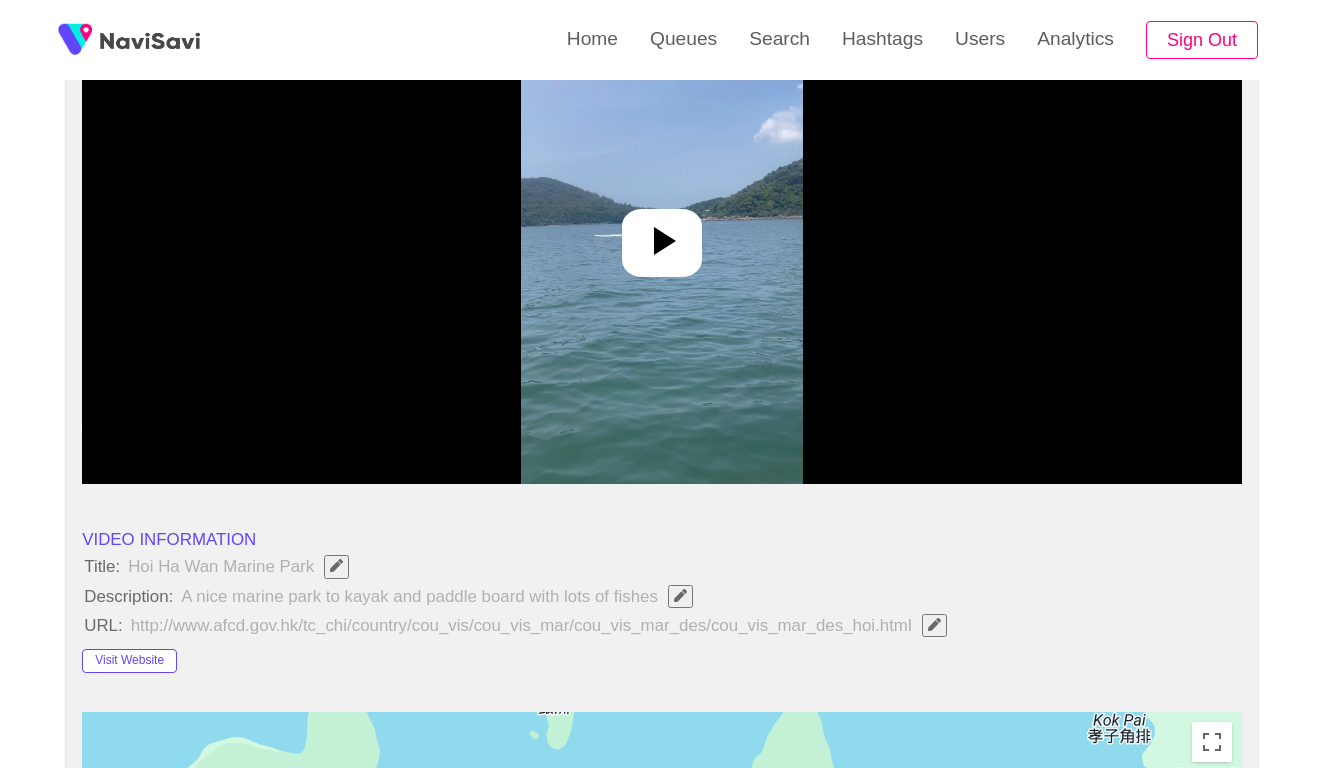 click at bounding box center (662, 234) 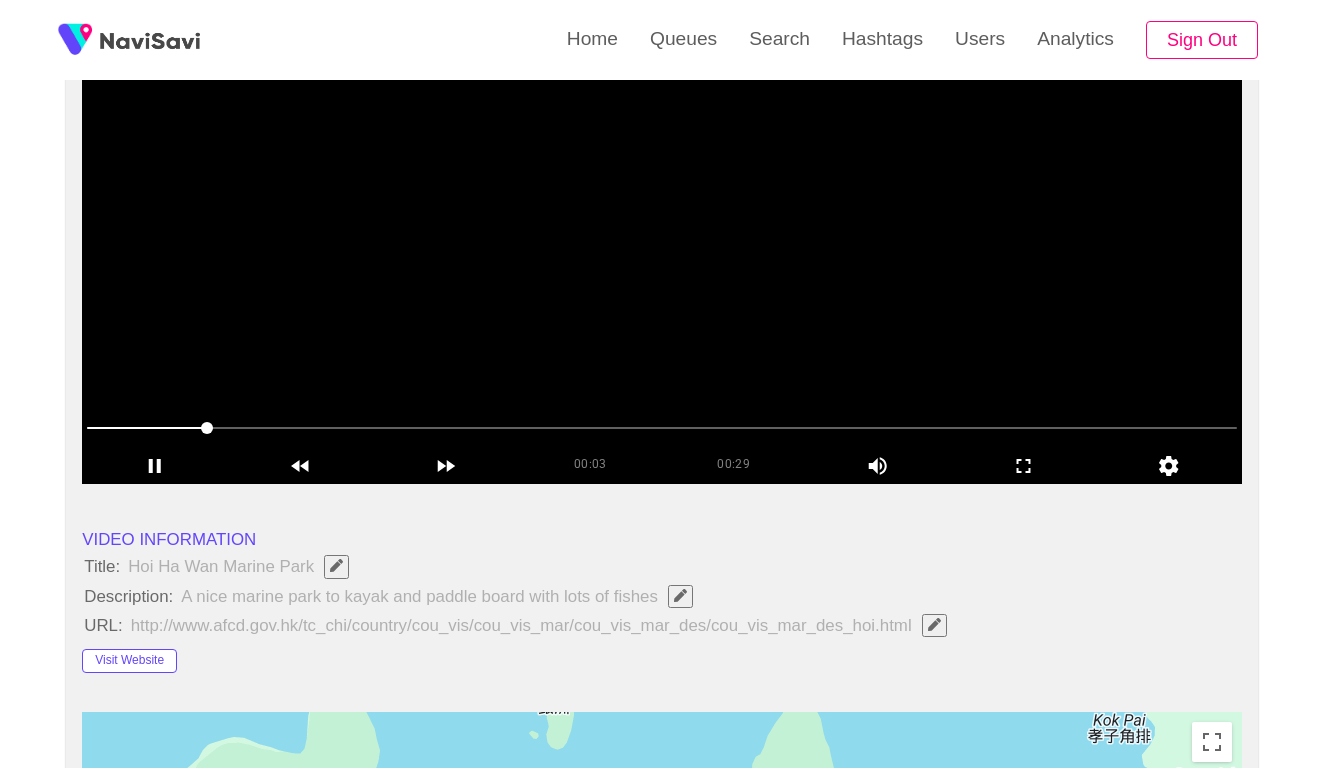 click at bounding box center [662, 428] 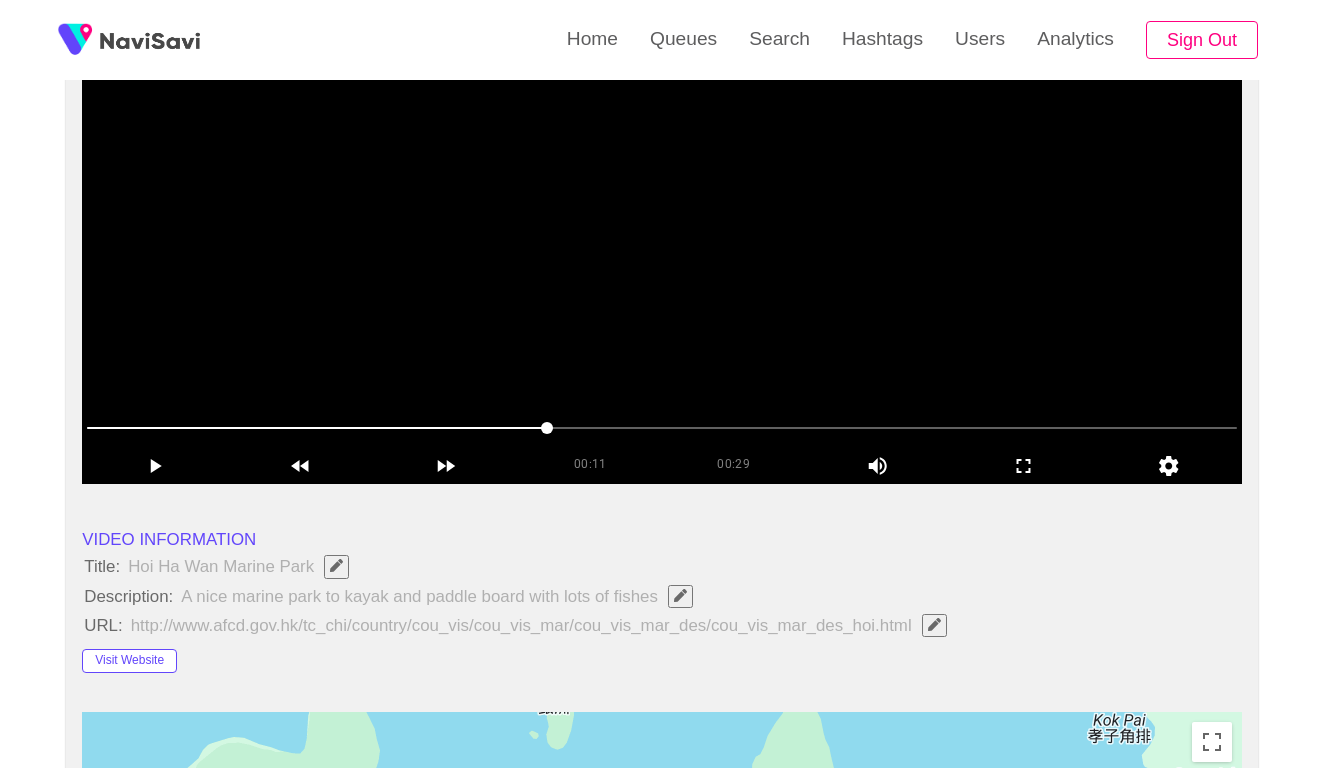 click at bounding box center [662, 430] 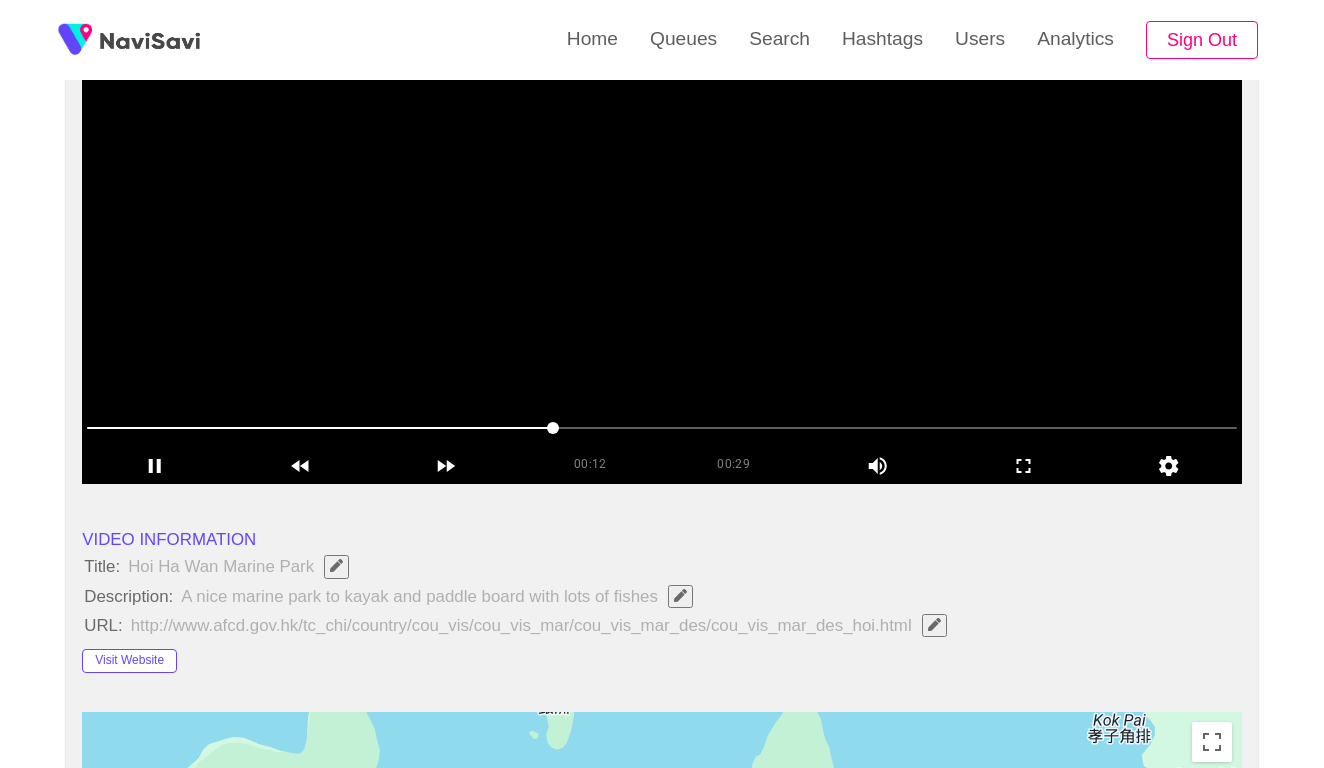 click at bounding box center (662, 428) 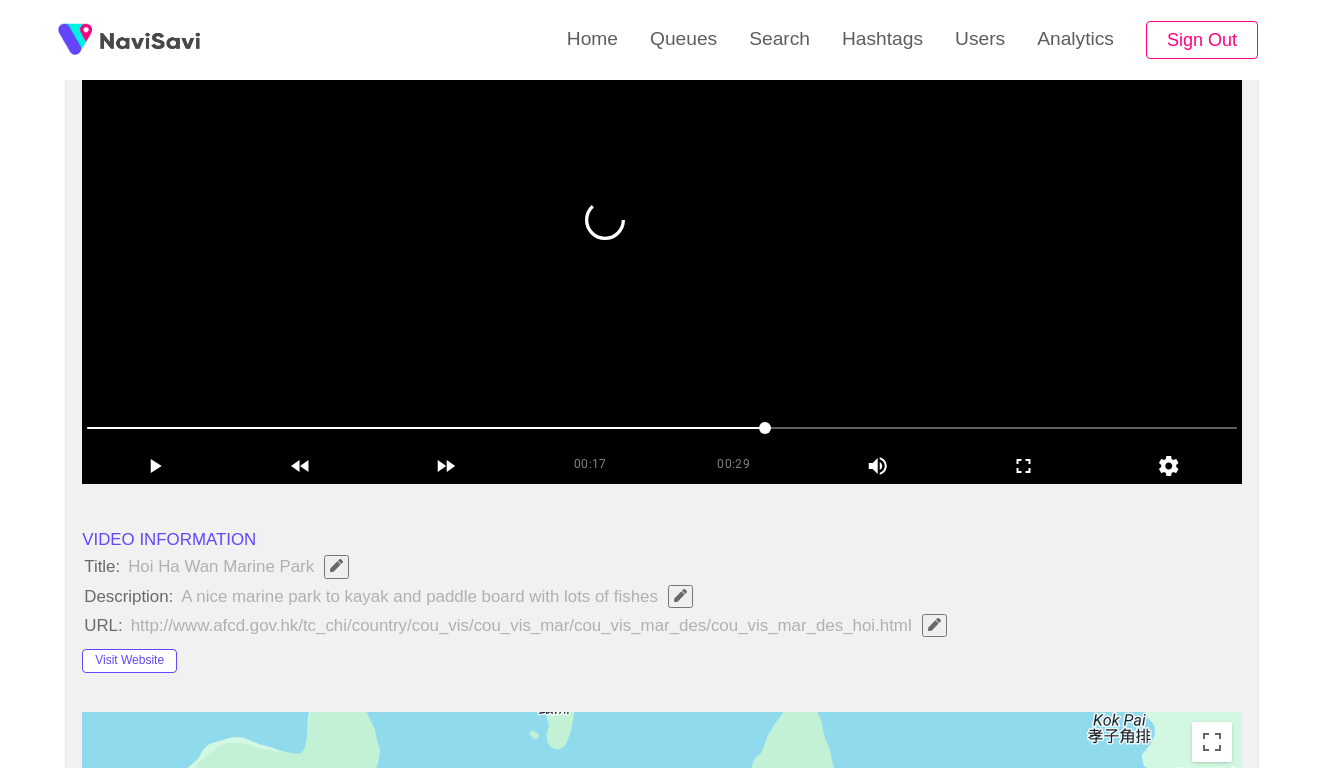 click at bounding box center [662, 428] 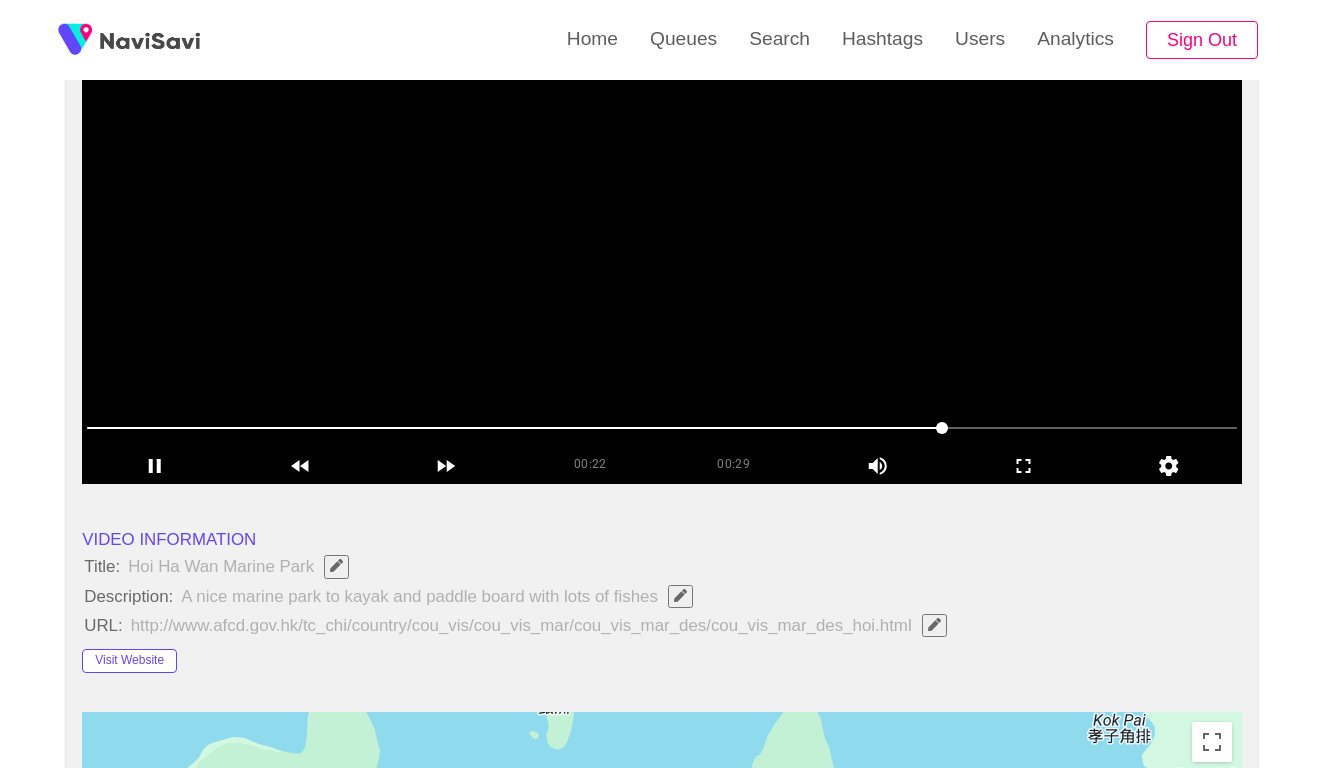 click at bounding box center [662, 428] 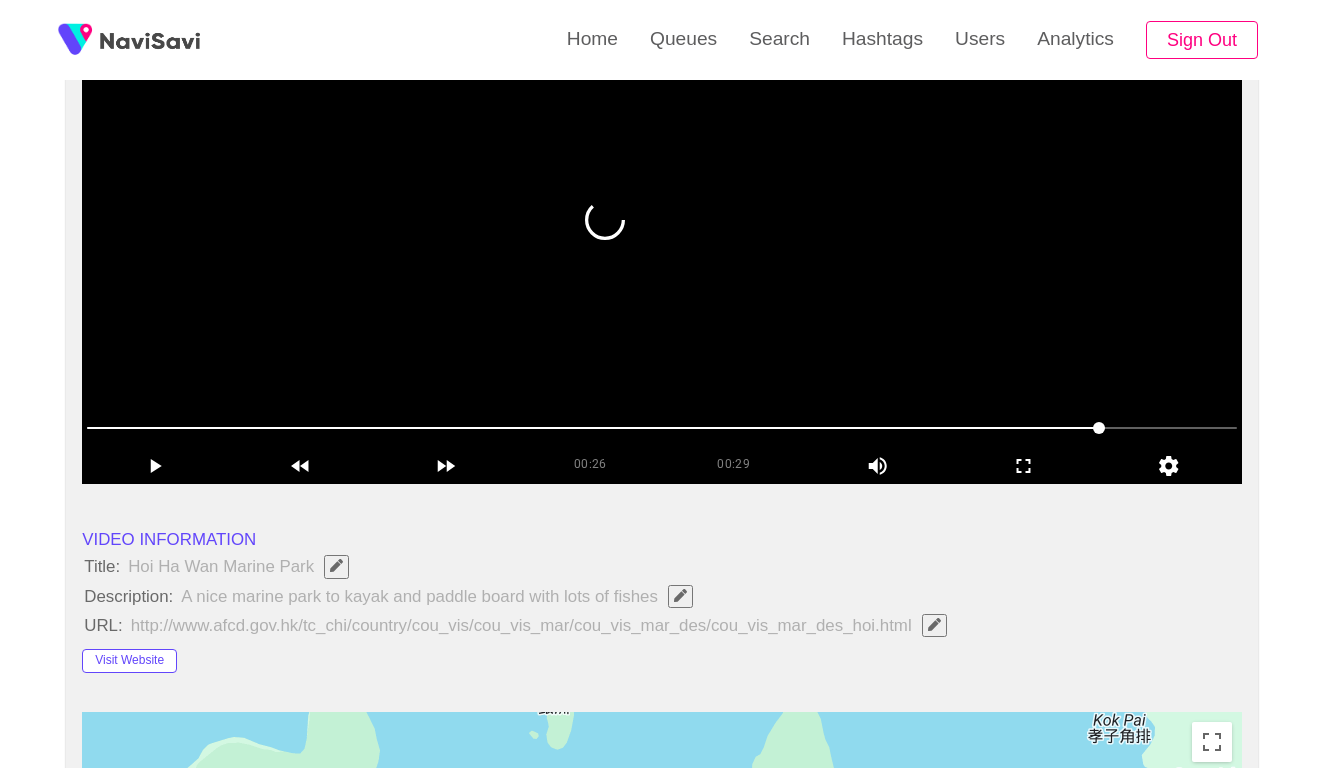 click at bounding box center [662, 428] 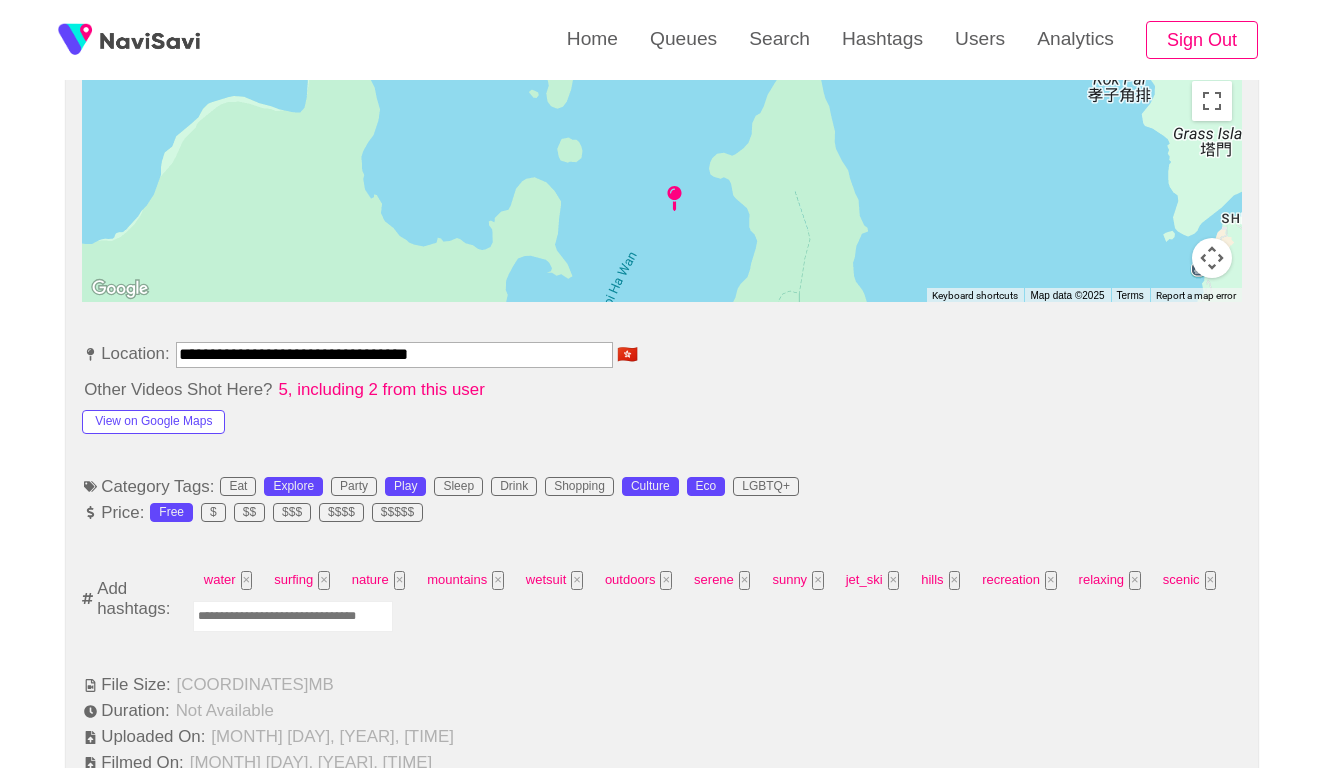 scroll, scrollTop: 943, scrollLeft: 0, axis: vertical 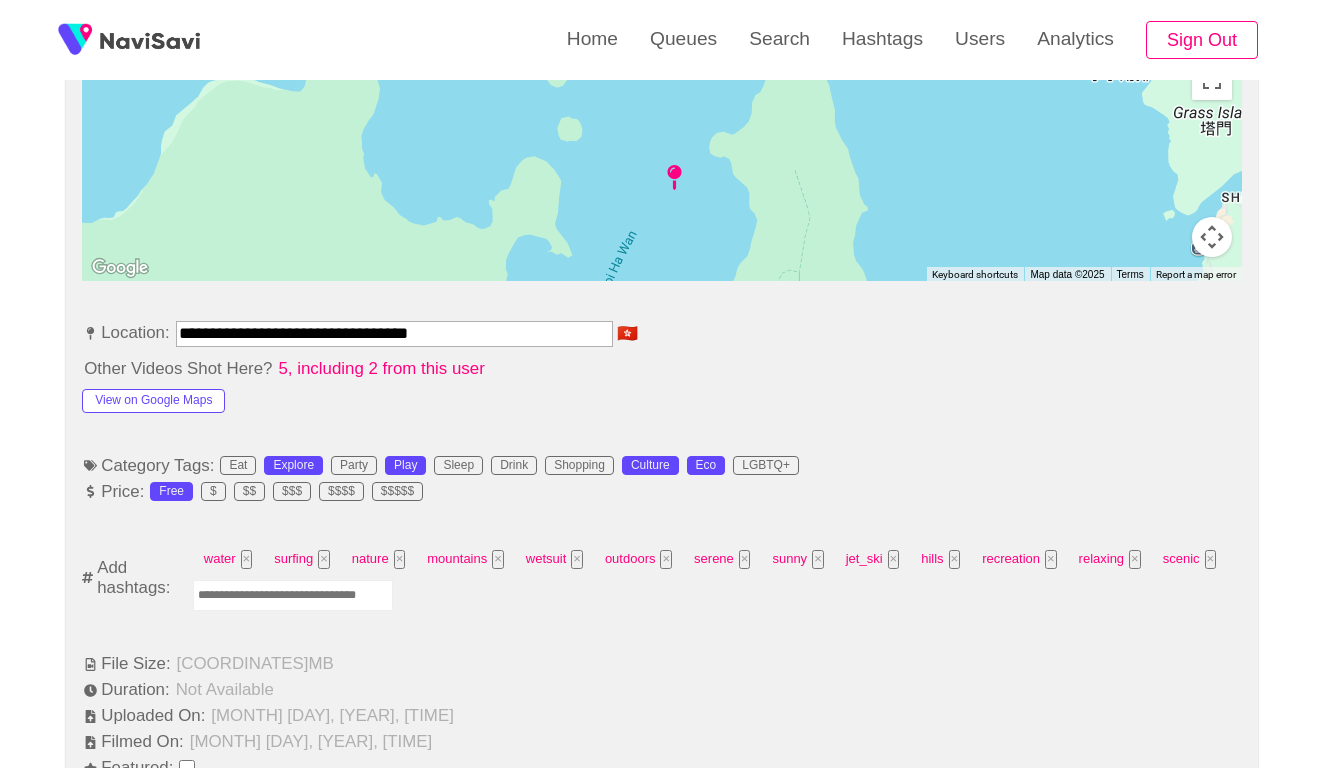 click at bounding box center [293, 595] 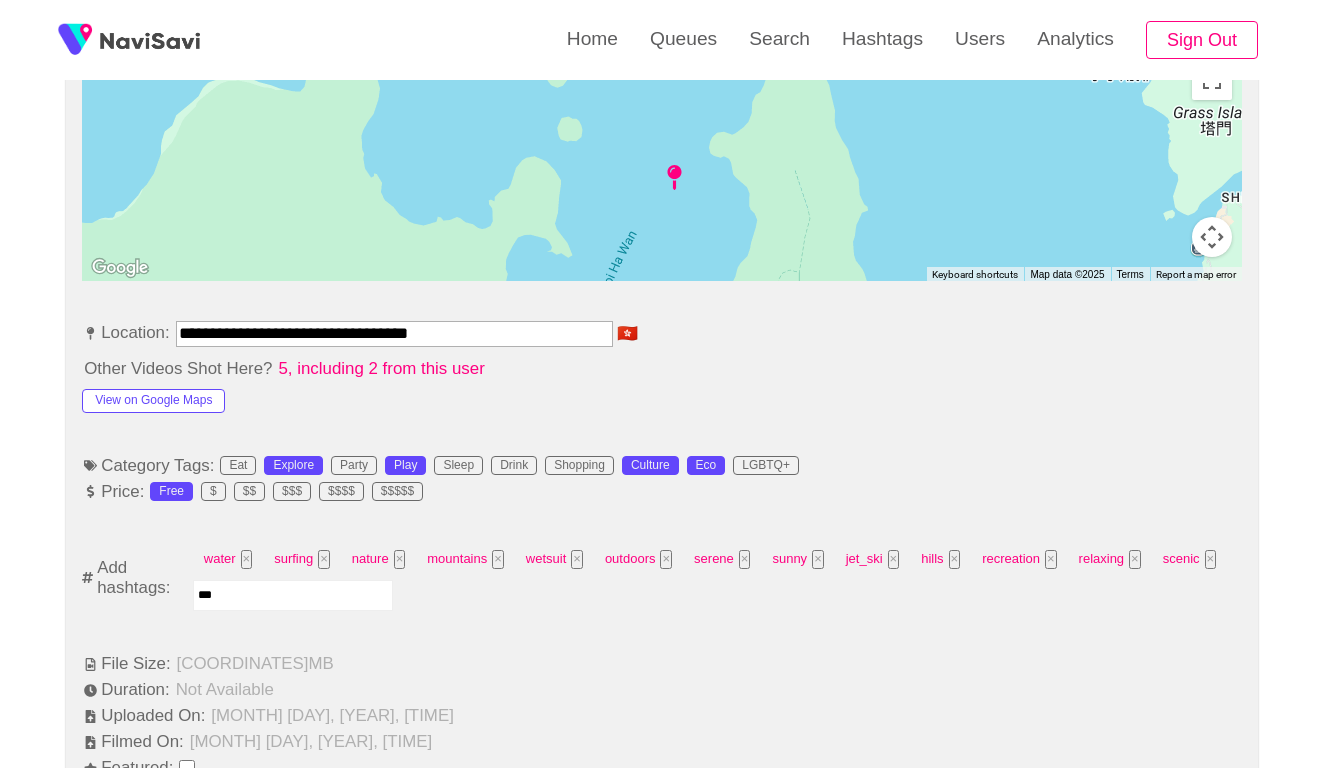 type on "****" 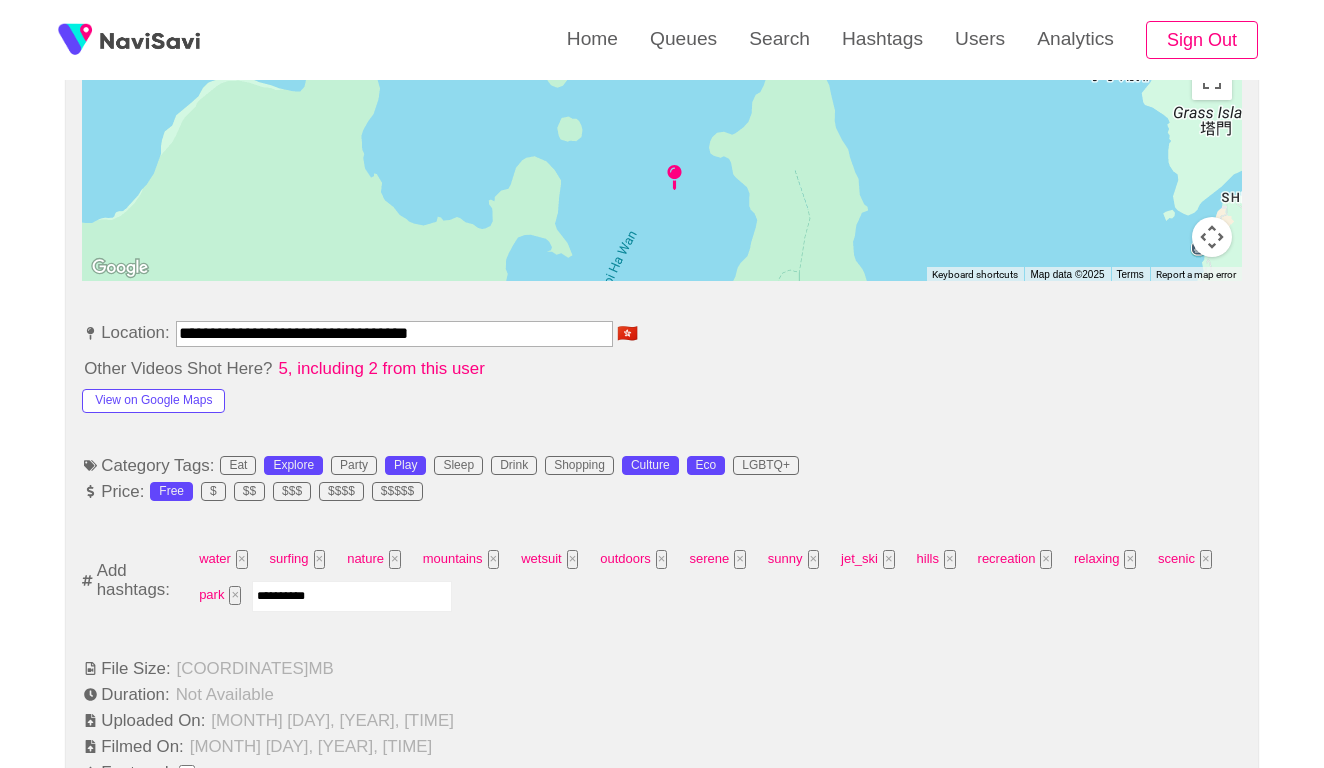type on "*********" 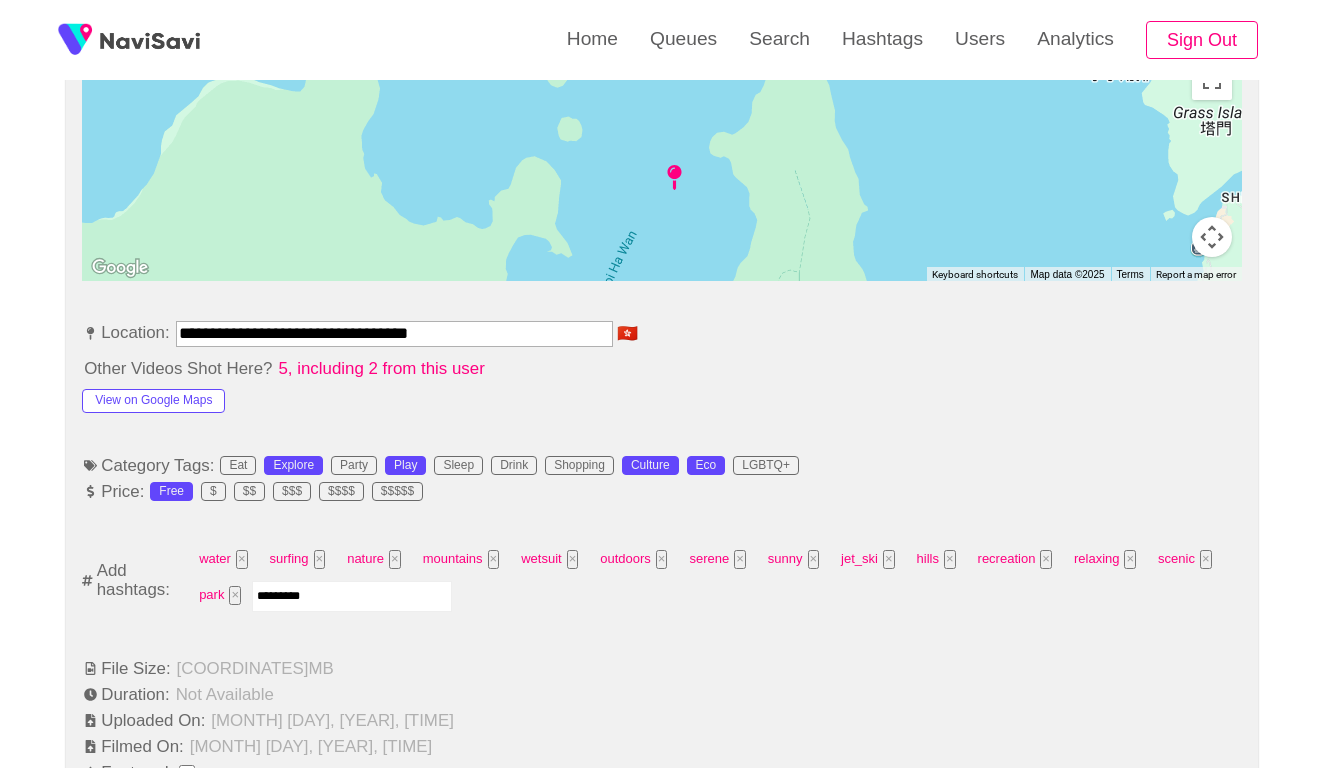 type 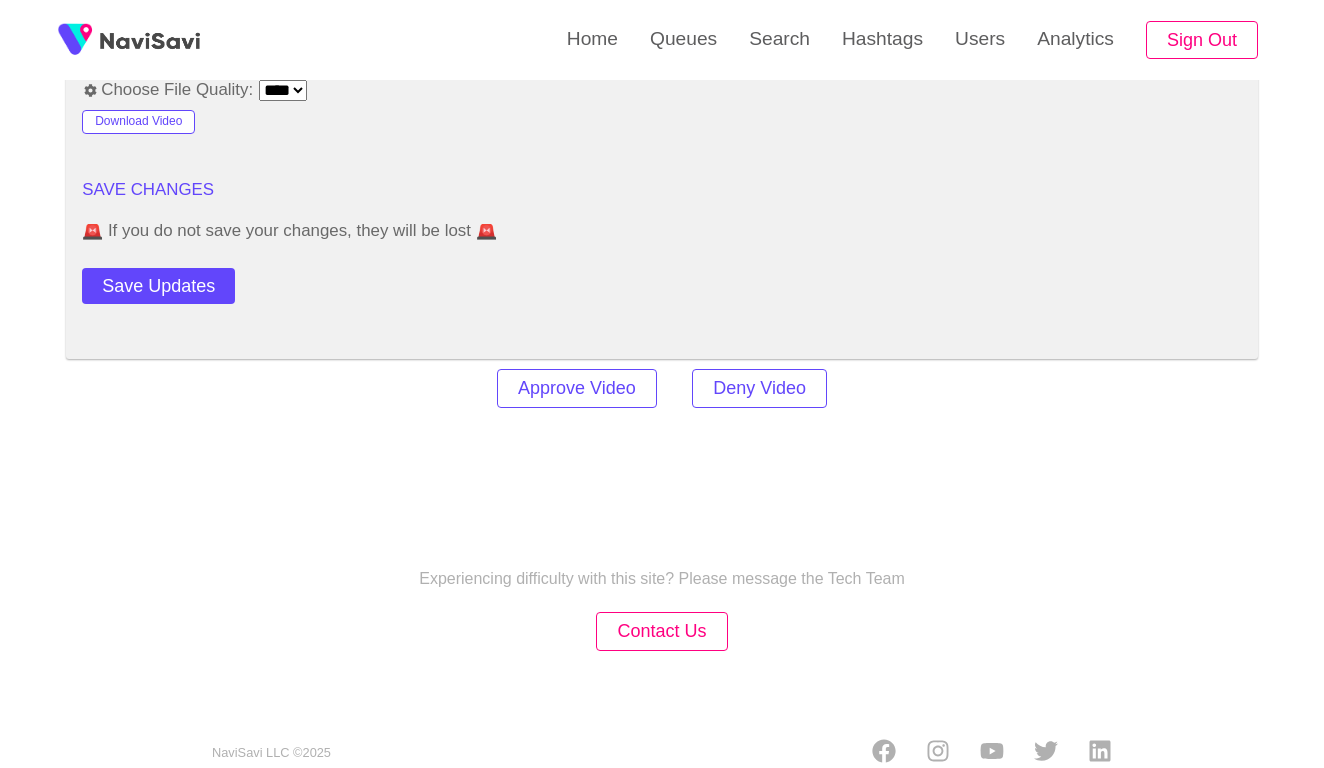 scroll, scrollTop: 2779, scrollLeft: 0, axis: vertical 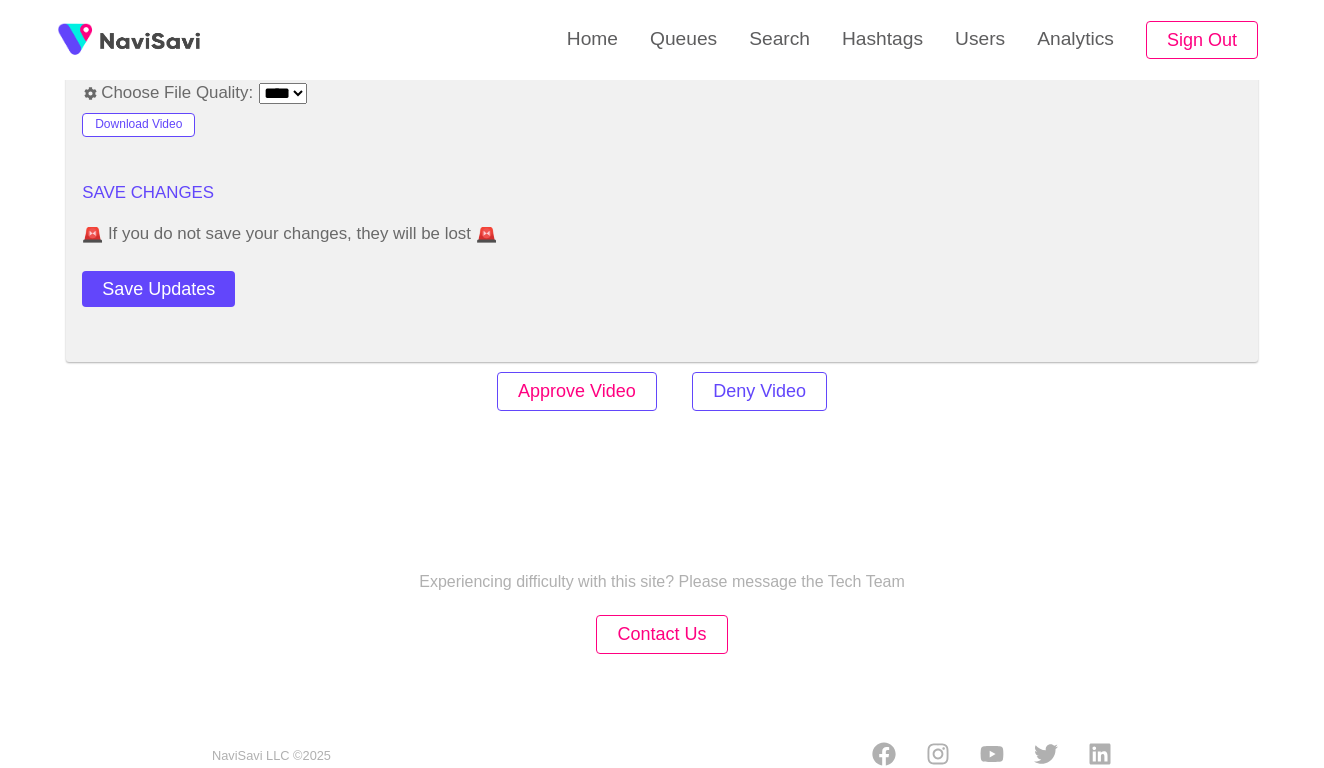 click on "Approve Video" at bounding box center (577, 391) 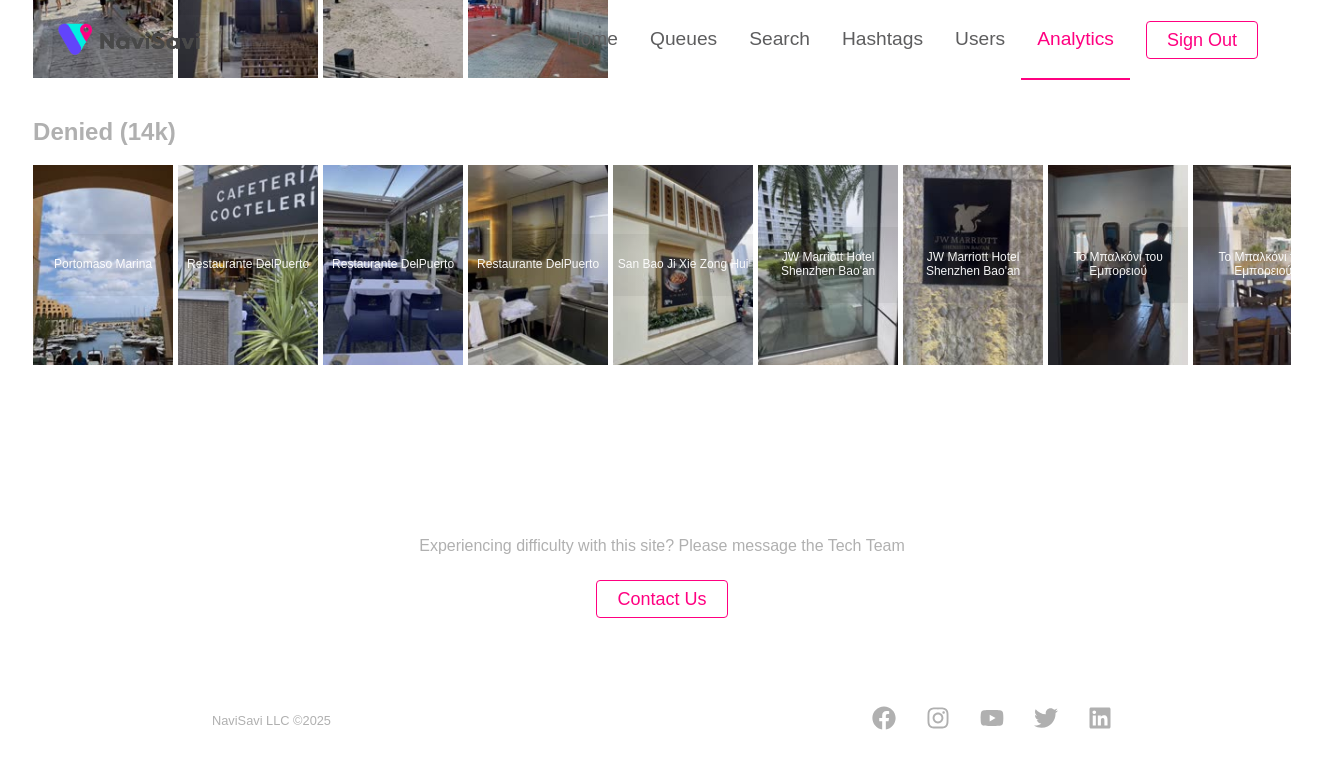 scroll, scrollTop: 0, scrollLeft: 0, axis: both 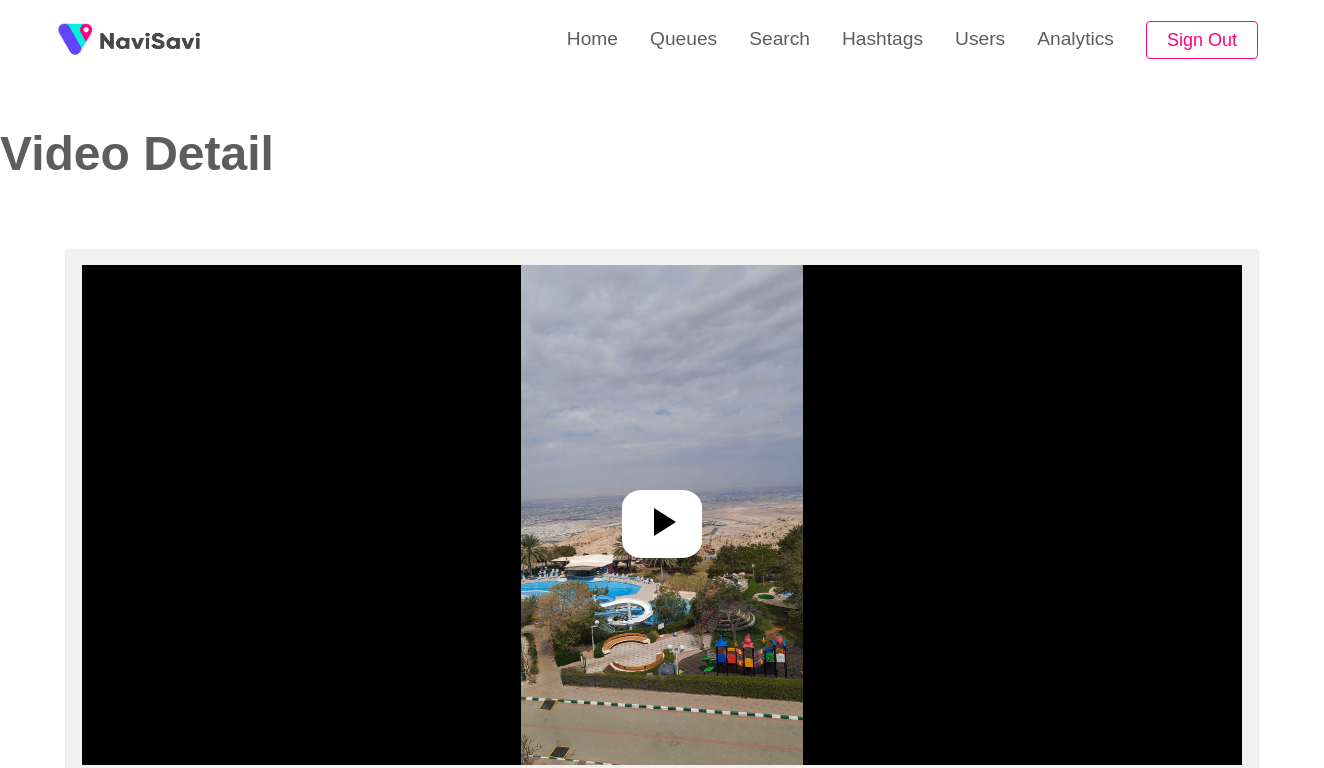 select on "**********" 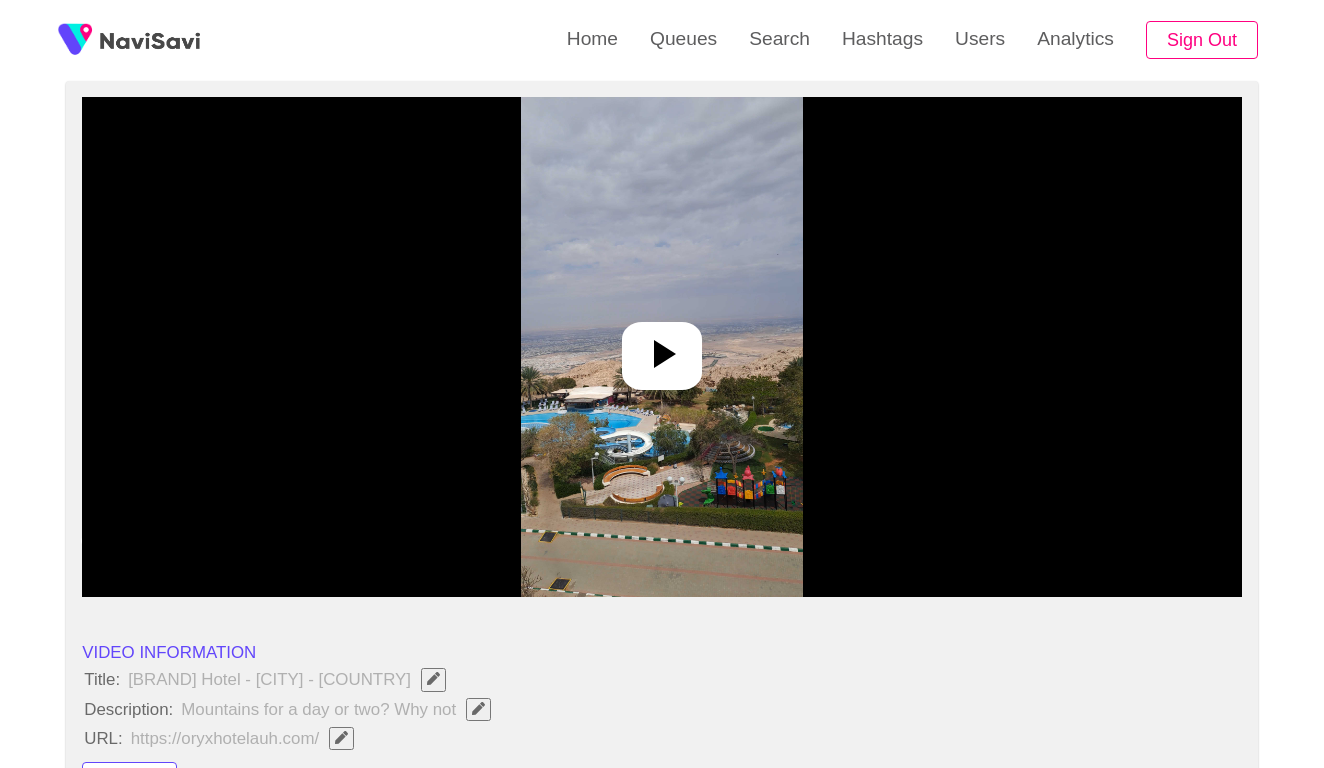 scroll, scrollTop: 218, scrollLeft: 0, axis: vertical 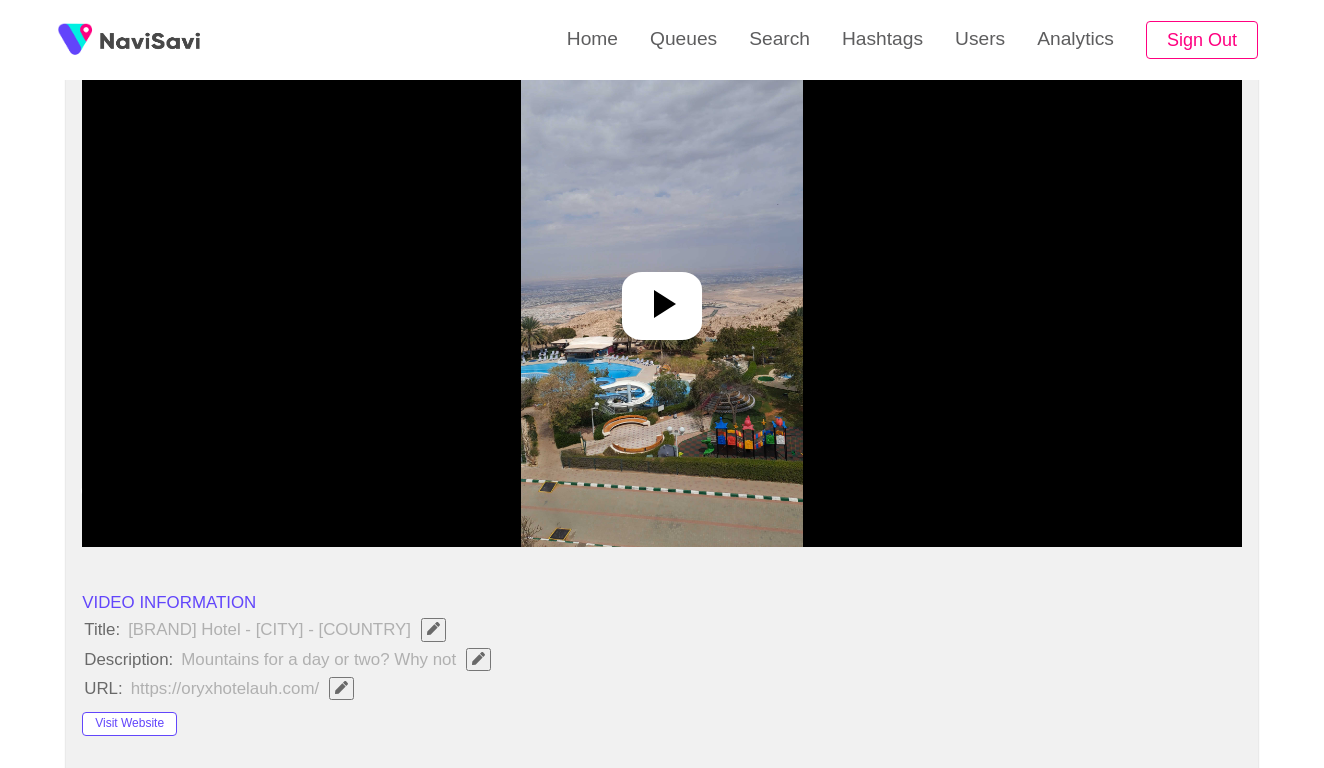 click at bounding box center (661, 297) 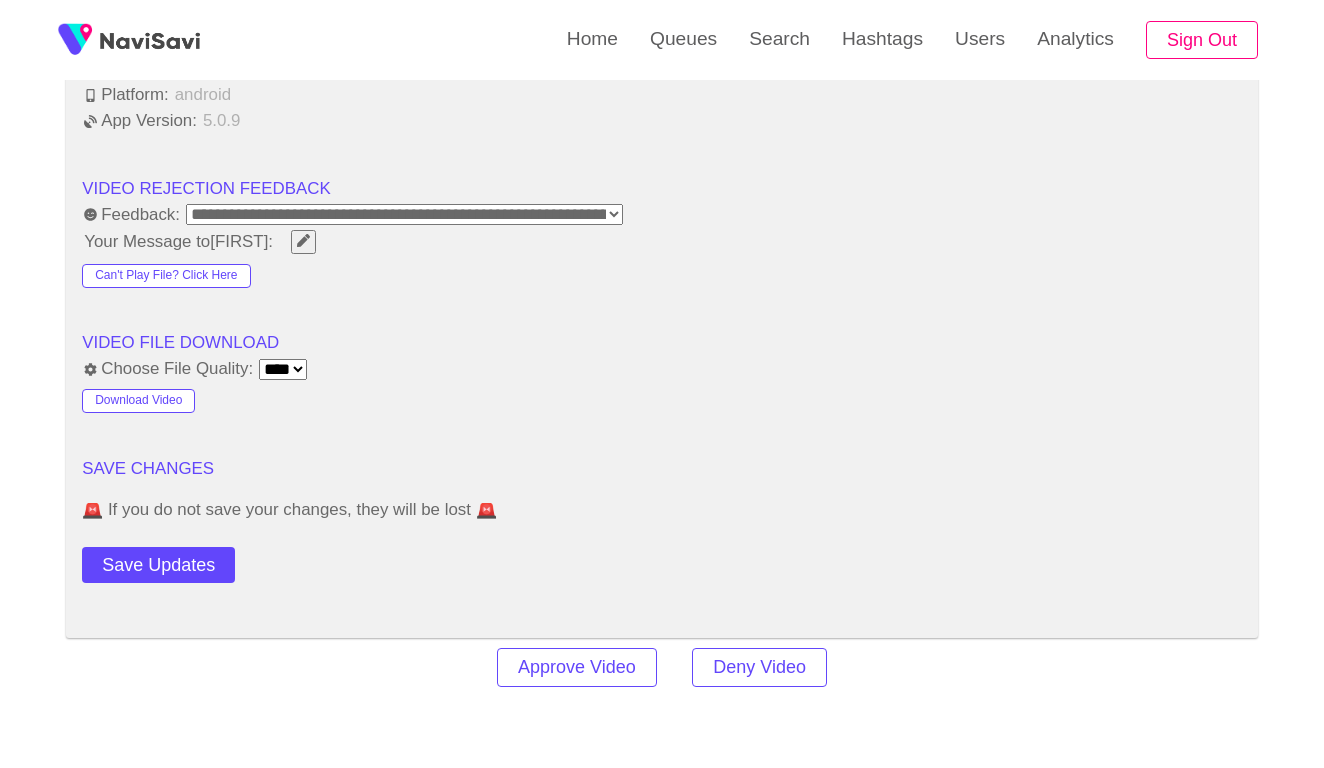 scroll, scrollTop: 2184, scrollLeft: 0, axis: vertical 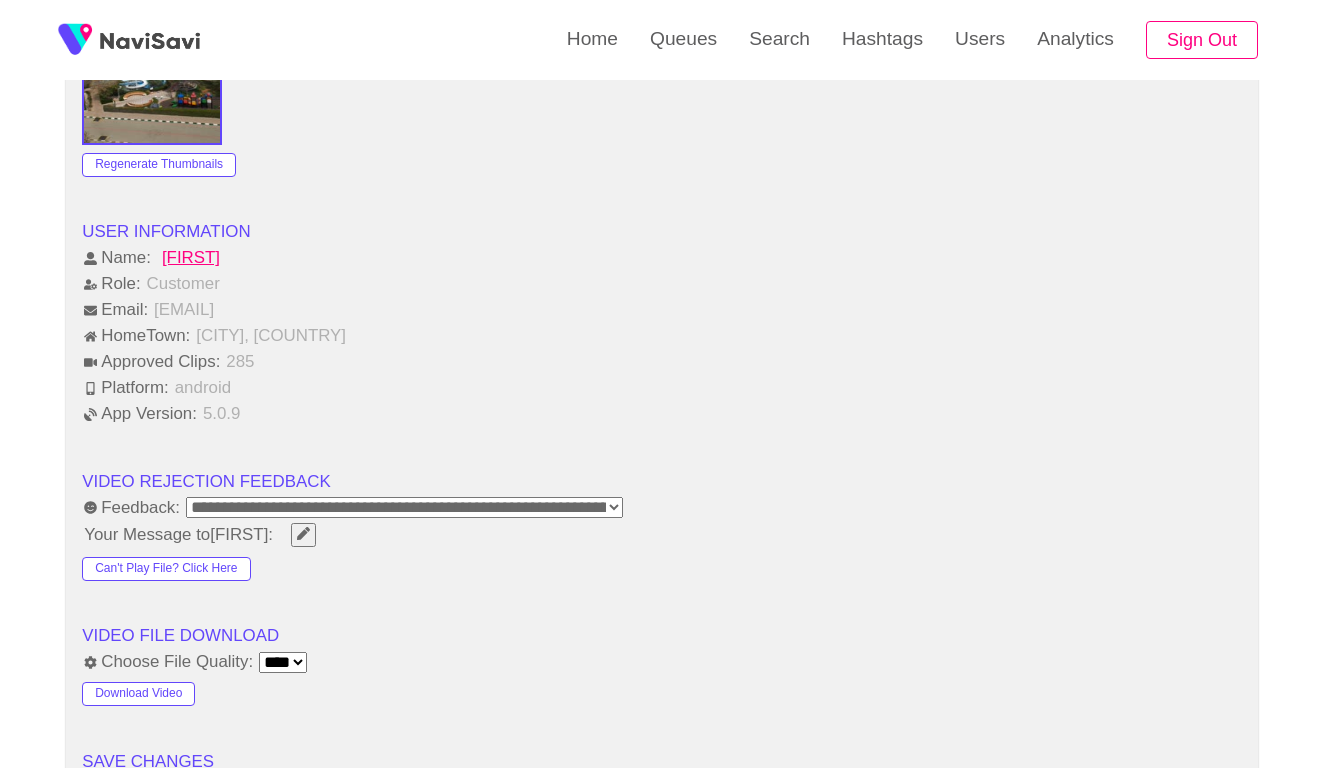 click on "**********" at bounding box center (404, 507) 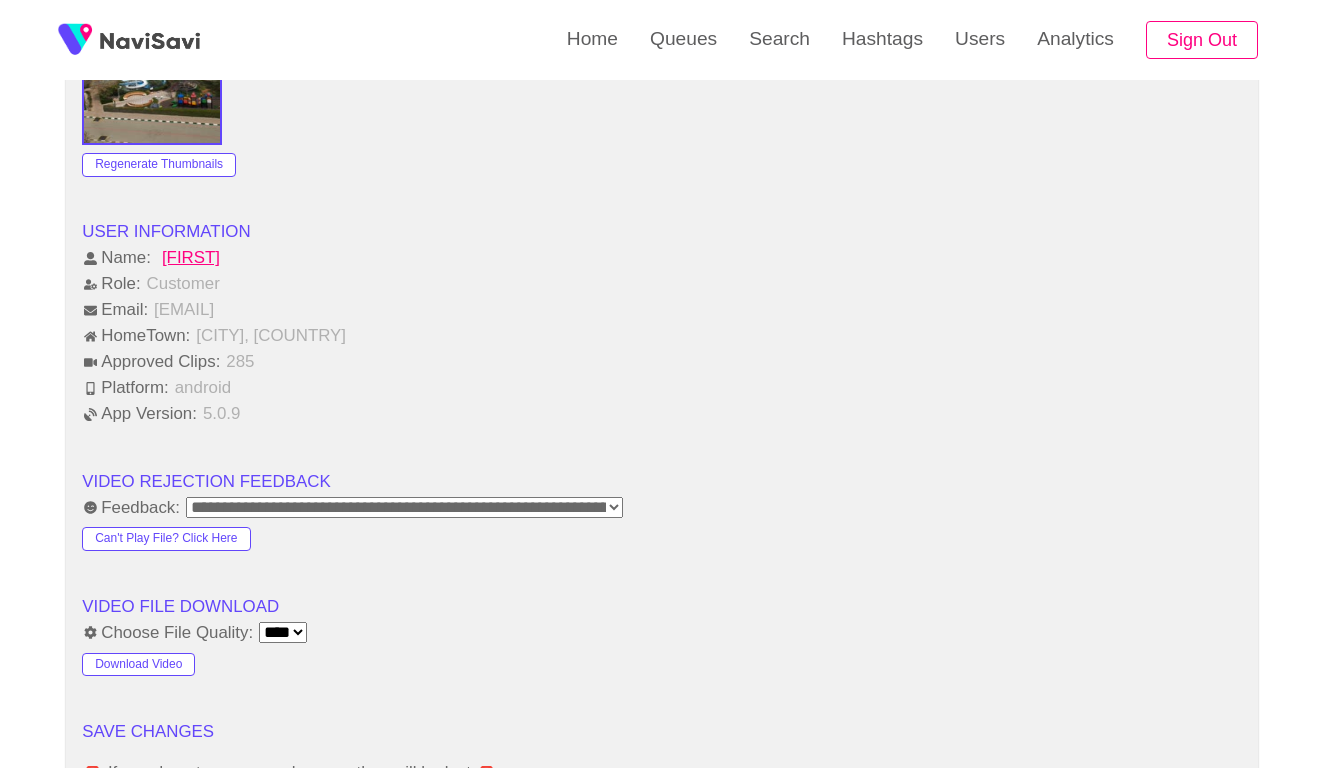click on "Choose File Quality:   **** ****" at bounding box center [662, 633] 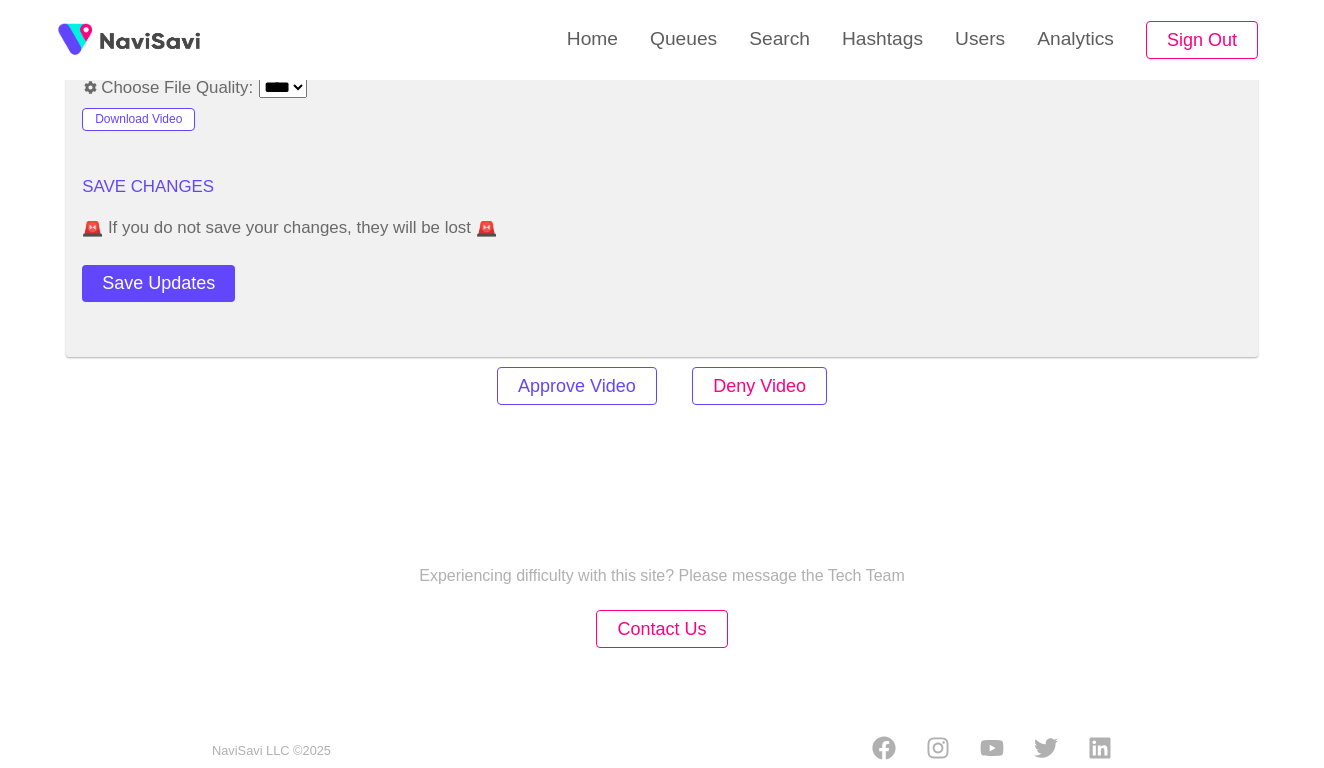 scroll, scrollTop: 2727, scrollLeft: 0, axis: vertical 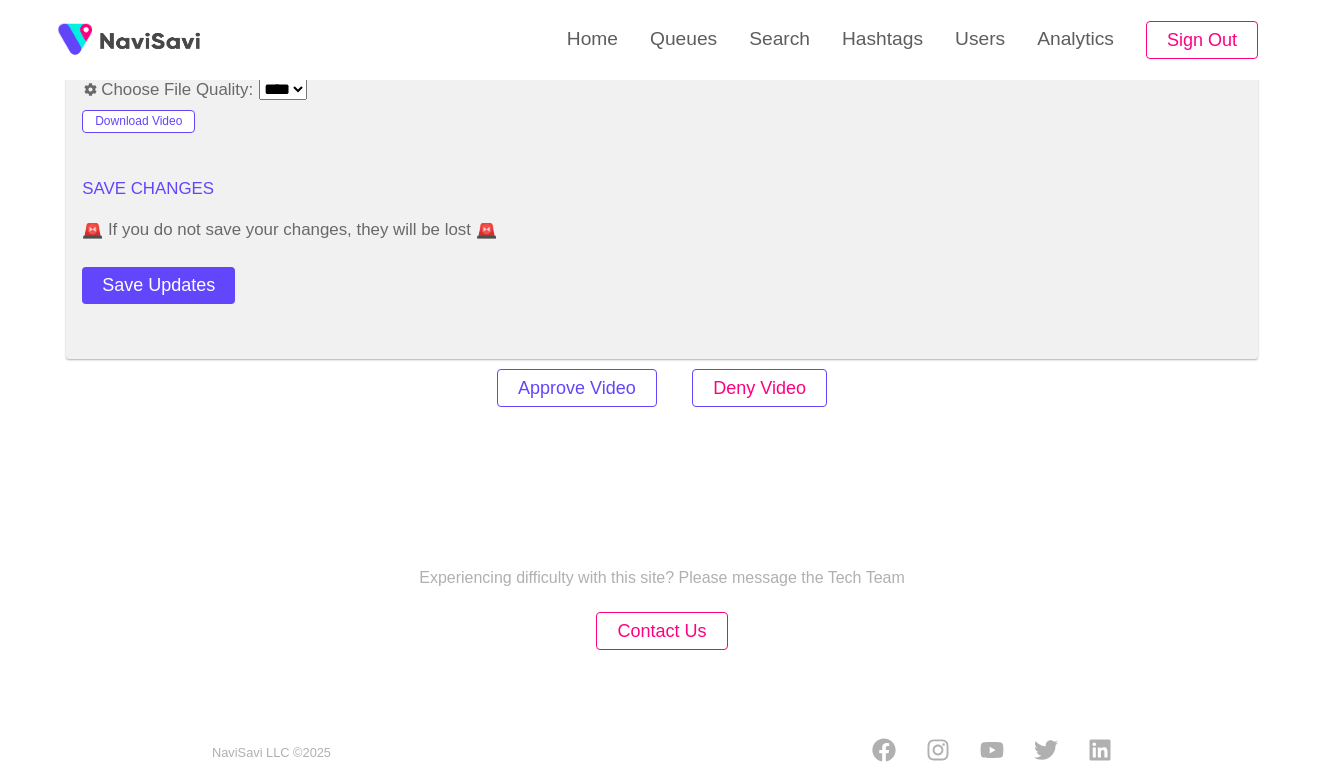 click on "Deny Video" at bounding box center (759, 388) 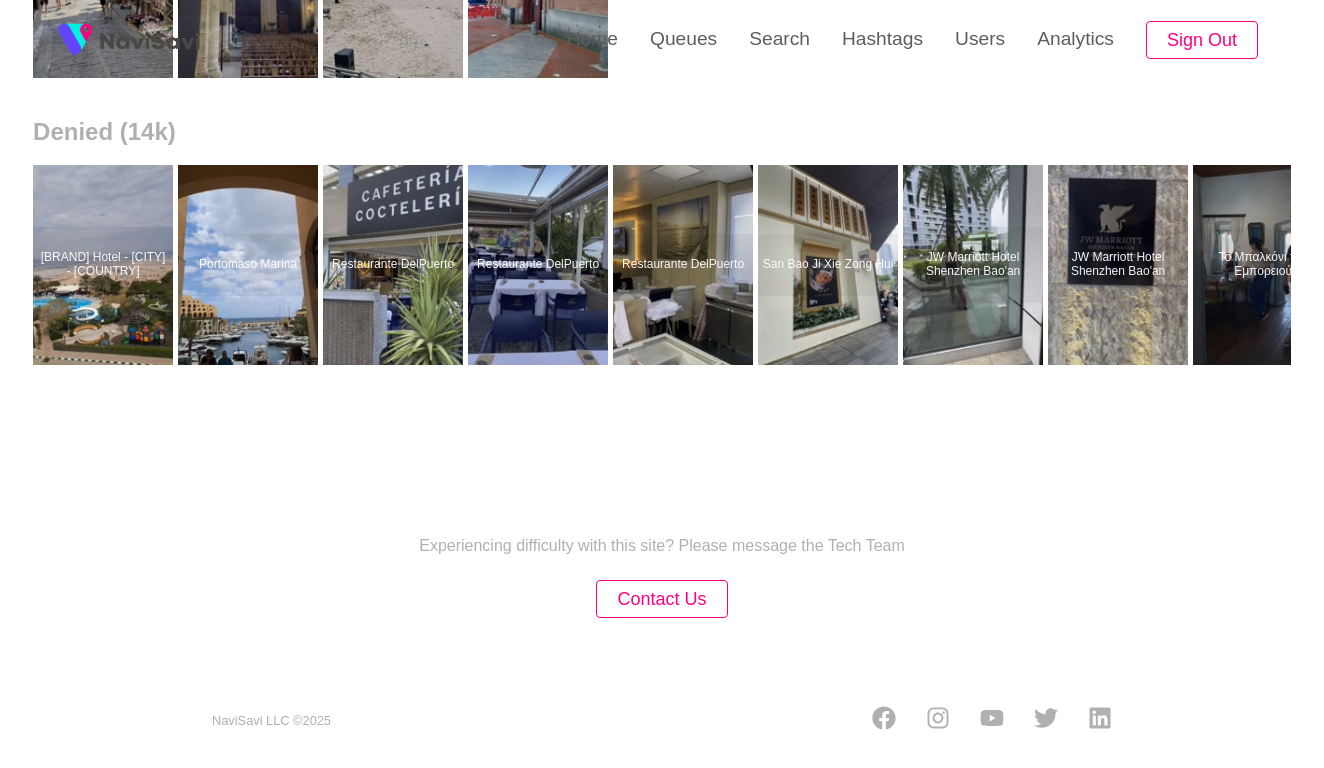 scroll, scrollTop: 0, scrollLeft: 0, axis: both 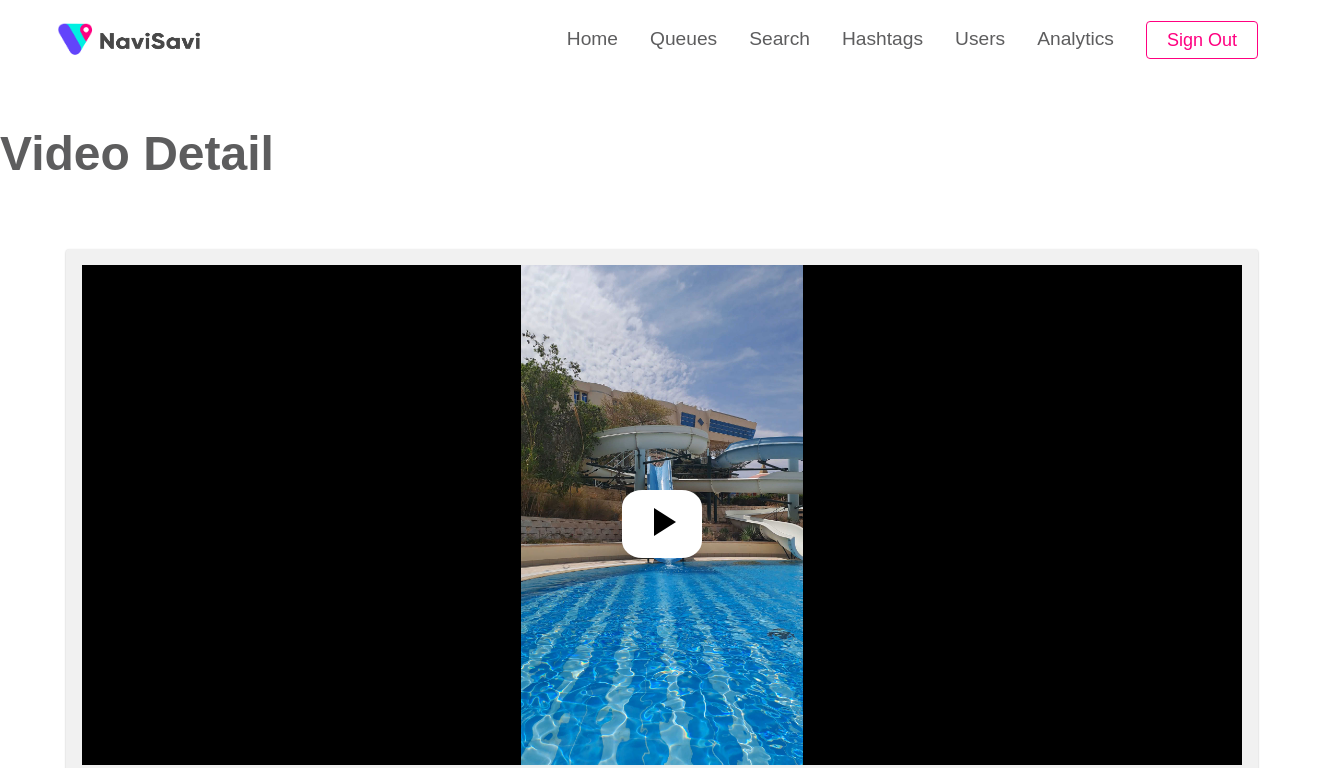 select on "**********" 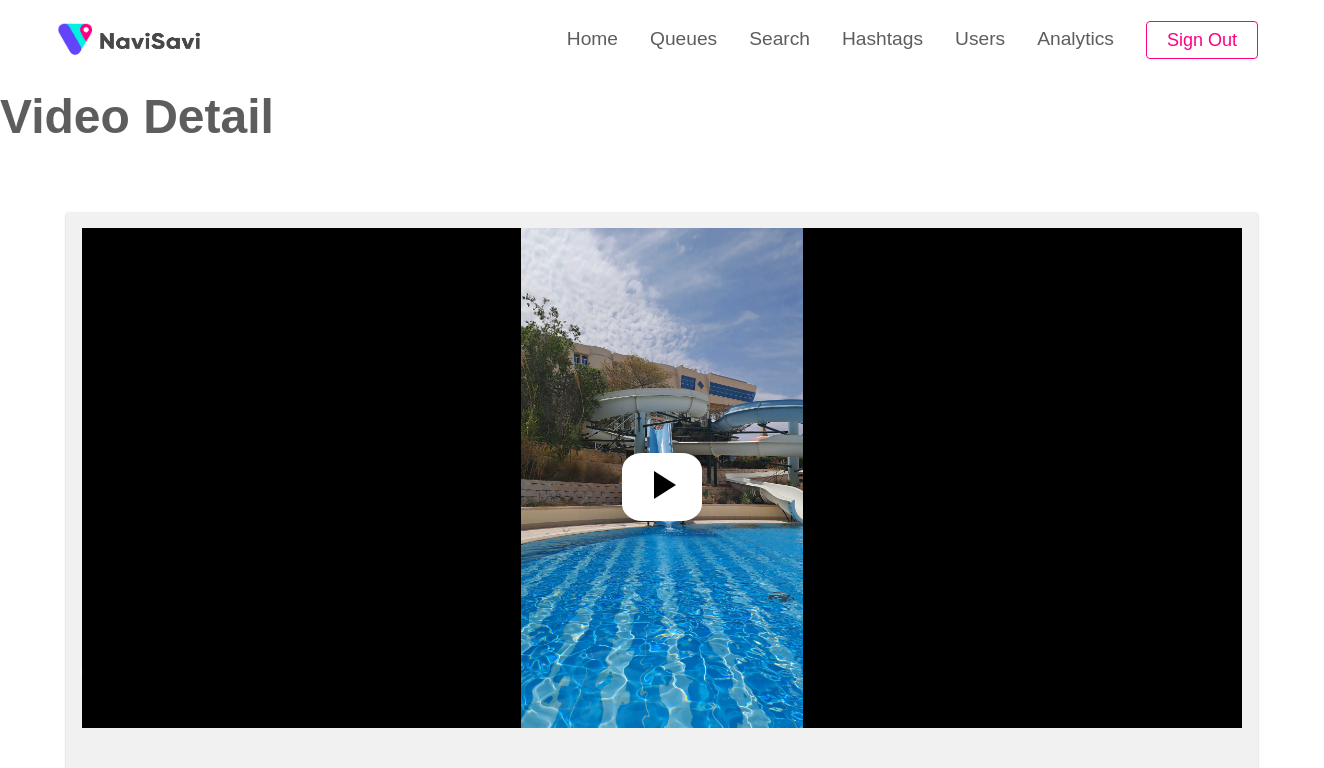 scroll, scrollTop: 231, scrollLeft: 0, axis: vertical 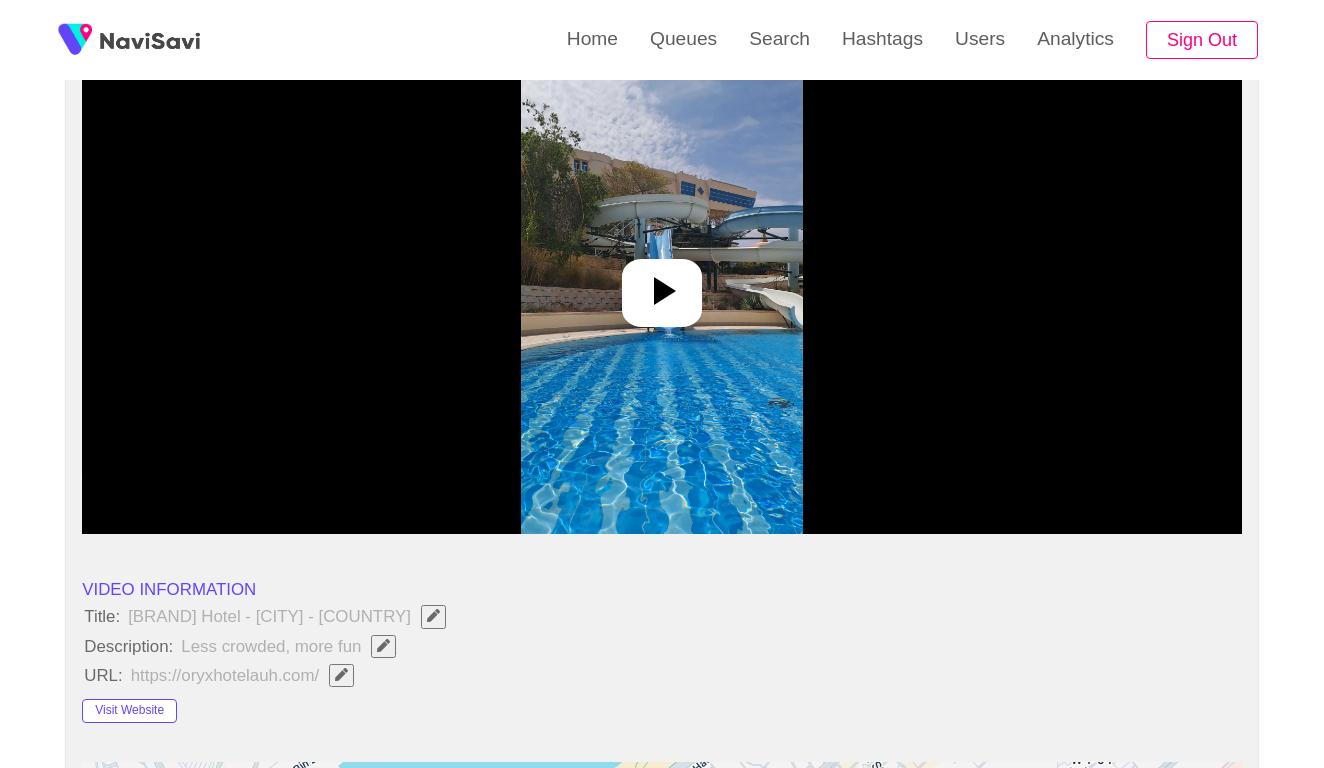 click at bounding box center (661, 284) 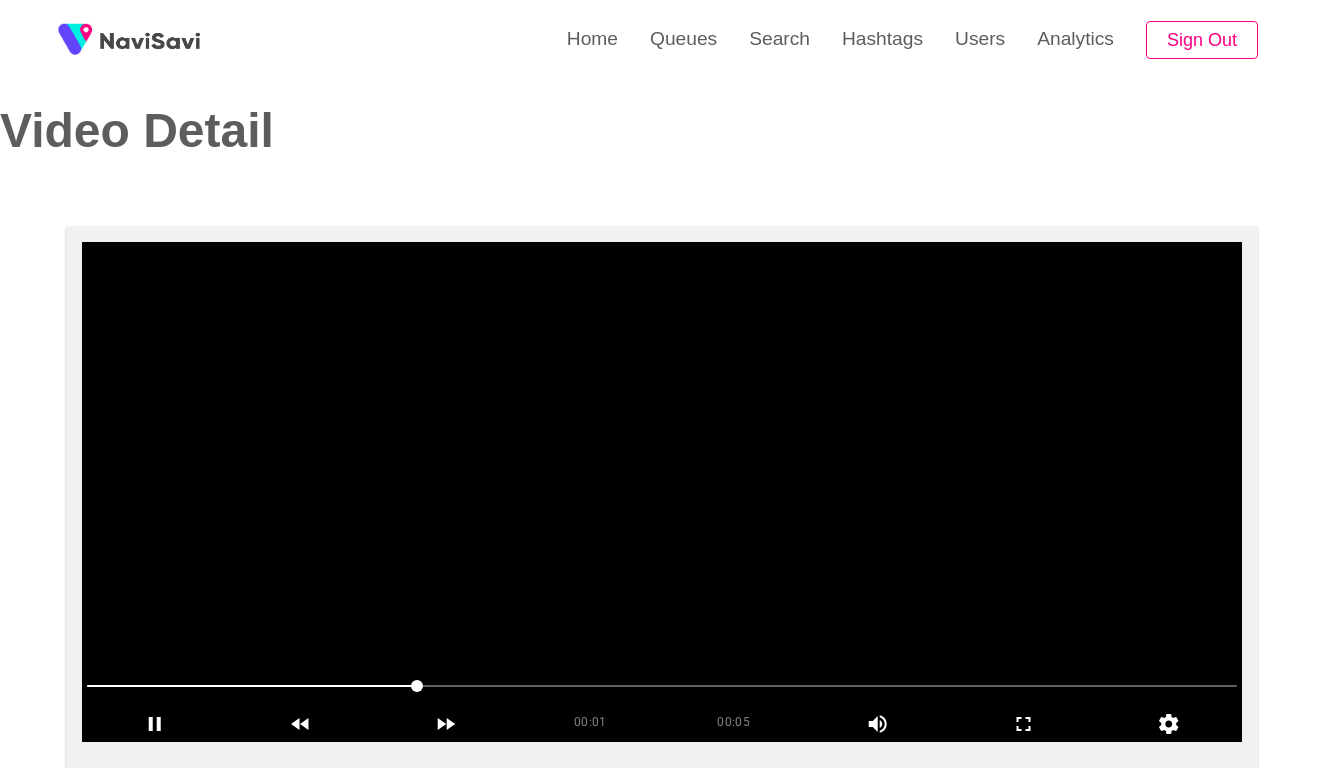 scroll, scrollTop: 22, scrollLeft: 0, axis: vertical 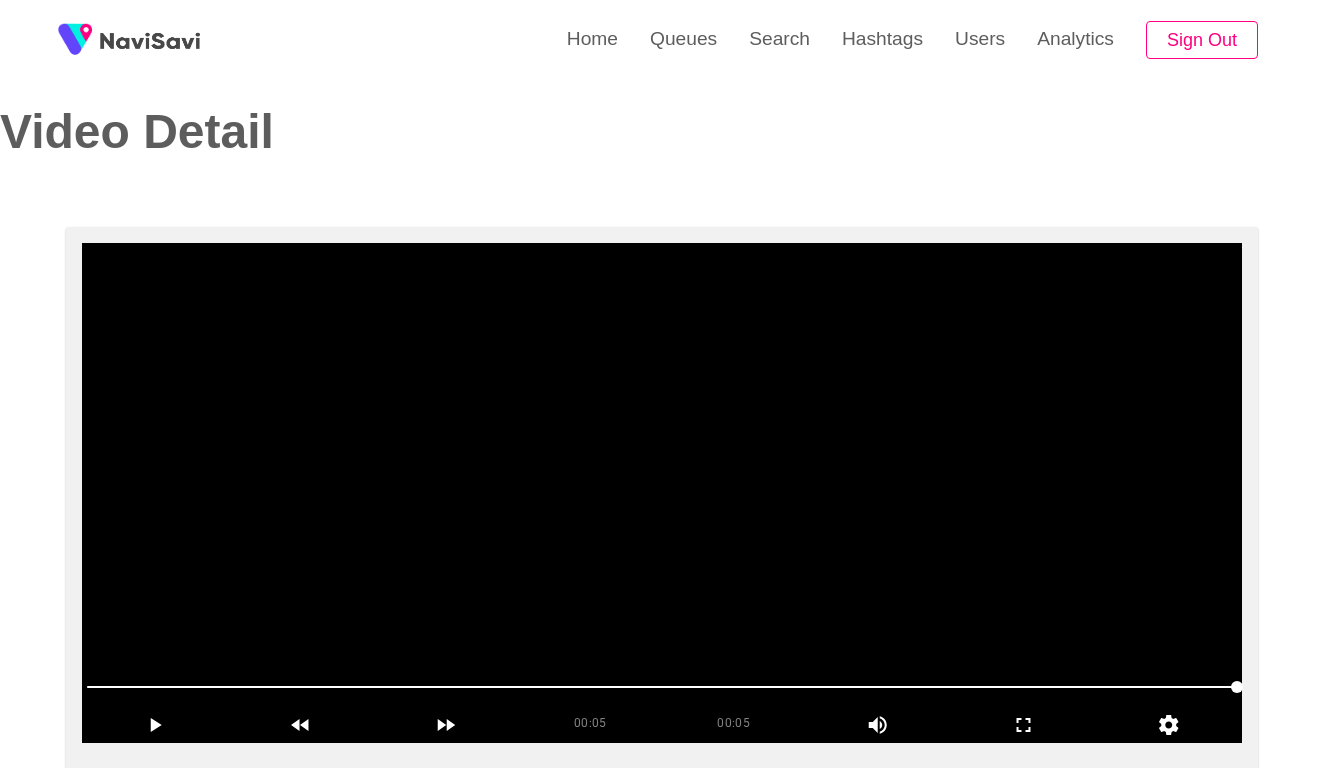 click at bounding box center [662, 493] 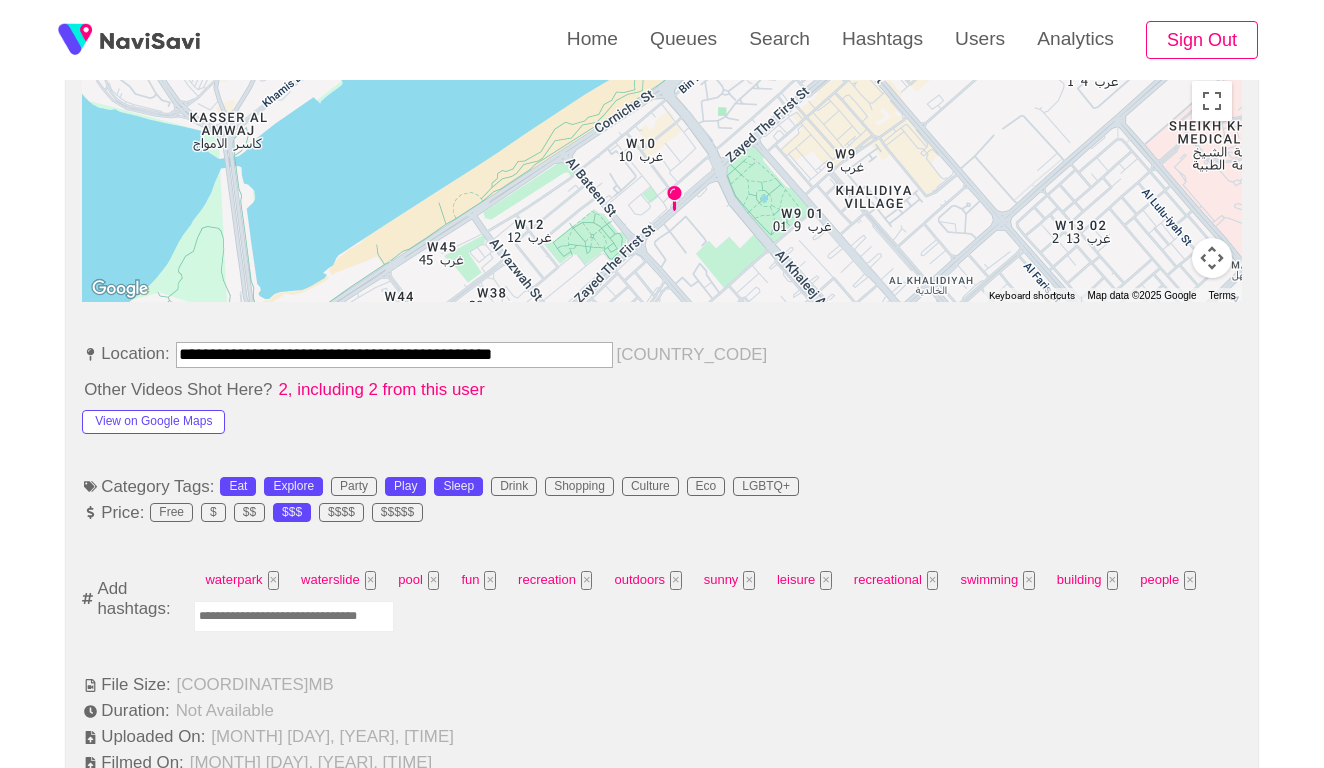 scroll, scrollTop: 981, scrollLeft: 0, axis: vertical 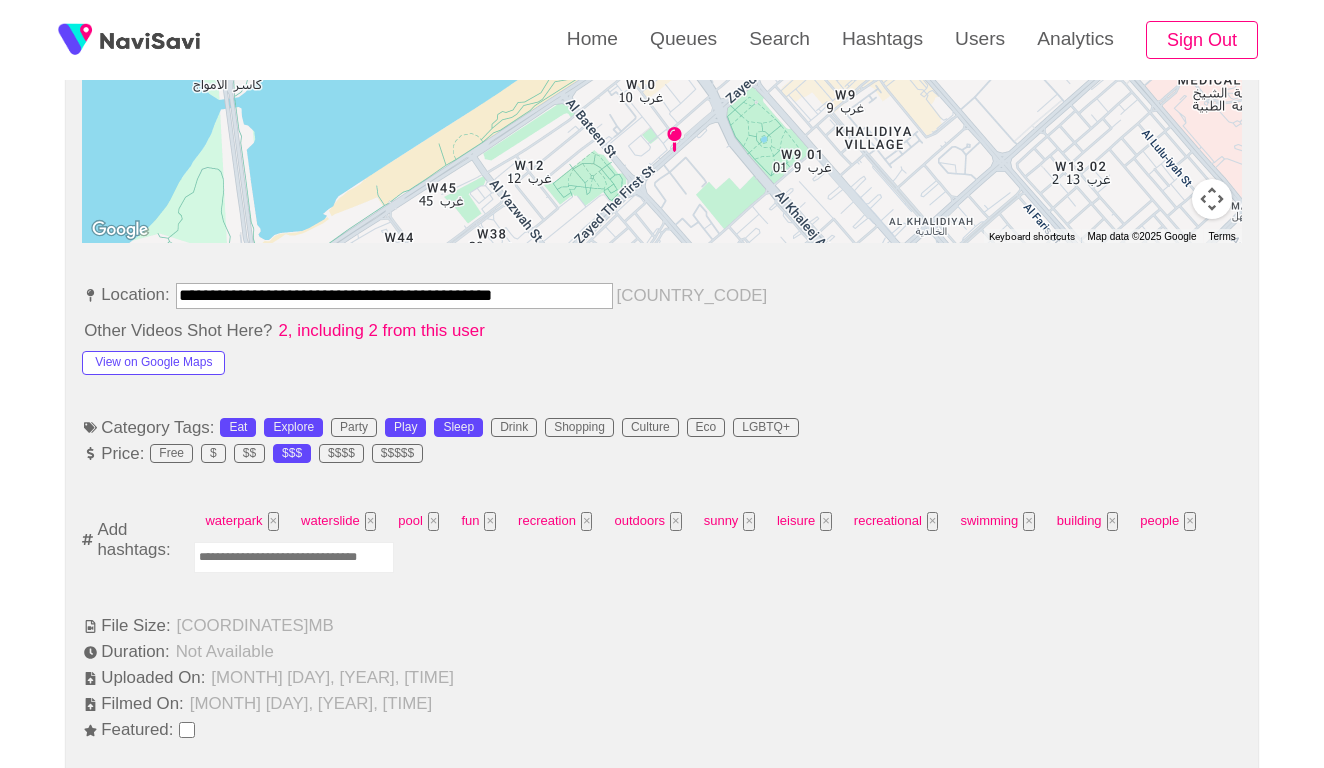 click at bounding box center [294, 557] 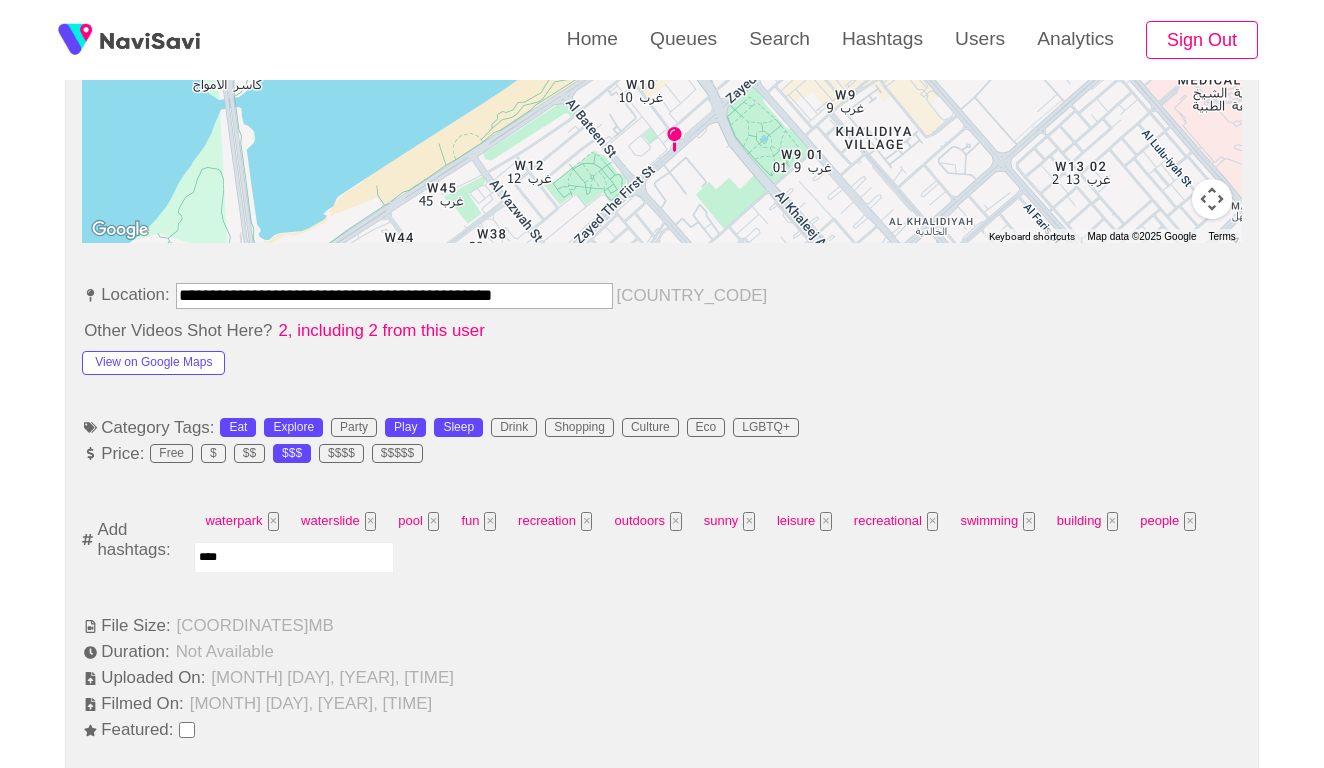 type on "*****" 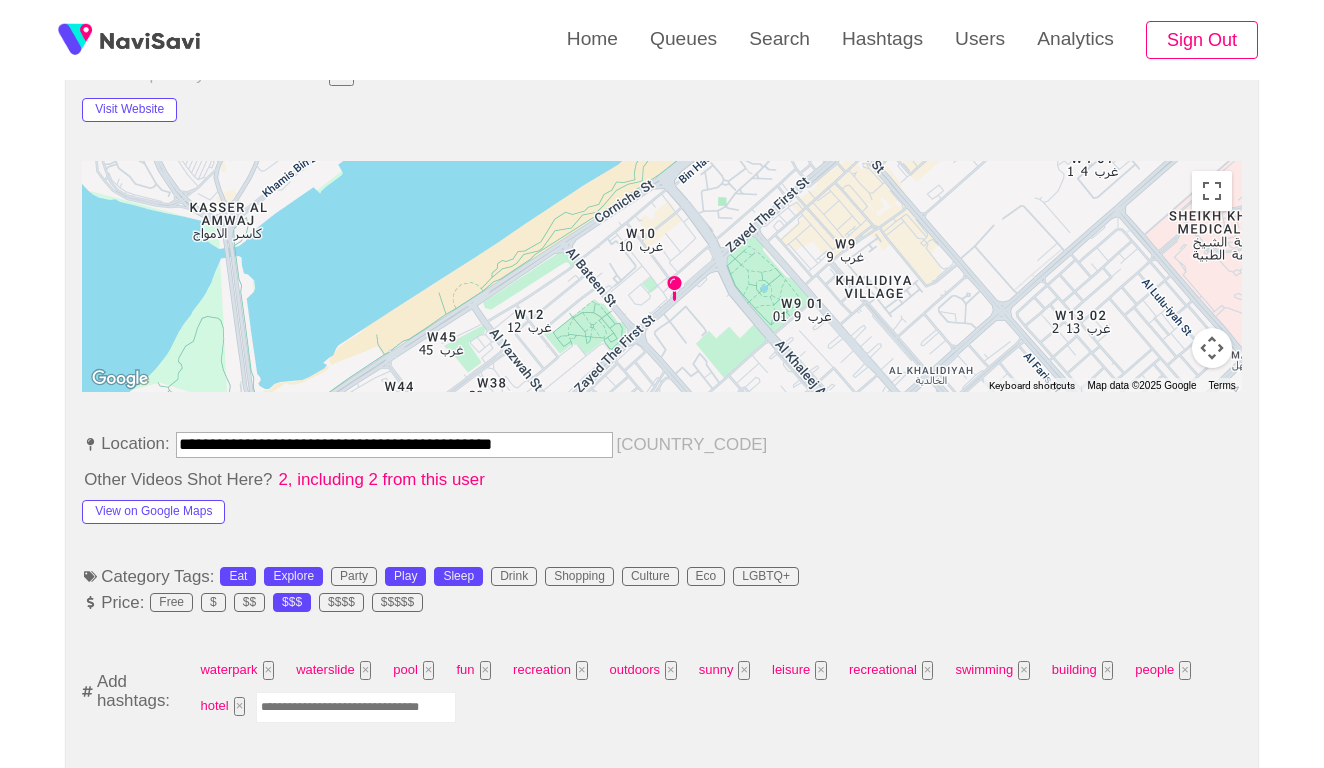 scroll, scrollTop: 903, scrollLeft: 0, axis: vertical 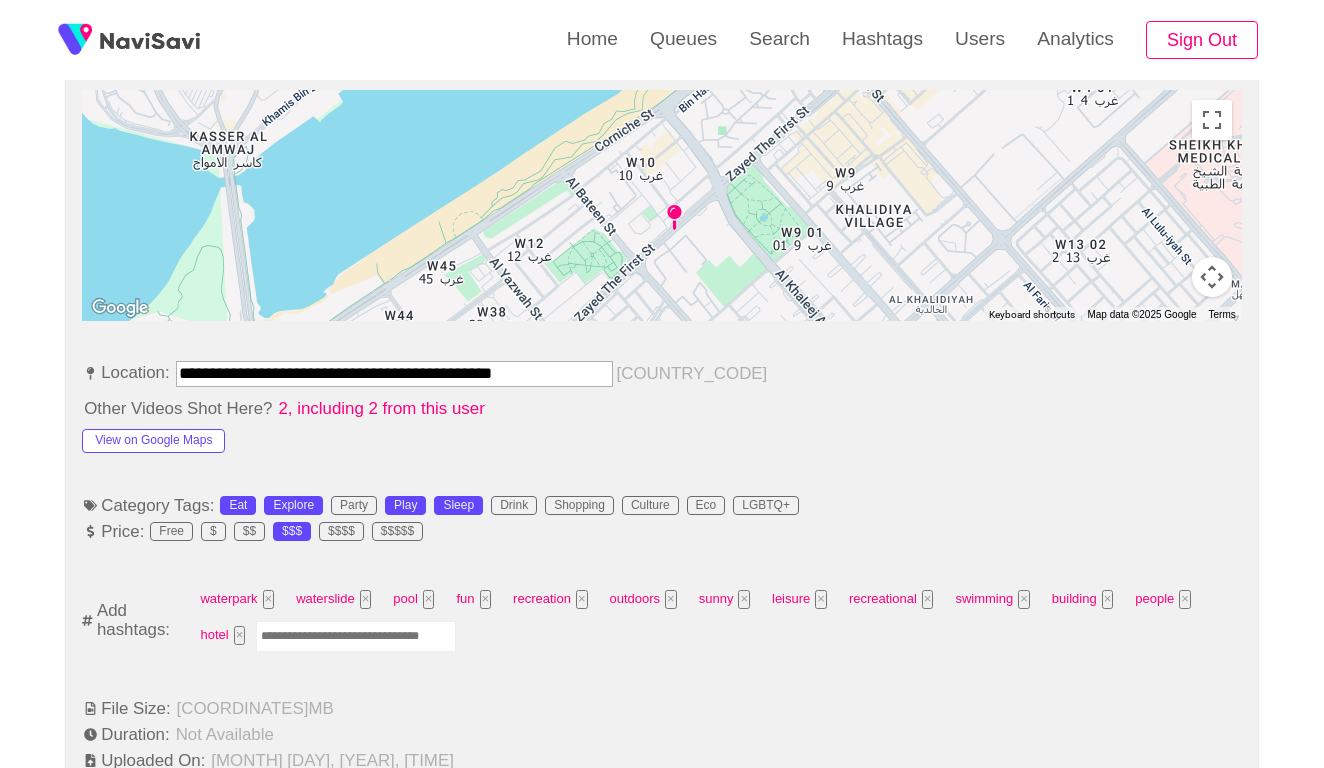click at bounding box center (356, 636) 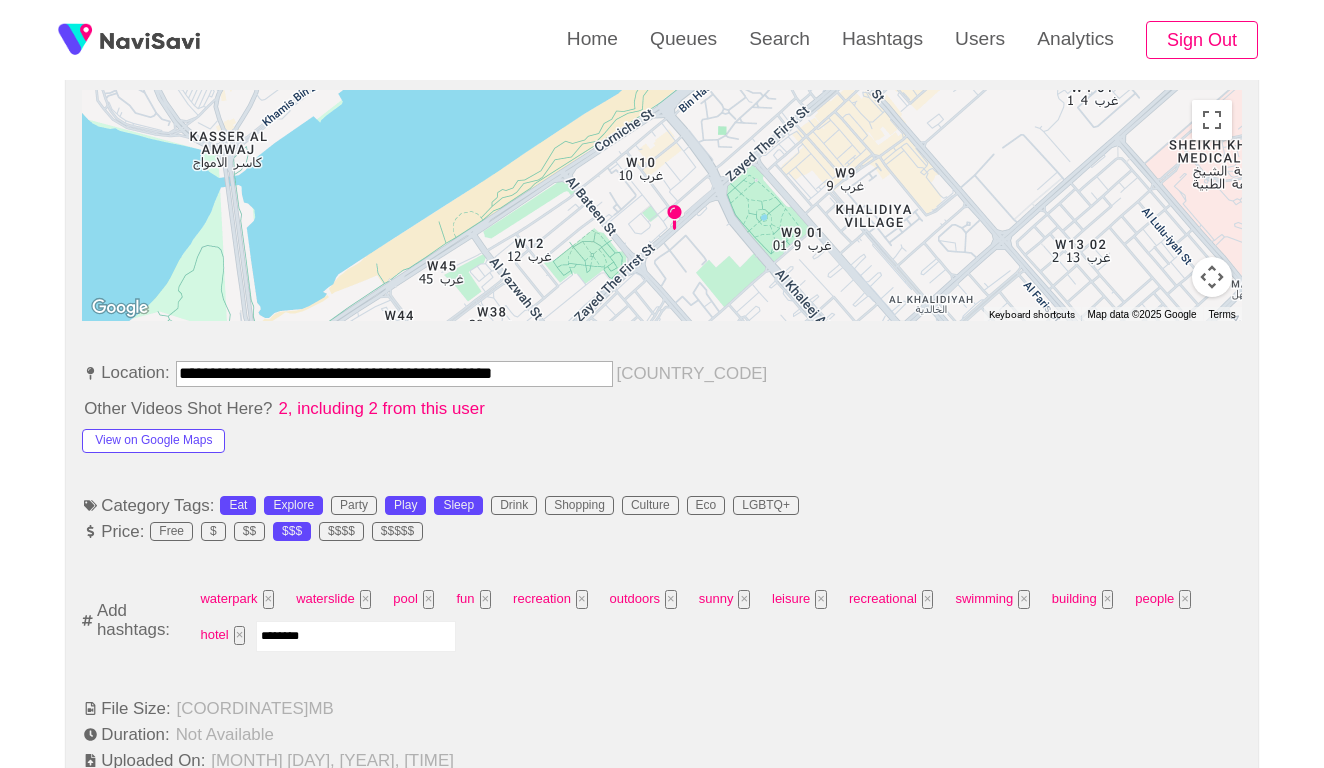 type on "*********" 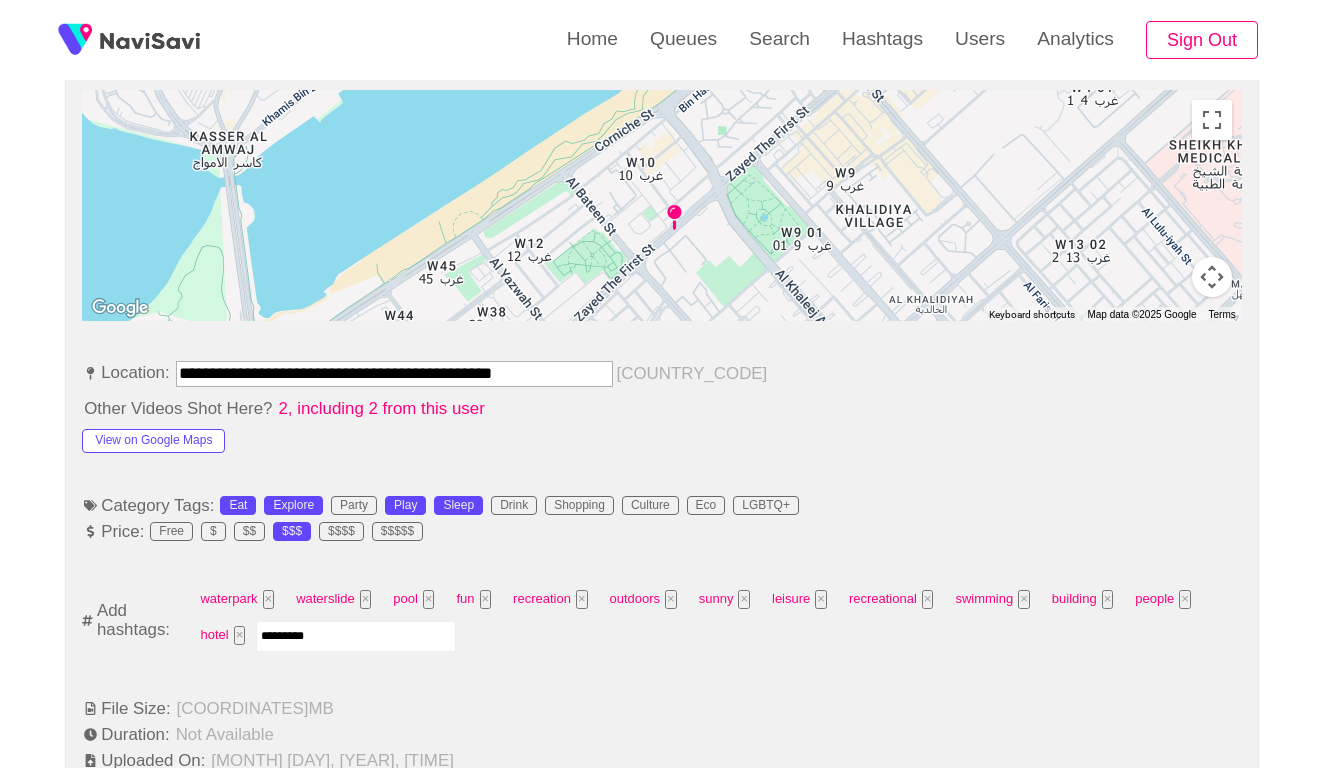 type 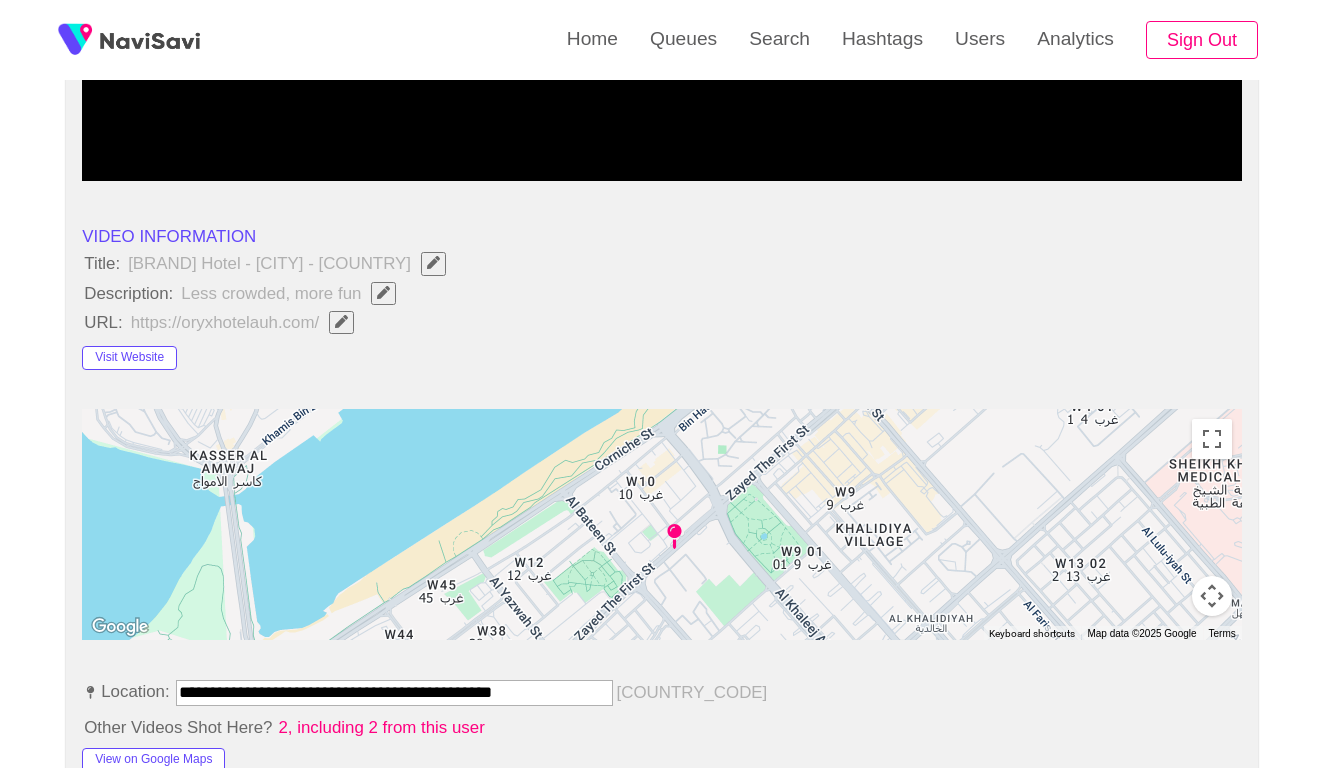 scroll, scrollTop: 670, scrollLeft: 0, axis: vertical 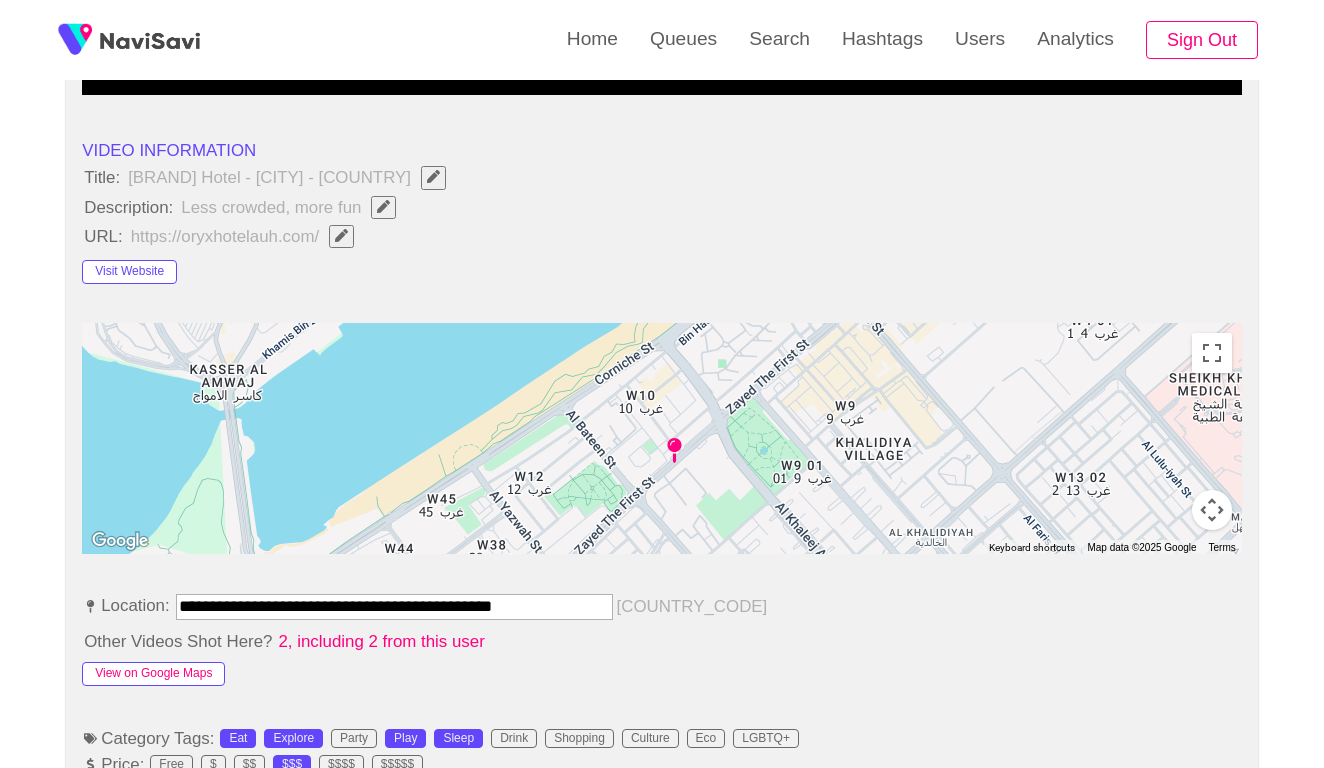 click on "View on Google Maps" at bounding box center [153, 674] 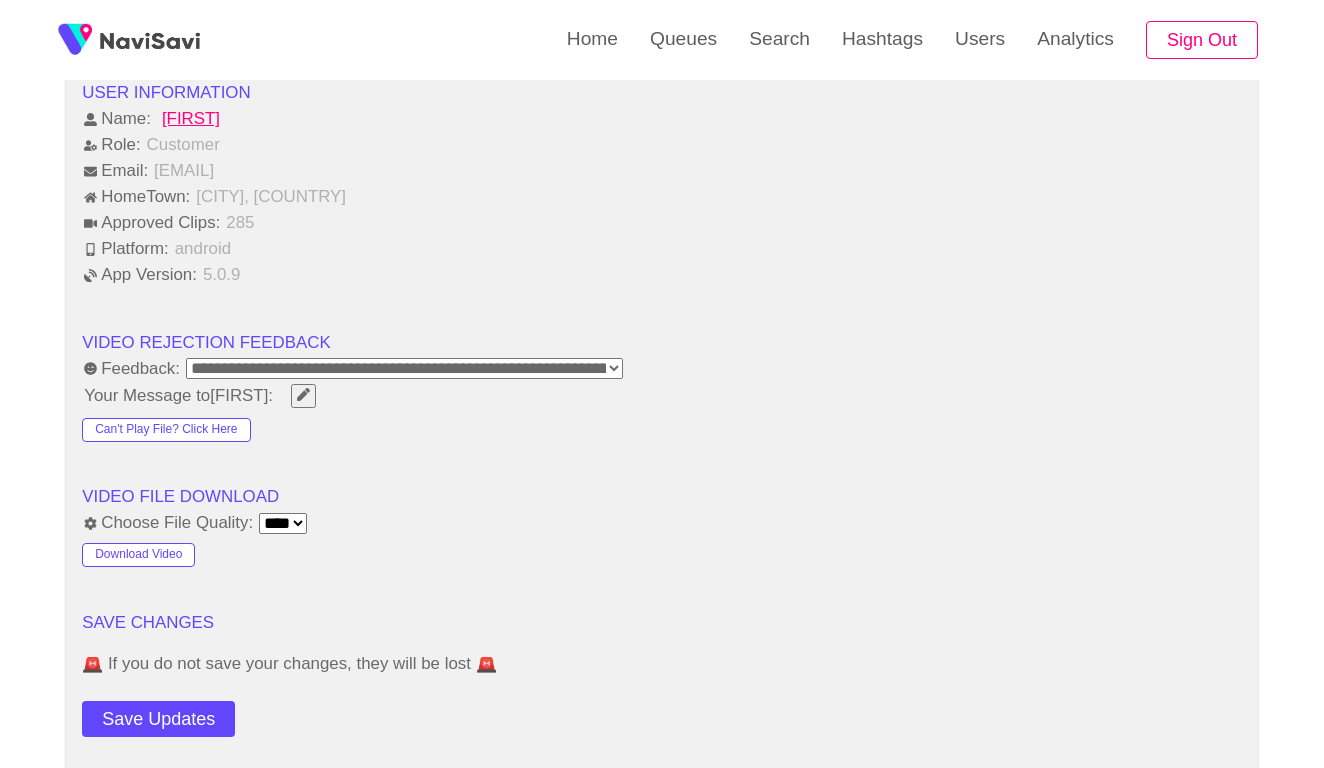 scroll, scrollTop: 2651, scrollLeft: 0, axis: vertical 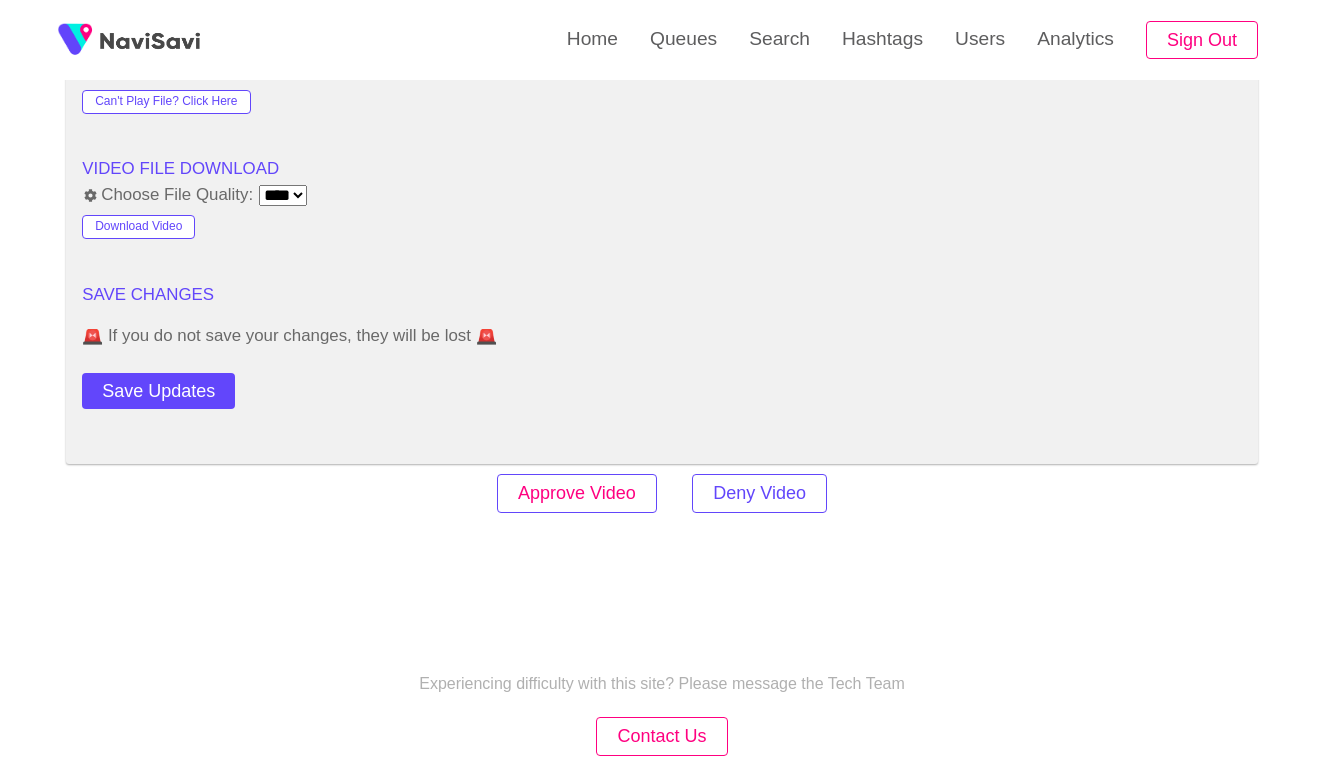 click on "Approve Video" at bounding box center [577, 493] 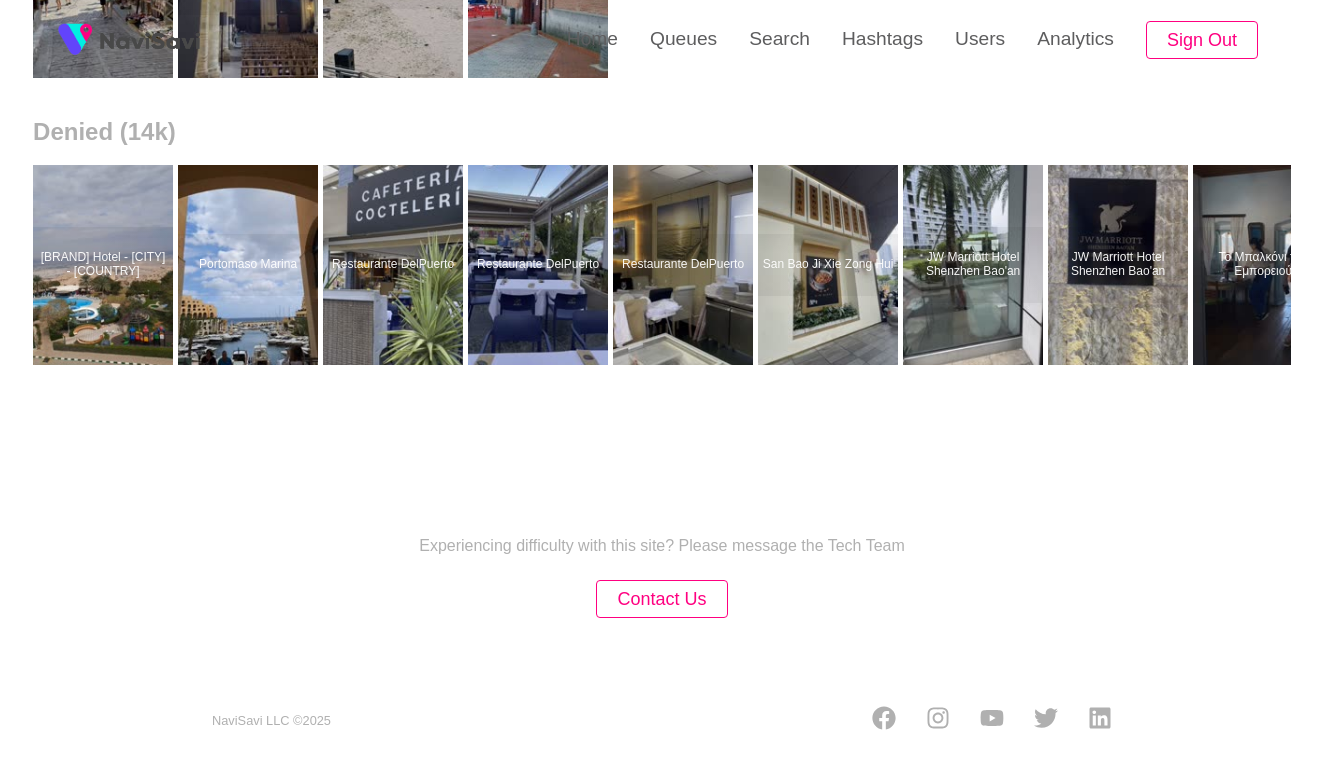 scroll, scrollTop: 0, scrollLeft: 0, axis: both 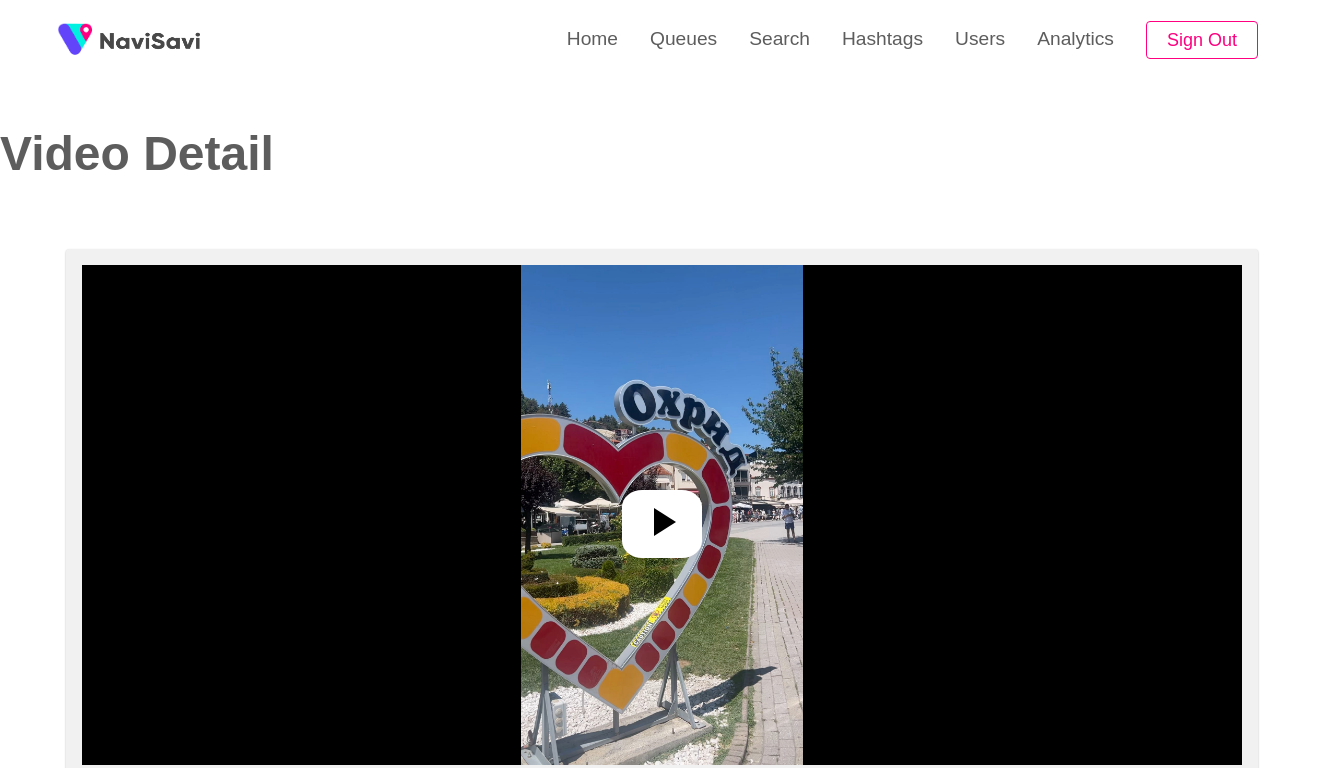 select on "**********" 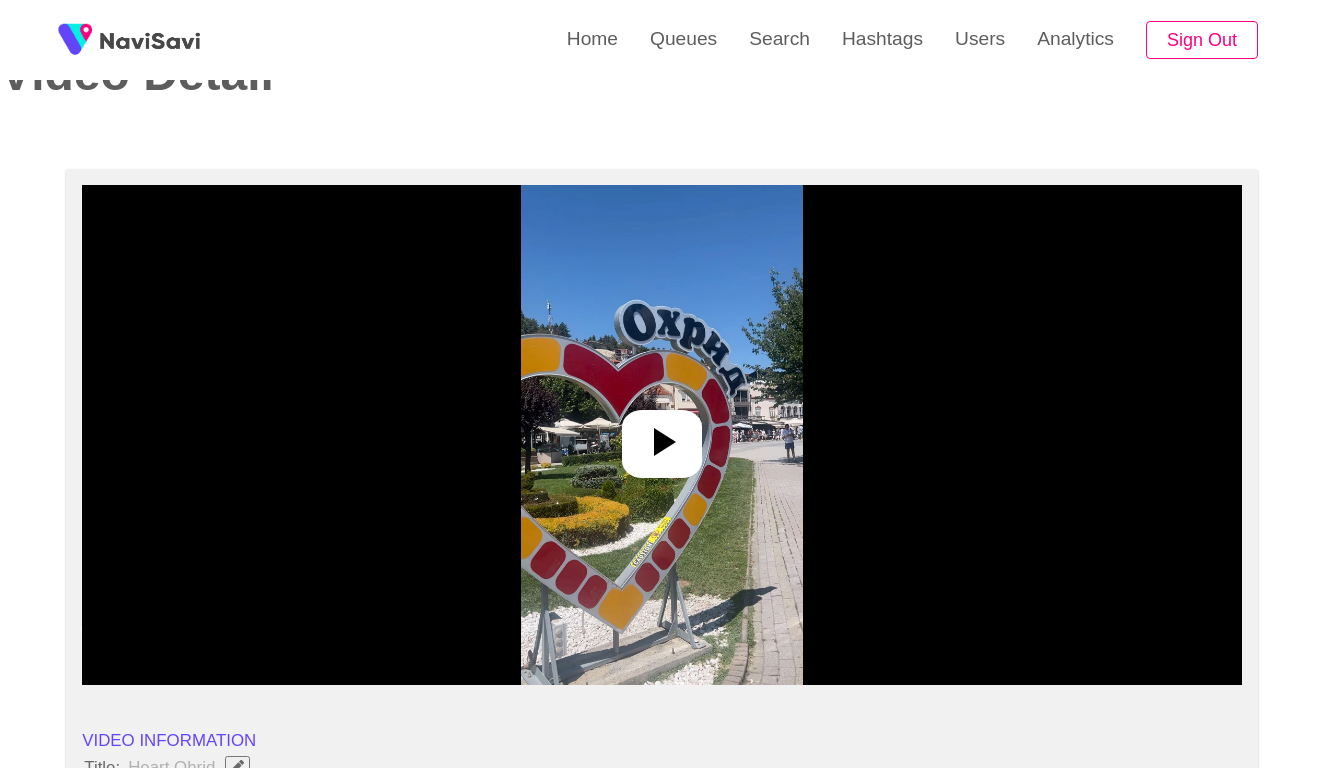 scroll, scrollTop: 183, scrollLeft: 0, axis: vertical 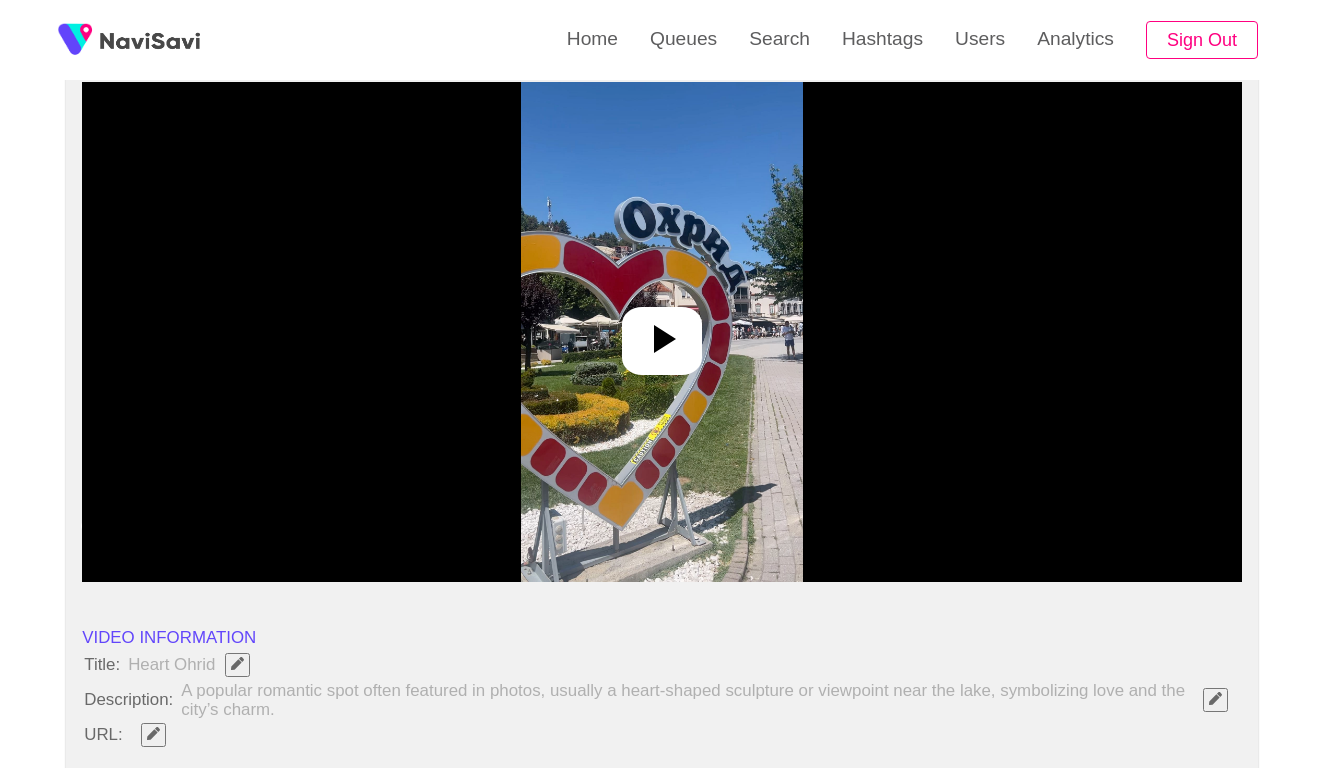 click at bounding box center (662, 341) 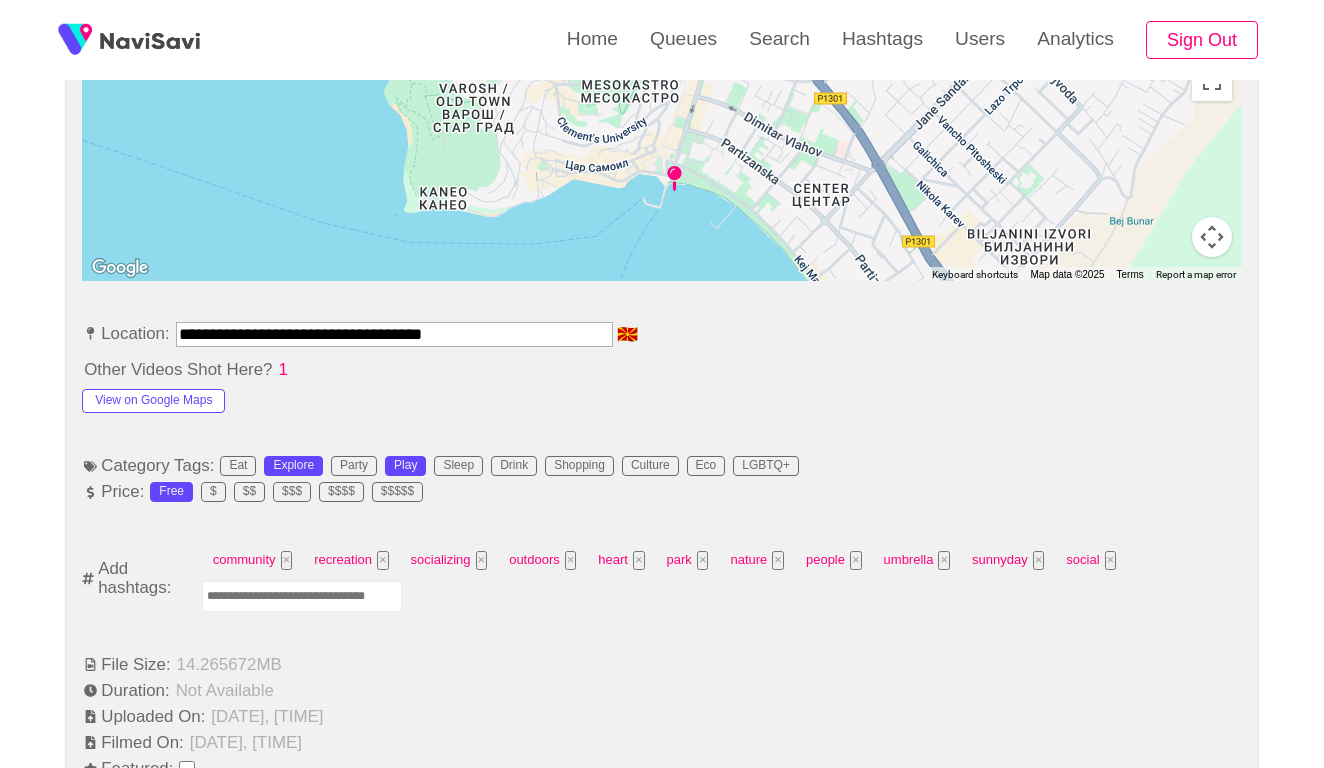scroll, scrollTop: 943, scrollLeft: 0, axis: vertical 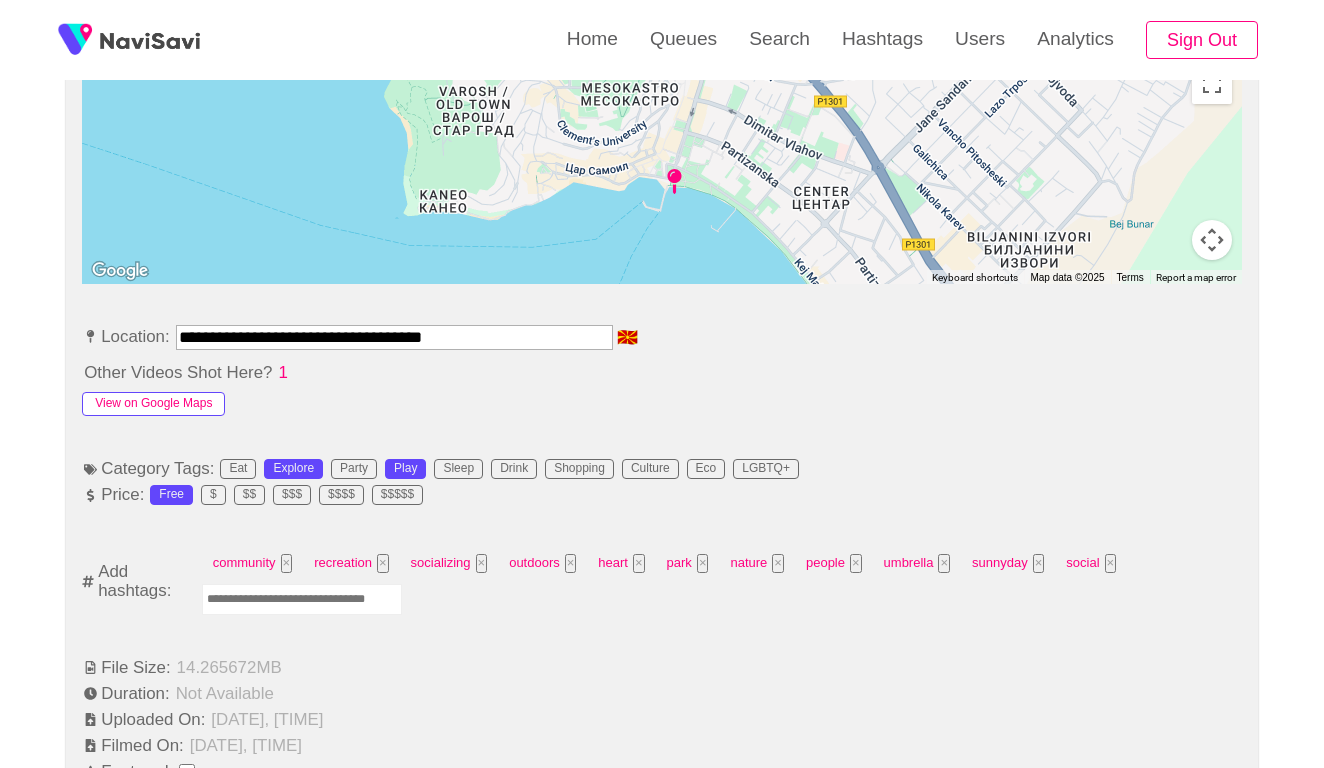 click on "View on Google Maps" at bounding box center (153, 404) 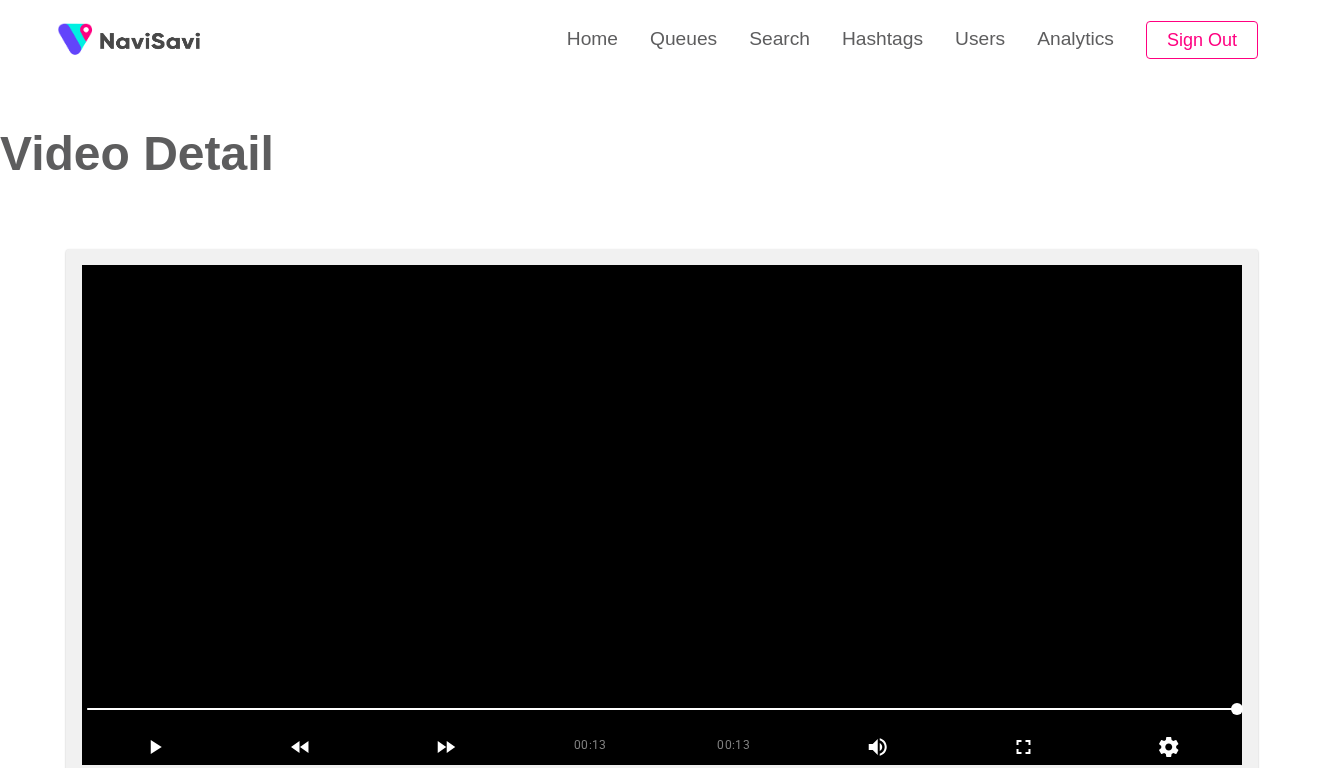 scroll, scrollTop: 0, scrollLeft: 0, axis: both 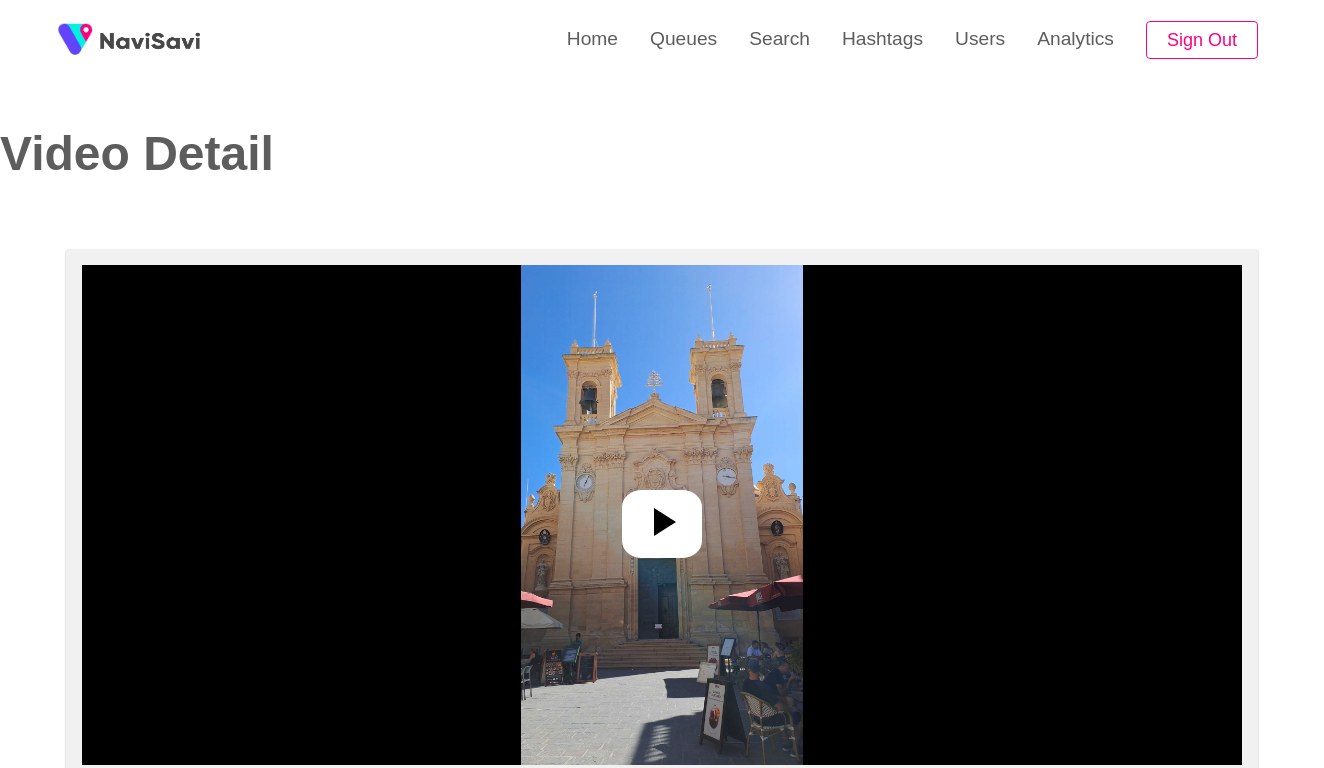 select on "**********" 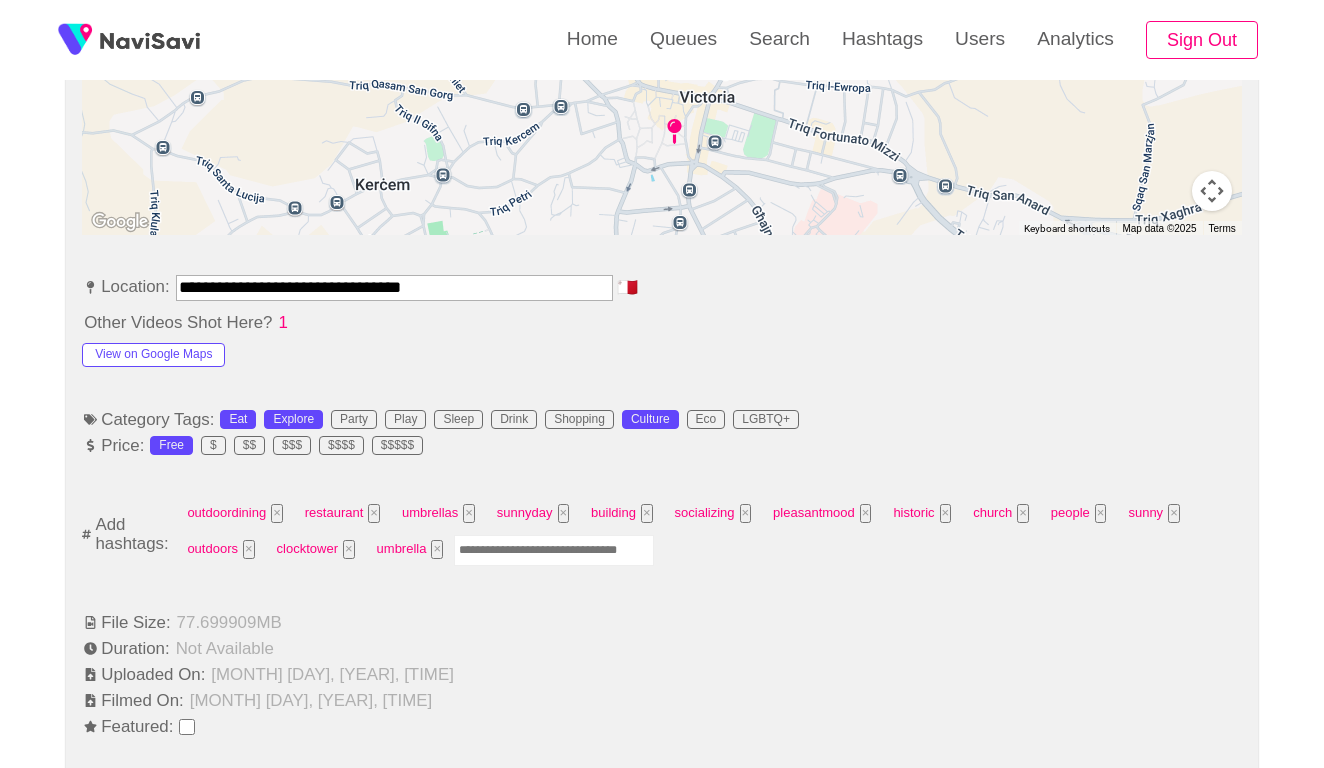 scroll, scrollTop: 1040, scrollLeft: 0, axis: vertical 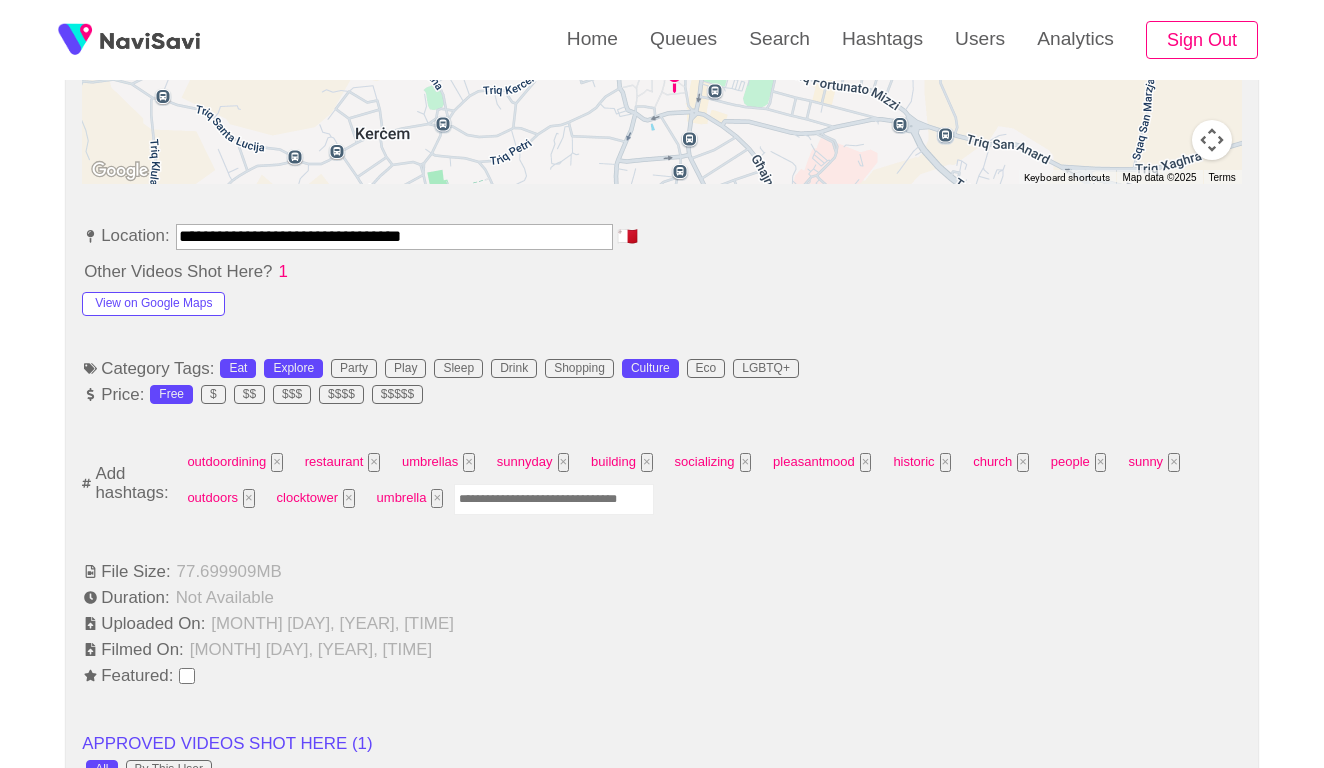 click at bounding box center (554, 499) 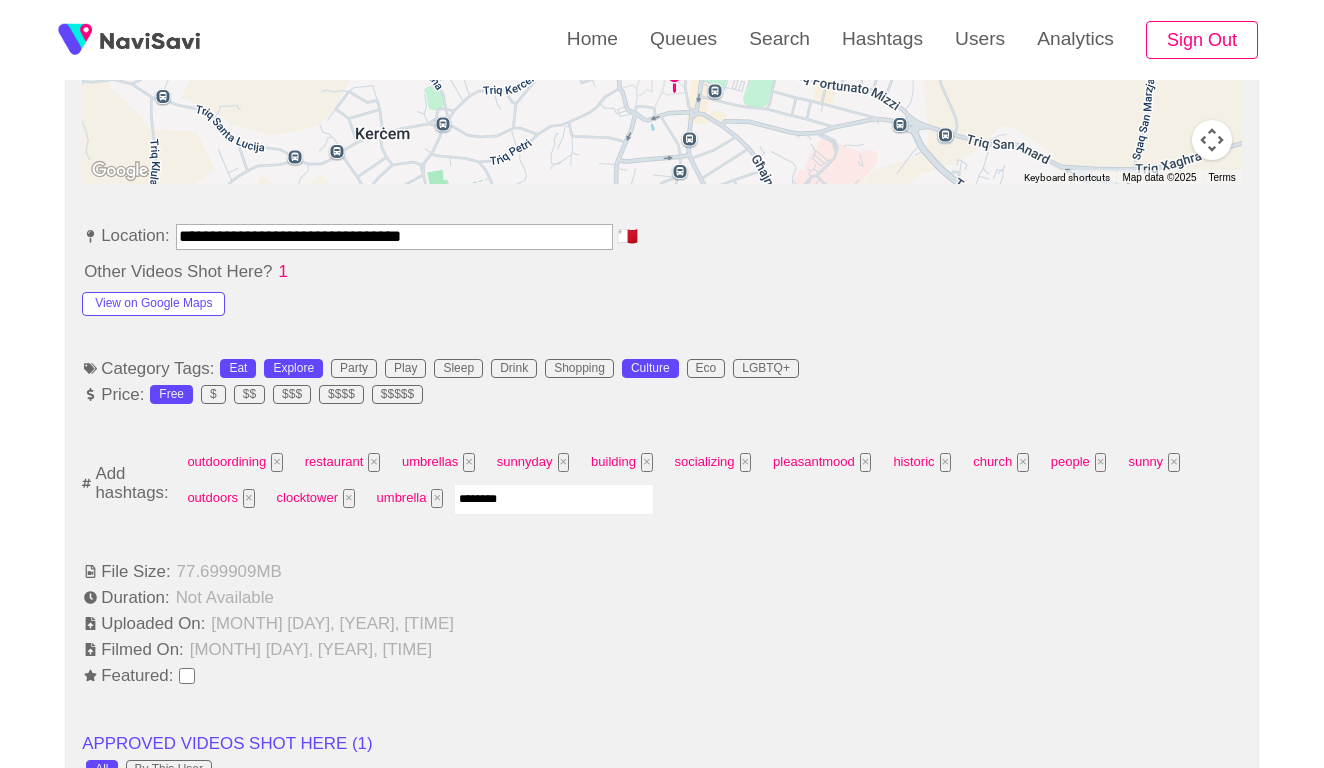 type on "*********" 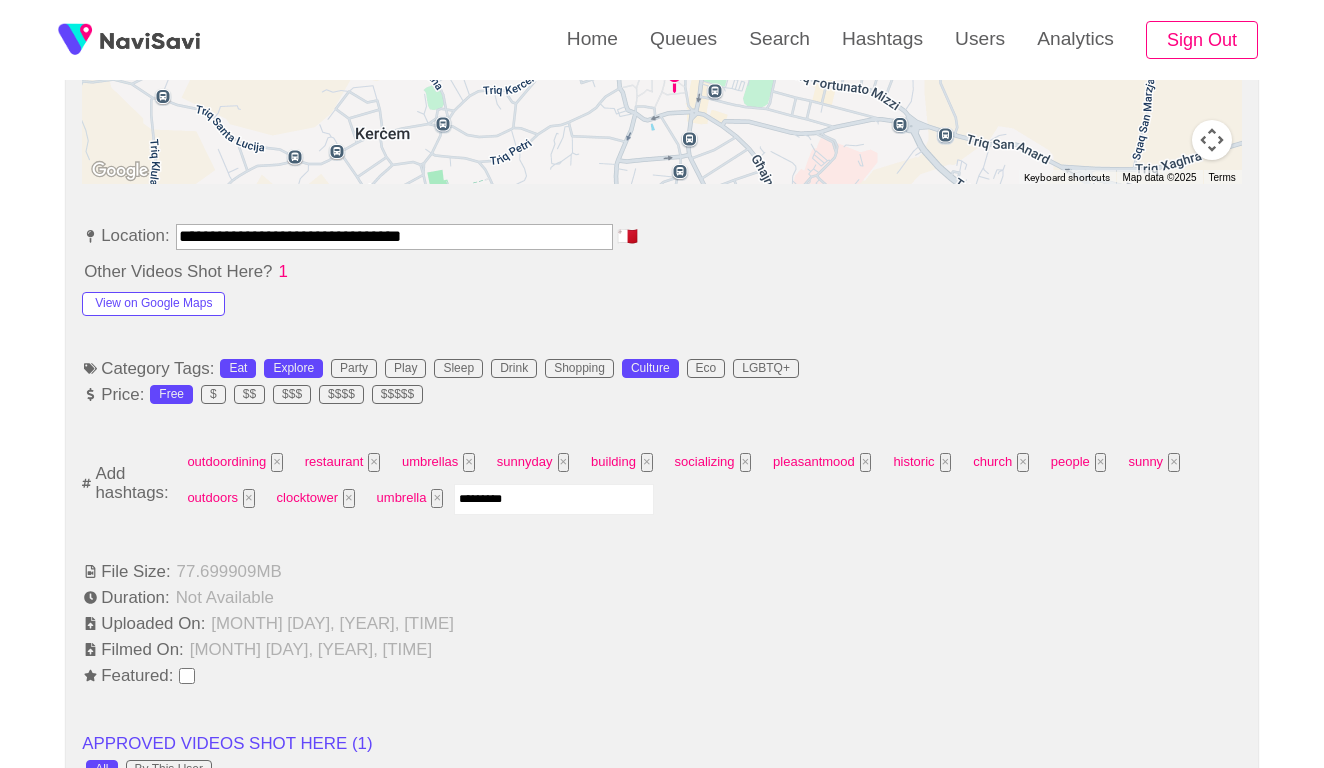 type 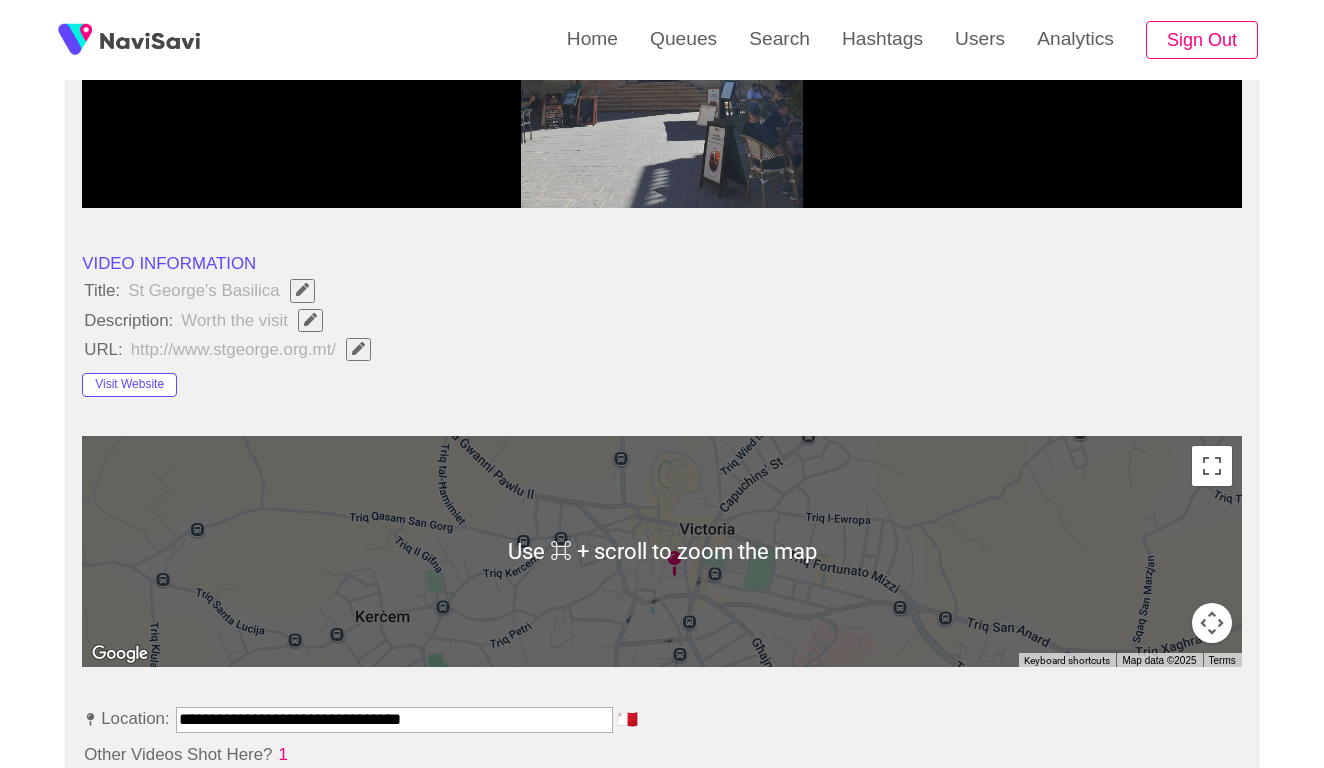 scroll, scrollTop: 554, scrollLeft: 0, axis: vertical 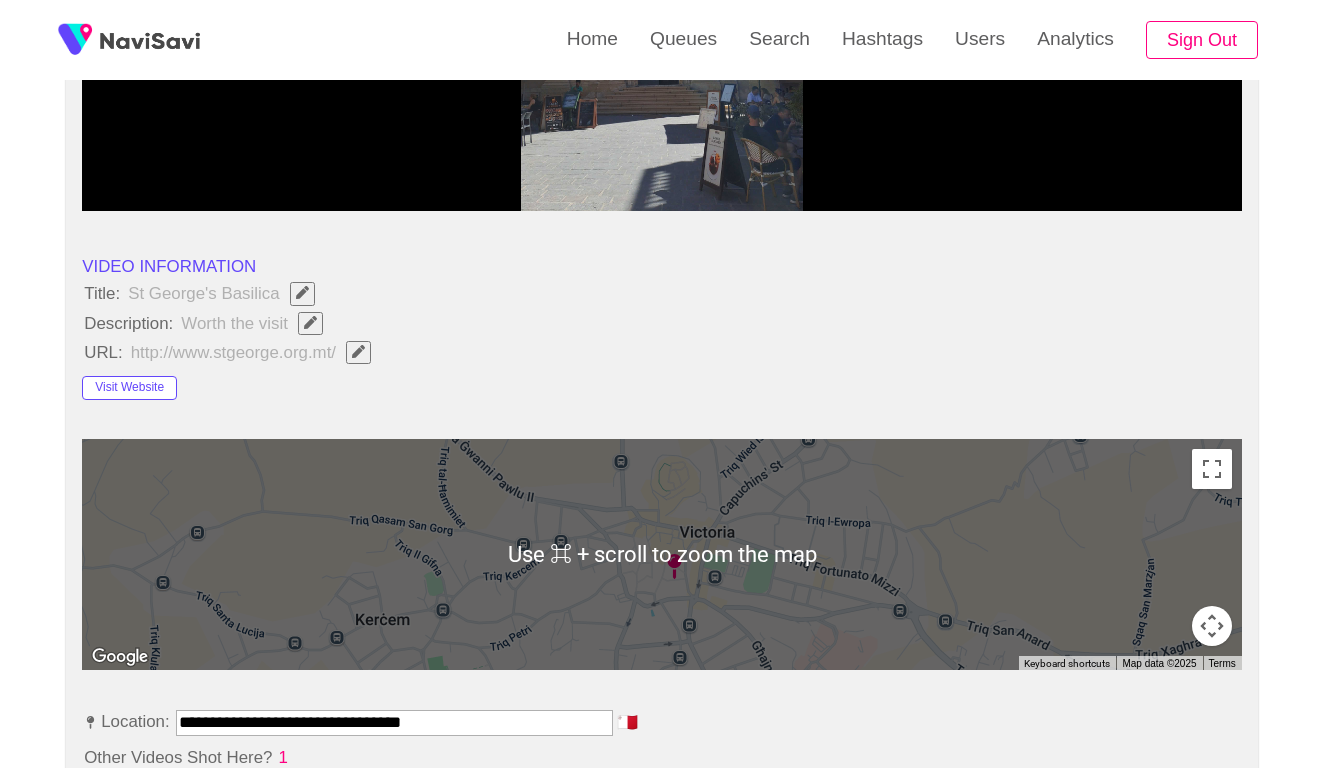 click 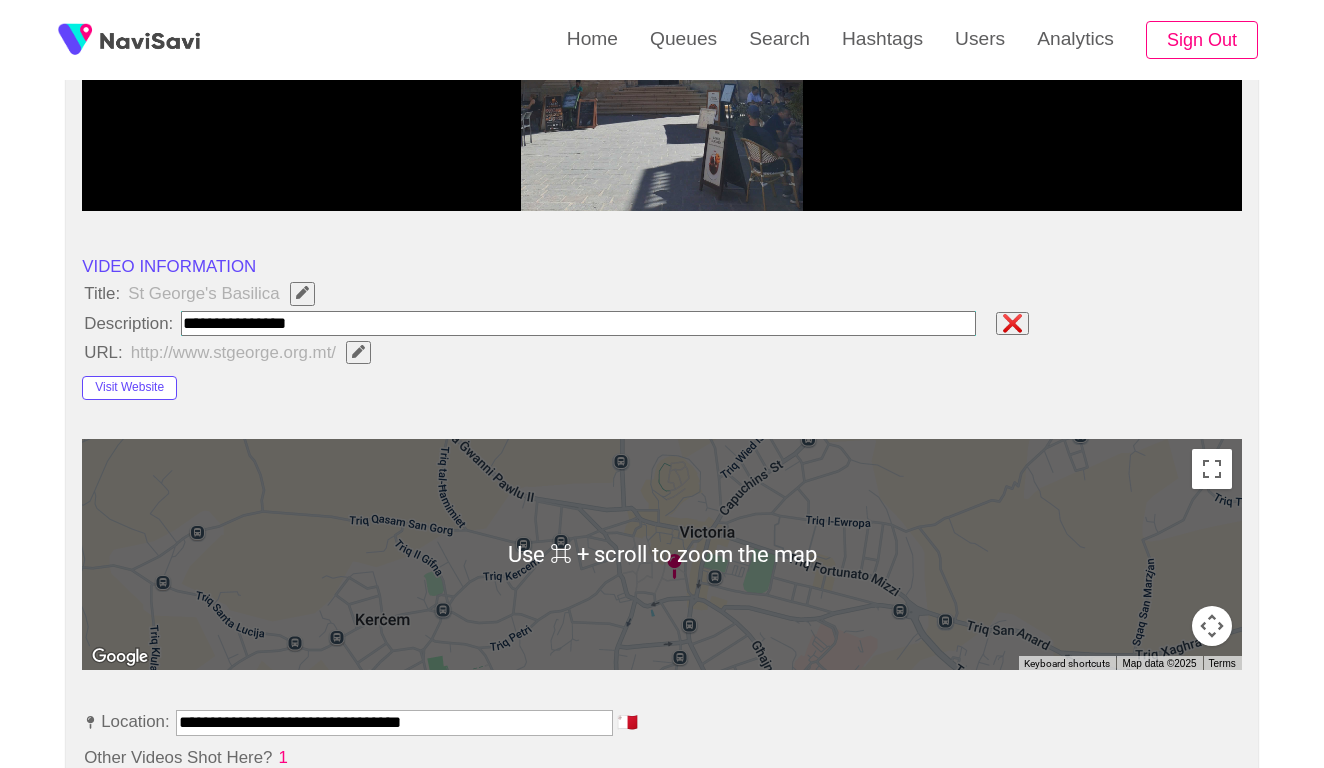 click at bounding box center (578, 323) 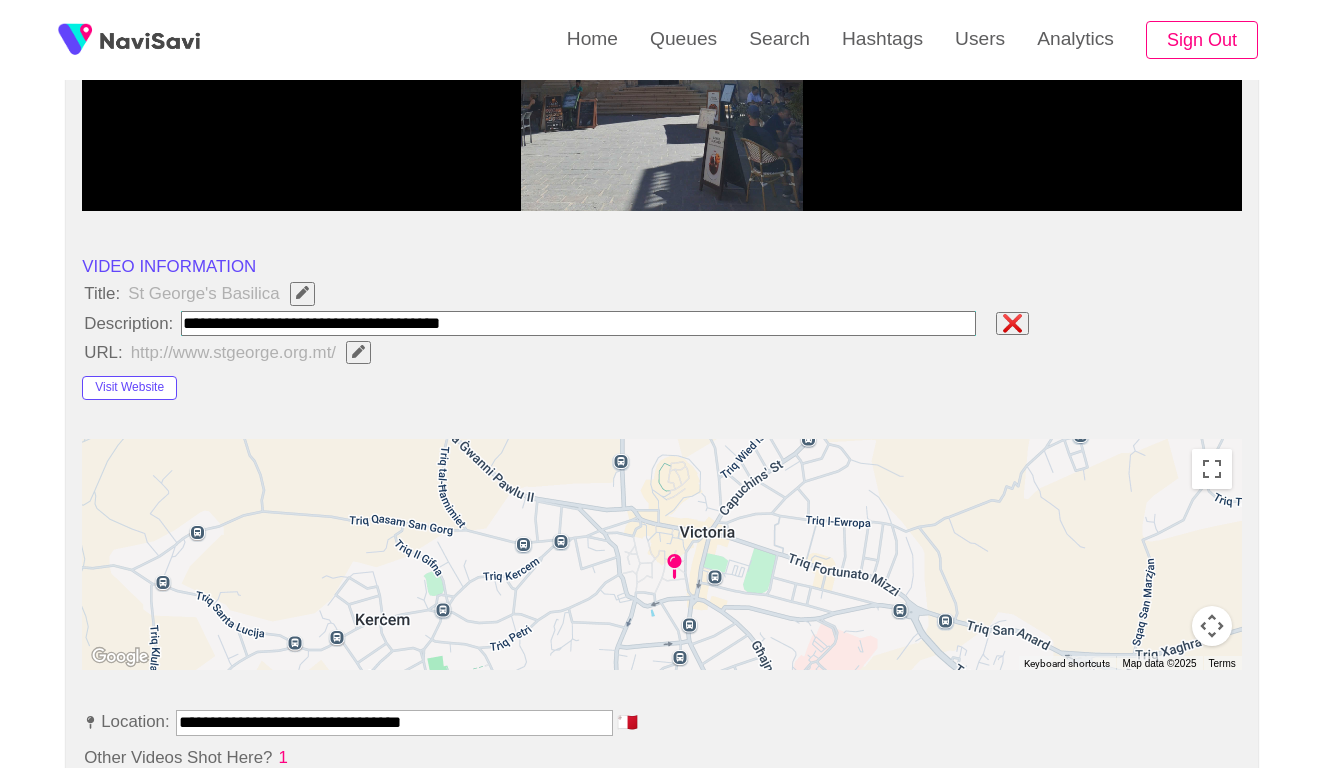 type on "**********" 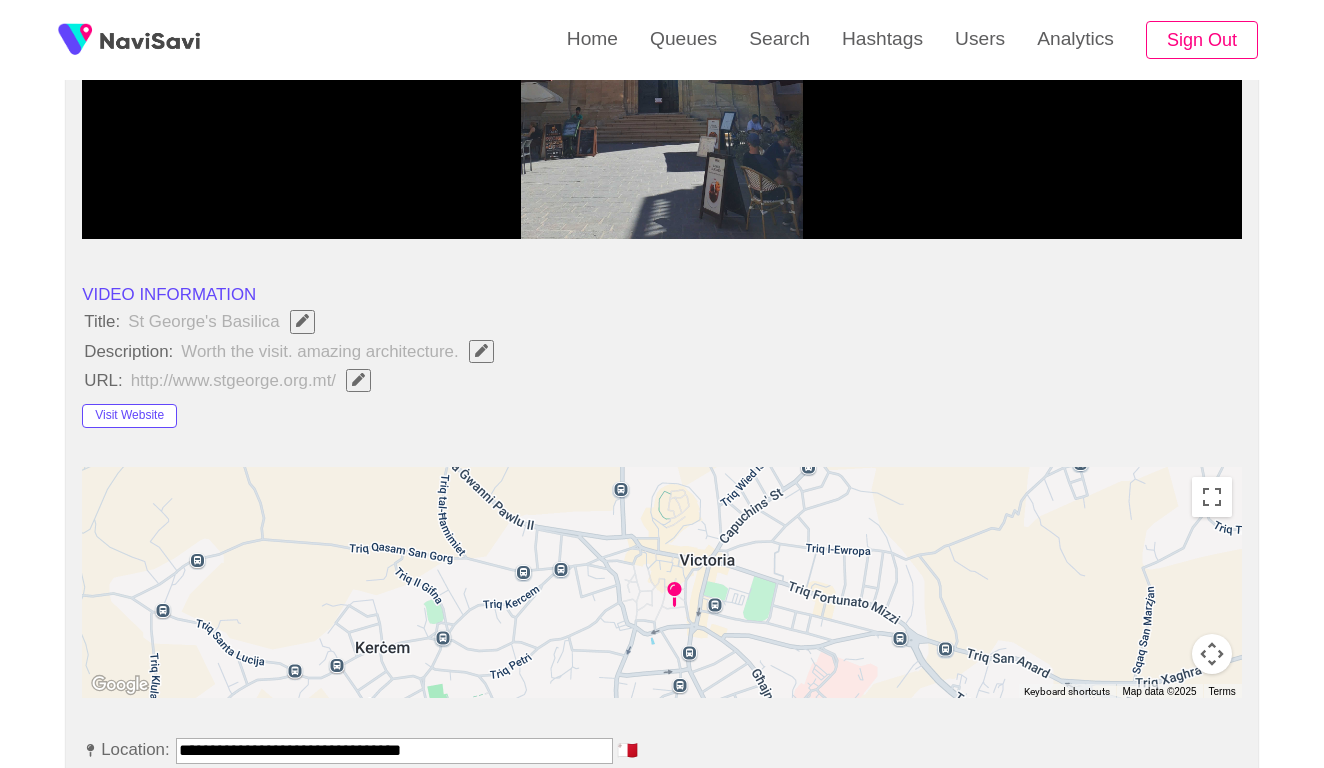 scroll, scrollTop: 477, scrollLeft: 0, axis: vertical 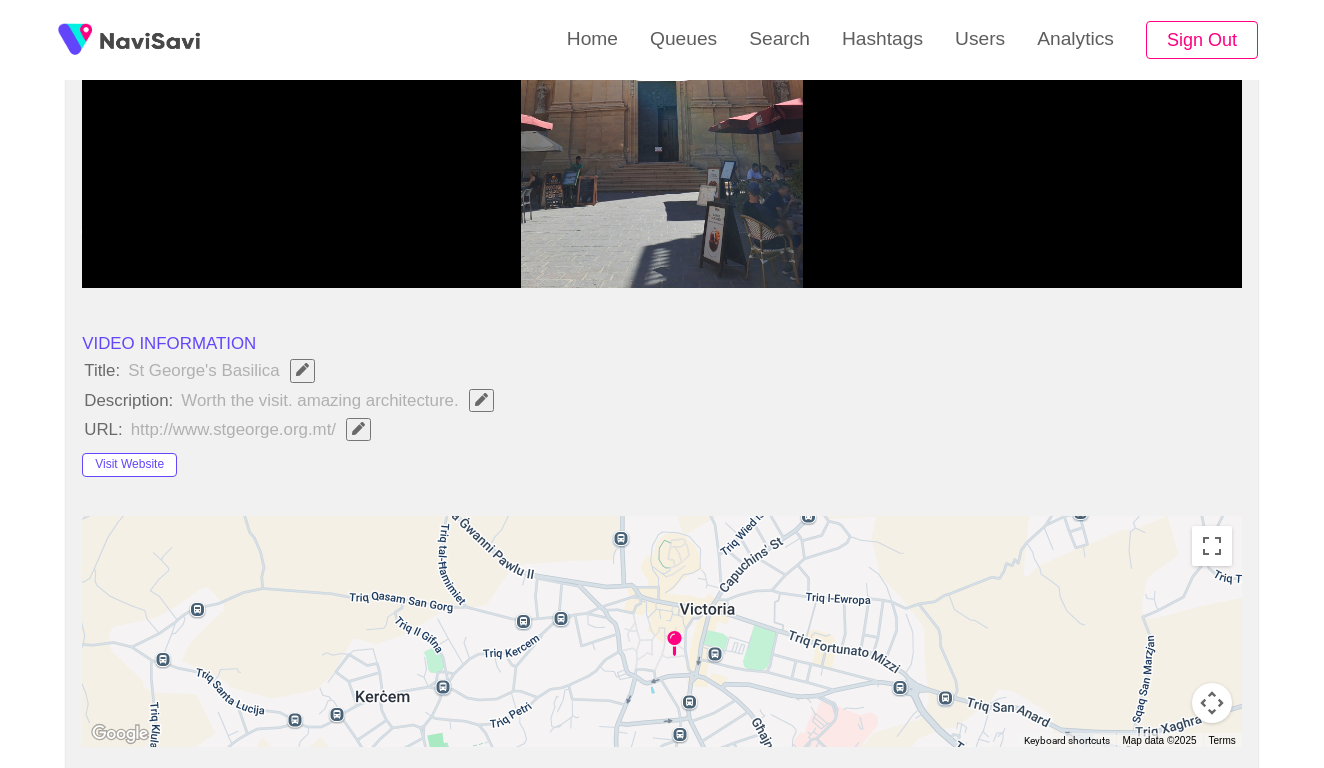 click at bounding box center (662, 38) 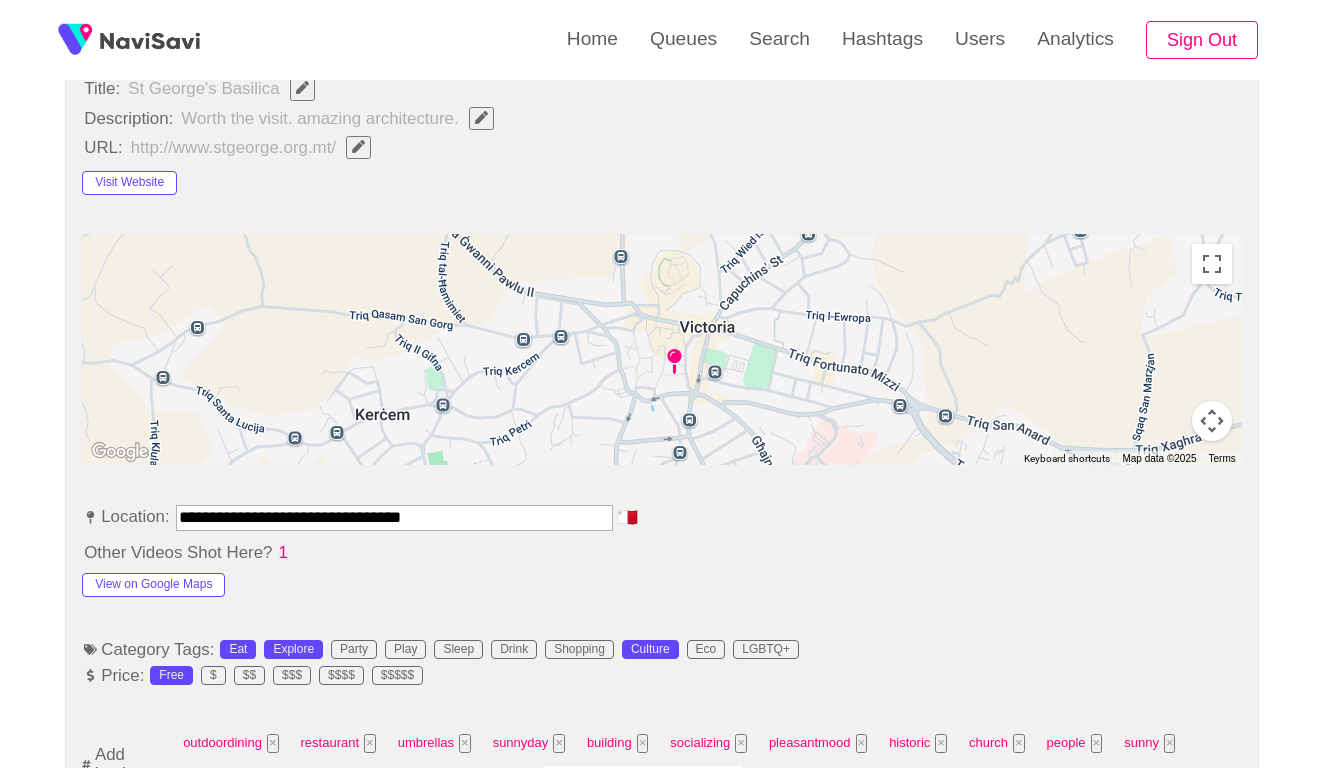 scroll, scrollTop: 829, scrollLeft: 0, axis: vertical 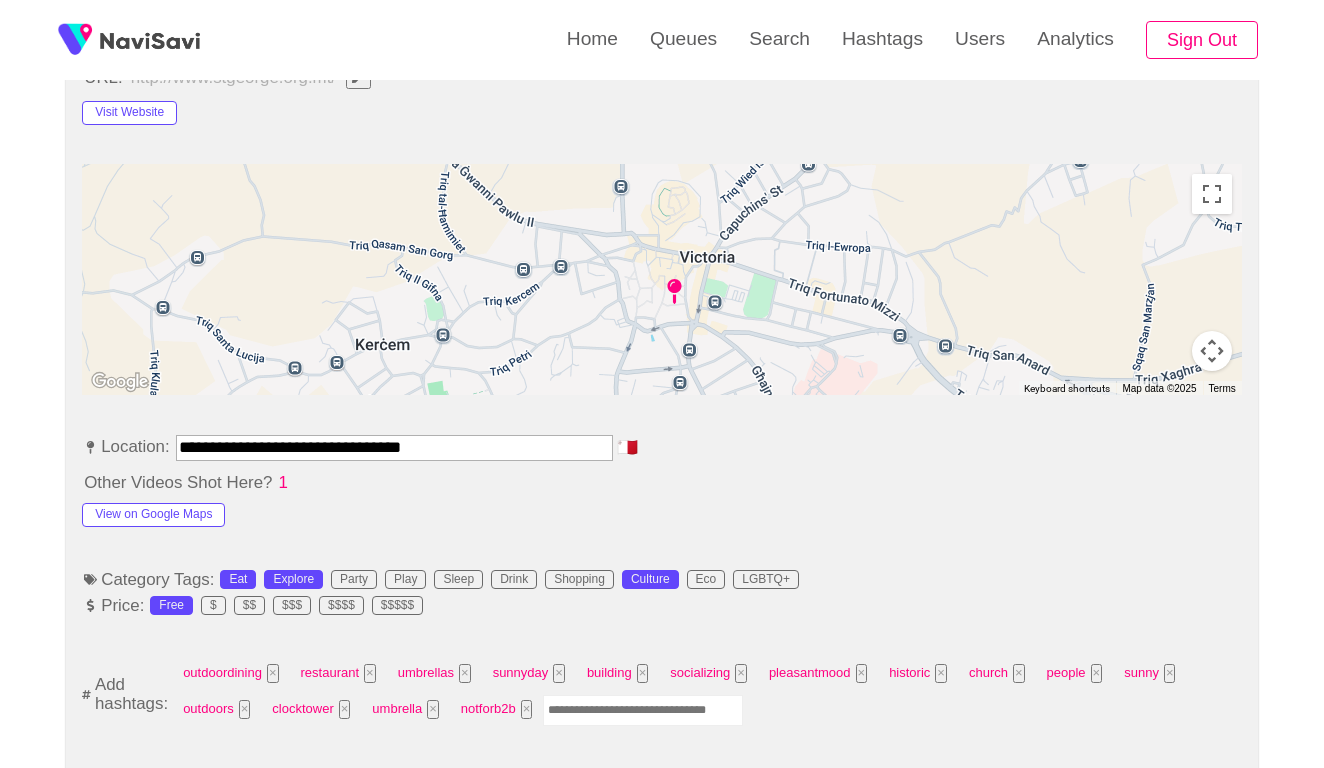 click at bounding box center [643, 710] 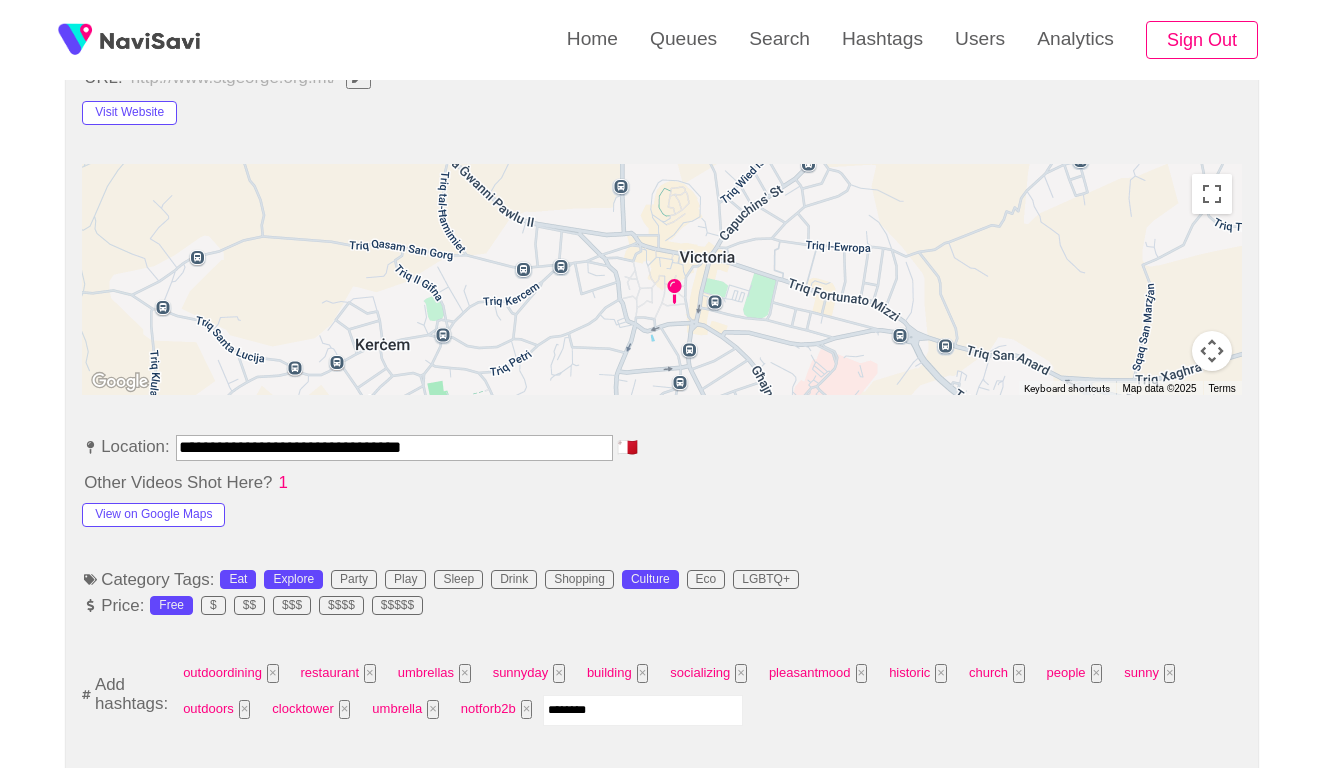 type on "*********" 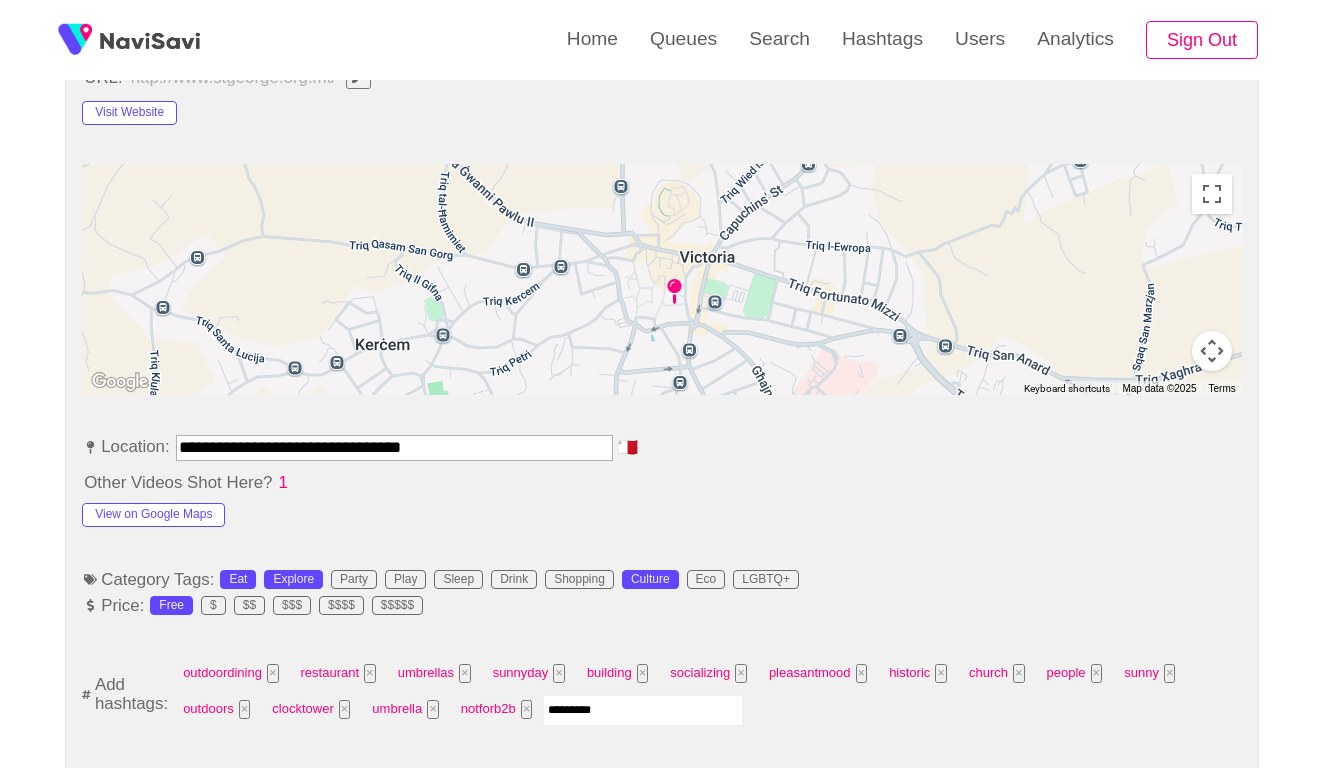type 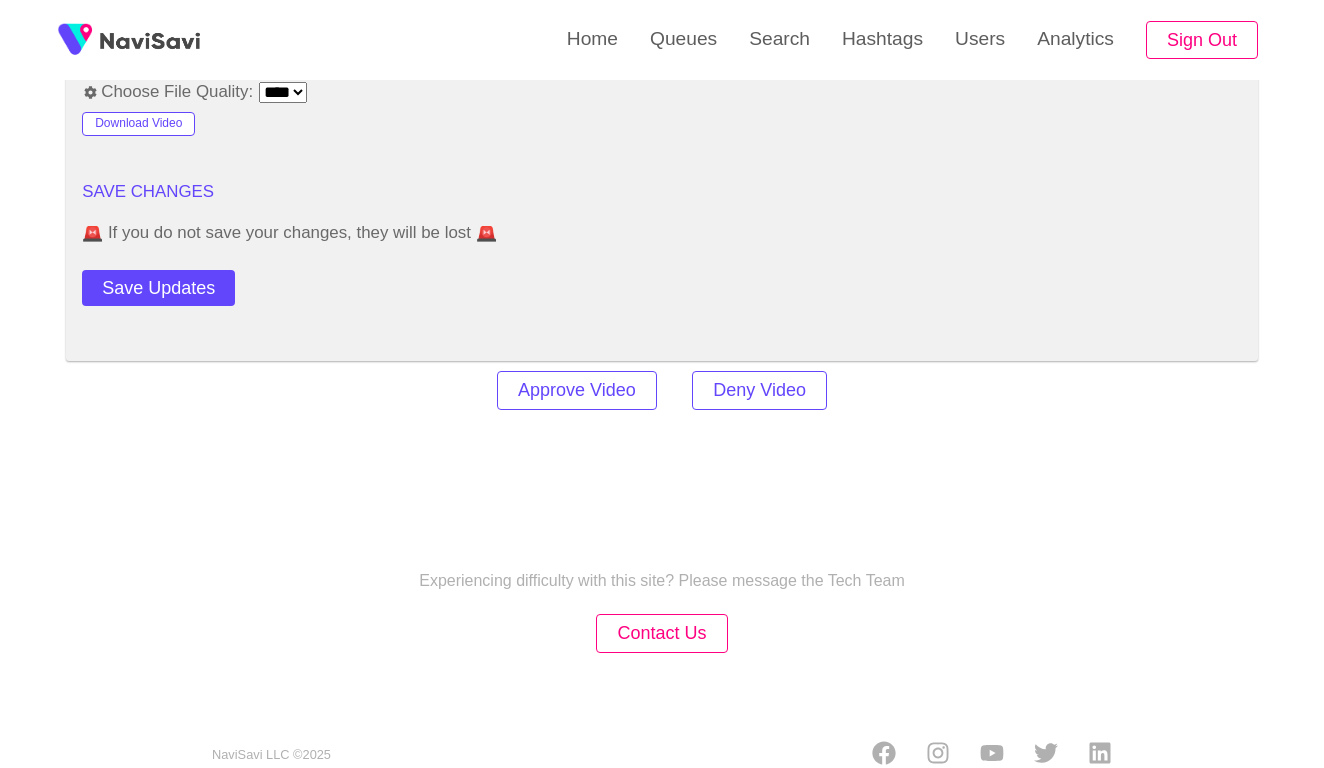 scroll, scrollTop: 2753, scrollLeft: 0, axis: vertical 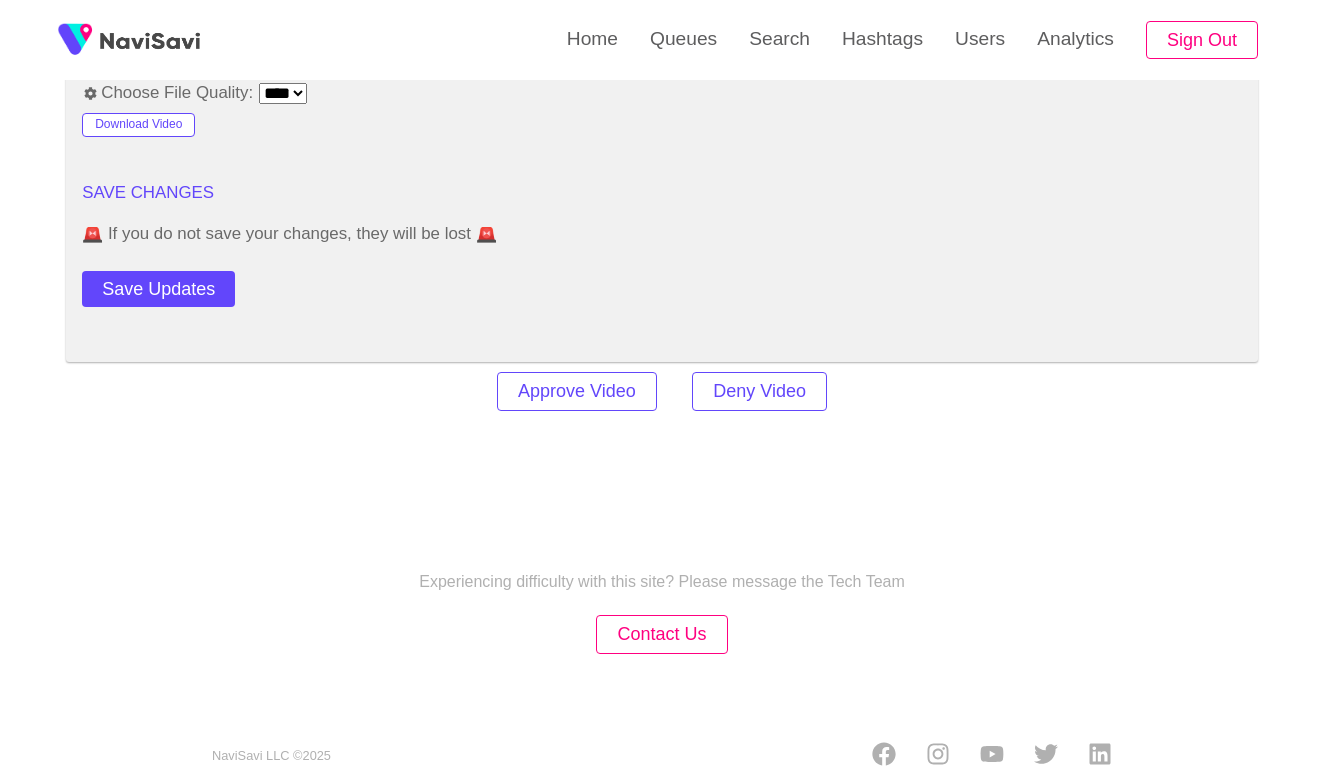 click on "Approve Video Deny Video" at bounding box center [662, 391] 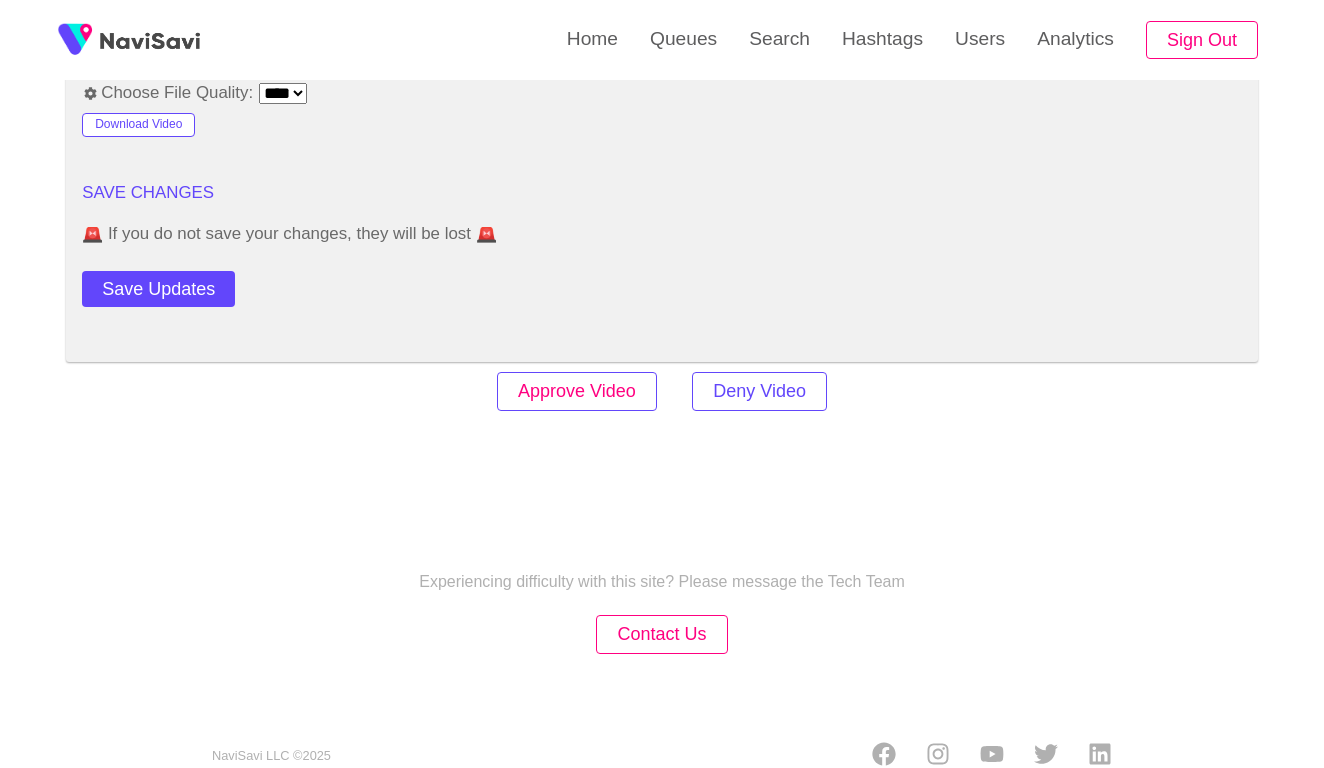 click on "Approve Video" at bounding box center (577, 391) 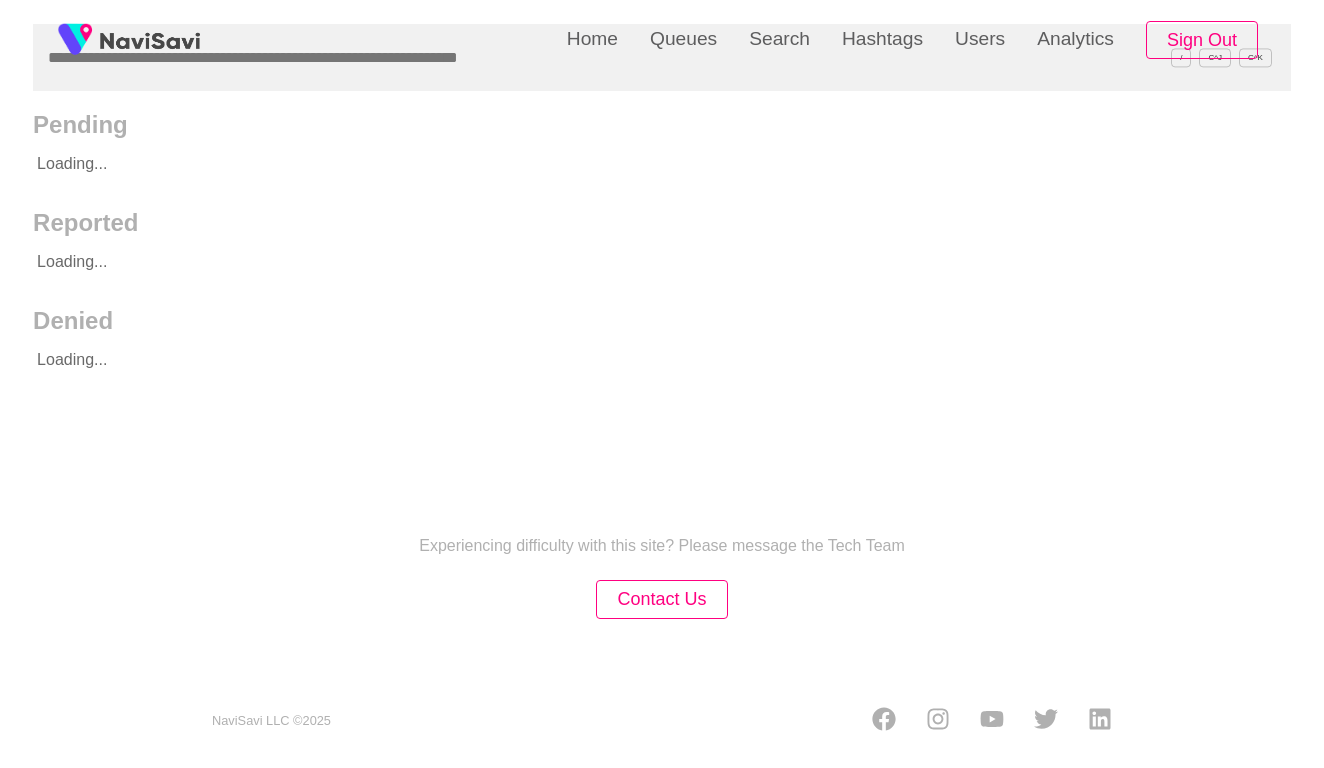 scroll, scrollTop: 0, scrollLeft: 0, axis: both 